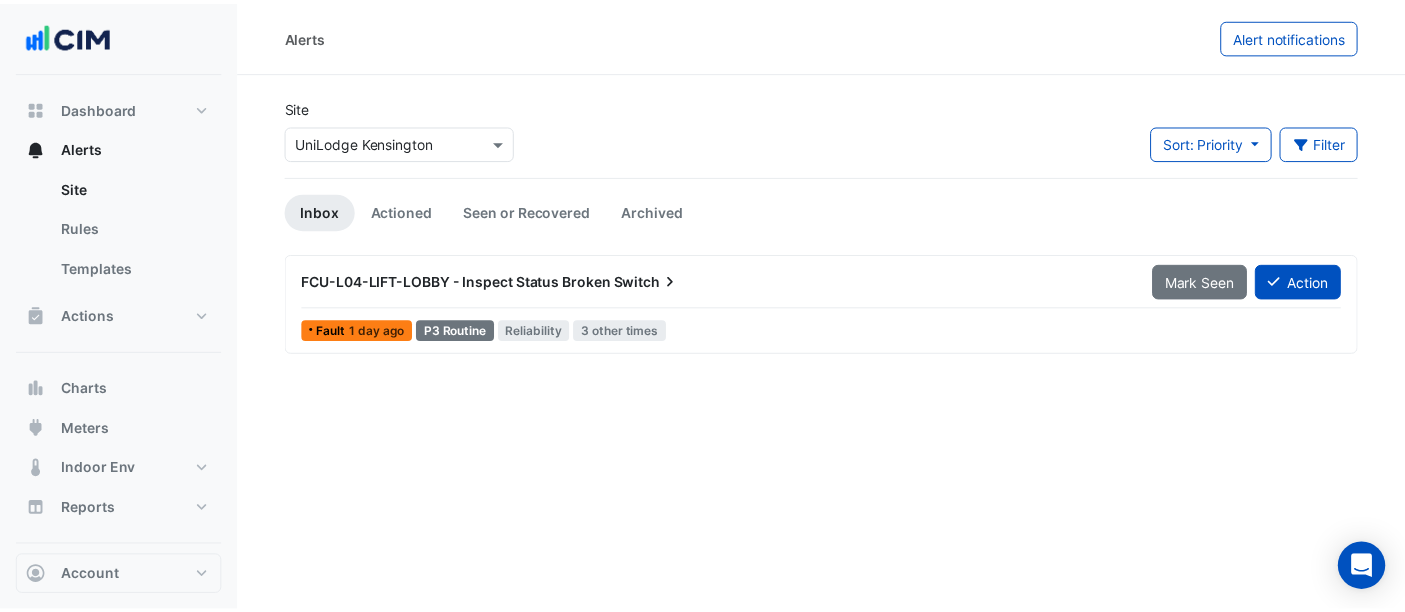 scroll, scrollTop: 0, scrollLeft: 0, axis: both 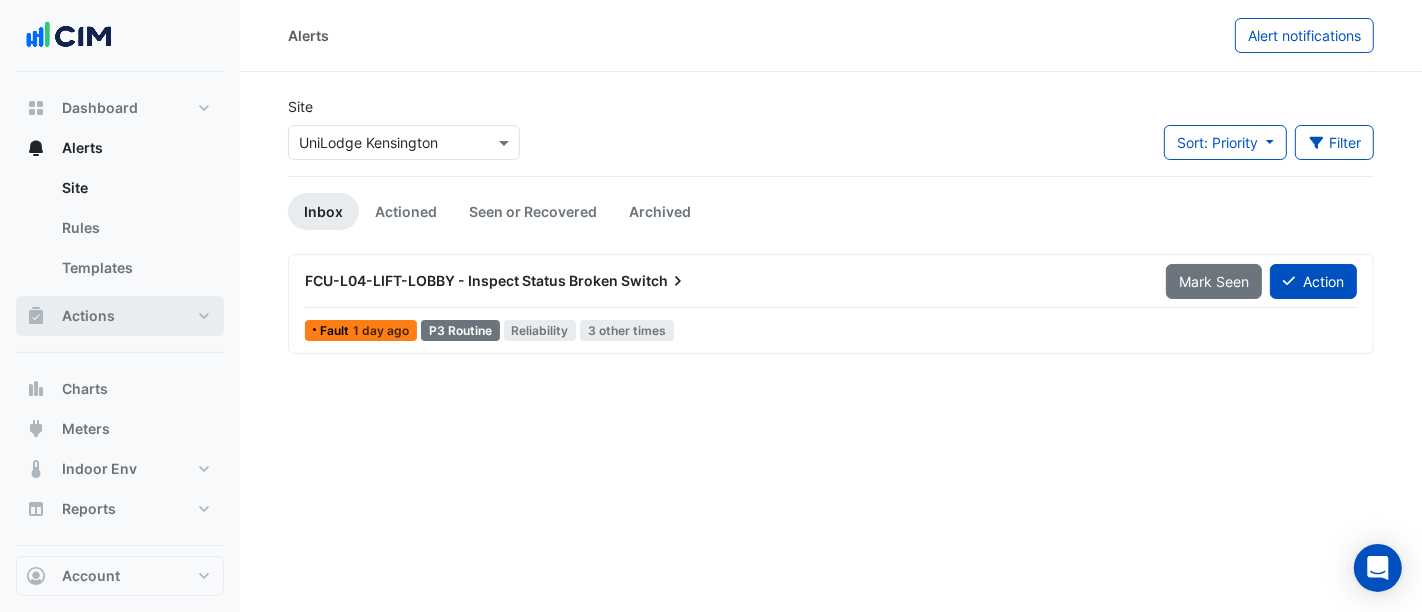 click on "Actions" at bounding box center (120, 316) 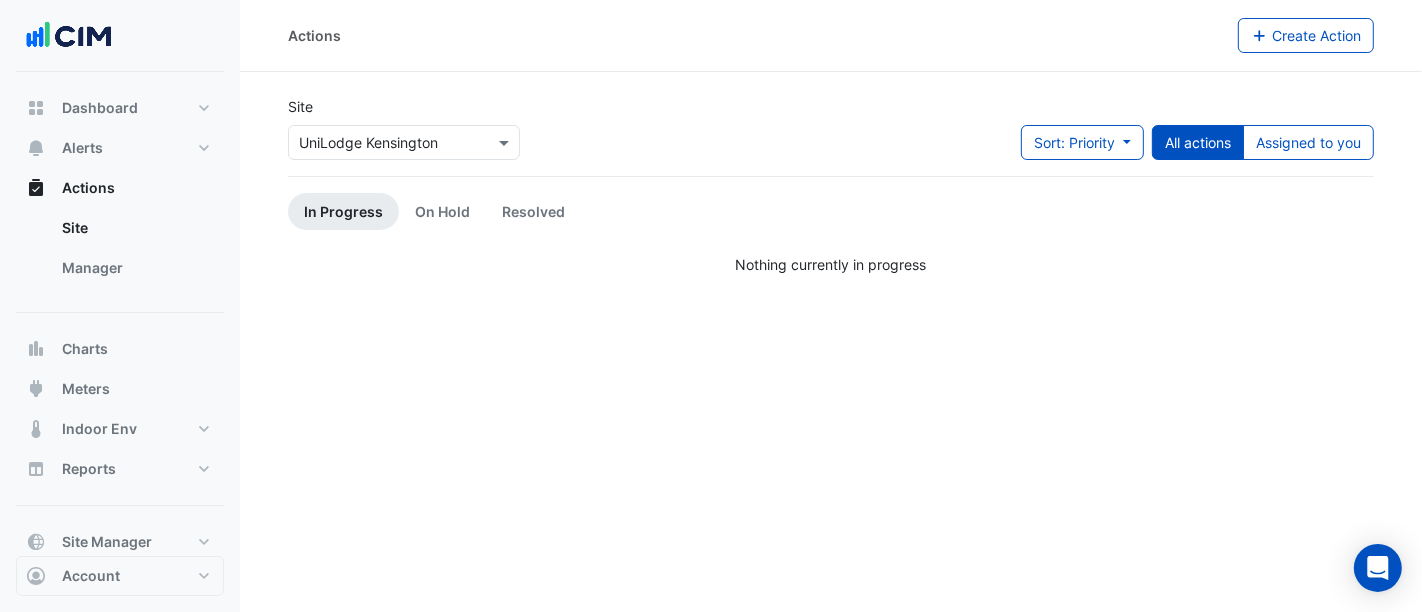 click on "Site
Manager" at bounding box center (120, 252) 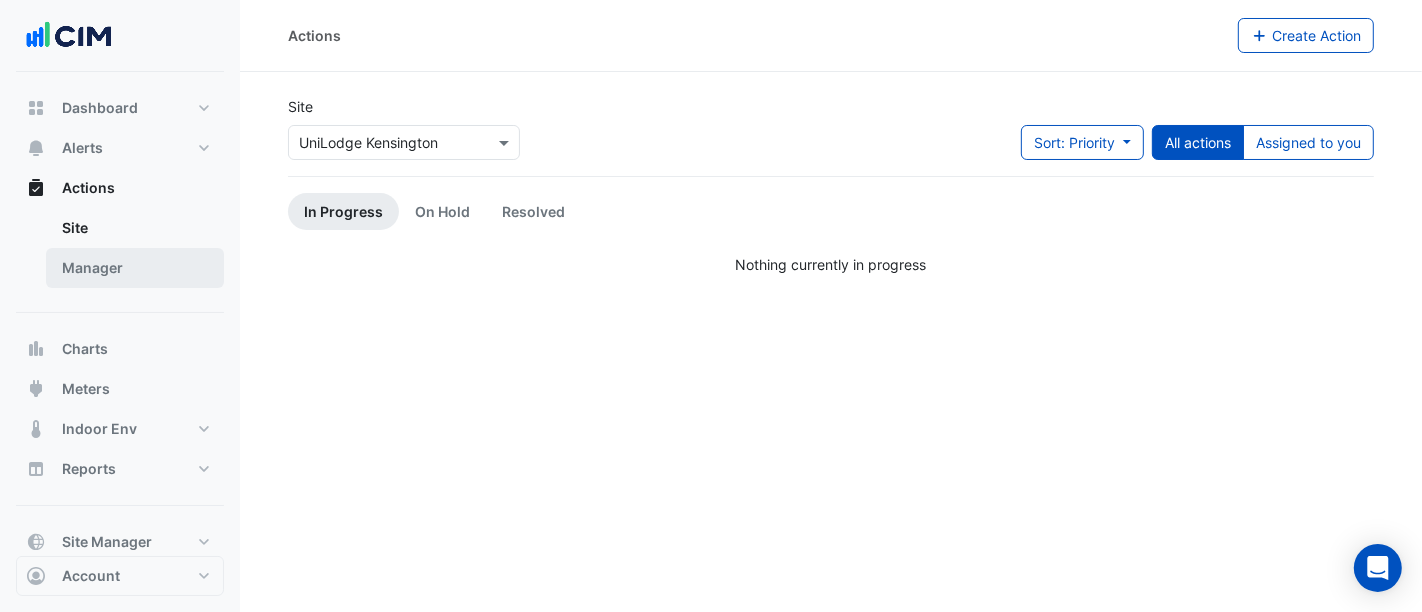 click on "Manager" at bounding box center [135, 268] 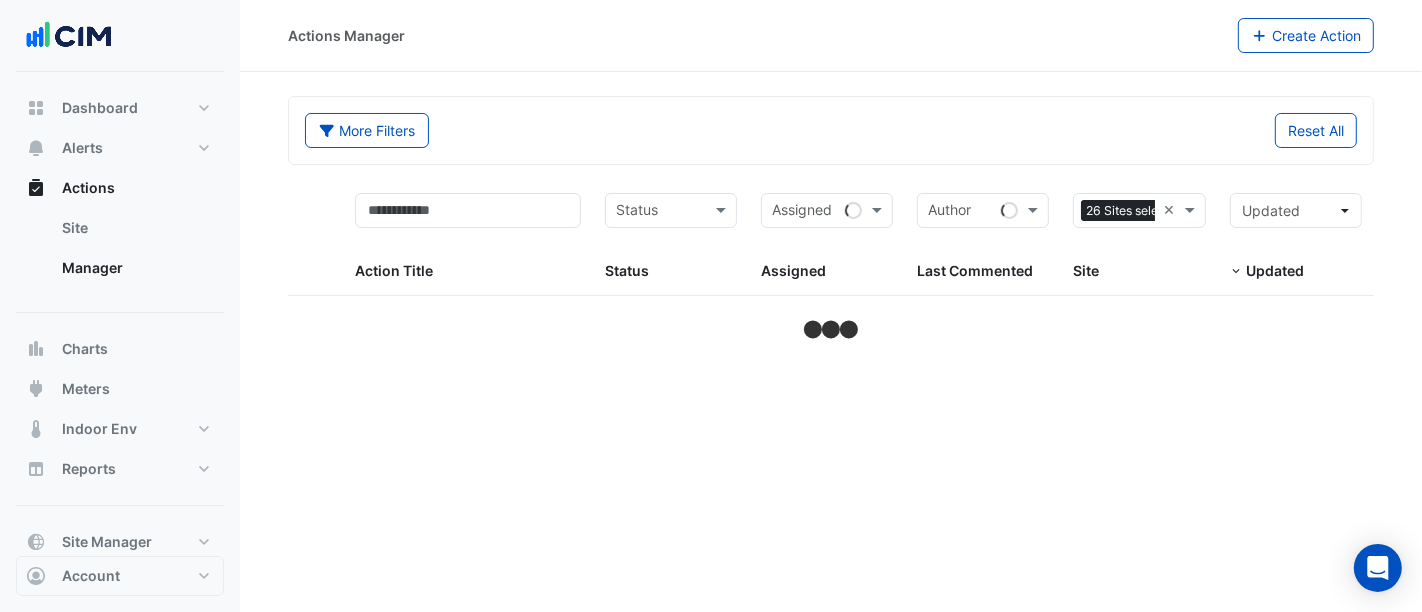 select on "**" 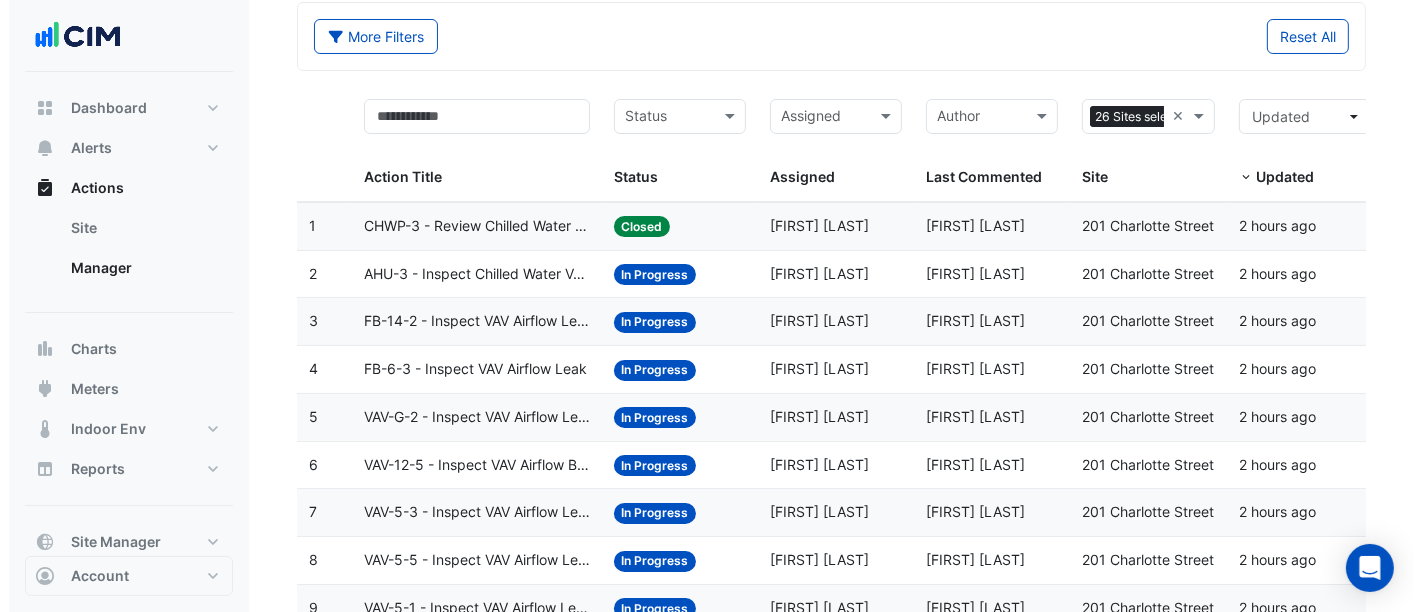 scroll, scrollTop: 148, scrollLeft: 0, axis: vertical 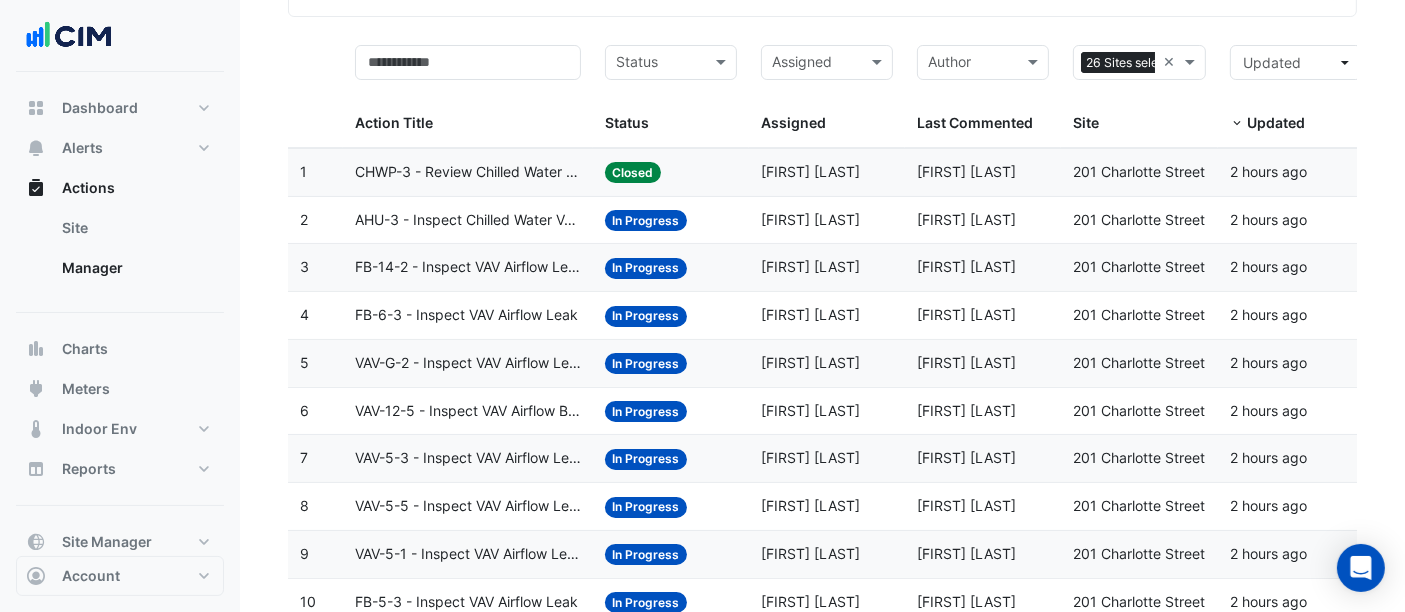 click on "CHWP-3 - Review Chilled Water System Pressure Oversupply (Energy Waste)" 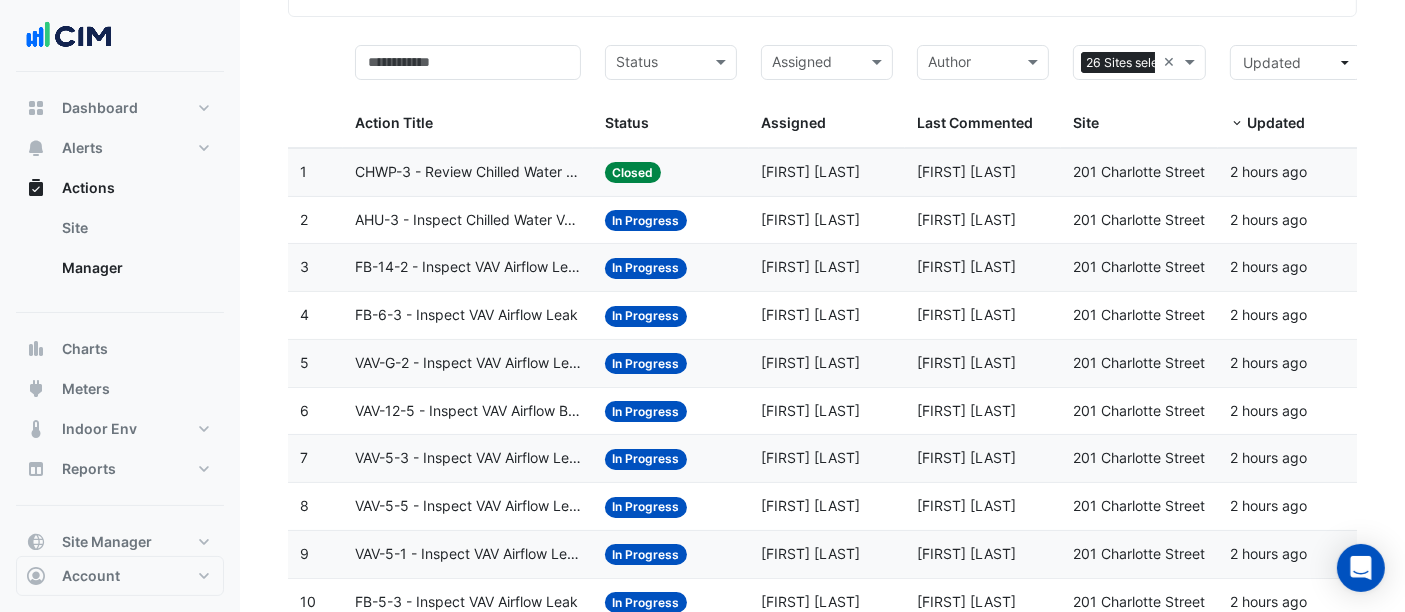 click on "Last Commented:
JP Morel" 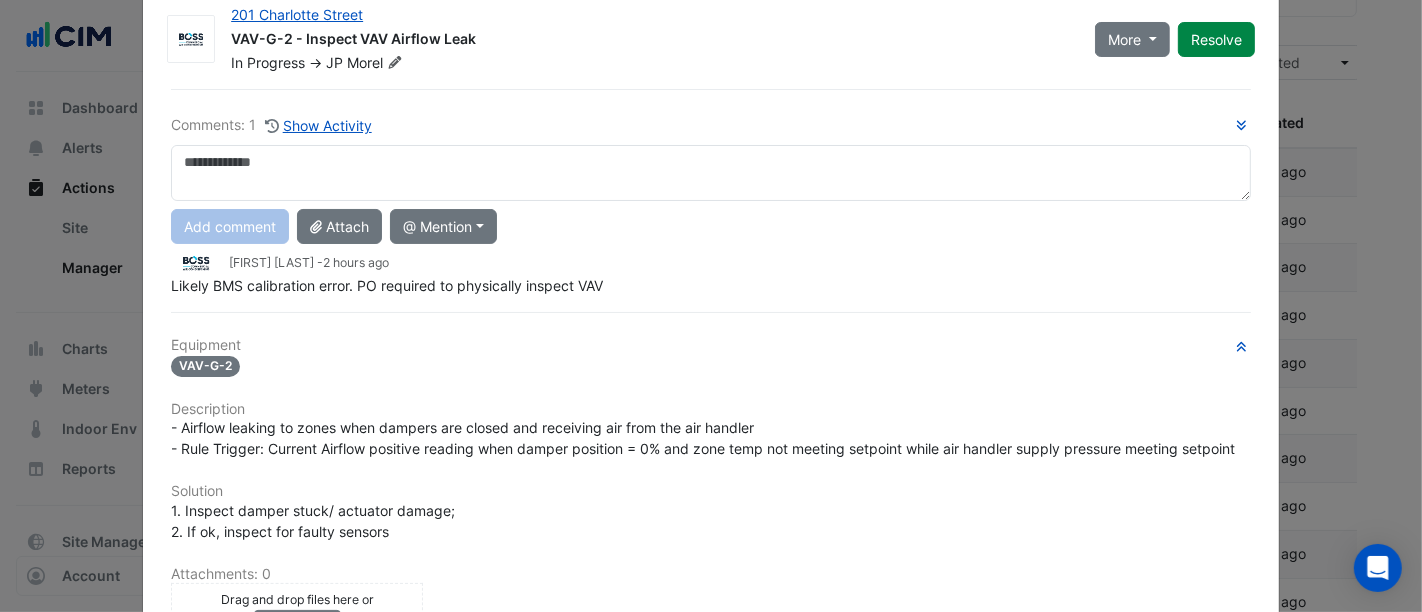 scroll, scrollTop: 0, scrollLeft: 0, axis: both 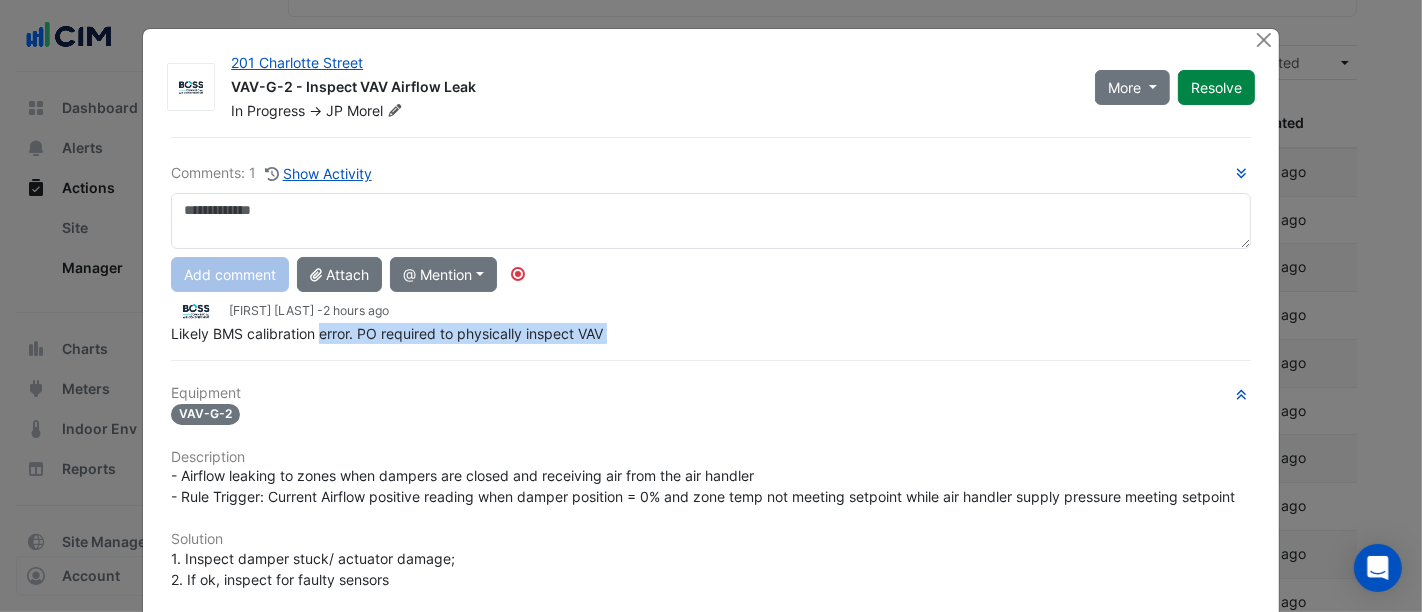 drag, startPoint x: 314, startPoint y: 327, endPoint x: 645, endPoint y: 354, distance: 332.0994 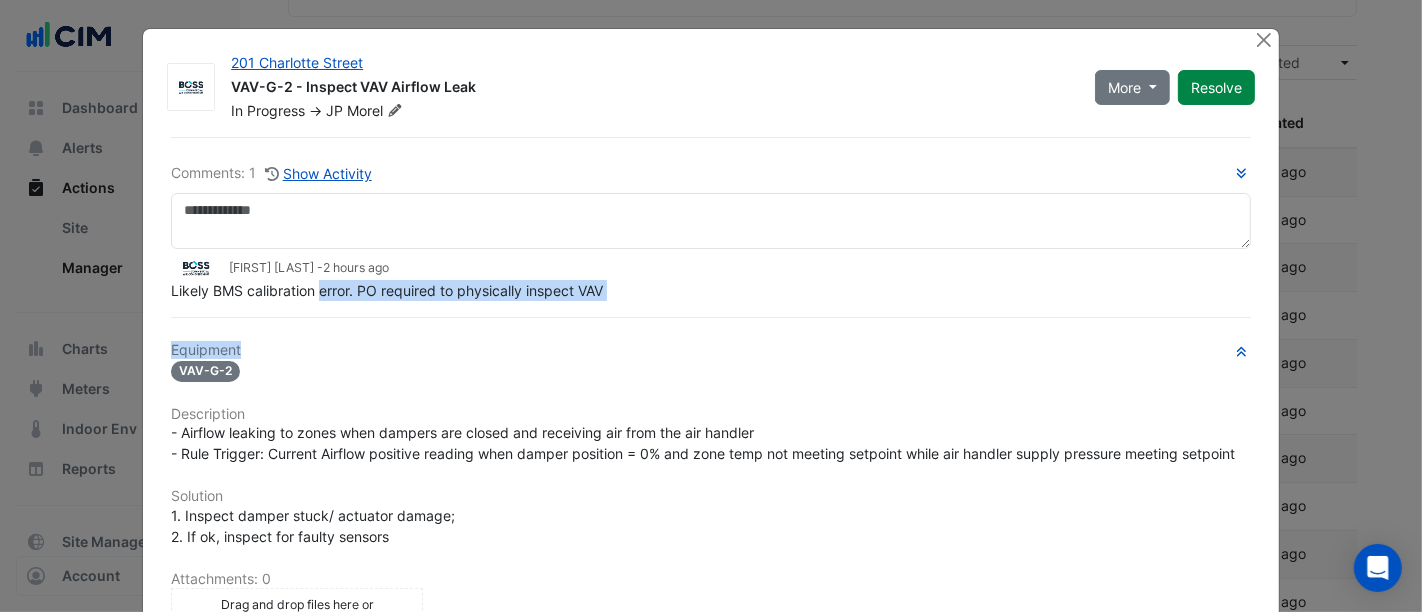 click on "Comments: 1
Show Activity
JP Morel -
2 hours ago
Likely BMS calibration error. PO required to physically inspect VAV
Equipment
VAV-G-2
Description
Solution
1. Inspect damper stuck/ actuator damage;
2. If ok, inspect for faulty sensors" 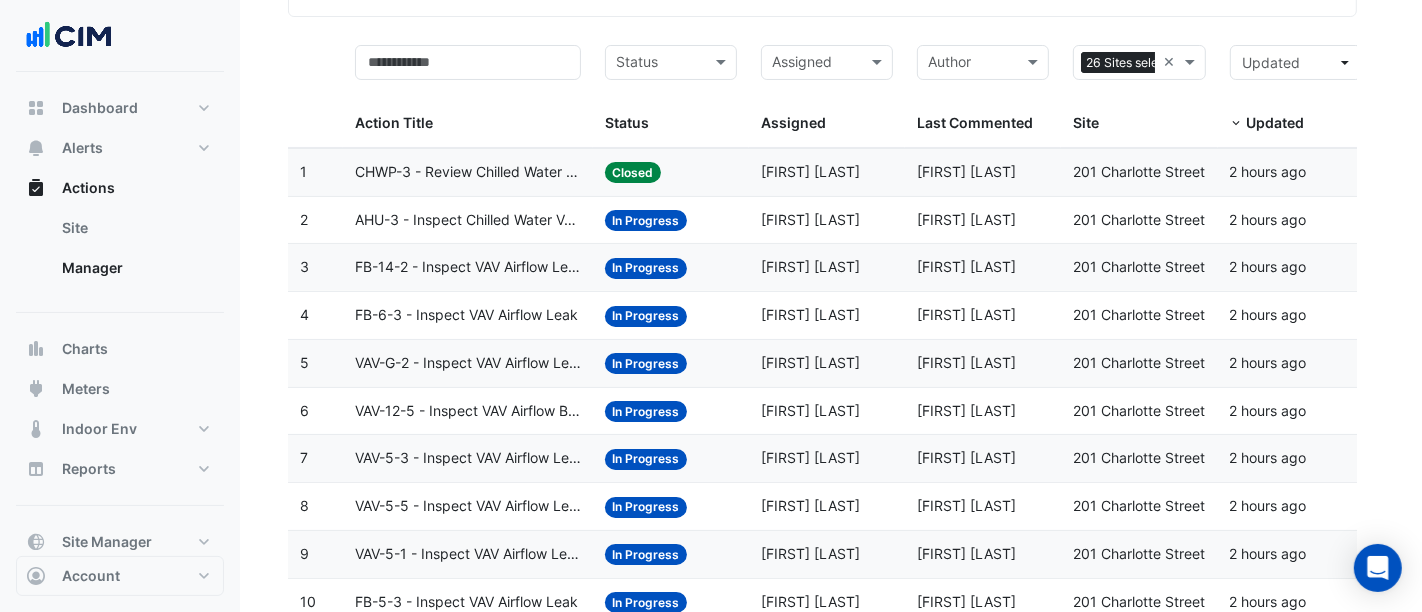 scroll, scrollTop: 0, scrollLeft: 0, axis: both 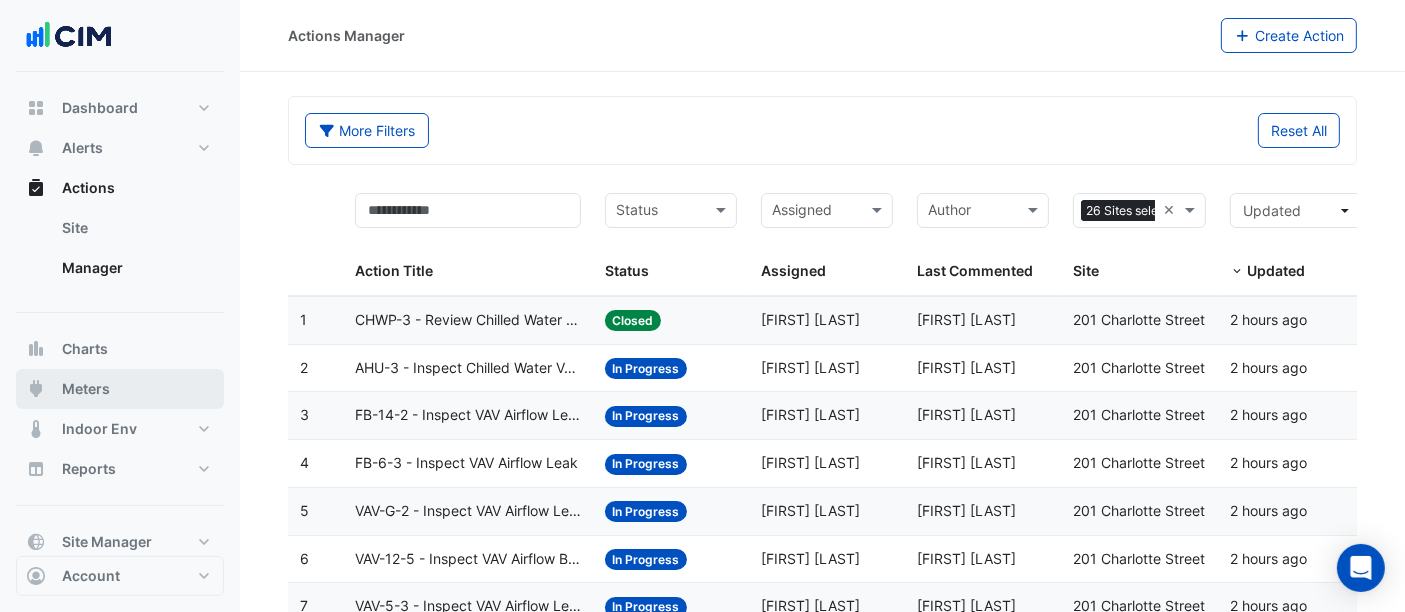 click on "Meters" at bounding box center [86, 389] 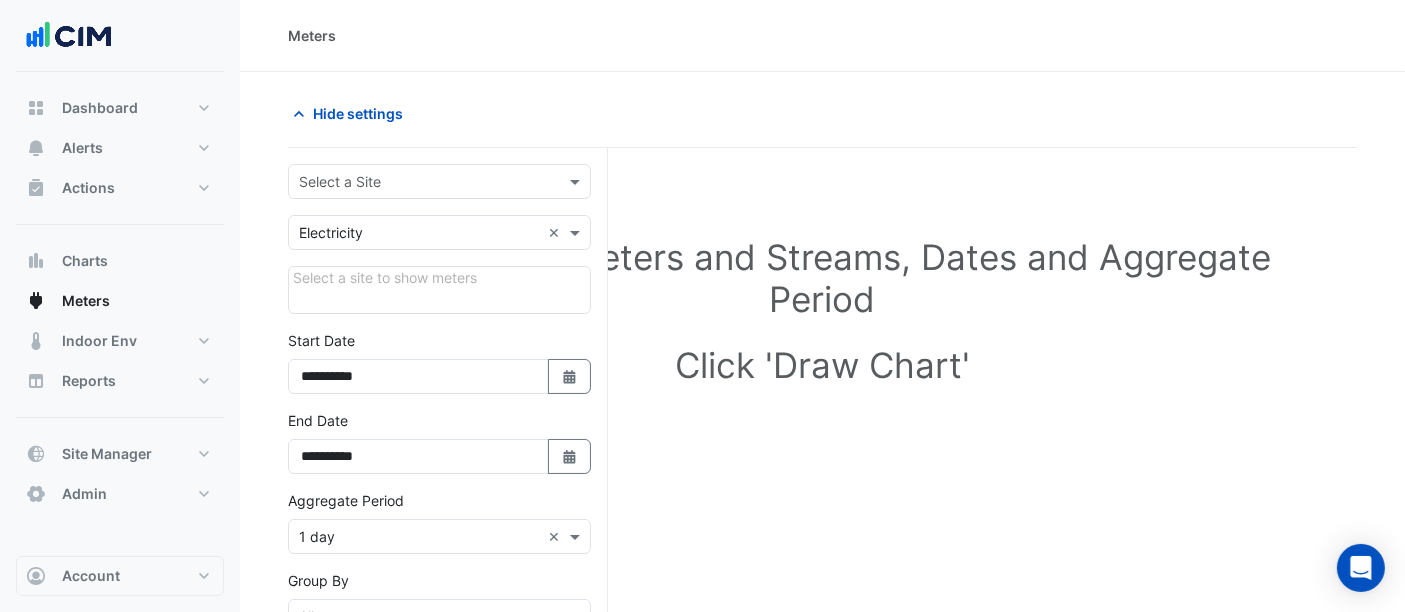 click at bounding box center (419, 182) 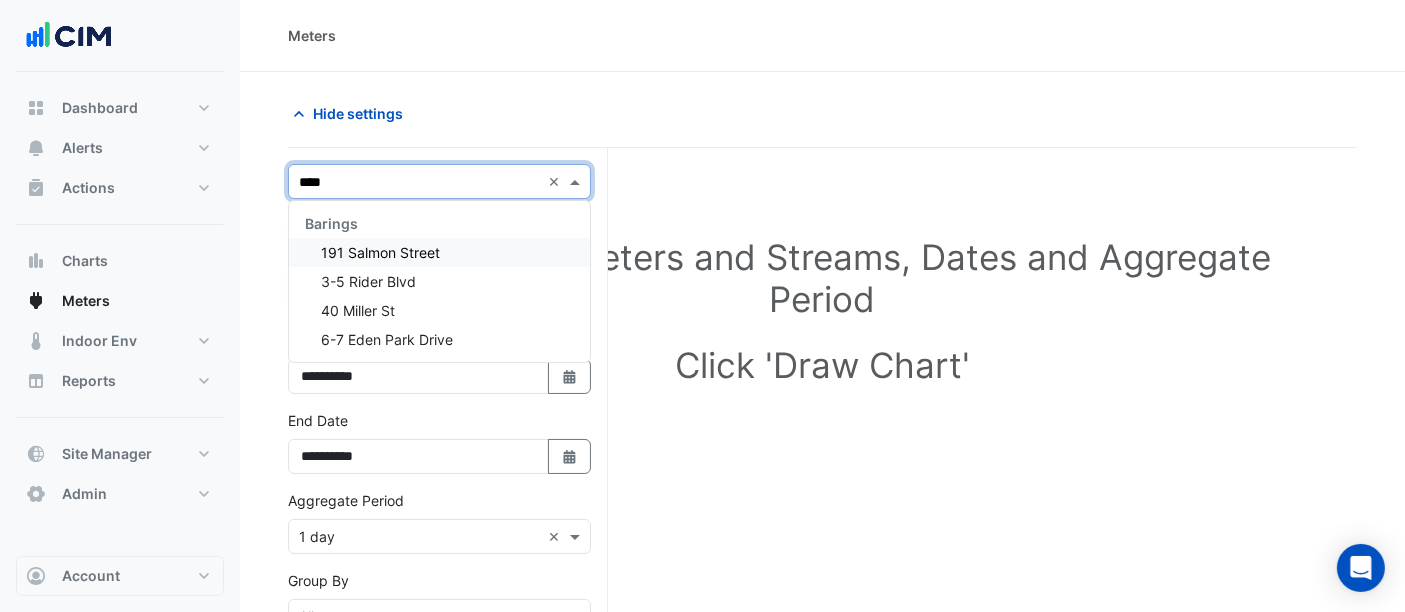 type on "*****" 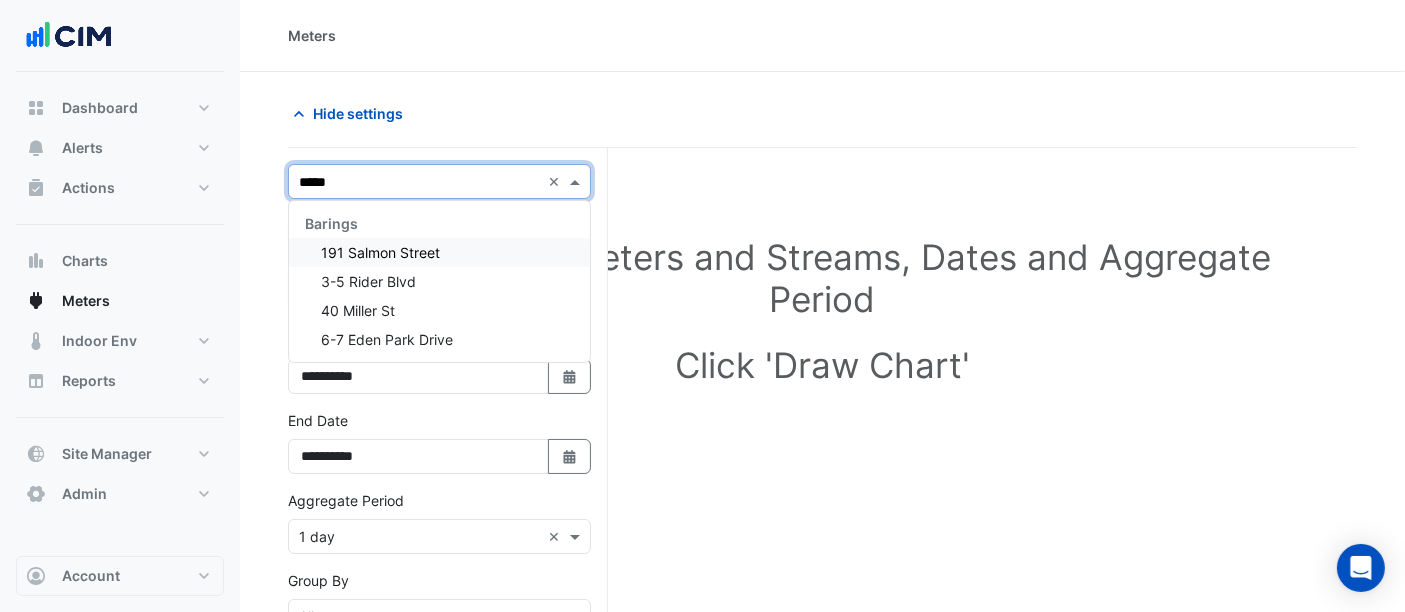 click on "191 Salmon Street" at bounding box center (380, 252) 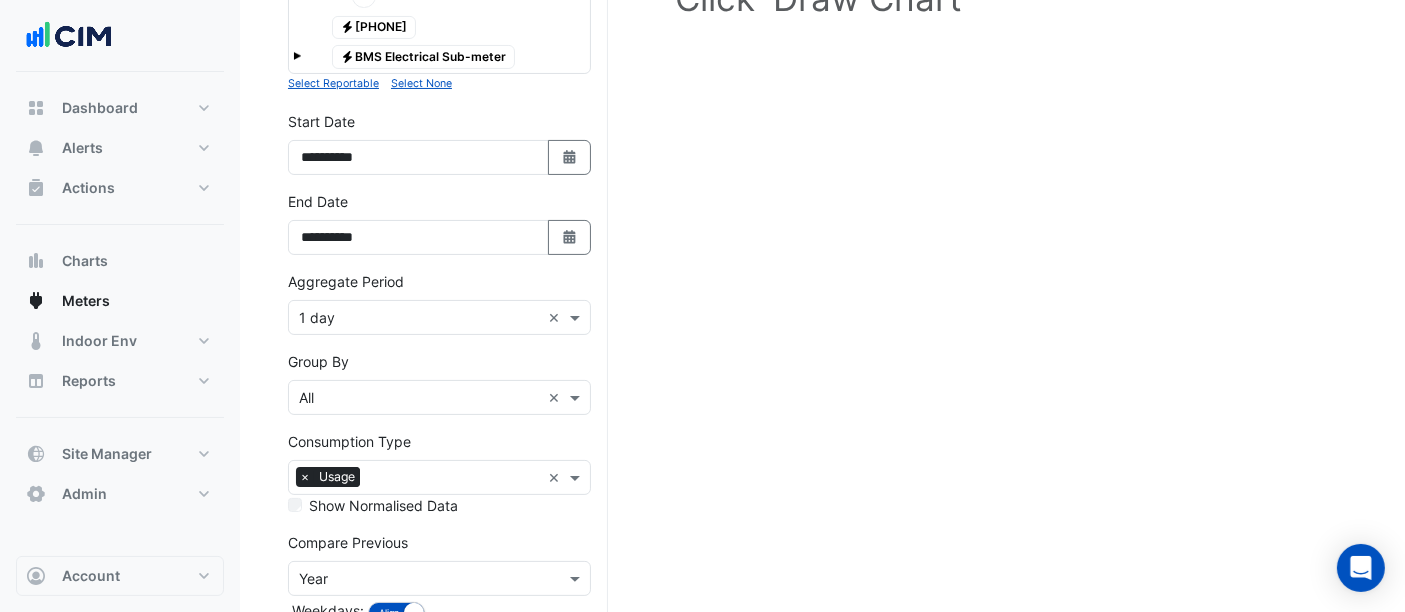 scroll, scrollTop: 332, scrollLeft: 0, axis: vertical 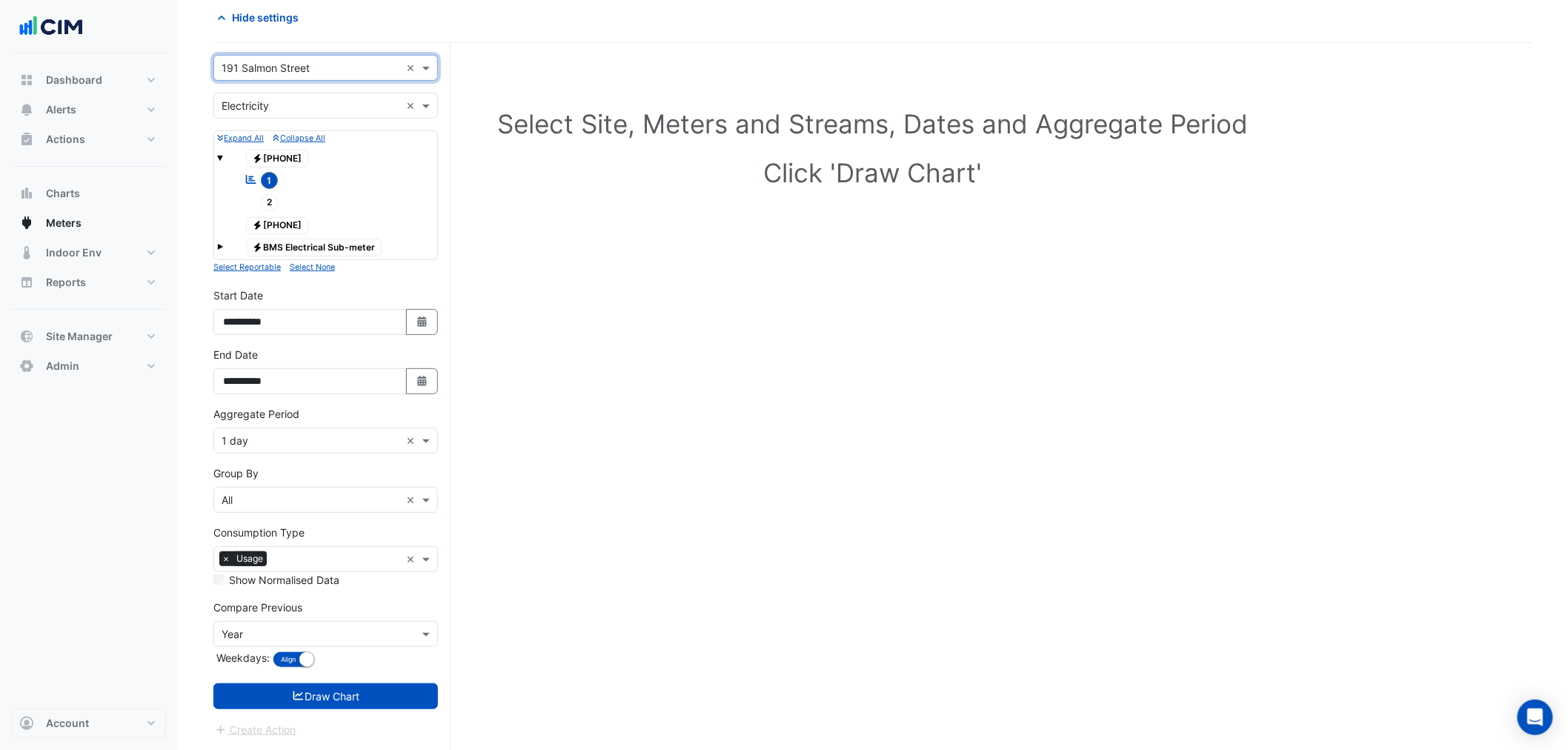 click on "Select a Site × [NUMBER] [STREET] ×
Utility Type × Electricity ×
Expand All
Collapse All
Electricity
[NUMBER]
Reportable
1
2
Electricity
[NUMBER]
Electricity" at bounding box center (325, 396) 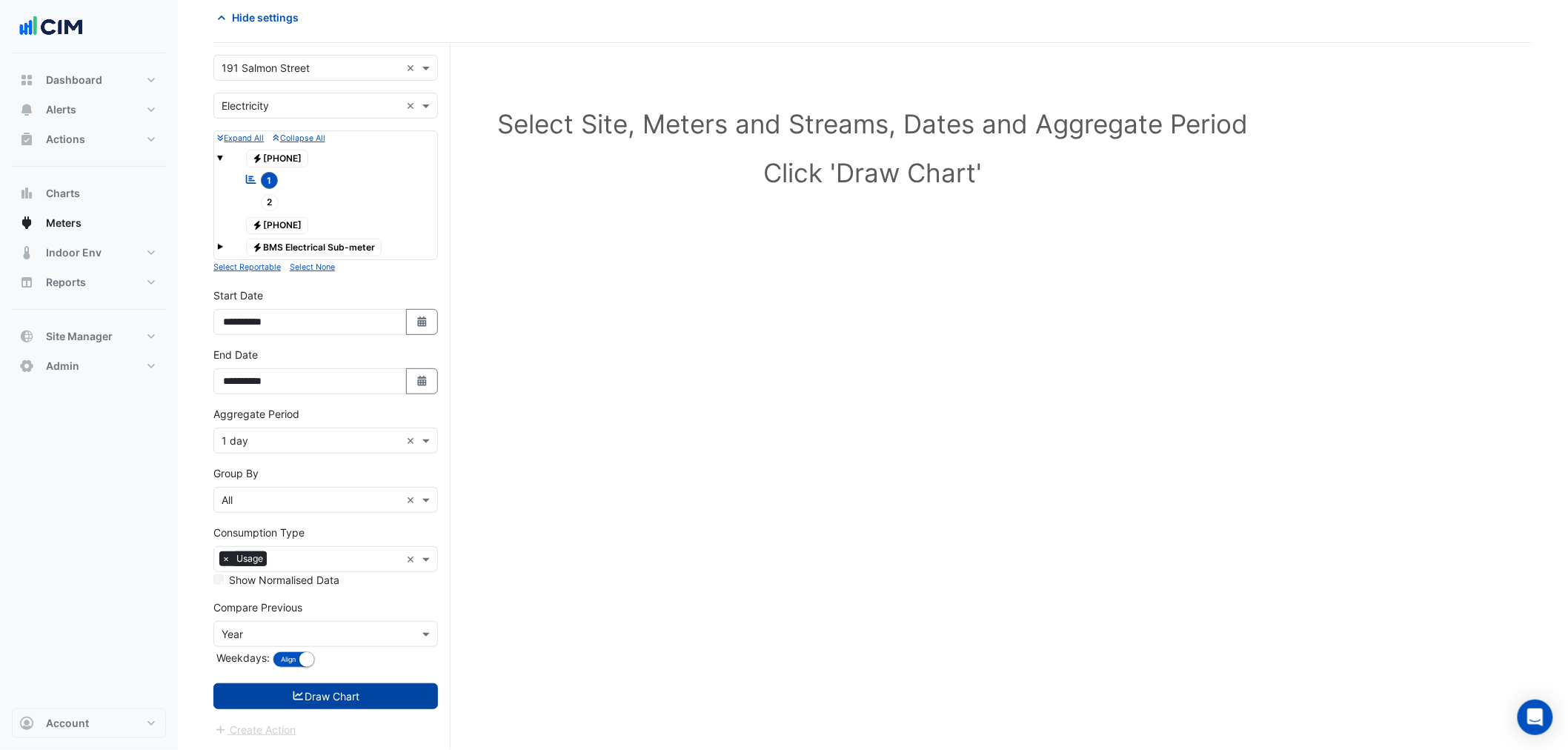 click on "Draw Chart" at bounding box center (325, 696) 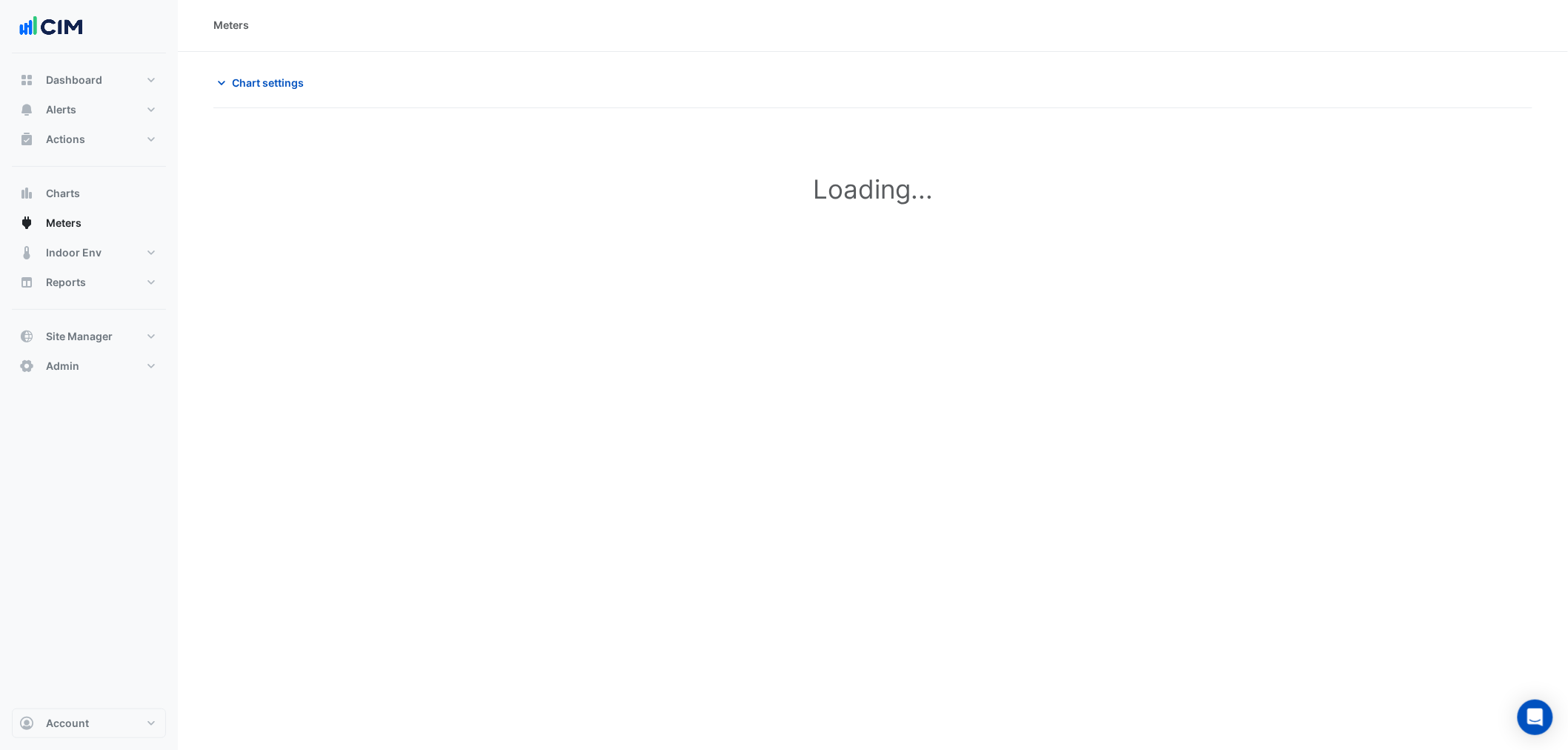 scroll, scrollTop: 0, scrollLeft: 0, axis: both 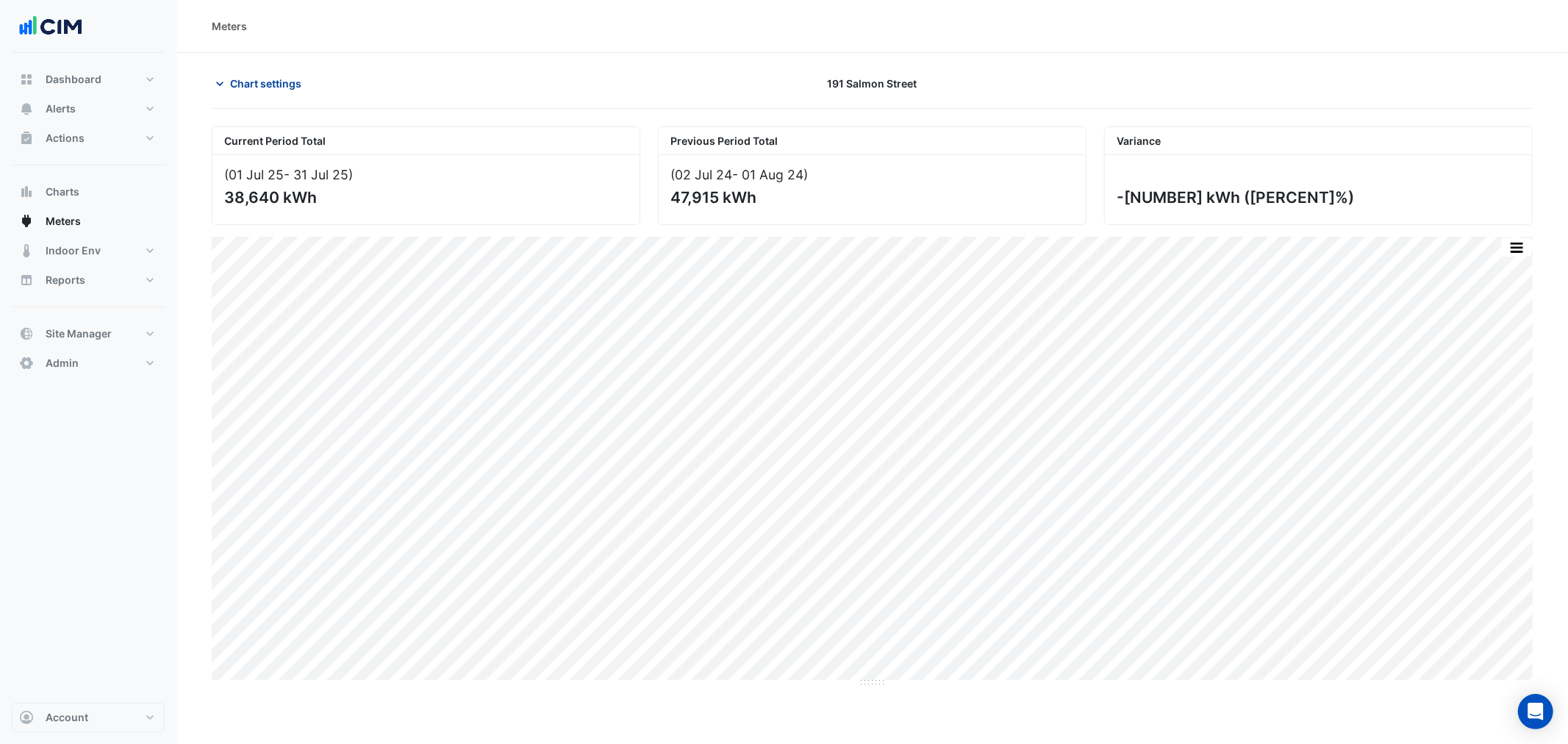 click on "Chart settings
191 Salmon Street
Current Period Total
([MM] [DD]  - [DD] [MONTH] [YEAR] )
38,640 kWh
Previous Period Total
([MM] [DD]  - [DD] [MONTH] [YEAR] )
47,915 kWh
Variance
-9,275 kWh
(-19%)
Print Save as JPEG Save as PNG Pivot Data Table Export CSV - Flat Export CSV - Pivot Select Chart Type    —    All Usage (Previous)" 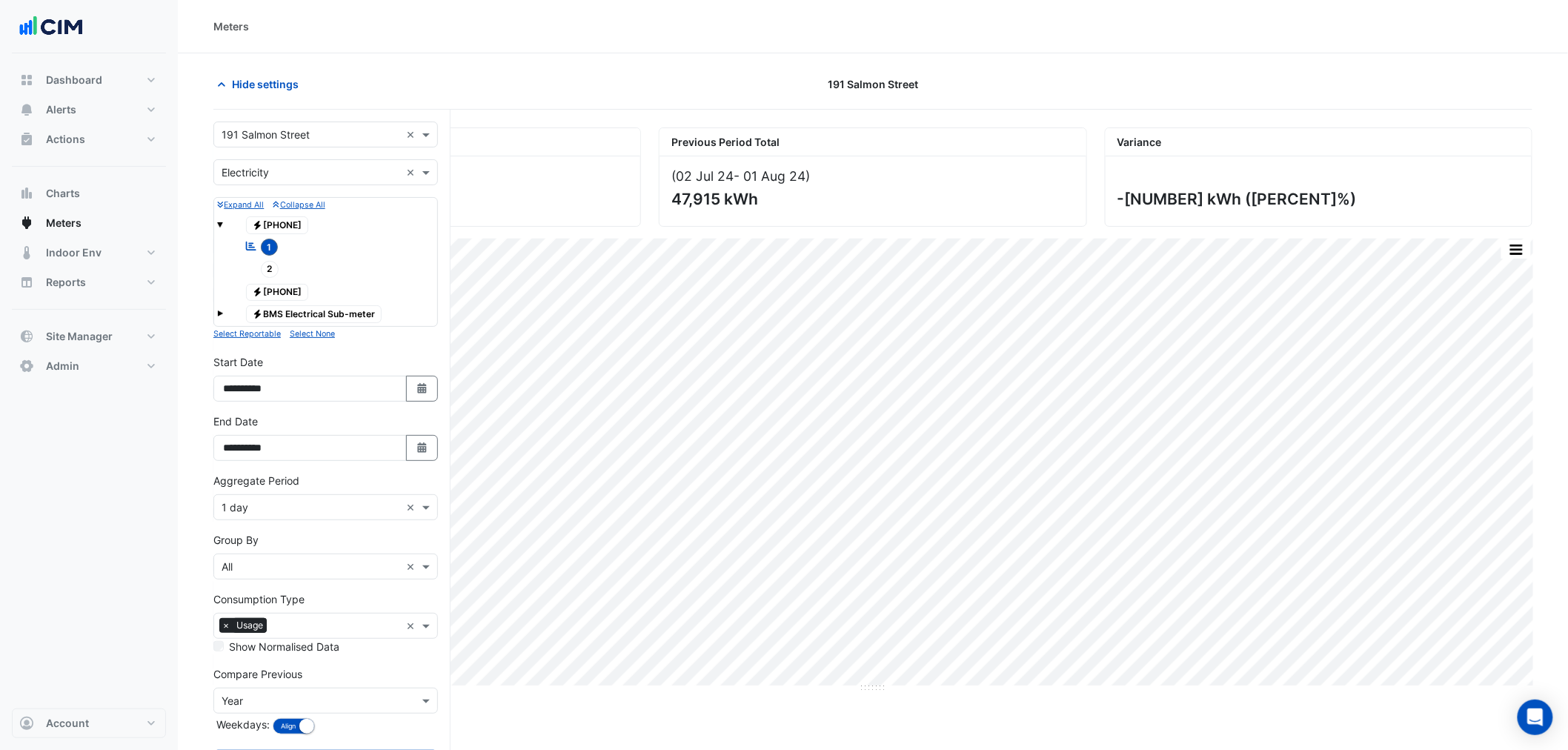 scroll, scrollTop: 69, scrollLeft: 0, axis: vertical 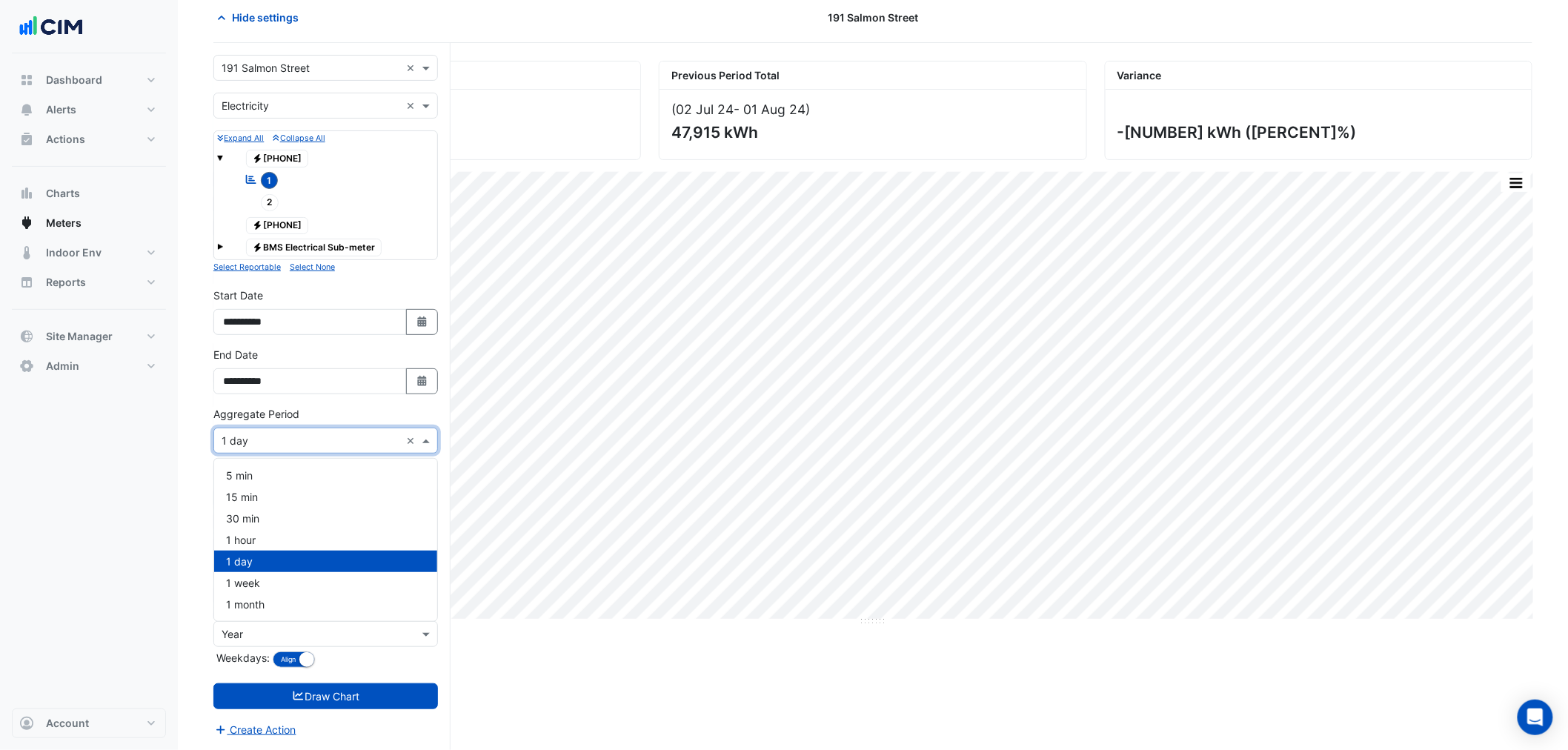 click at bounding box center [310, 441] 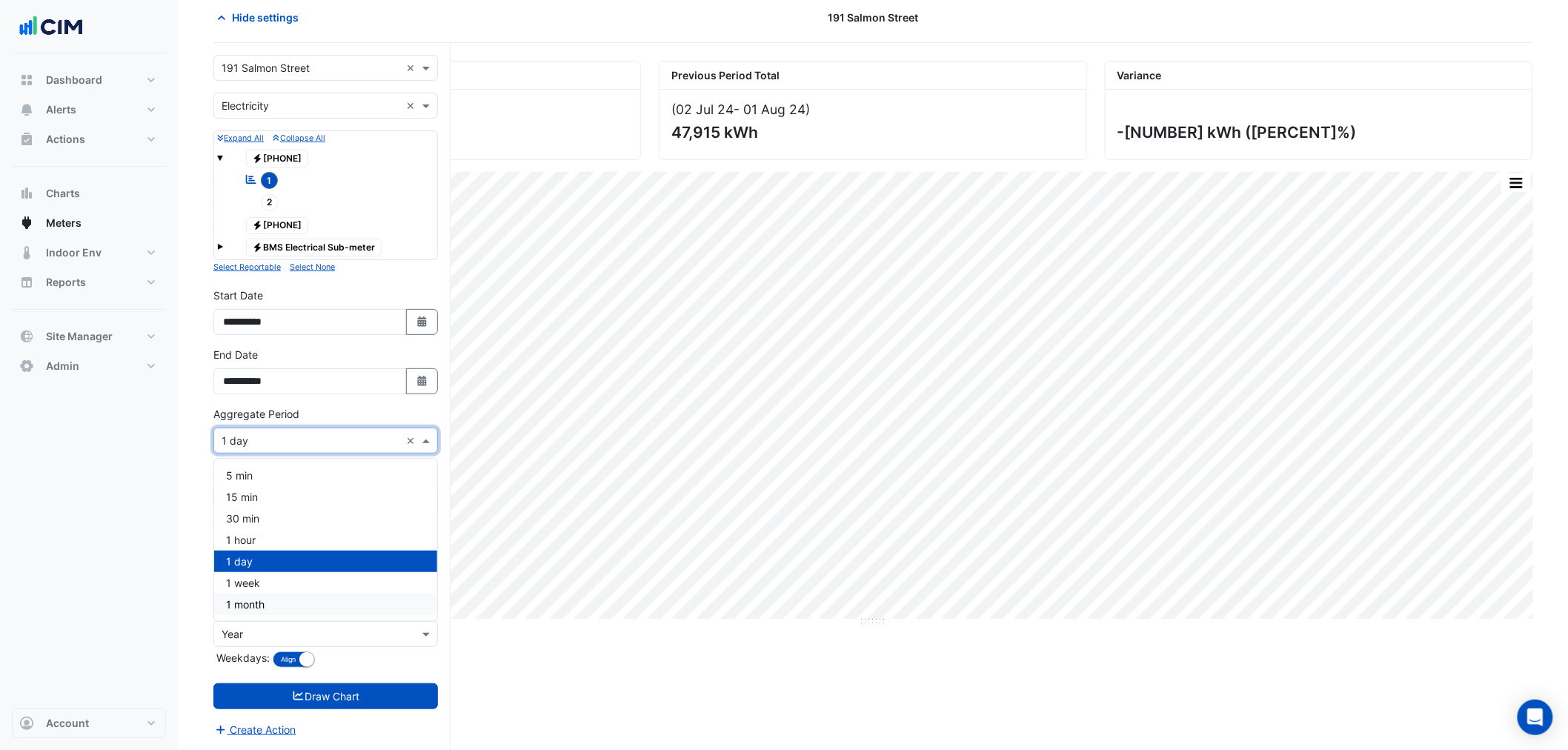 click on "1 month" at bounding box center (325, 604) 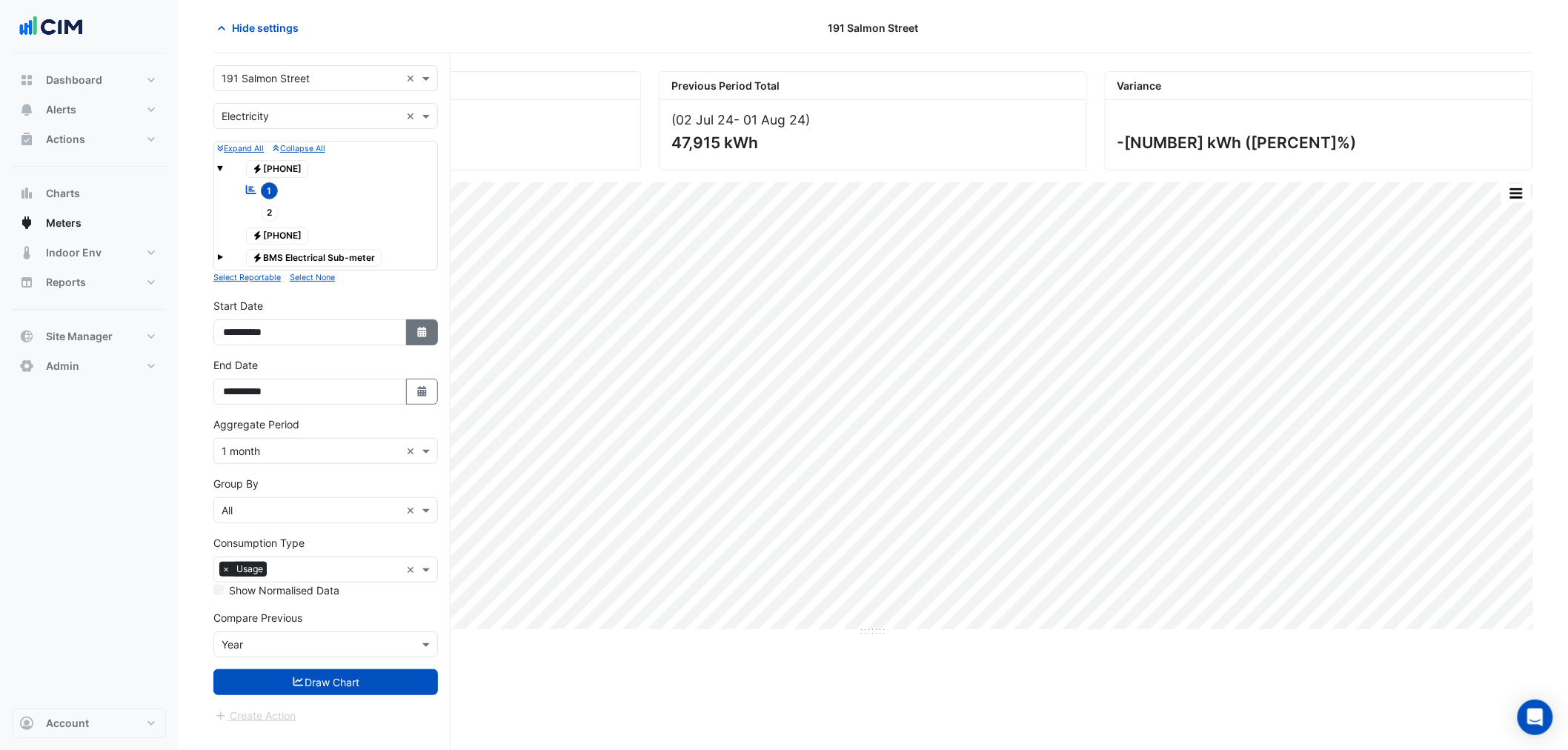 click on "Select Date" 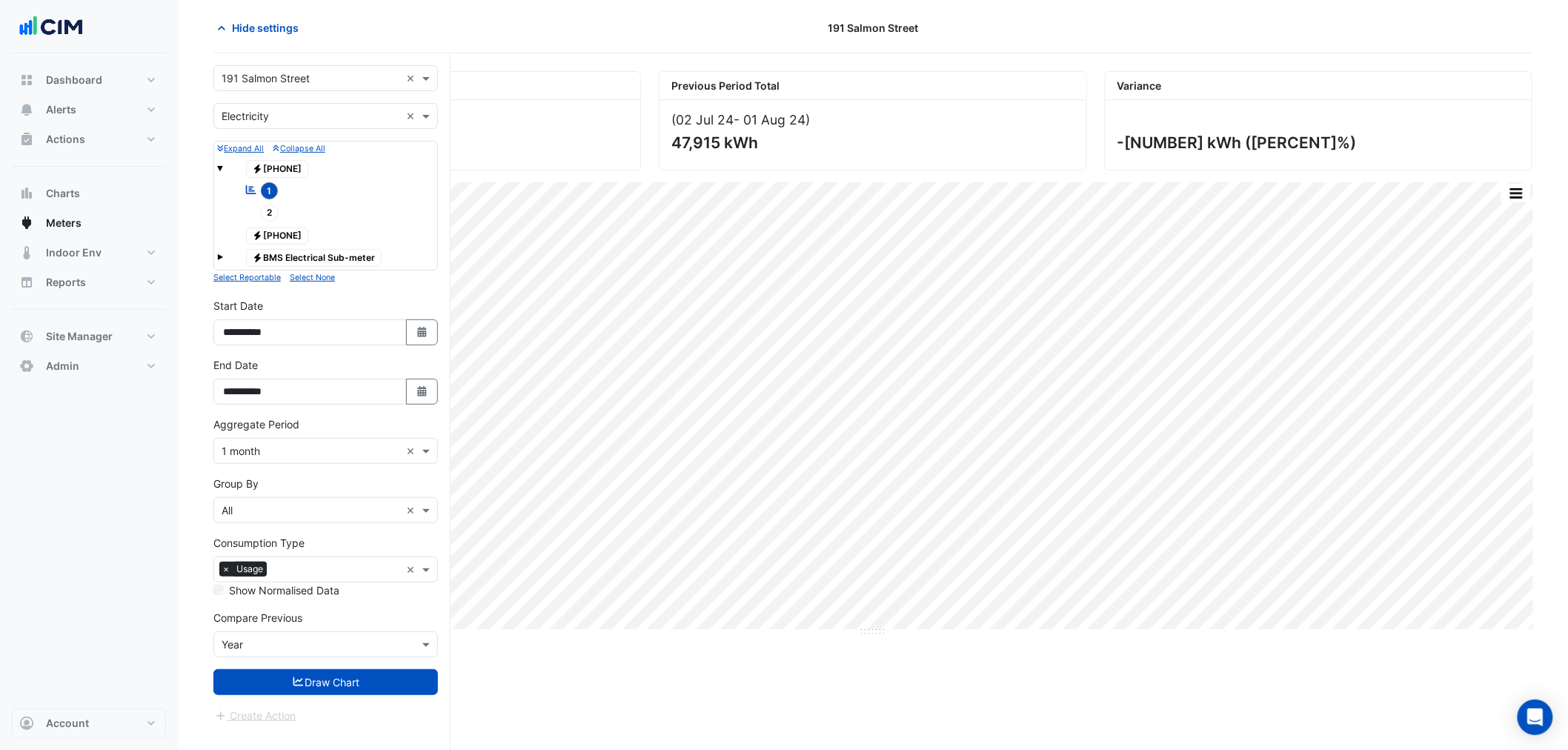 select on "*" 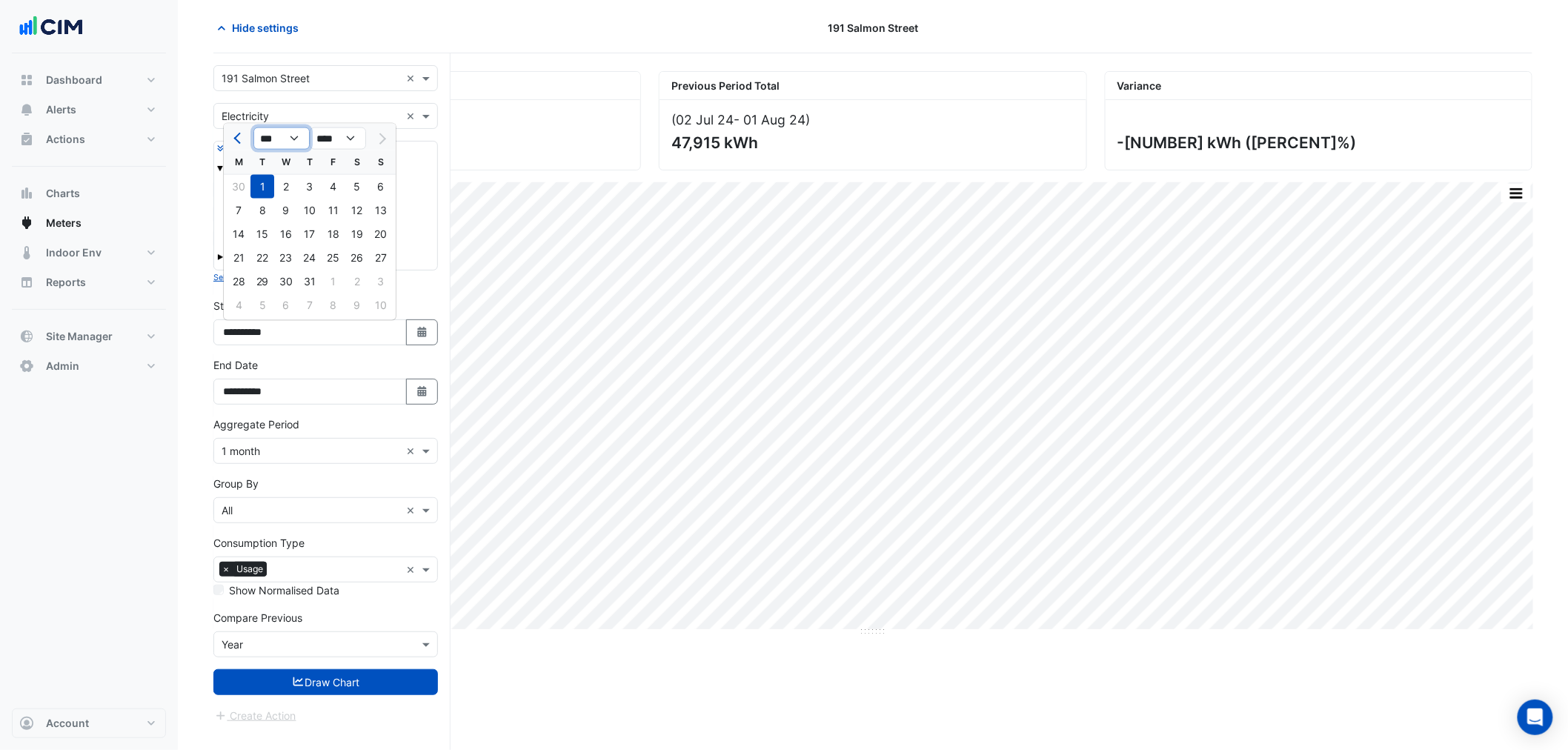 click on "*** *** *** *** *** *** ***" 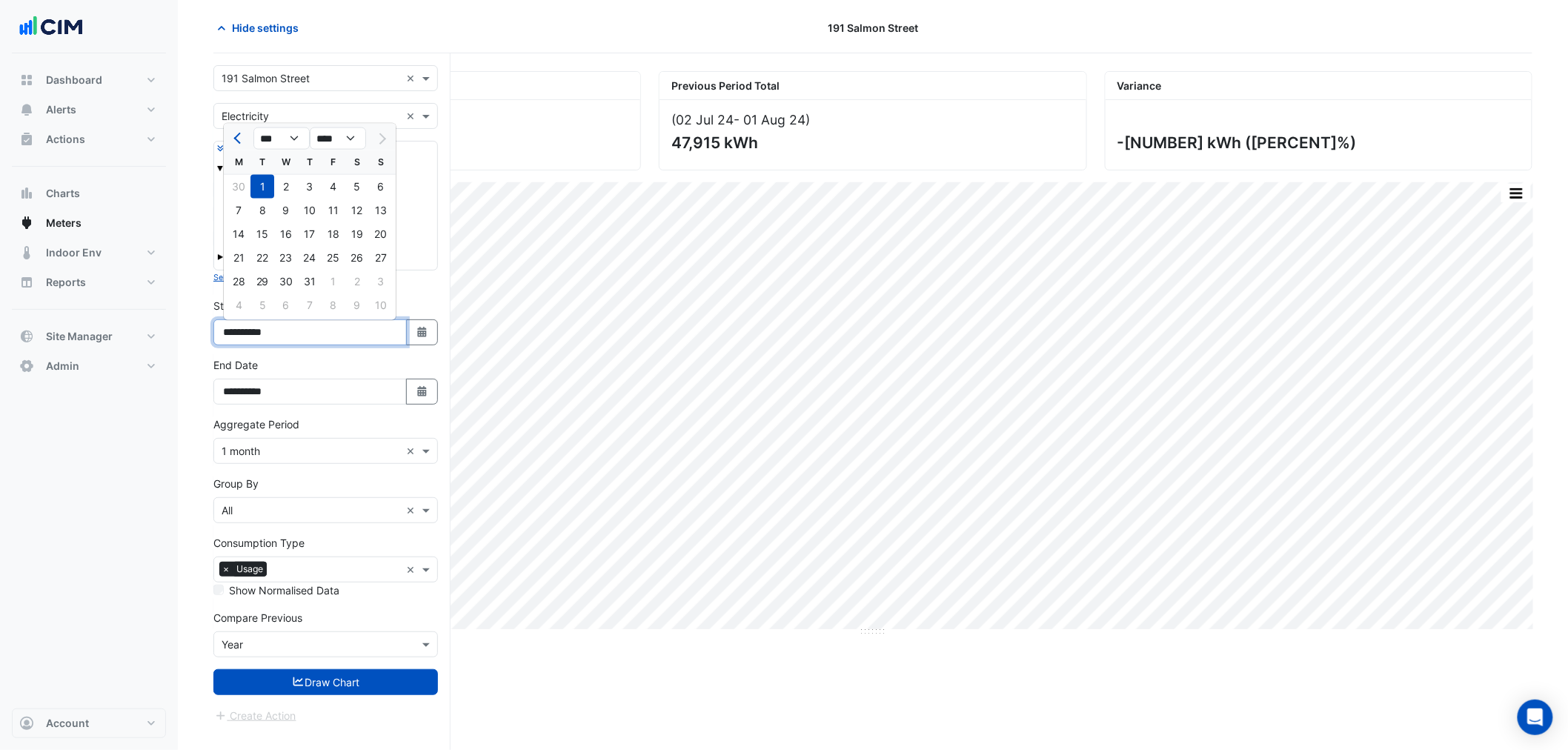 click on "**********" at bounding box center [310, 332] 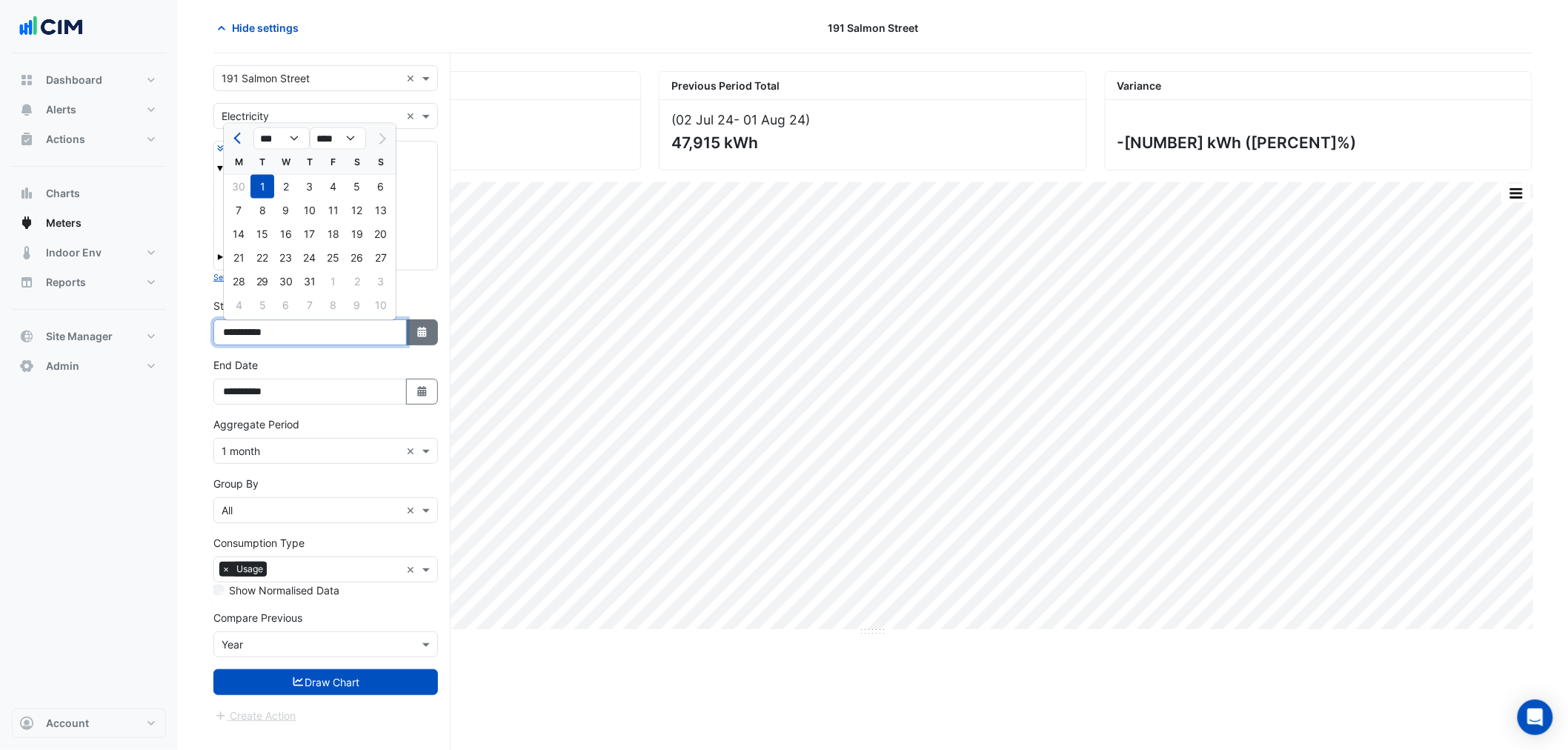 type on "**********" 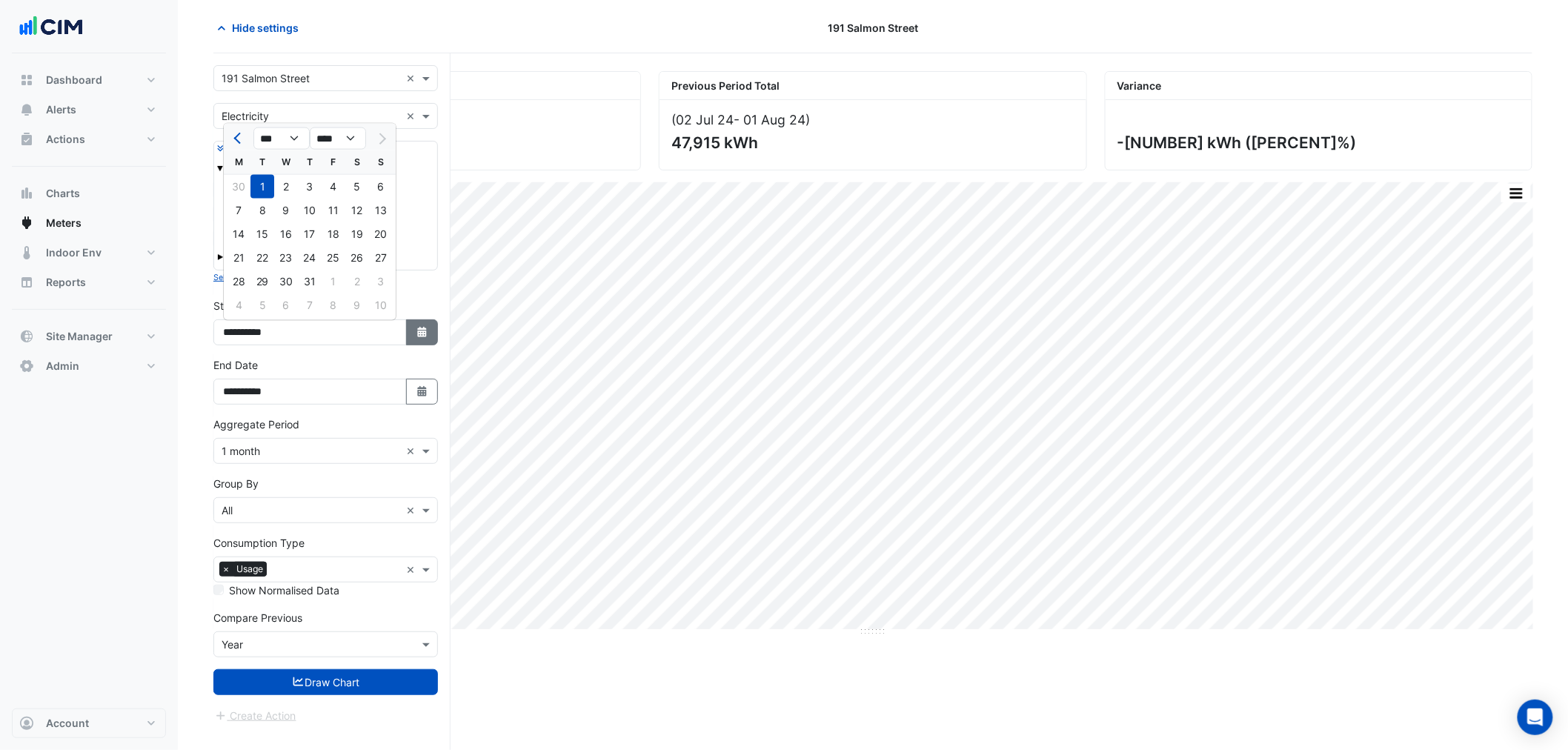 click on "Select Date" 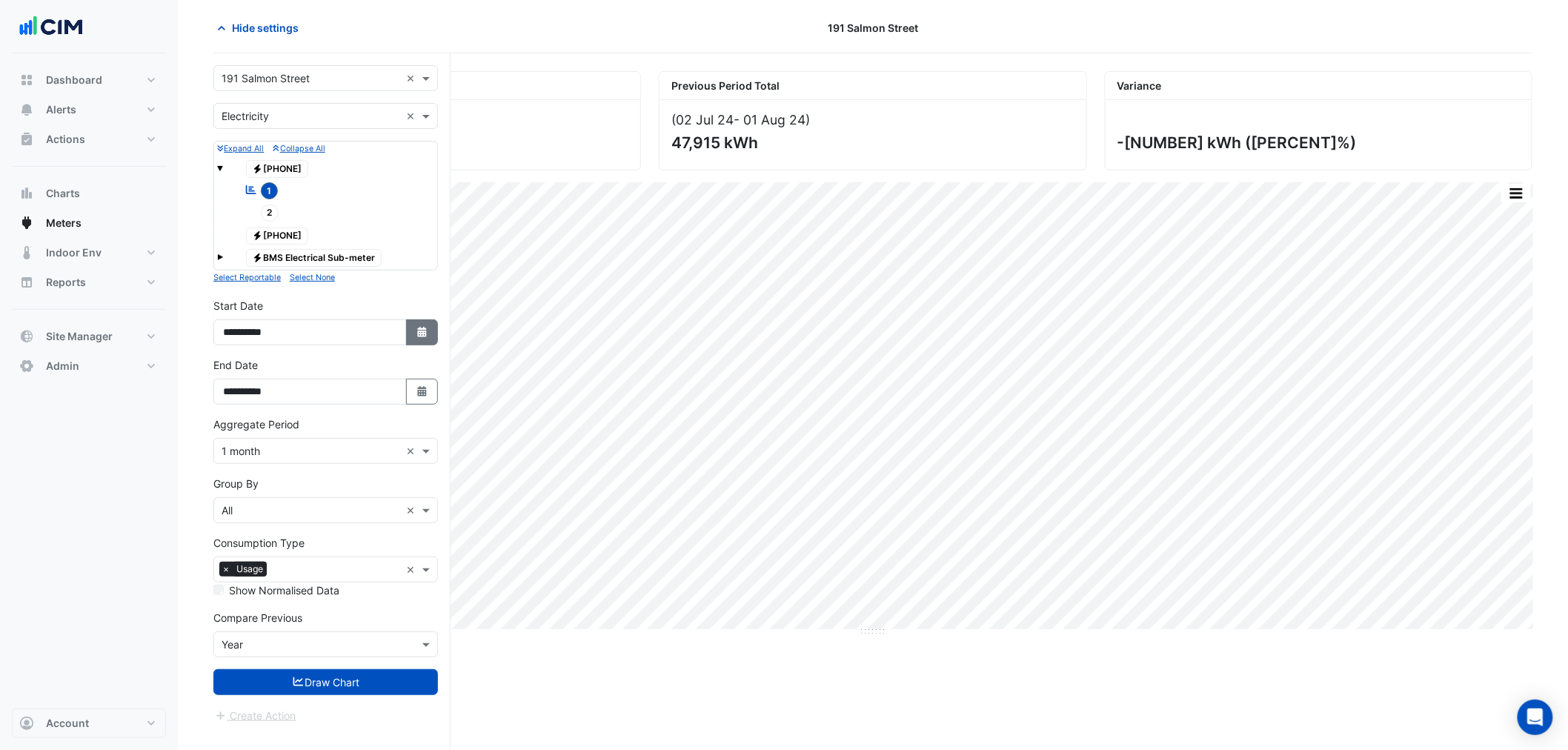 click 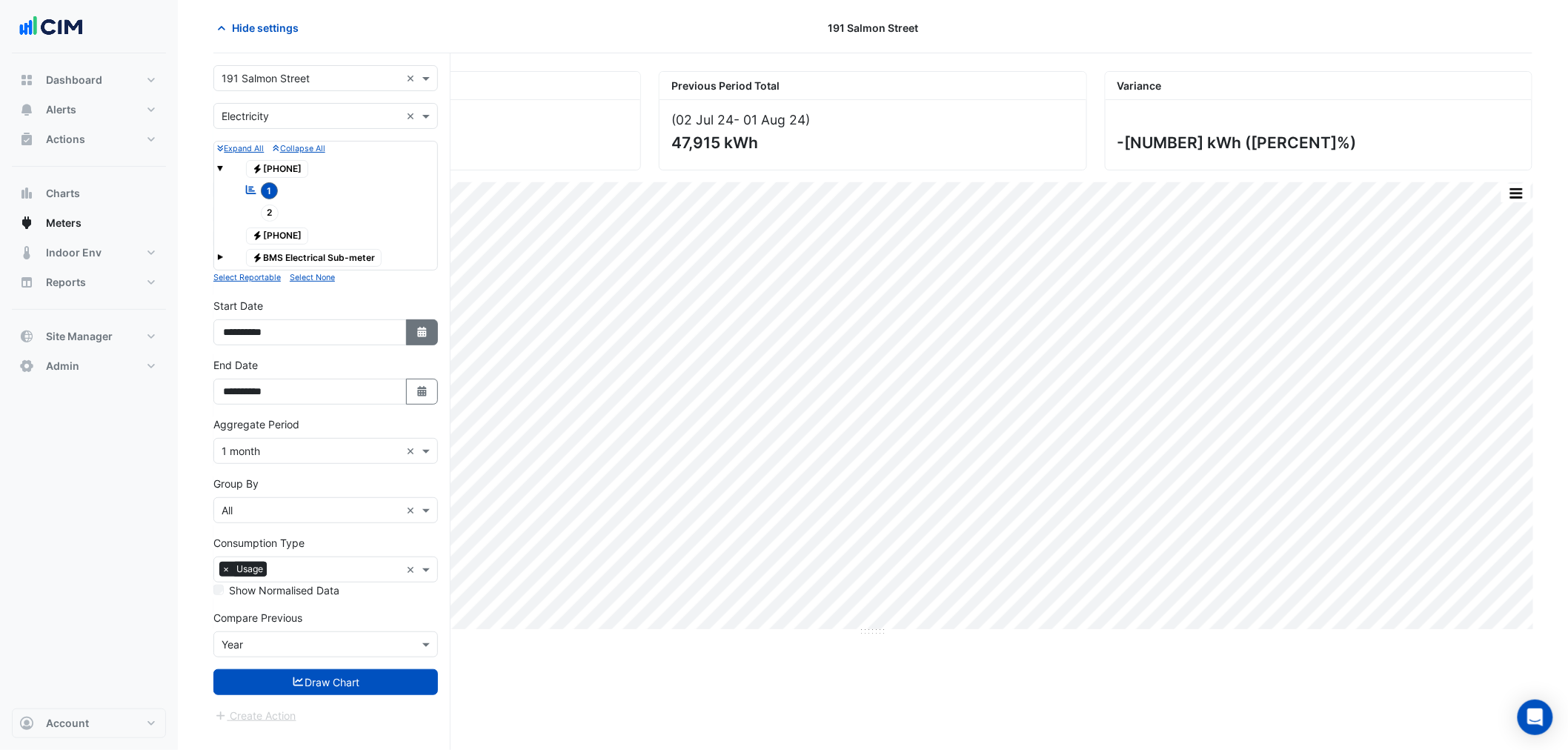 select on "*" 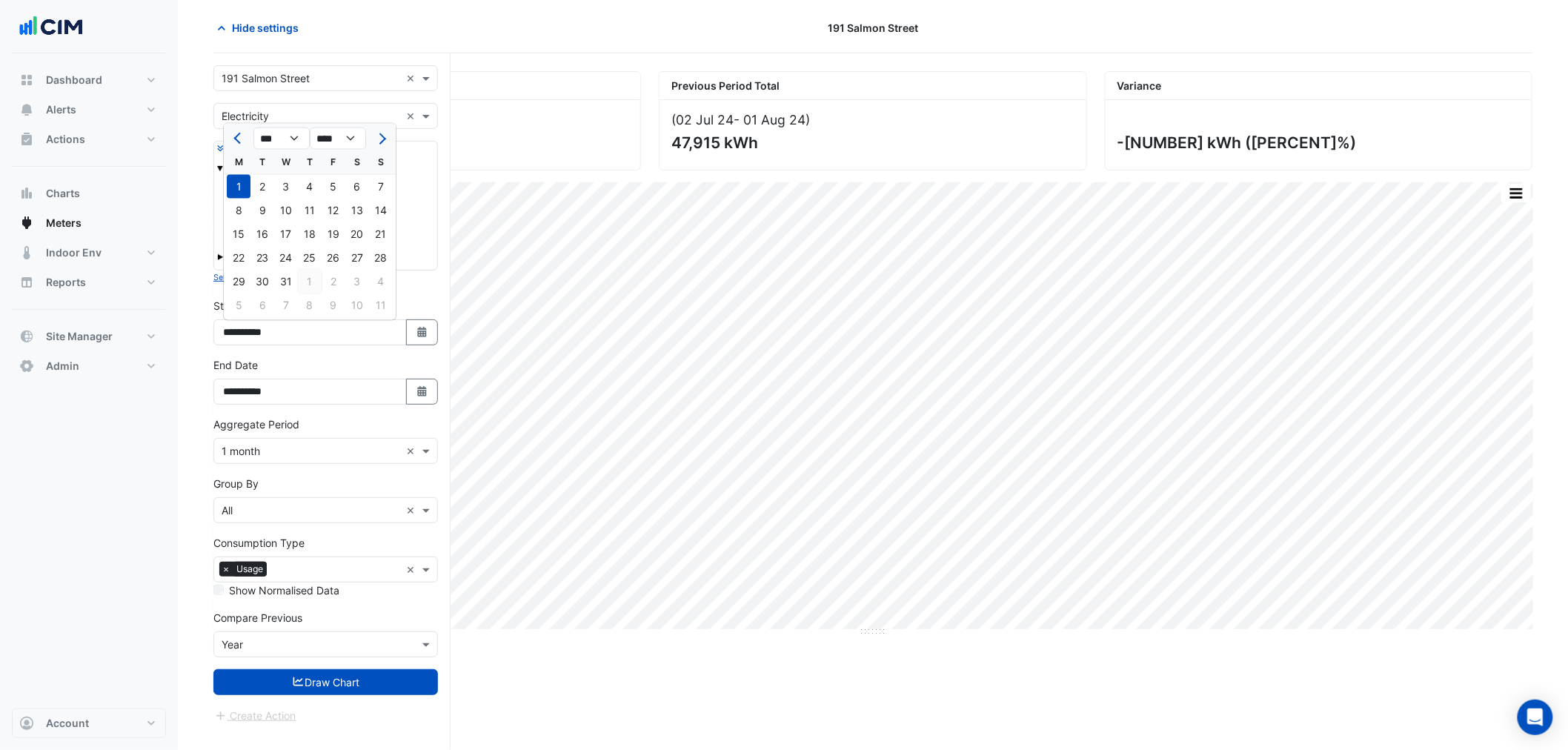 click on "1" 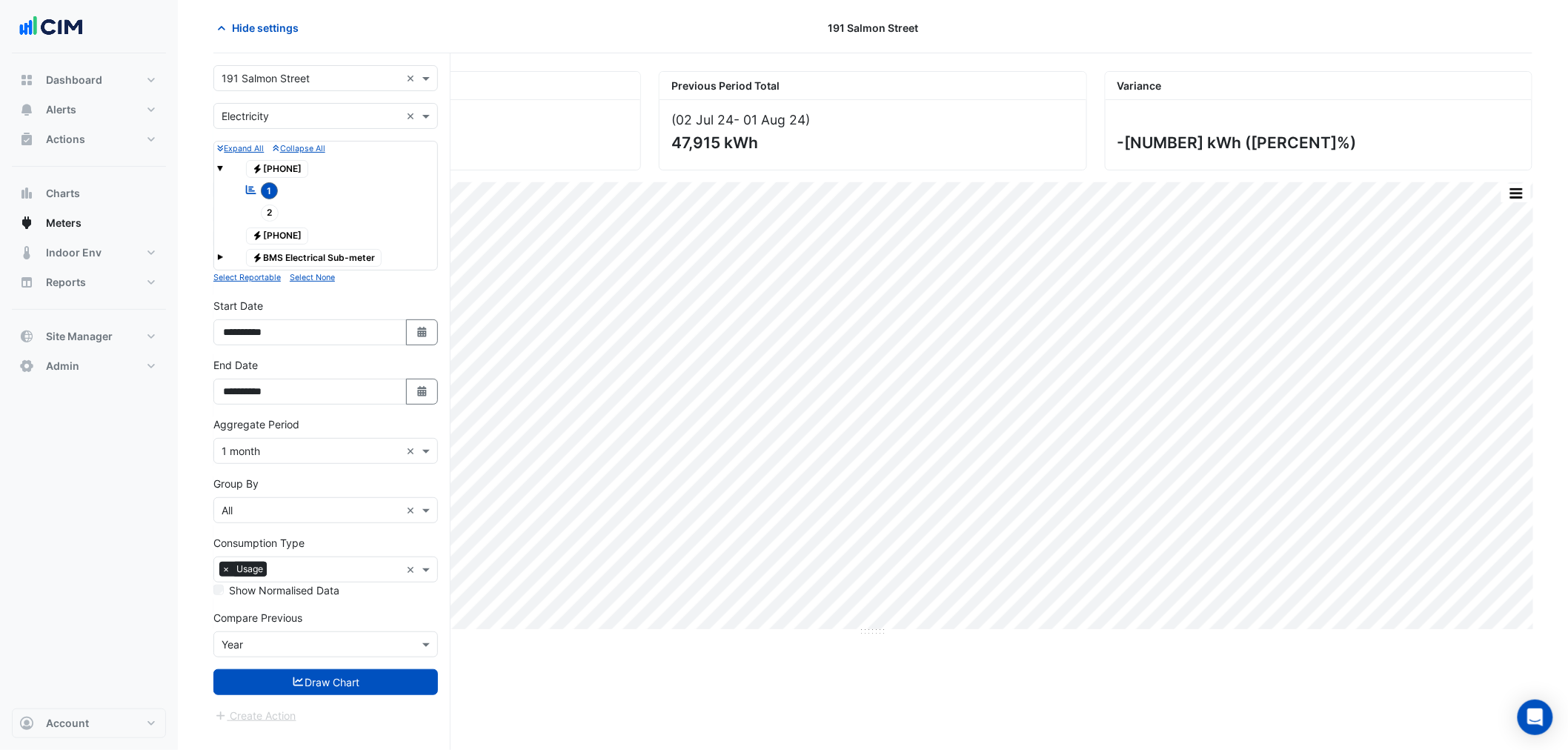 click on "Select a Site × [NUMBER] [STREET] ×
Utility Type × Electricity ×
Expand All
Collapse All
Electricity
[NUMBER]
Reportable
1
2
Electricity
[NUMBER]
Electricity" at bounding box center [325, 394] 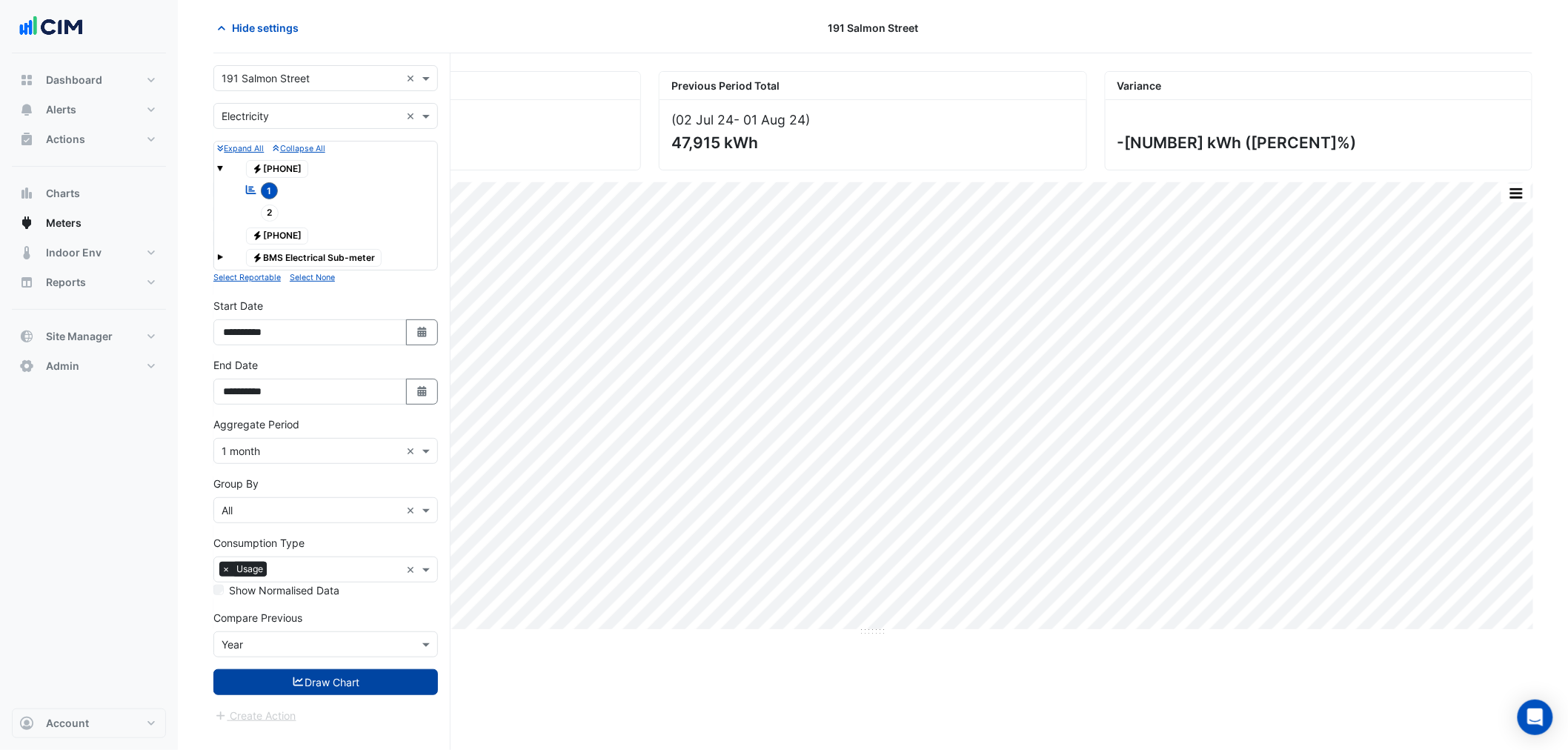 click on "Draw Chart" at bounding box center [325, 682] 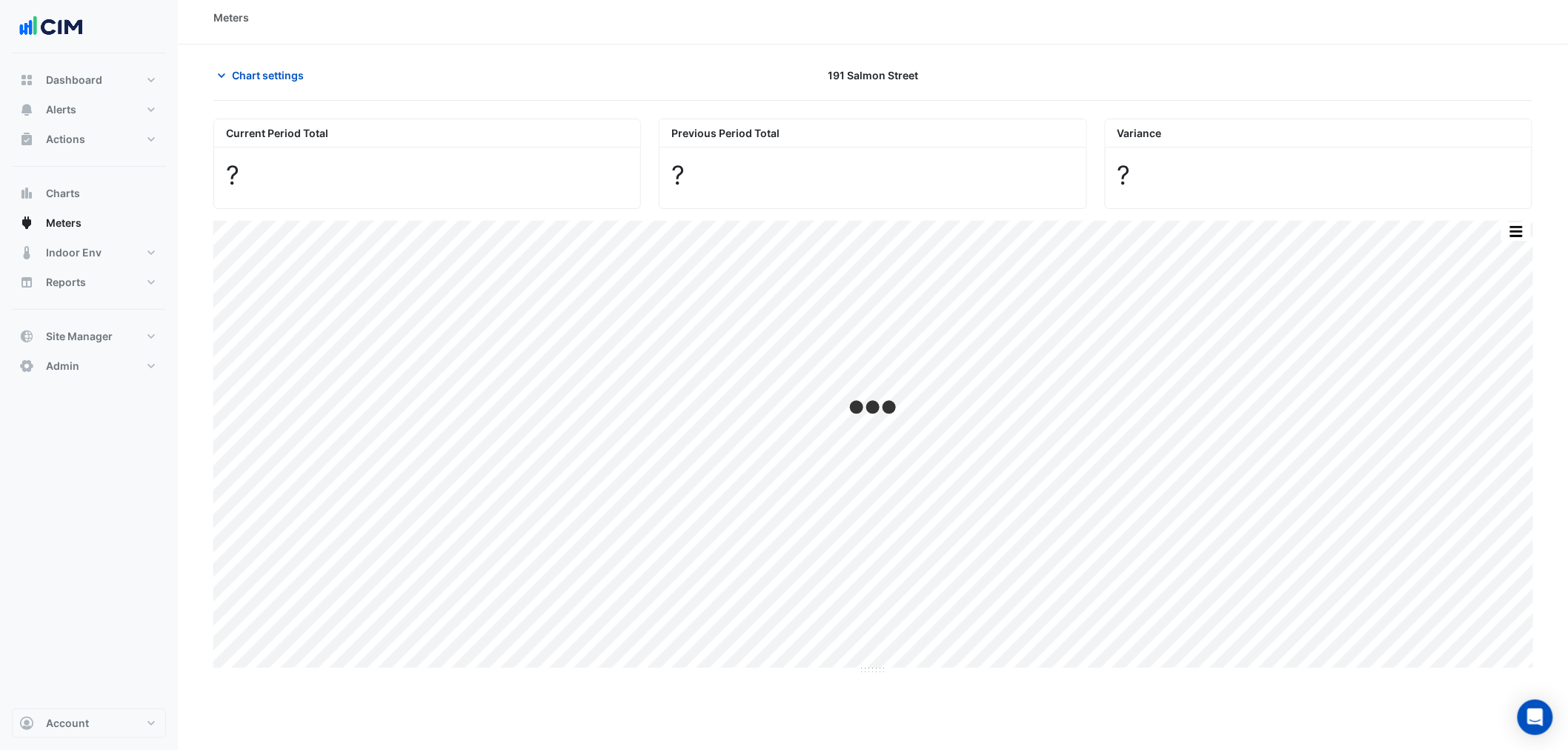 scroll, scrollTop: 0, scrollLeft: 0, axis: both 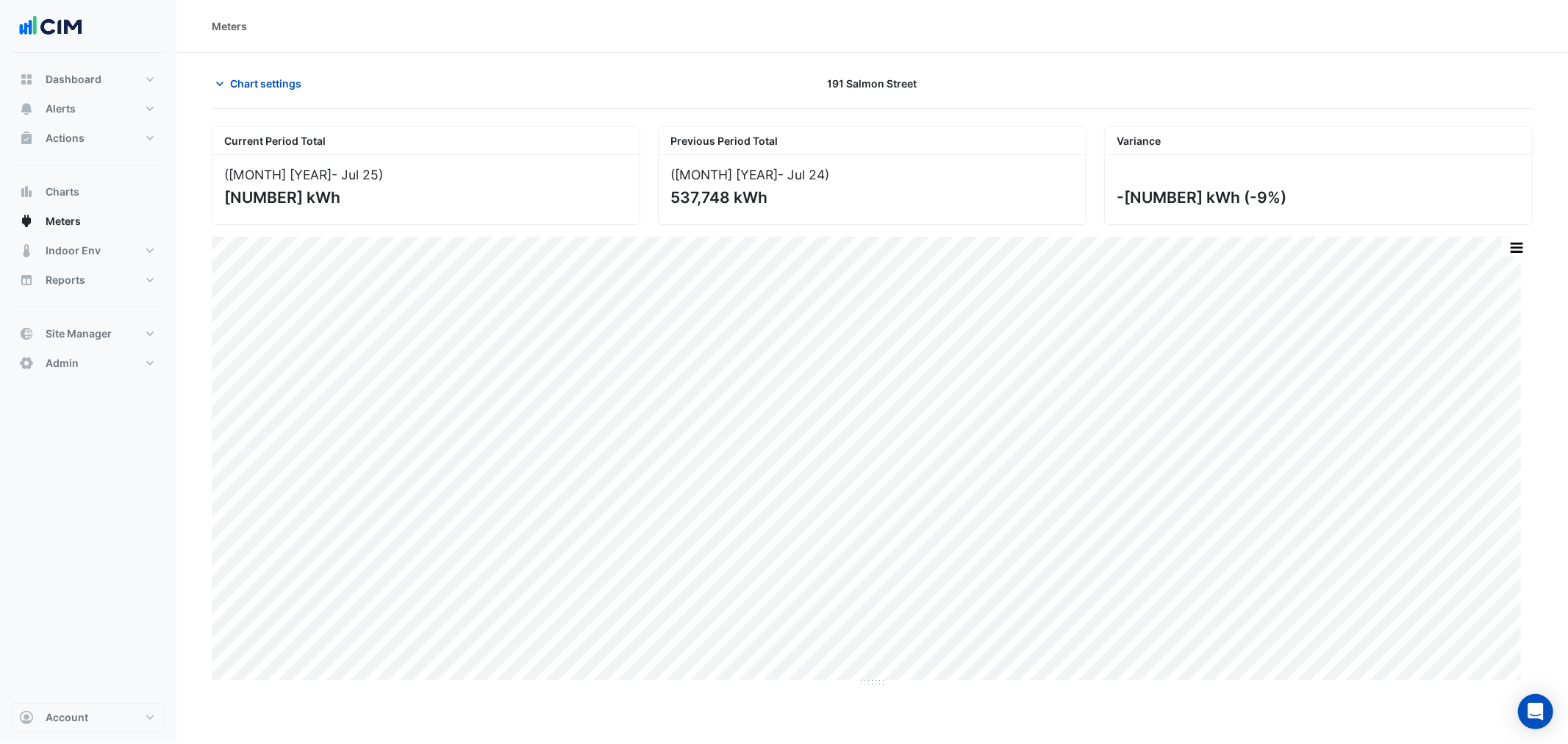 click on "[NUMBER] kWh" 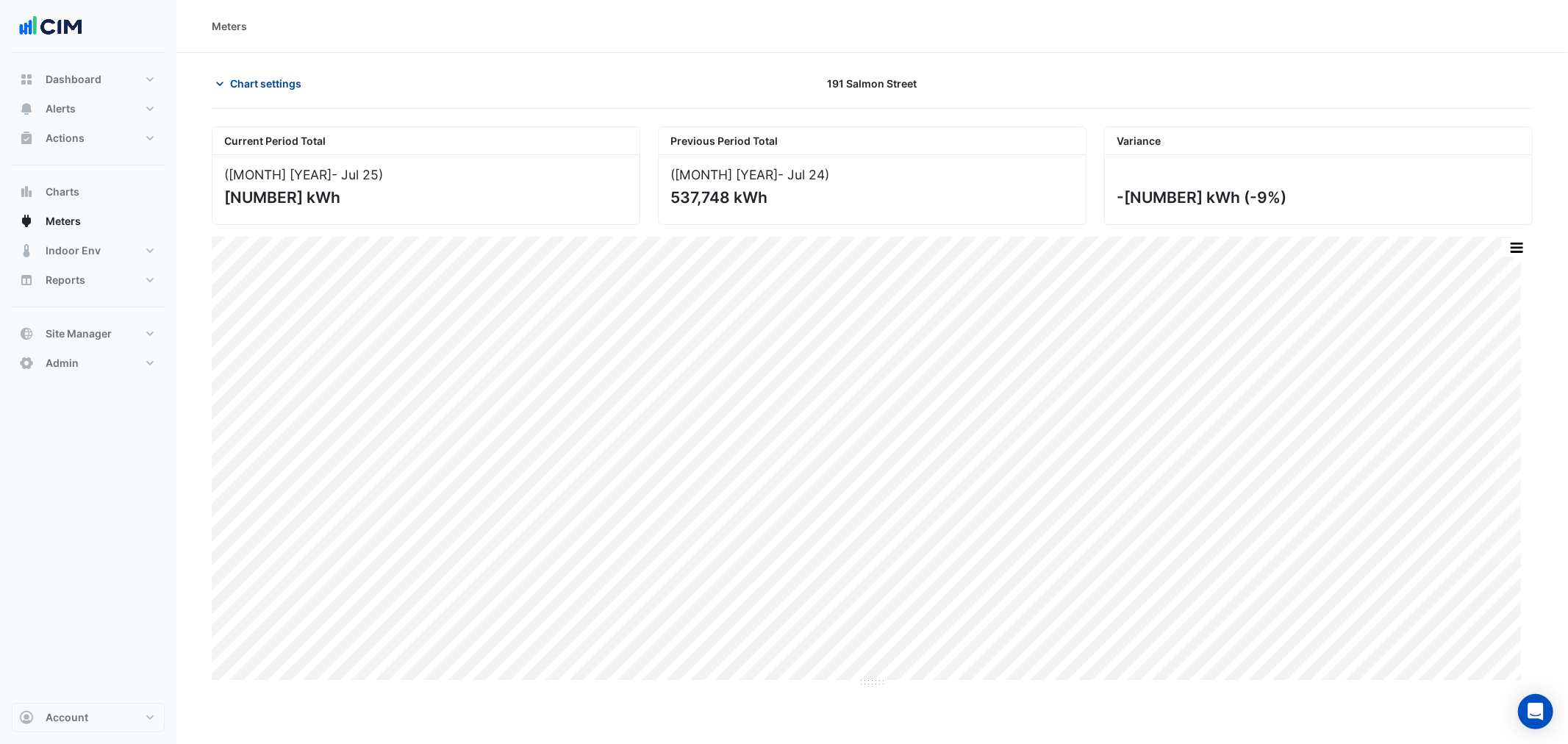 click on "Chart settings" 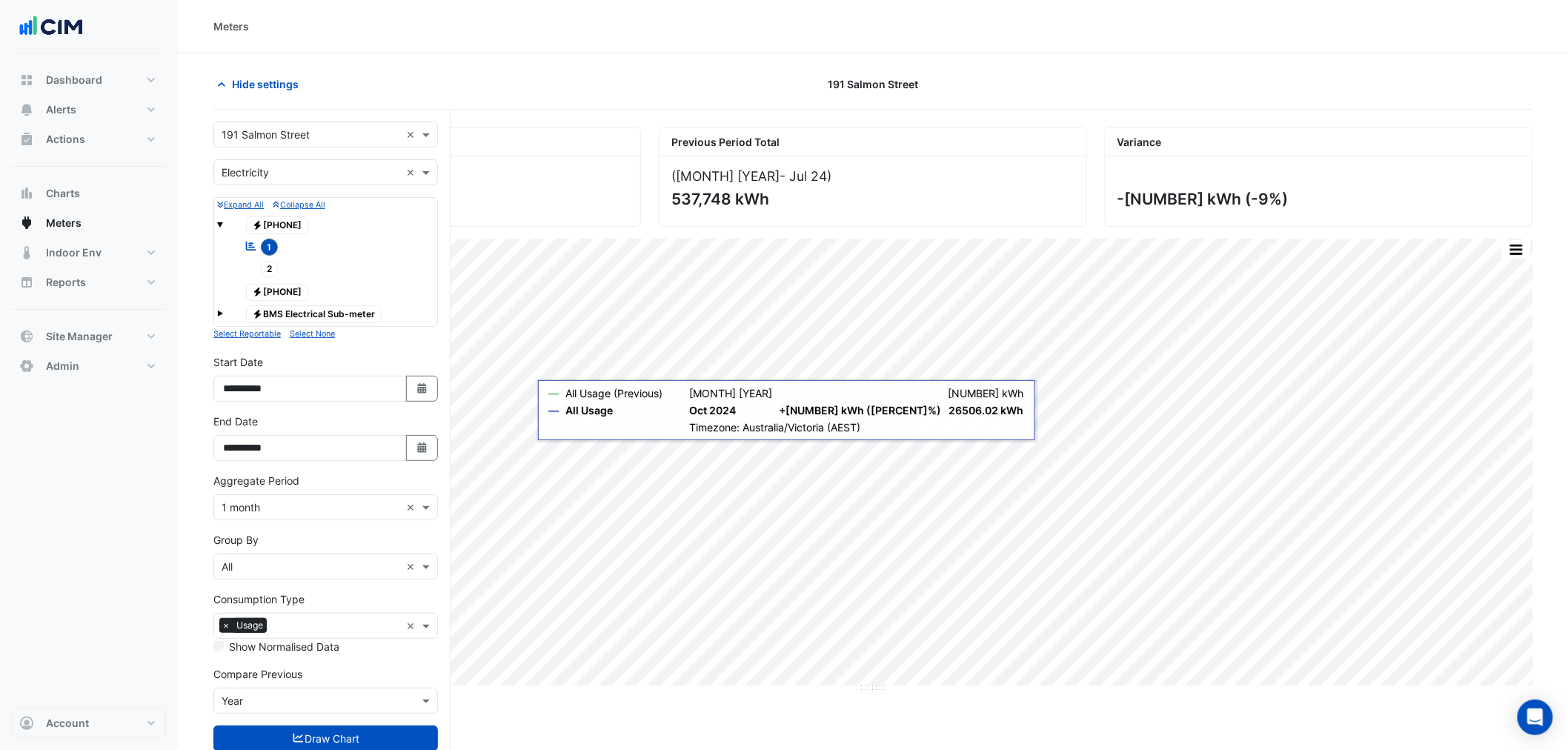 scroll, scrollTop: 56, scrollLeft: 0, axis: vertical 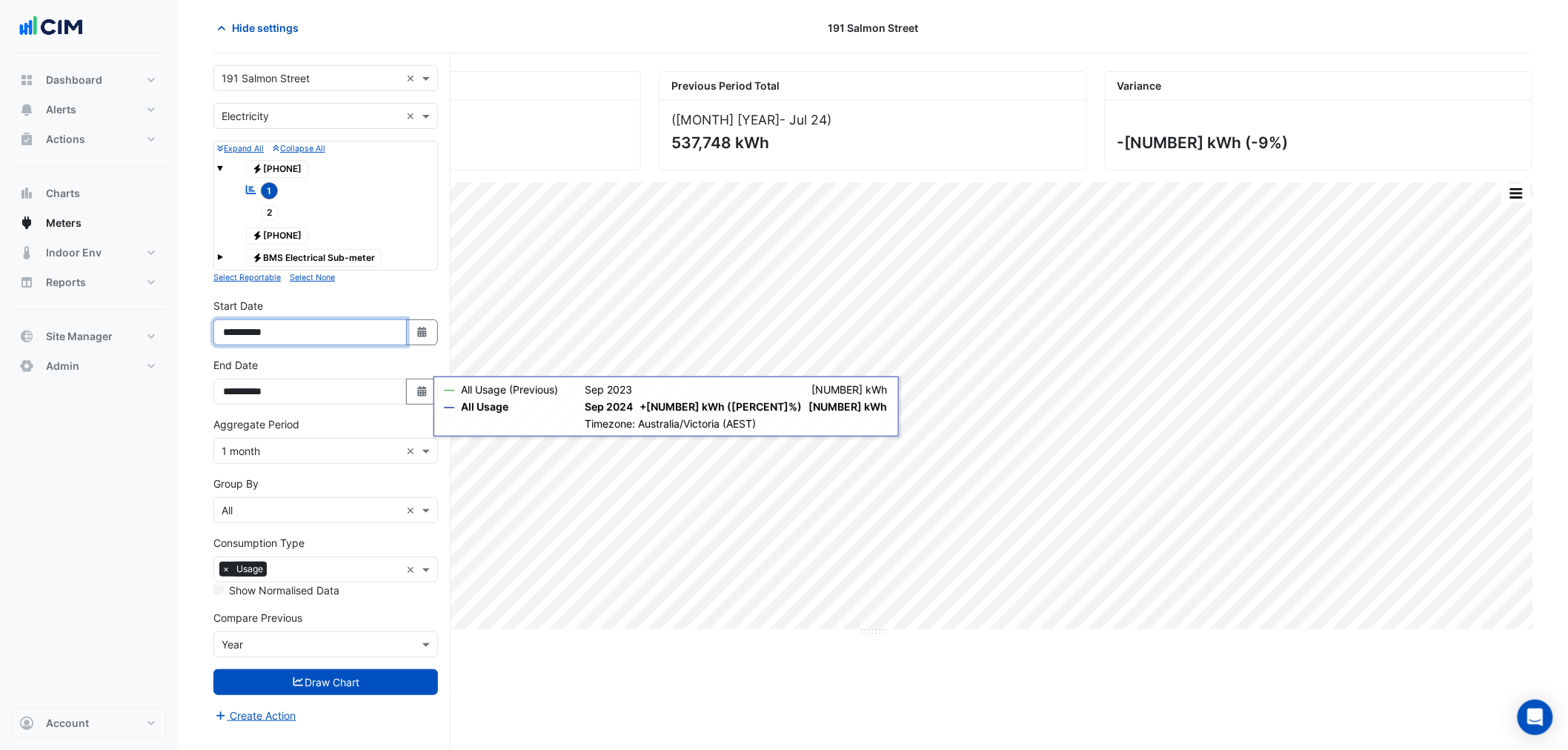 click on "**********" at bounding box center [310, 332] 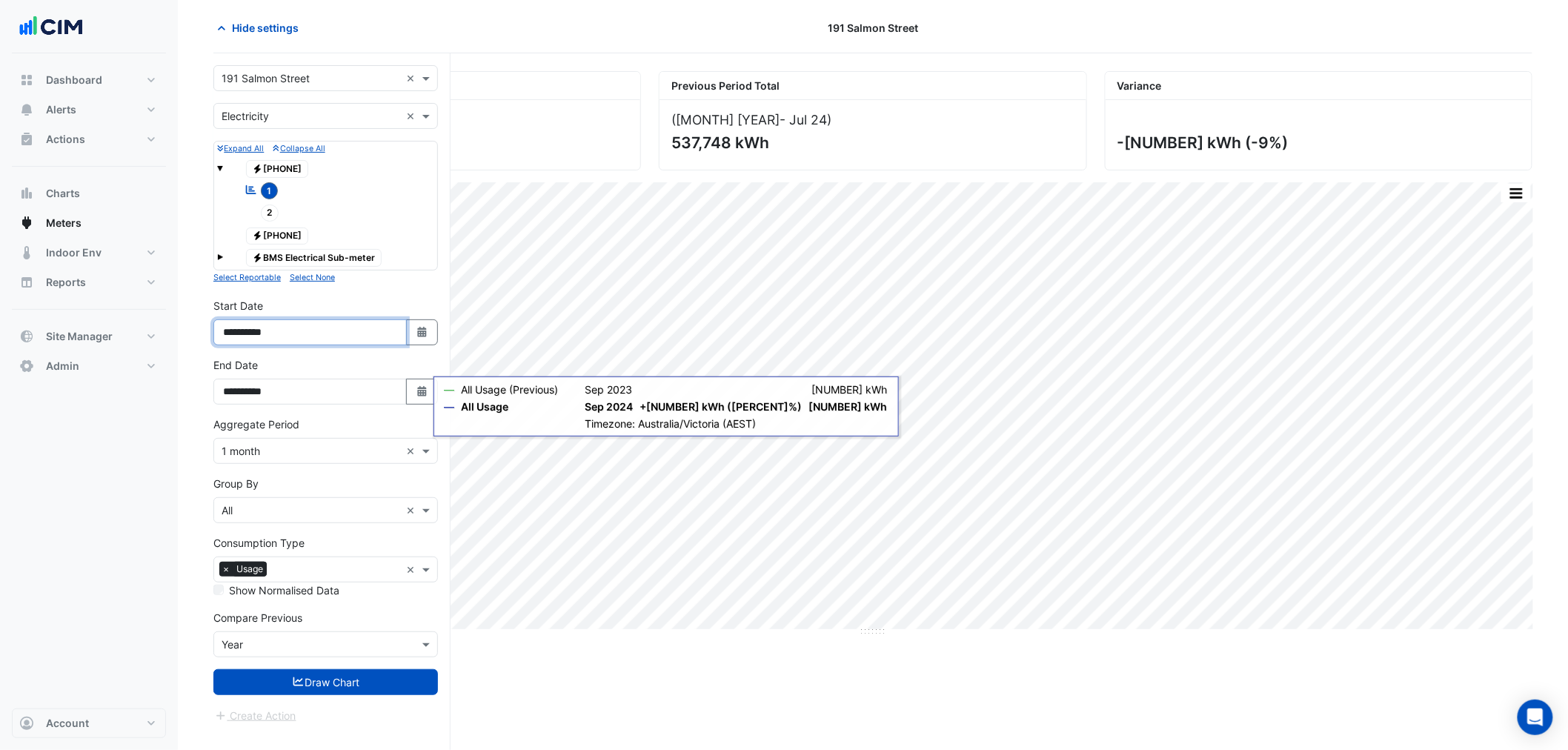type on "**********" 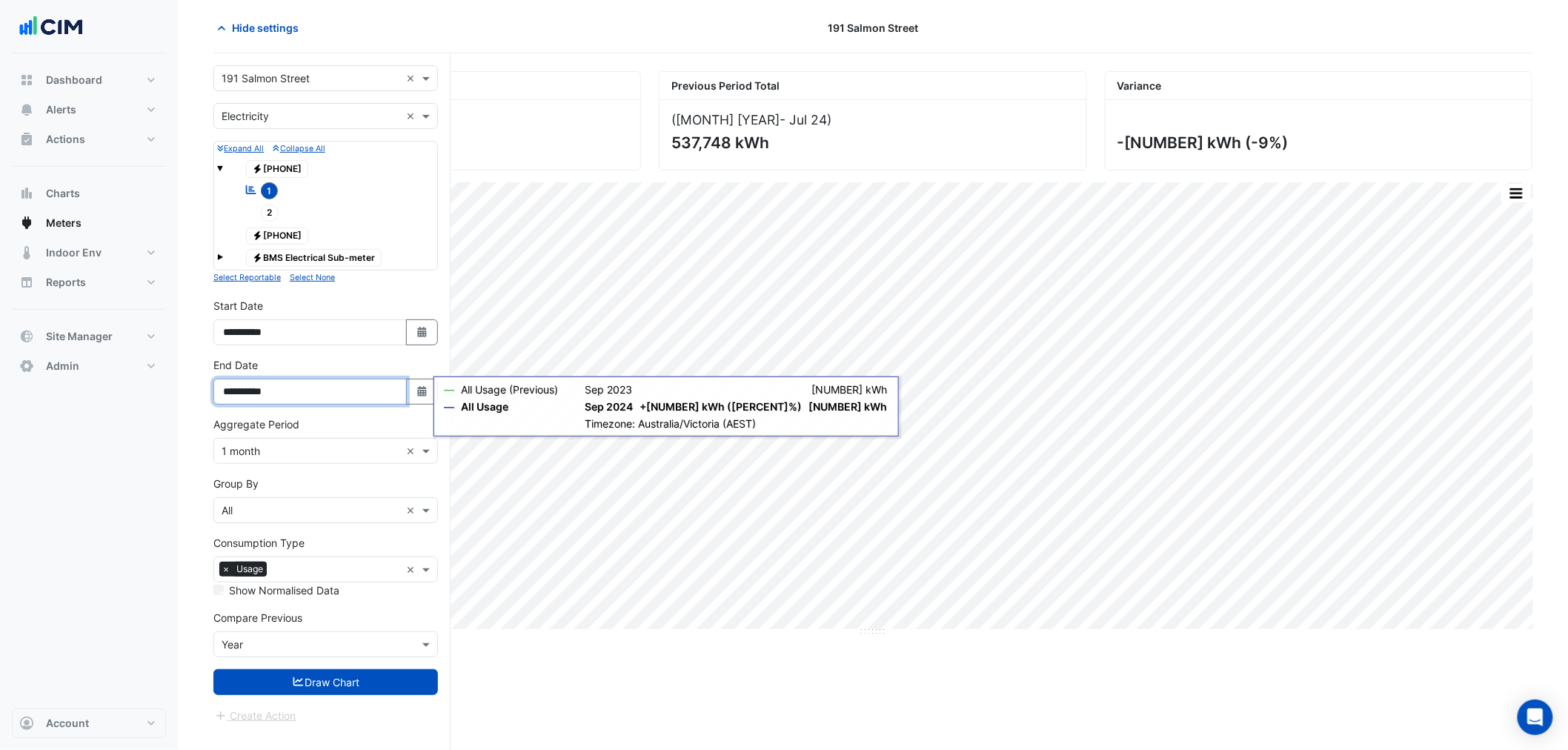 click on "**********" at bounding box center (310, 391) 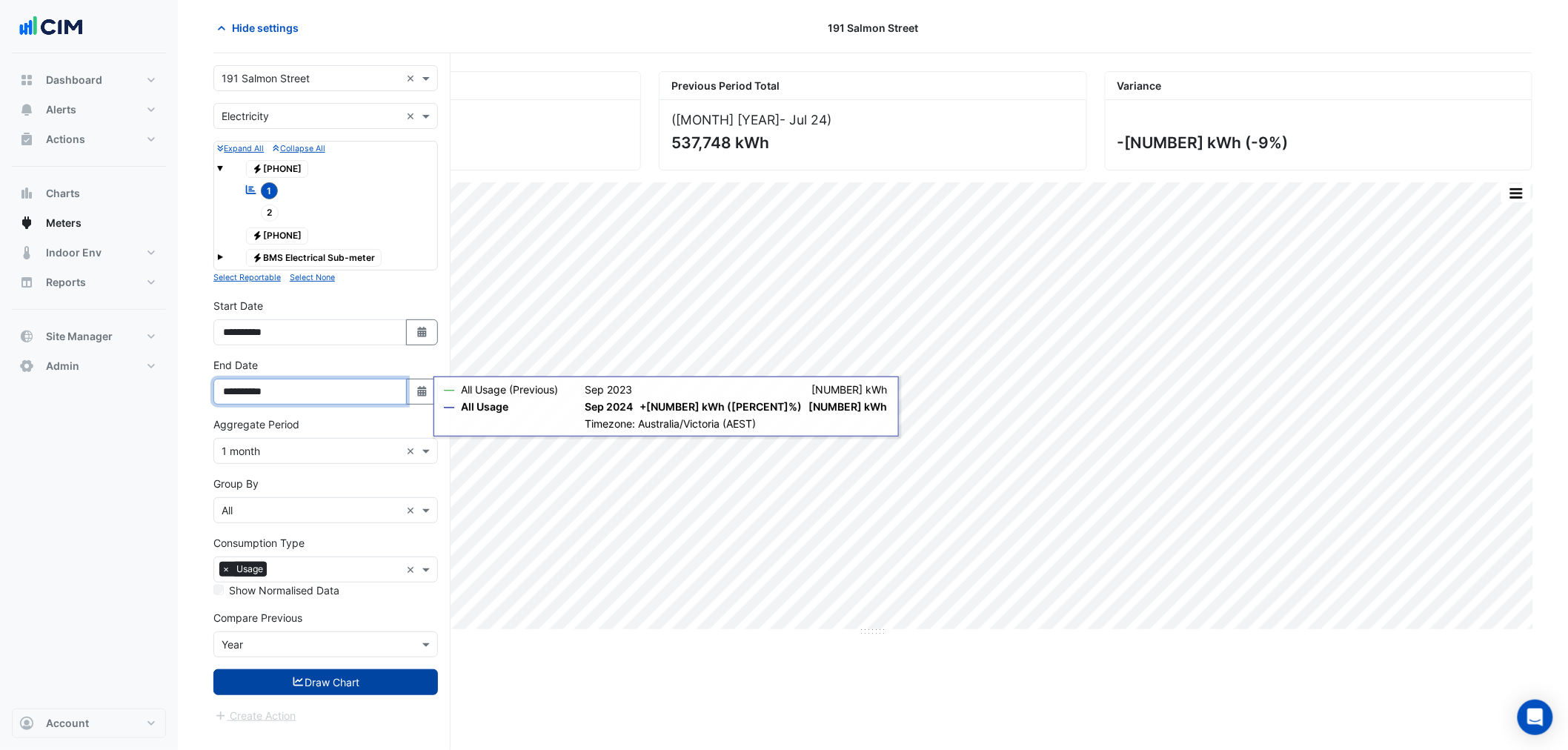 type on "**********" 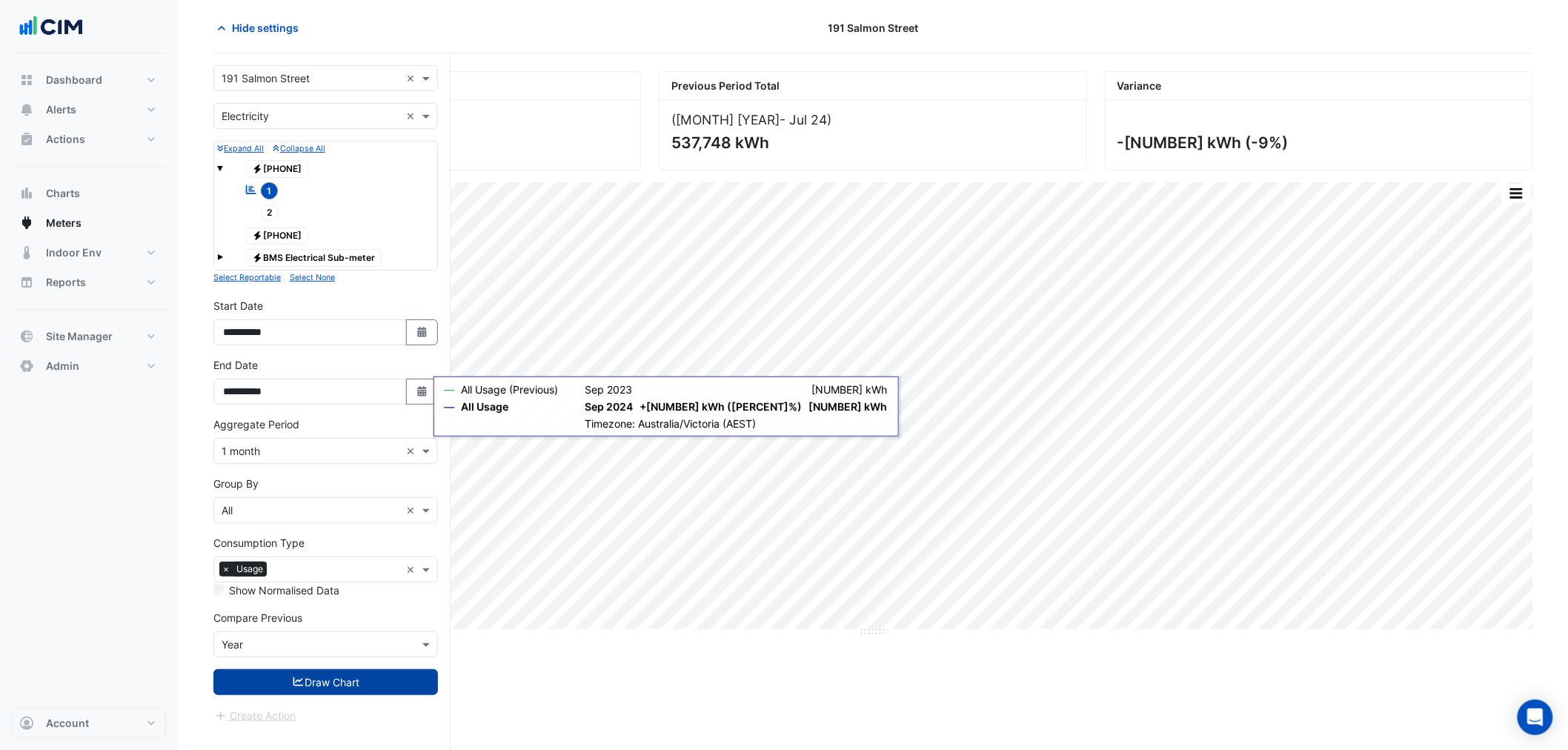 click on "Draw Chart" at bounding box center [325, 682] 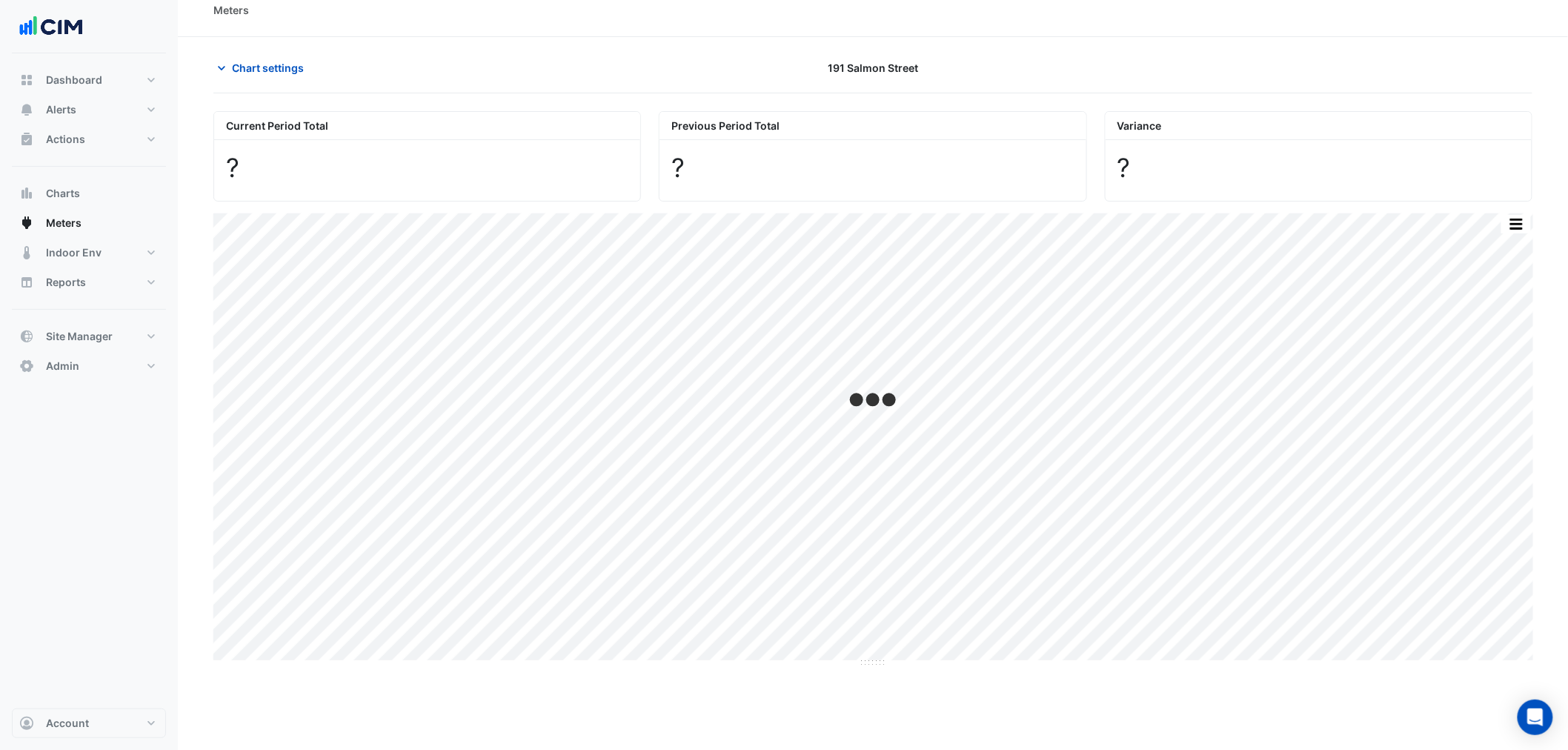 scroll, scrollTop: 0, scrollLeft: 0, axis: both 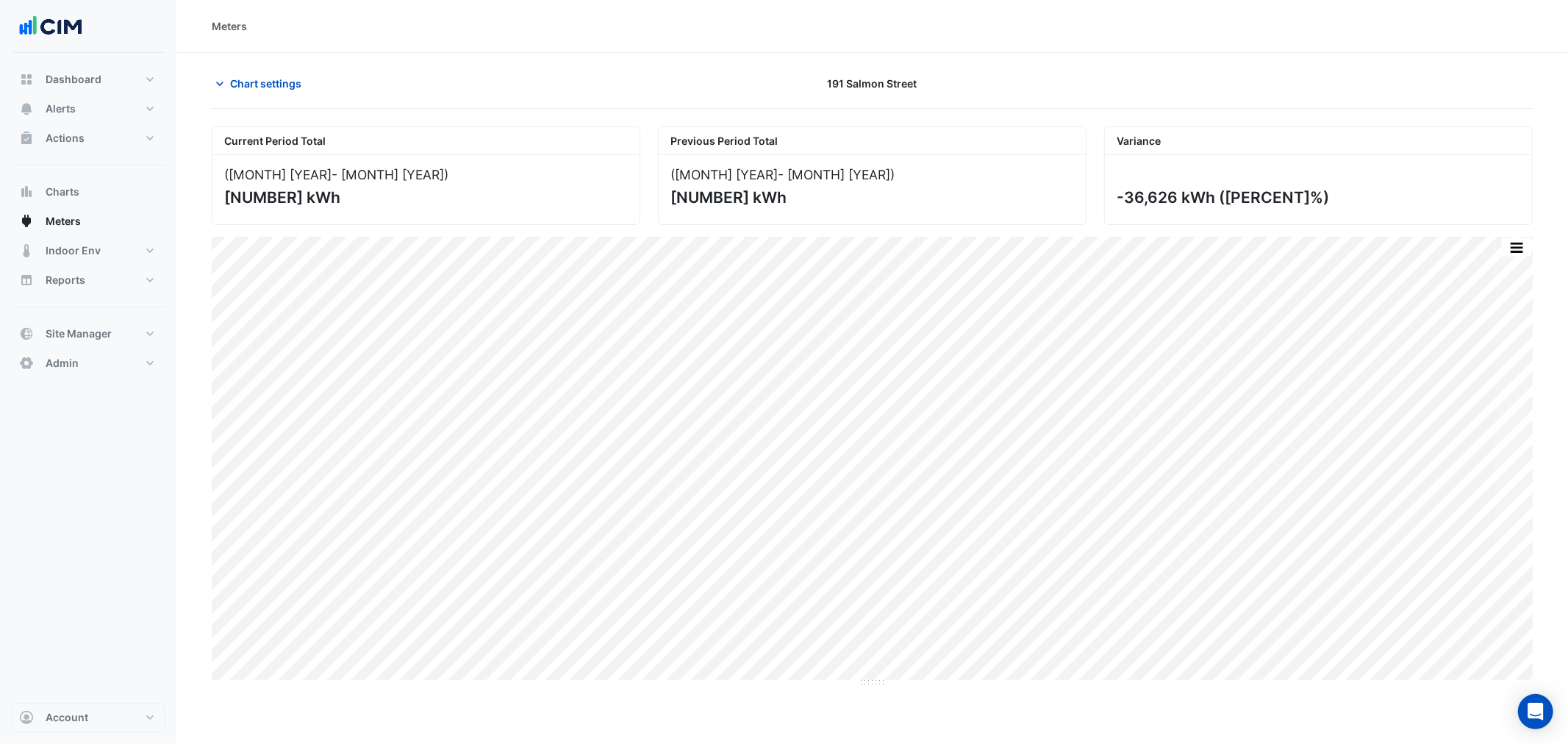 click on "[NUMBER] kWh" 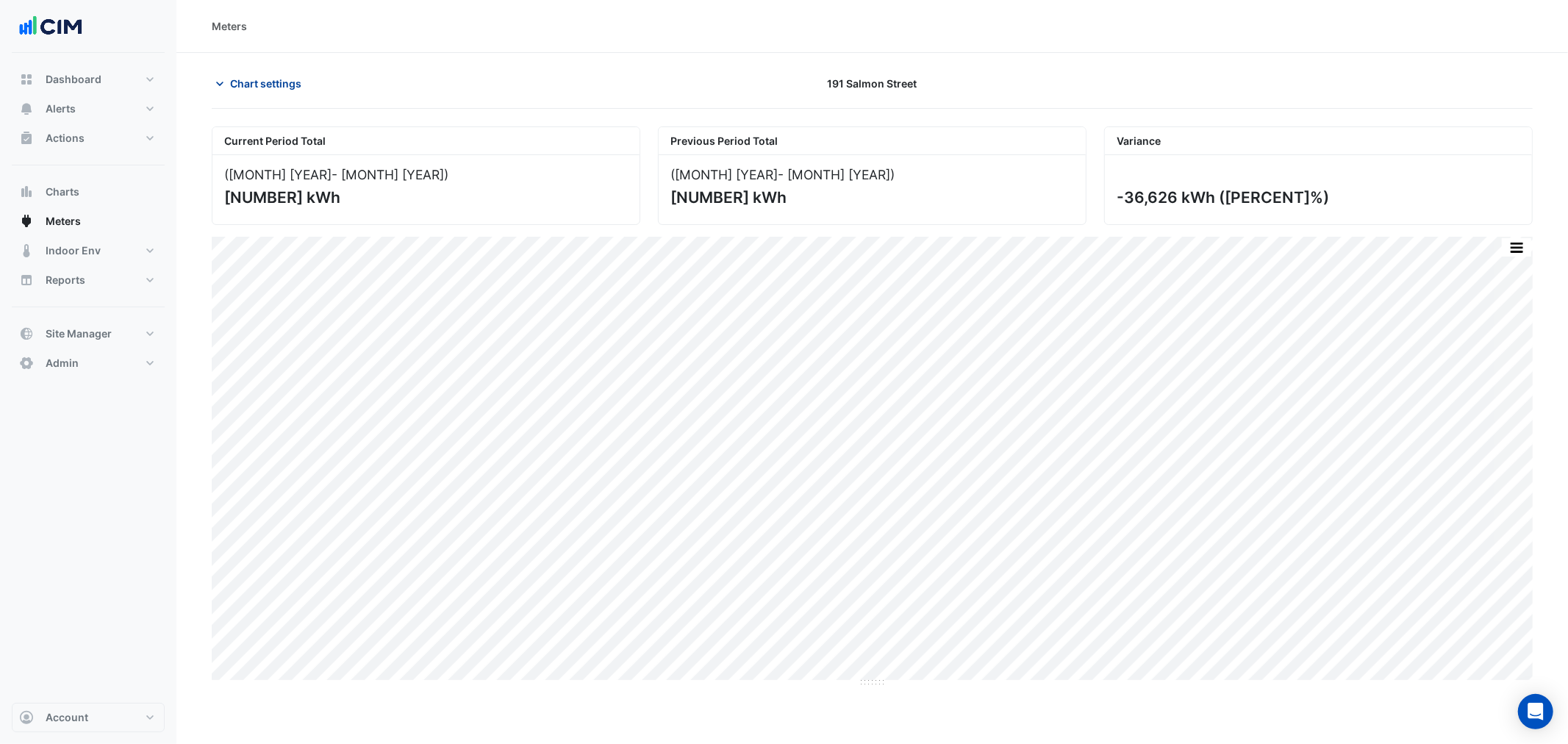 click on "Chart settings" 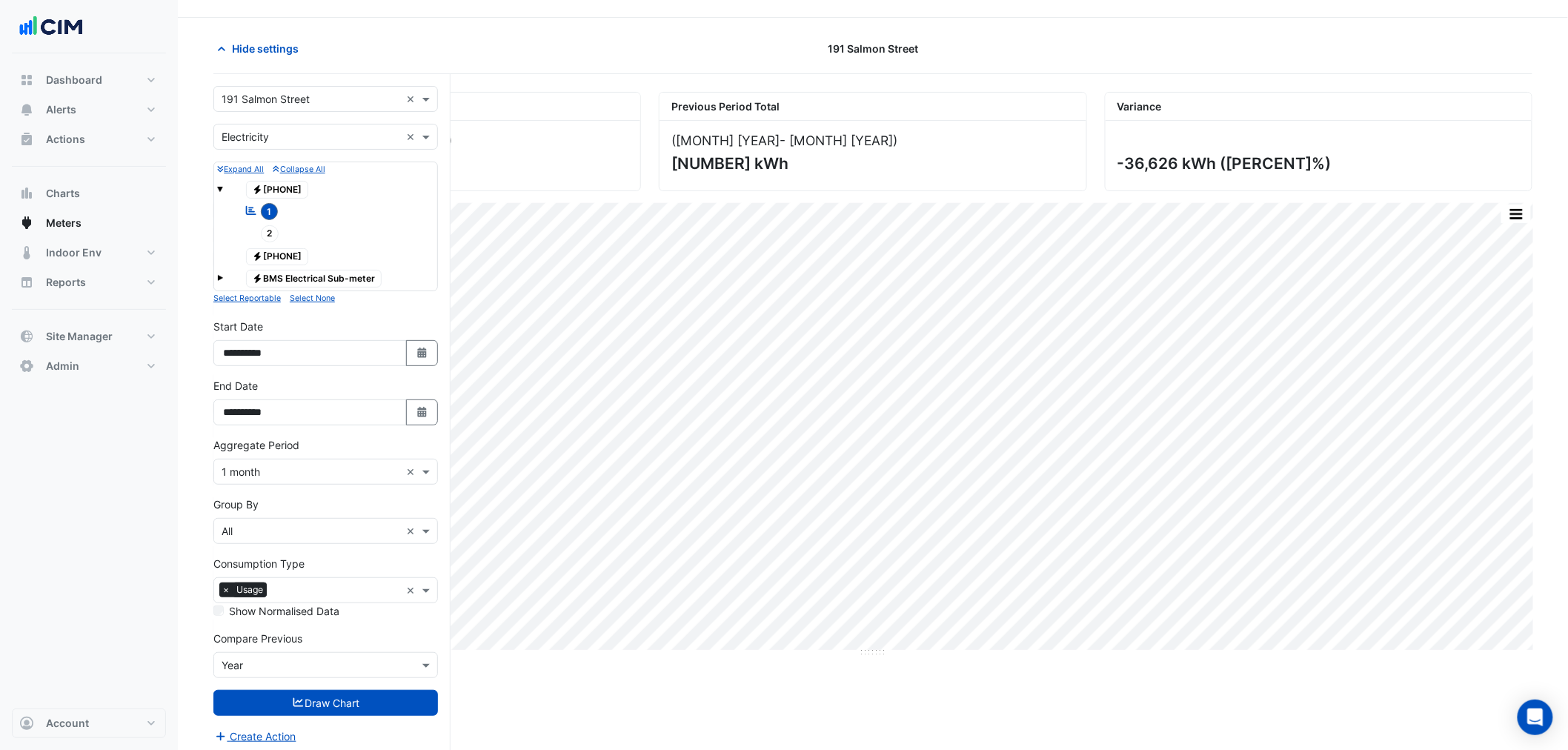 scroll, scrollTop: 56, scrollLeft: 0, axis: vertical 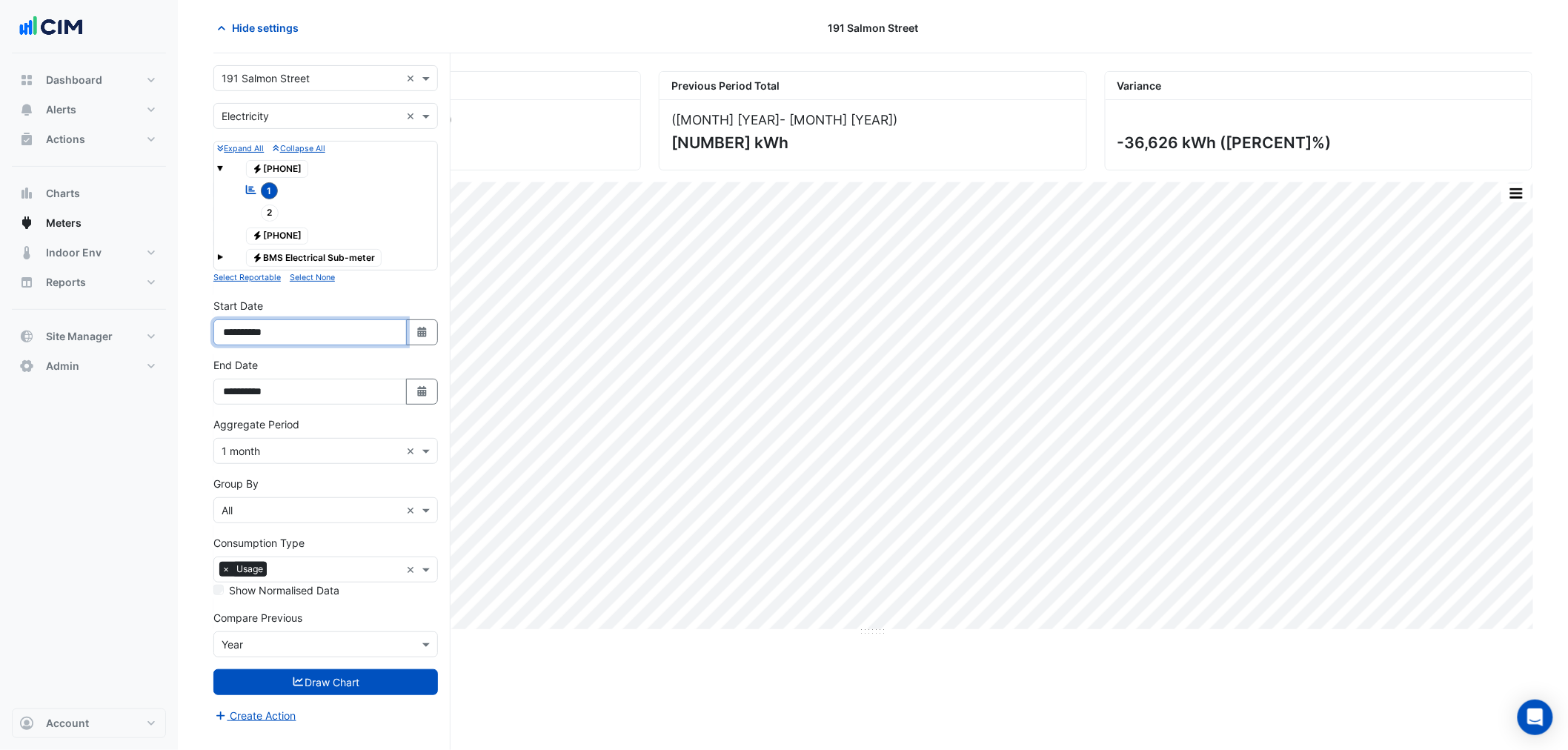drag, startPoint x: 238, startPoint y: 341, endPoint x: 246, endPoint y: 342, distance: 8.062258 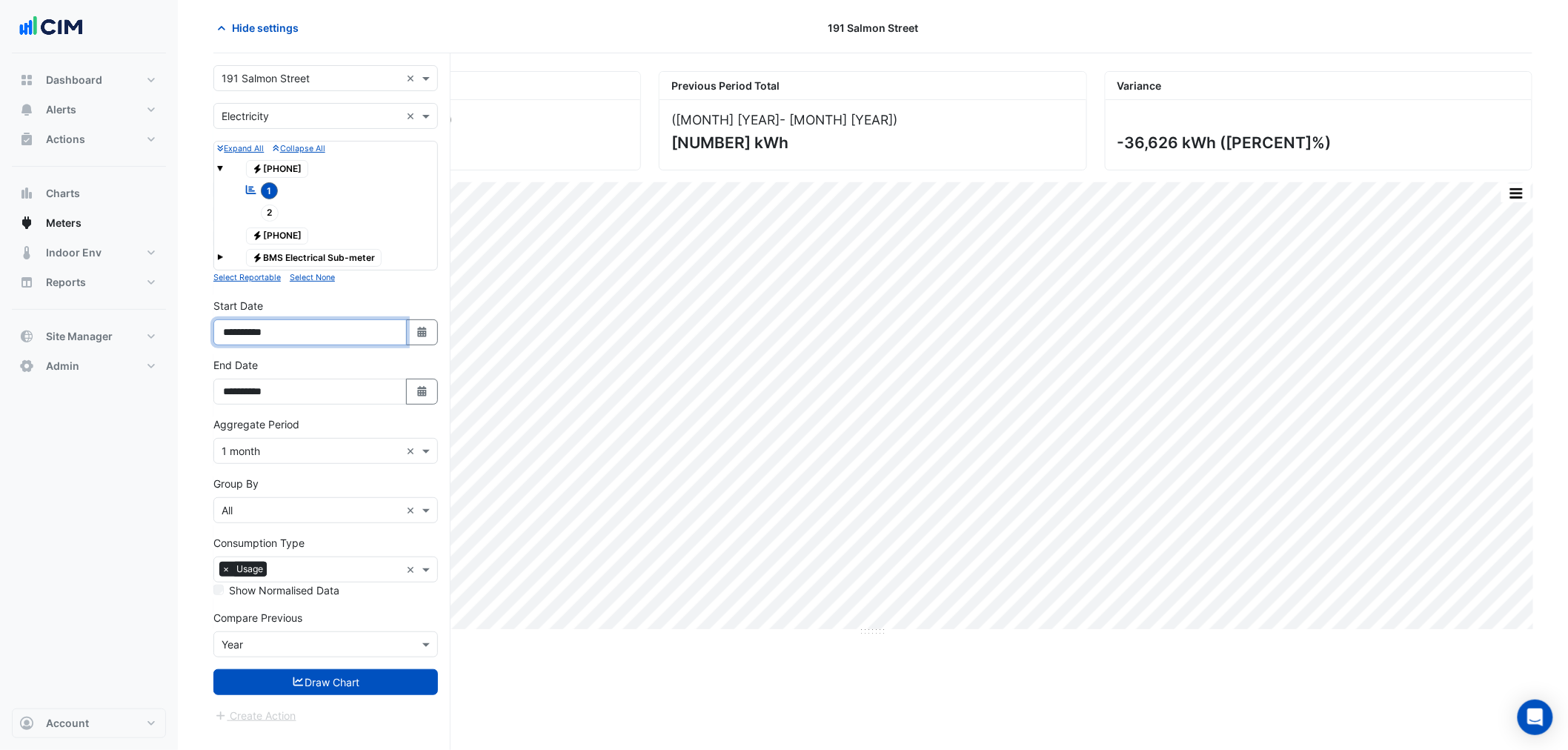 type on "**********" 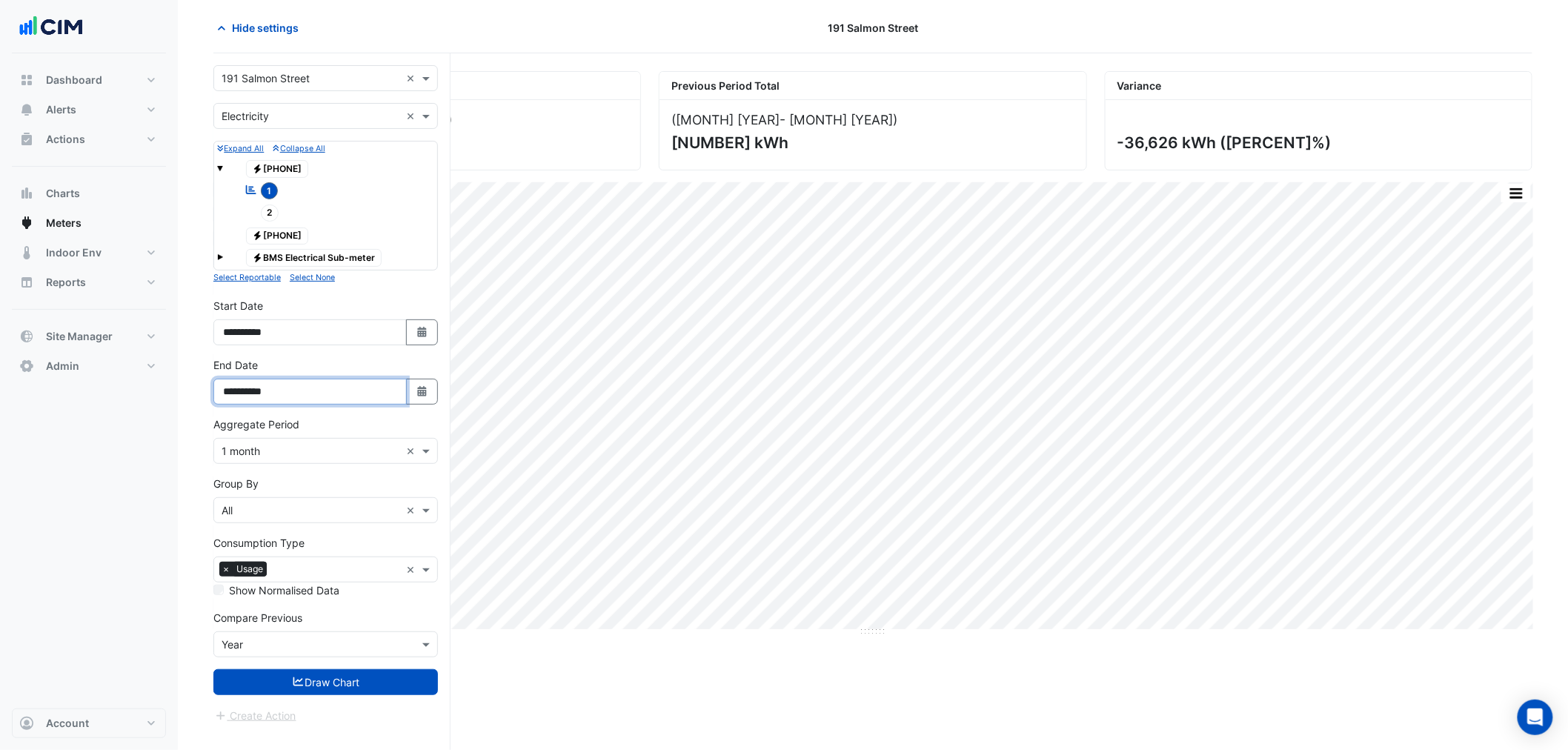 drag, startPoint x: 247, startPoint y: 394, endPoint x: 236, endPoint y: 391, distance: 11.401754 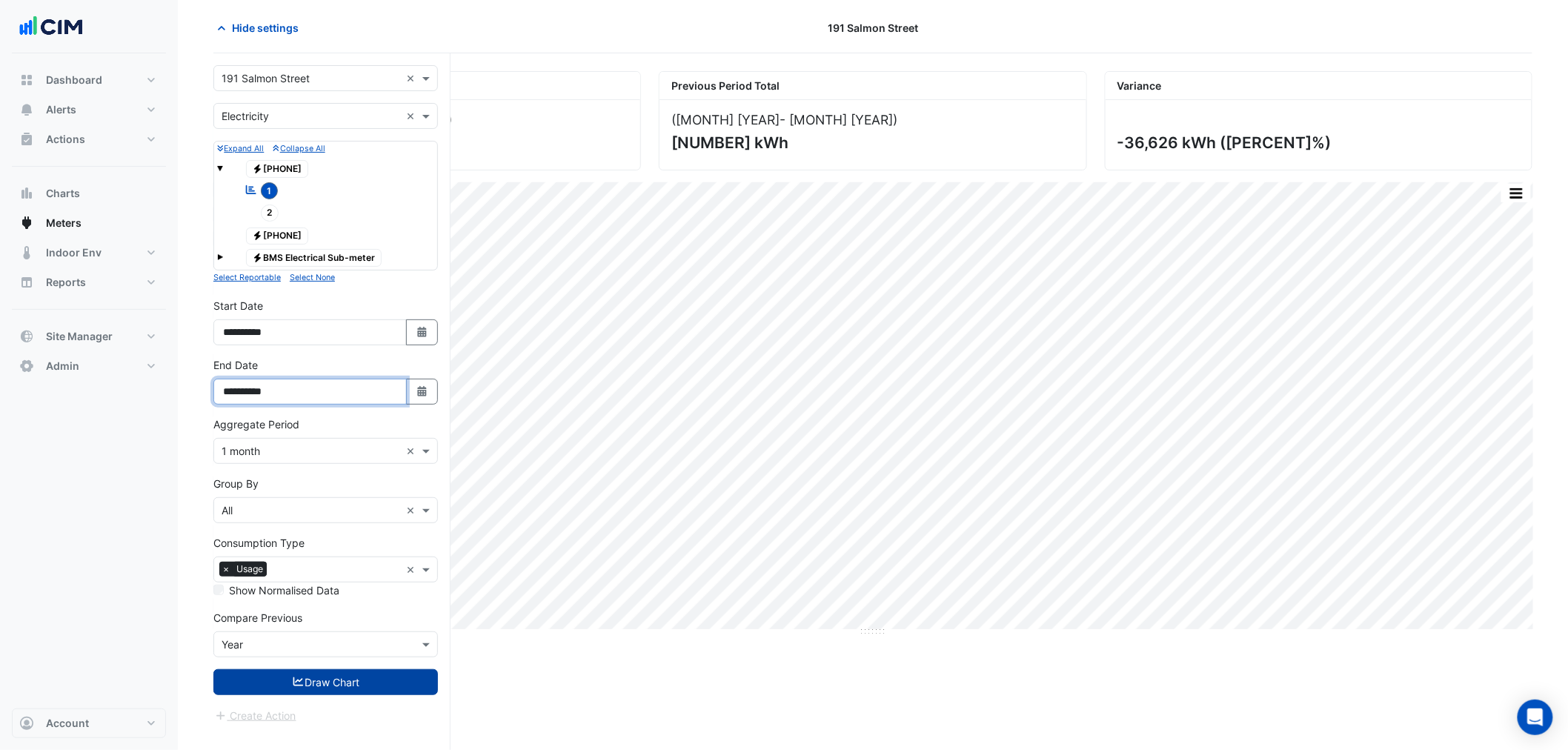type on "**********" 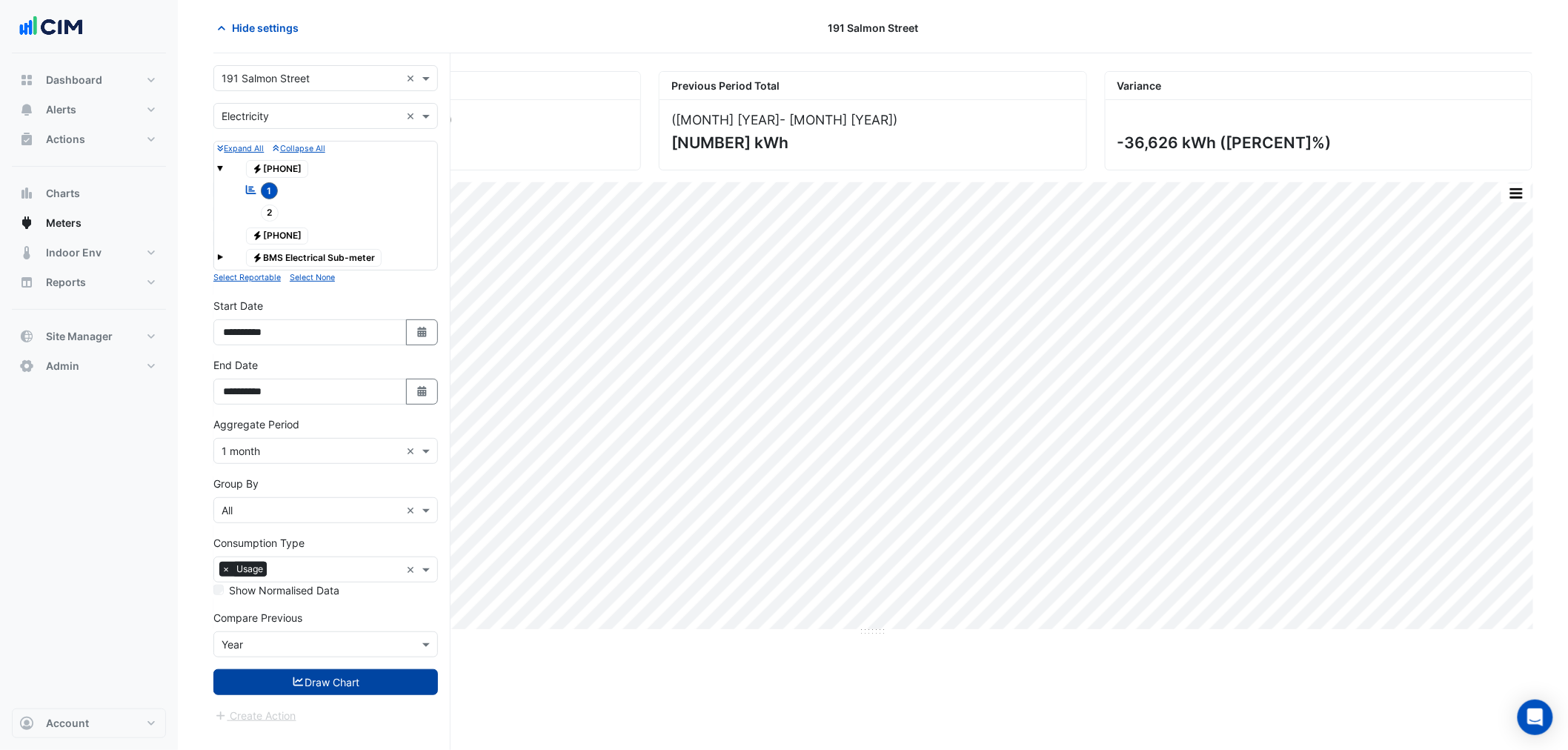 click on "Draw Chart" at bounding box center [325, 682] 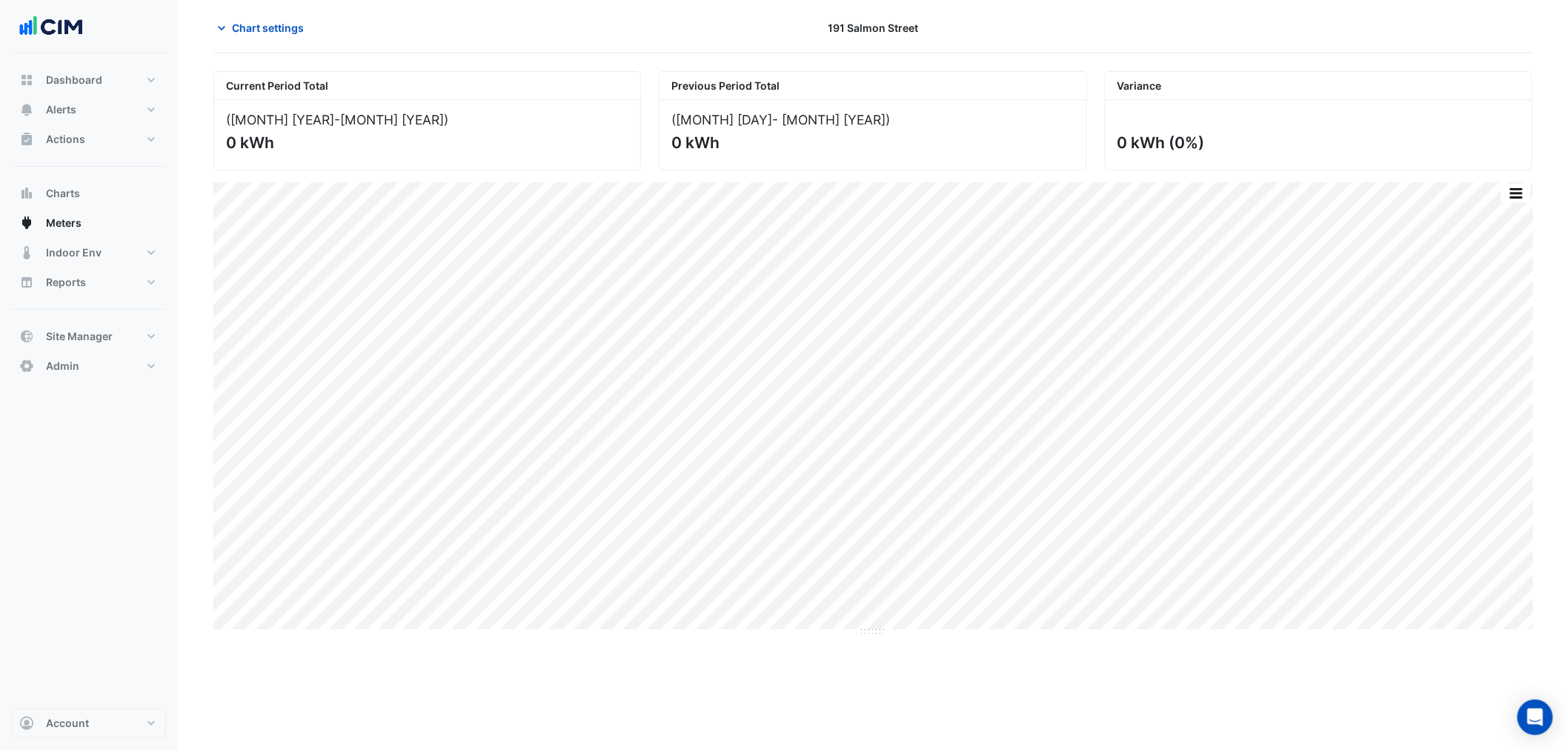scroll, scrollTop: 0, scrollLeft: 0, axis: both 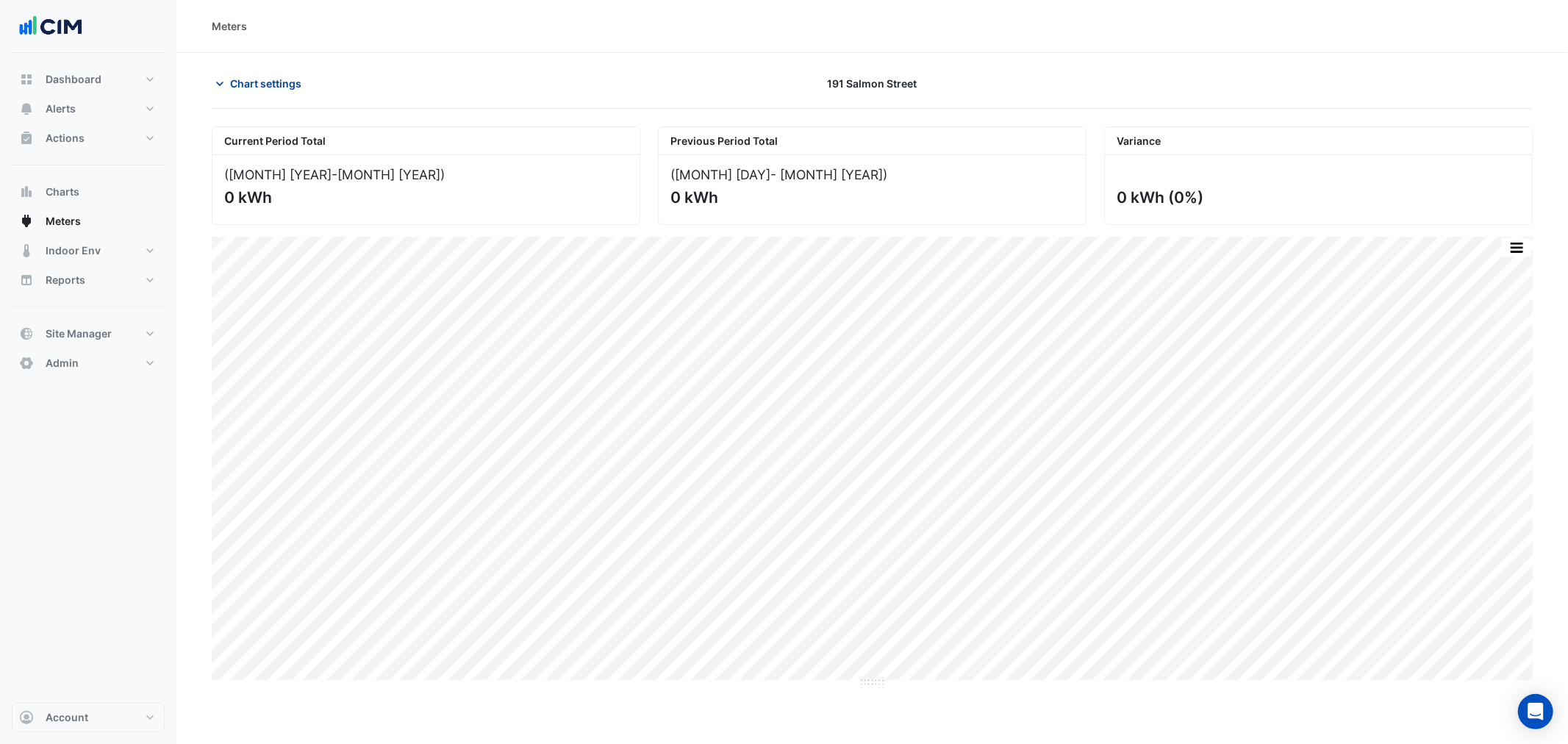 click on "Chart settings" 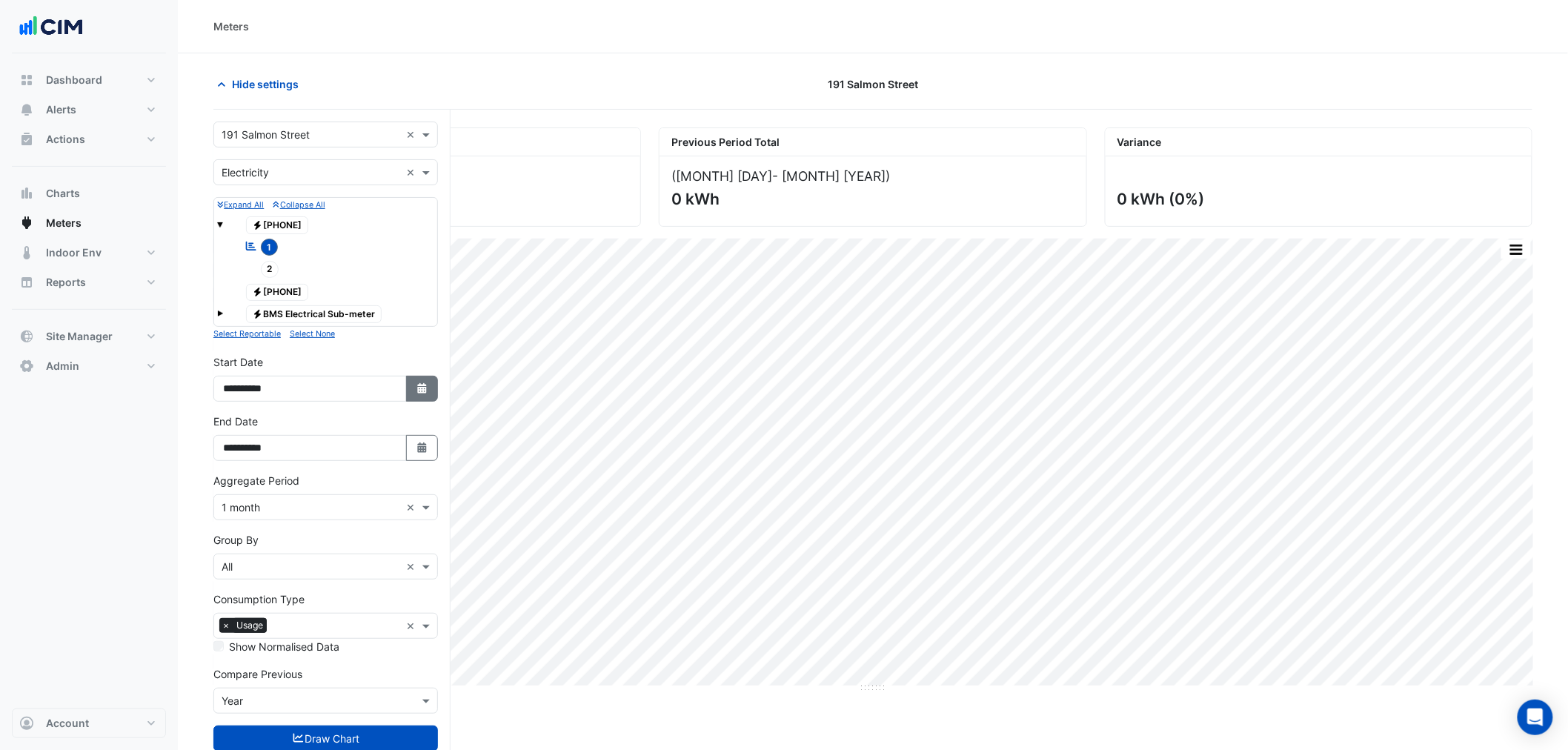 click on "Select Date" at bounding box center [422, 388] 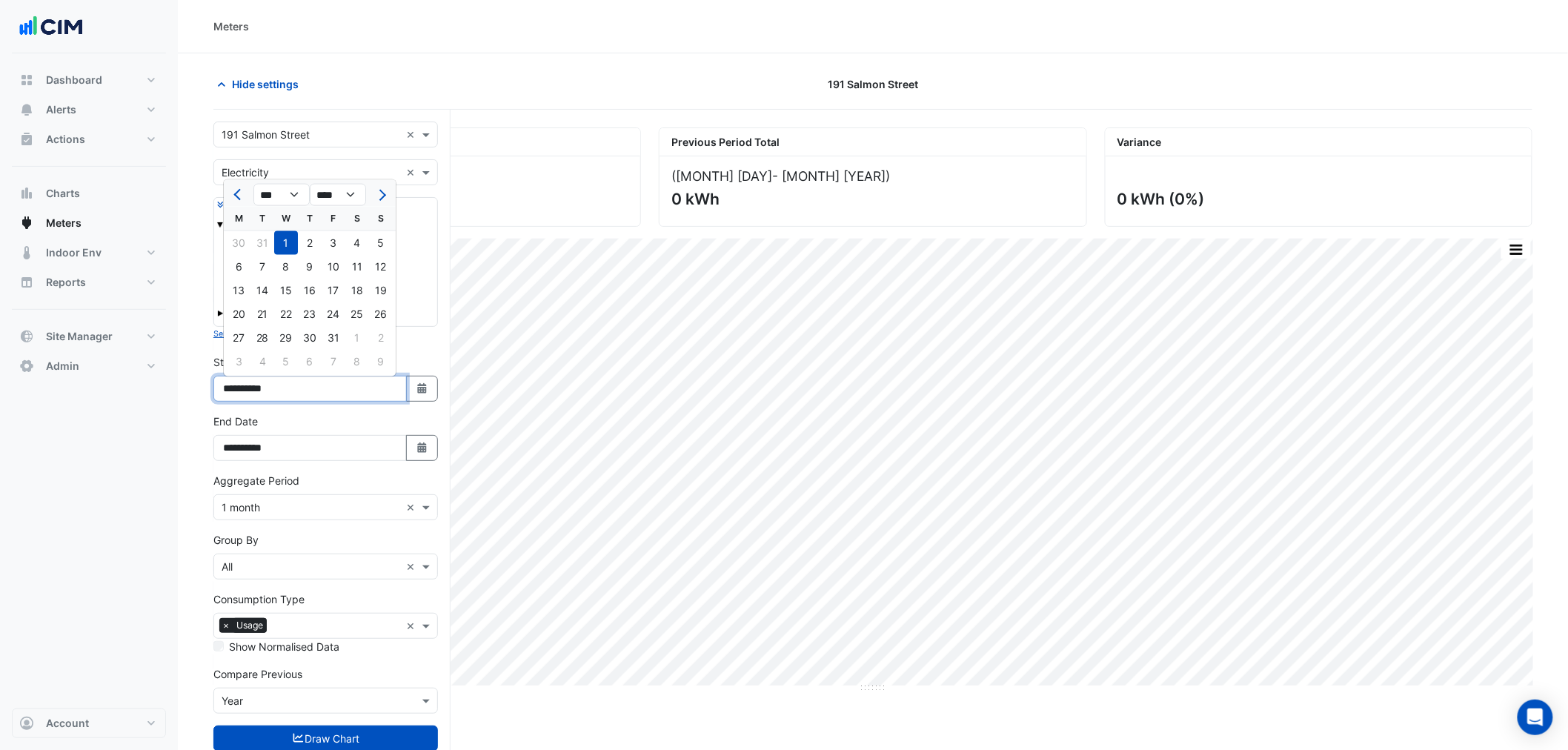 click on "**********" at bounding box center [310, 388] 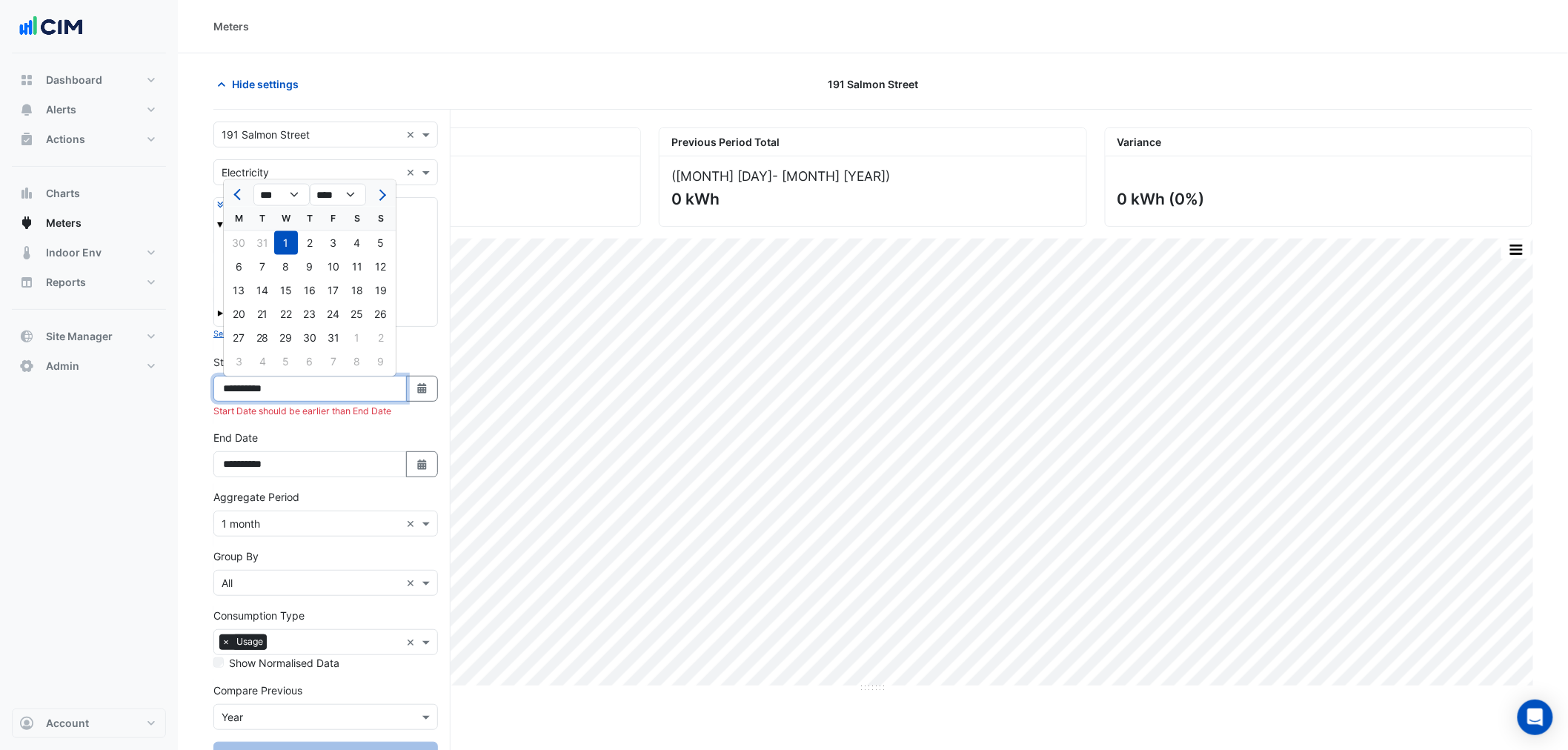 type on "**********" 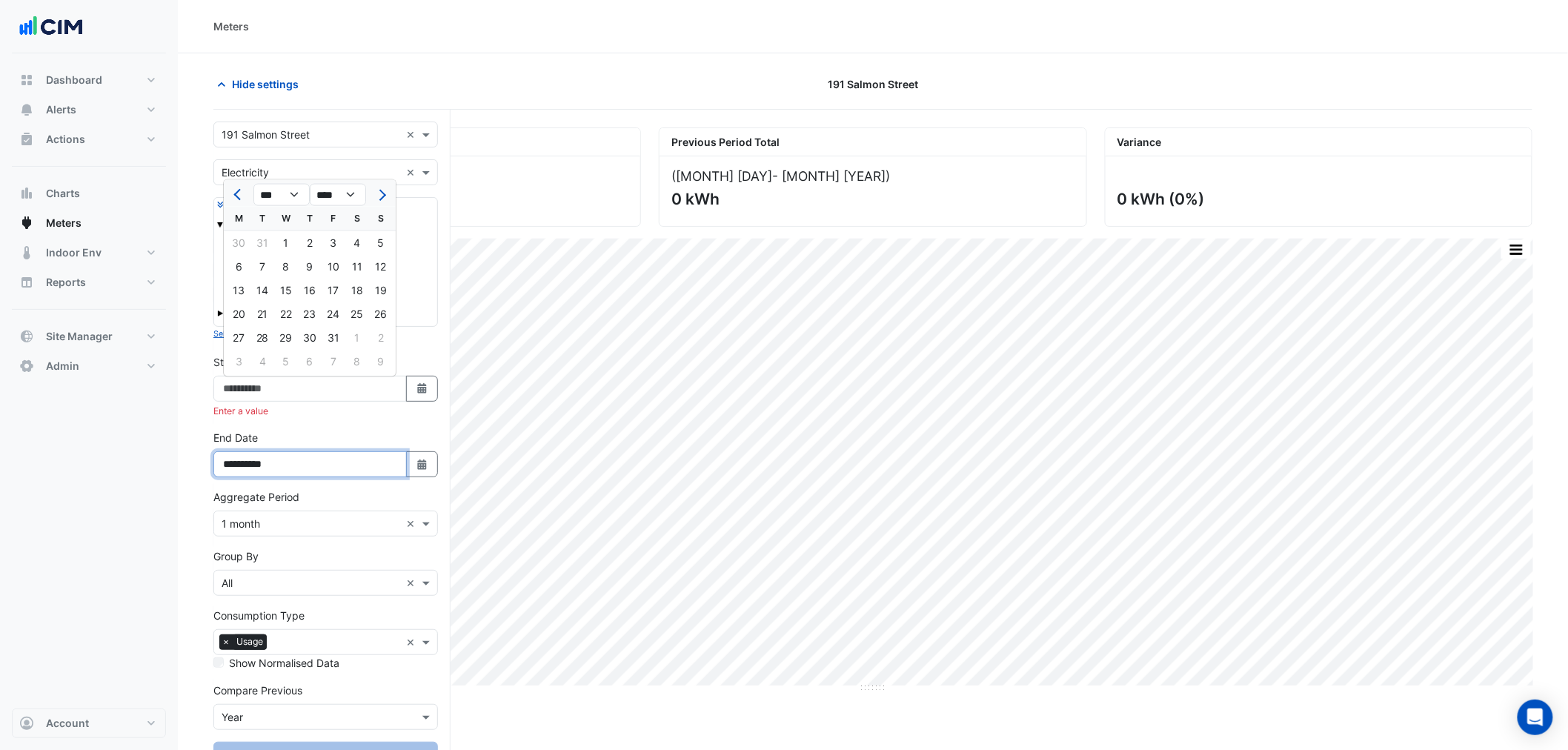 drag, startPoint x: 246, startPoint y: 465, endPoint x: 237, endPoint y: 465, distance: 9 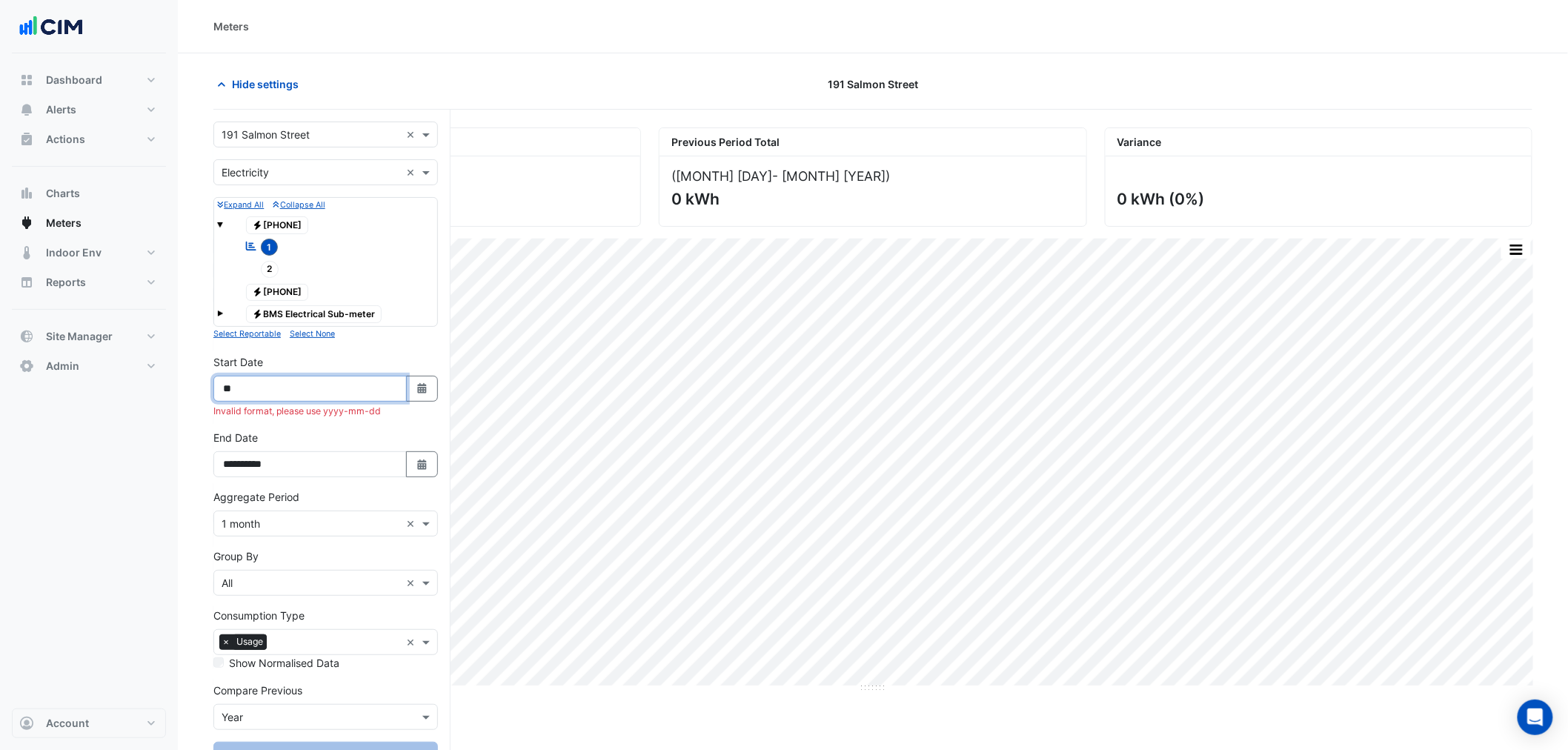 type on "*" 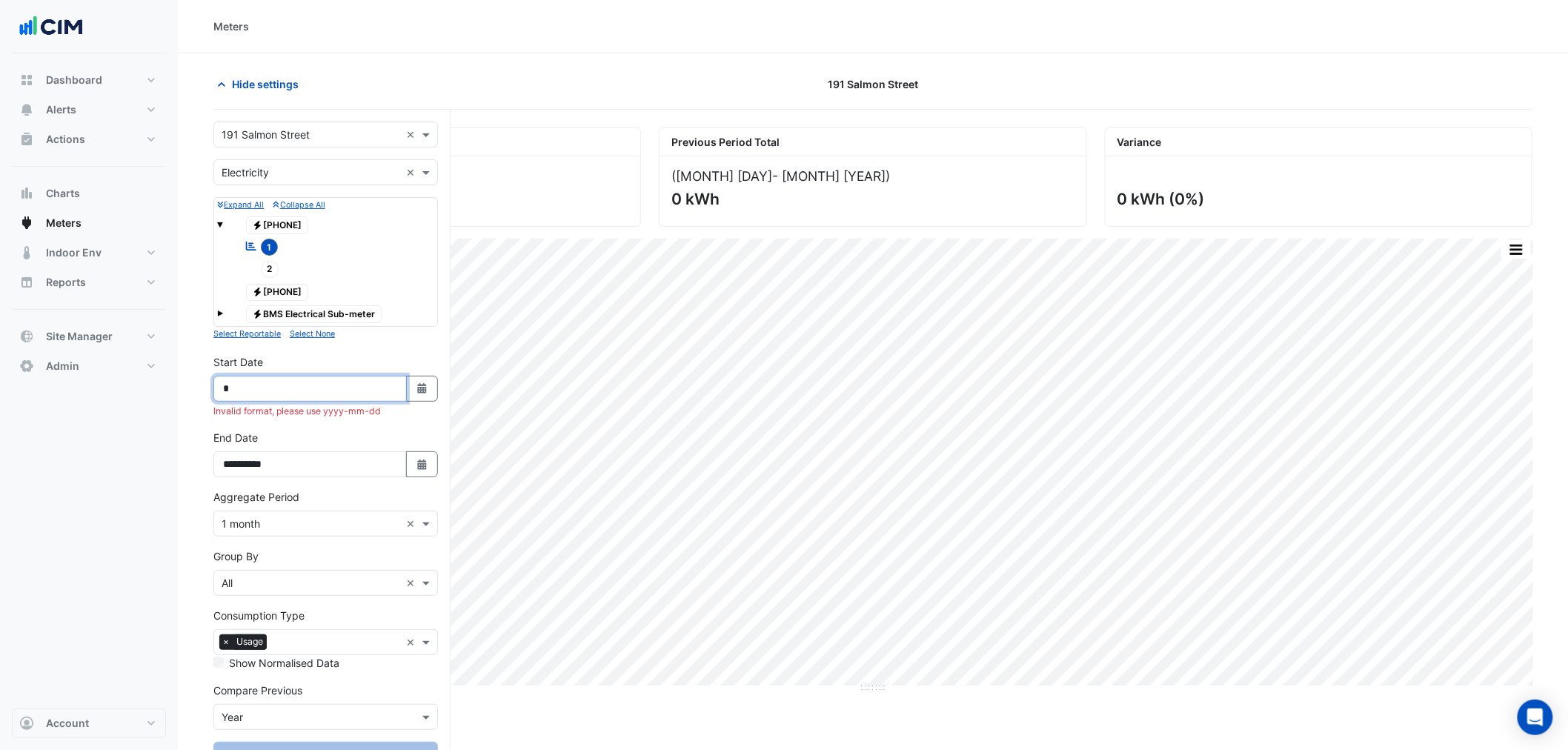 type 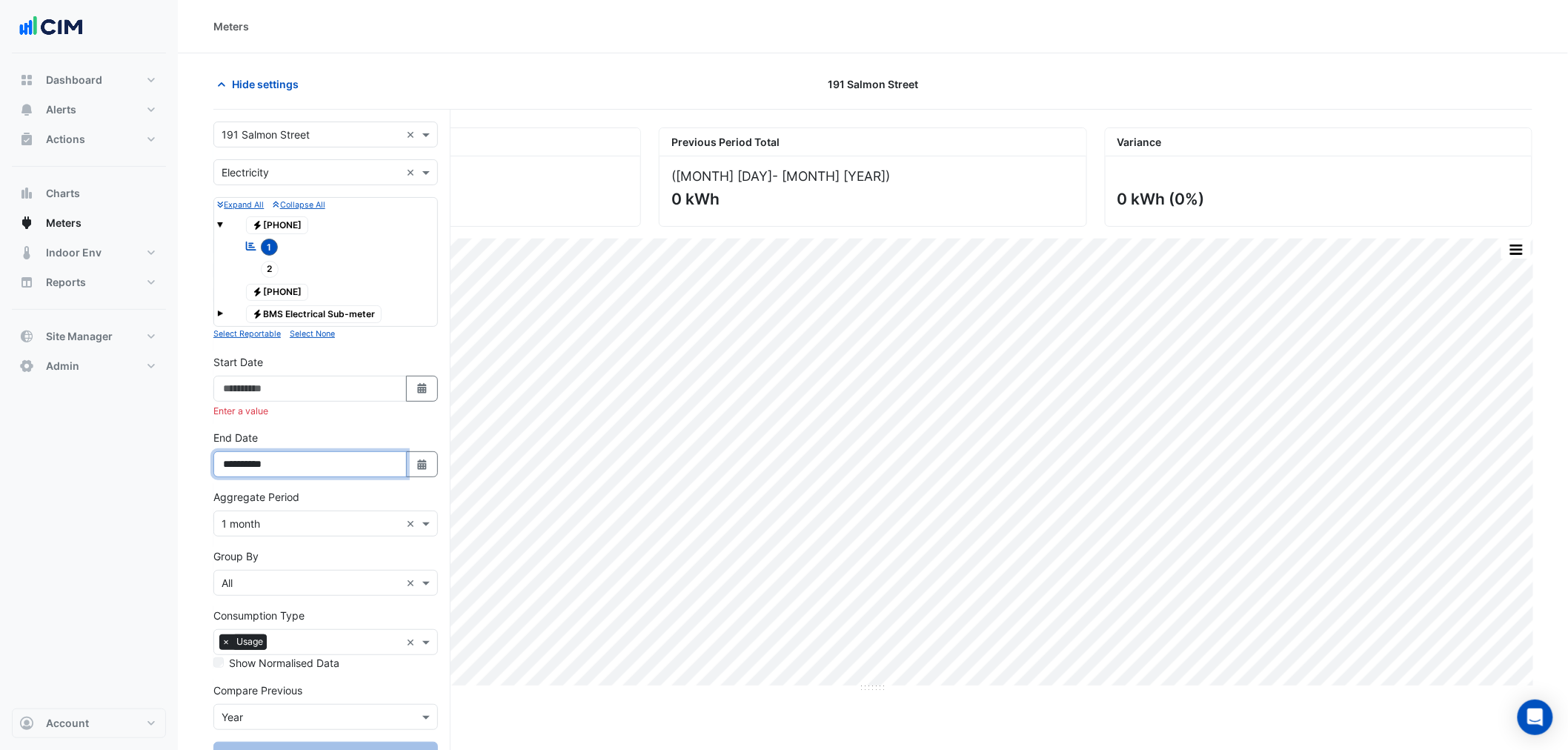type on "**********" 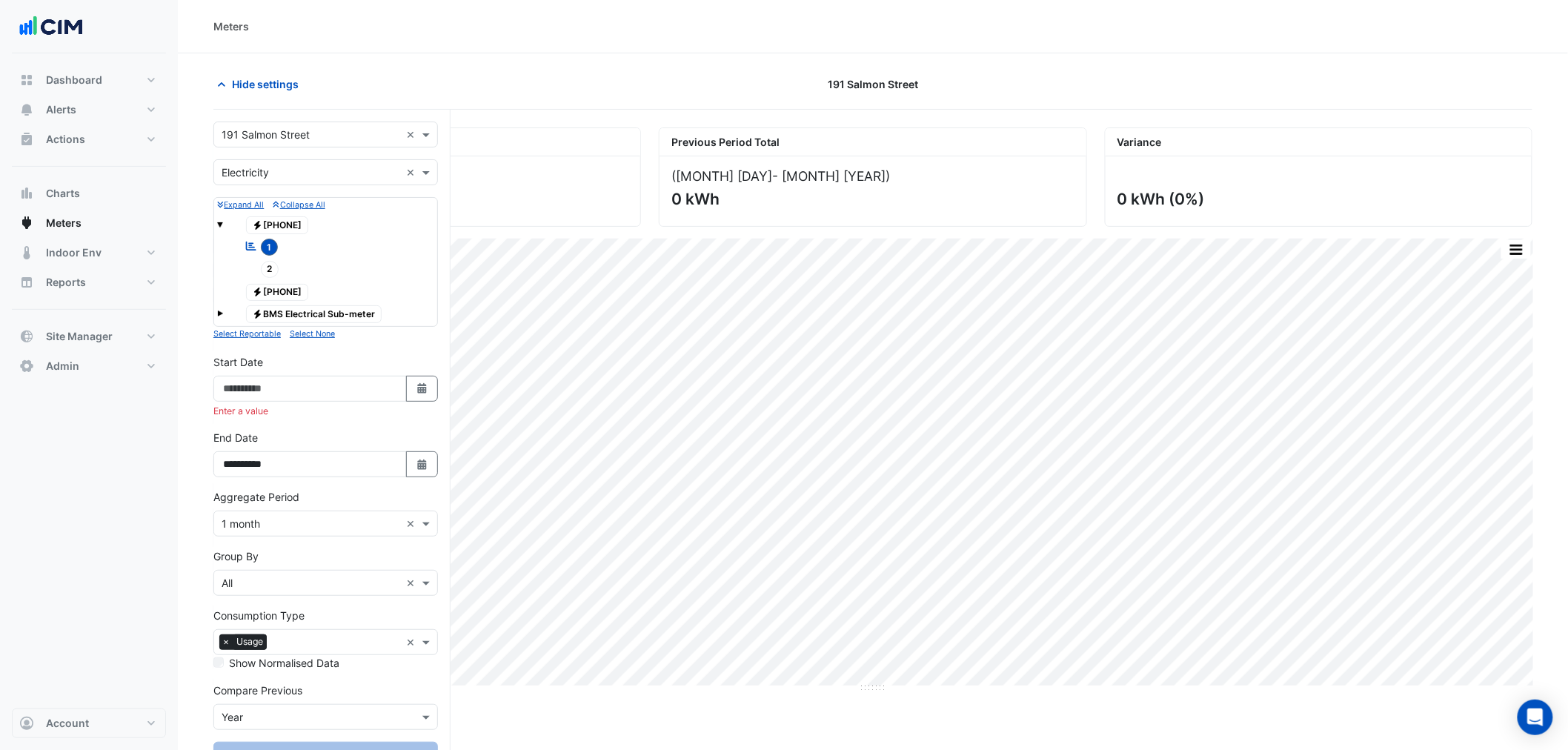click on "Dashboard
Portfolio
Ratings
Performance
Alerts
Site
Rules
Templates
Actions
Site
Manager" at bounding box center (89, 381) 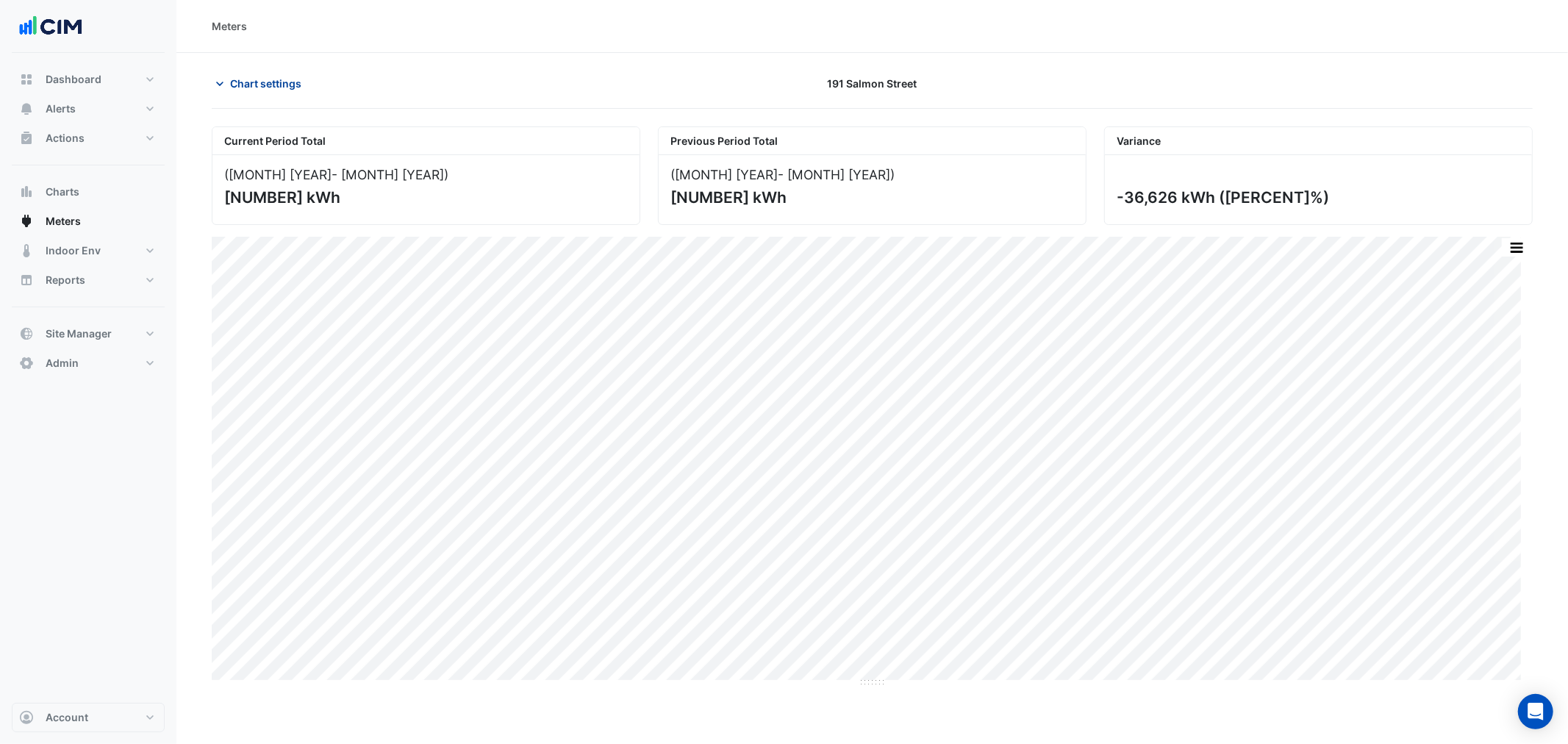 click 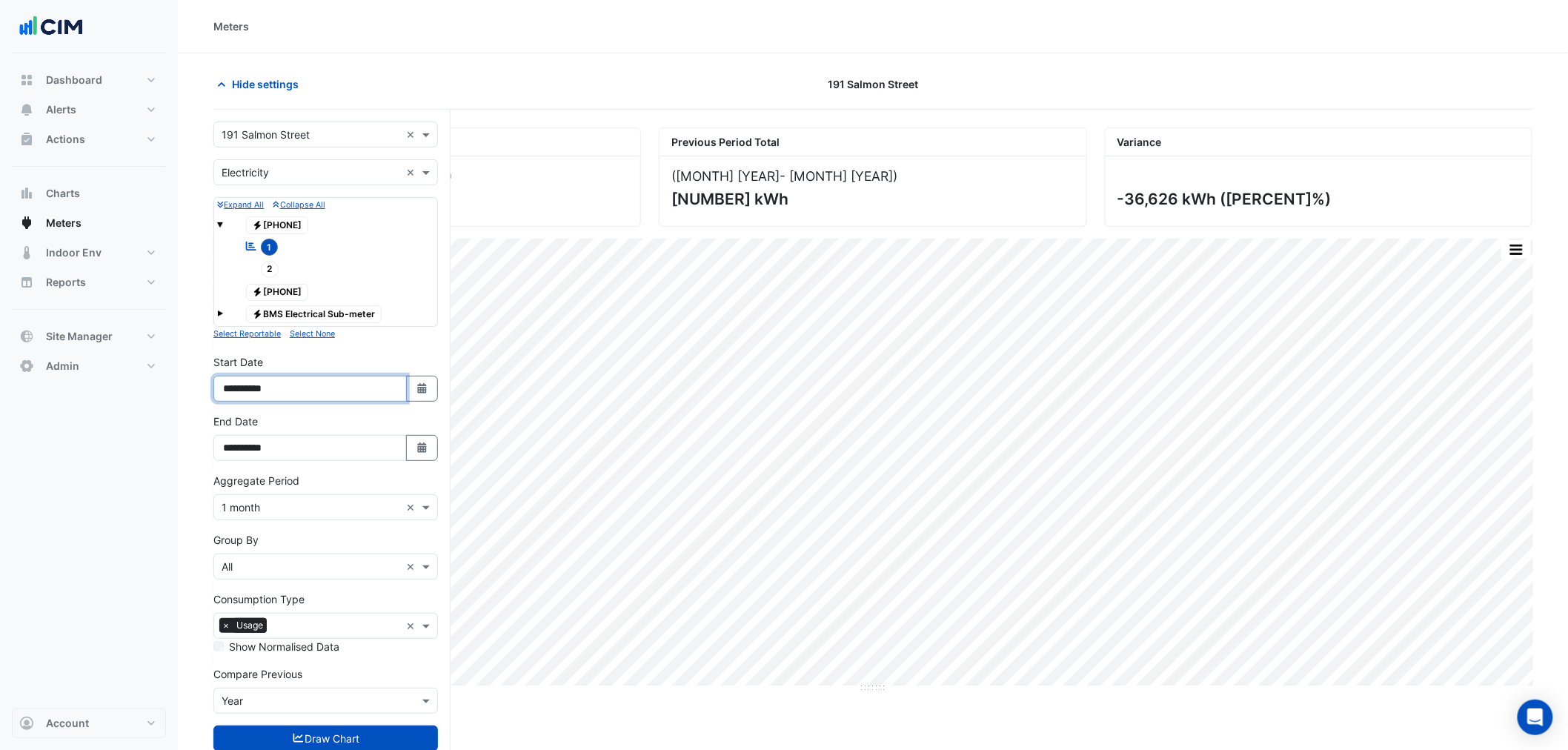 click on "**********" at bounding box center (310, 388) 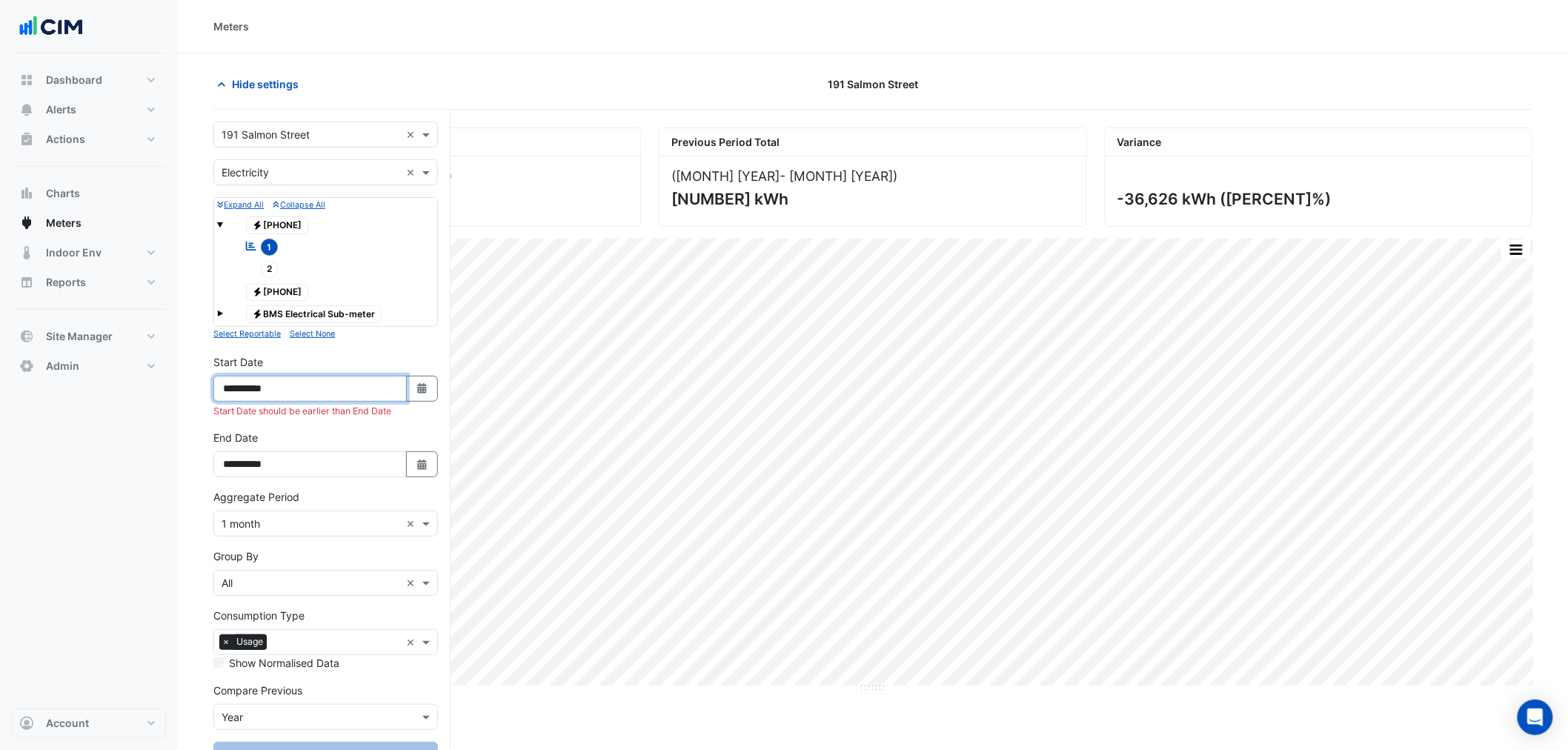 type on "**********" 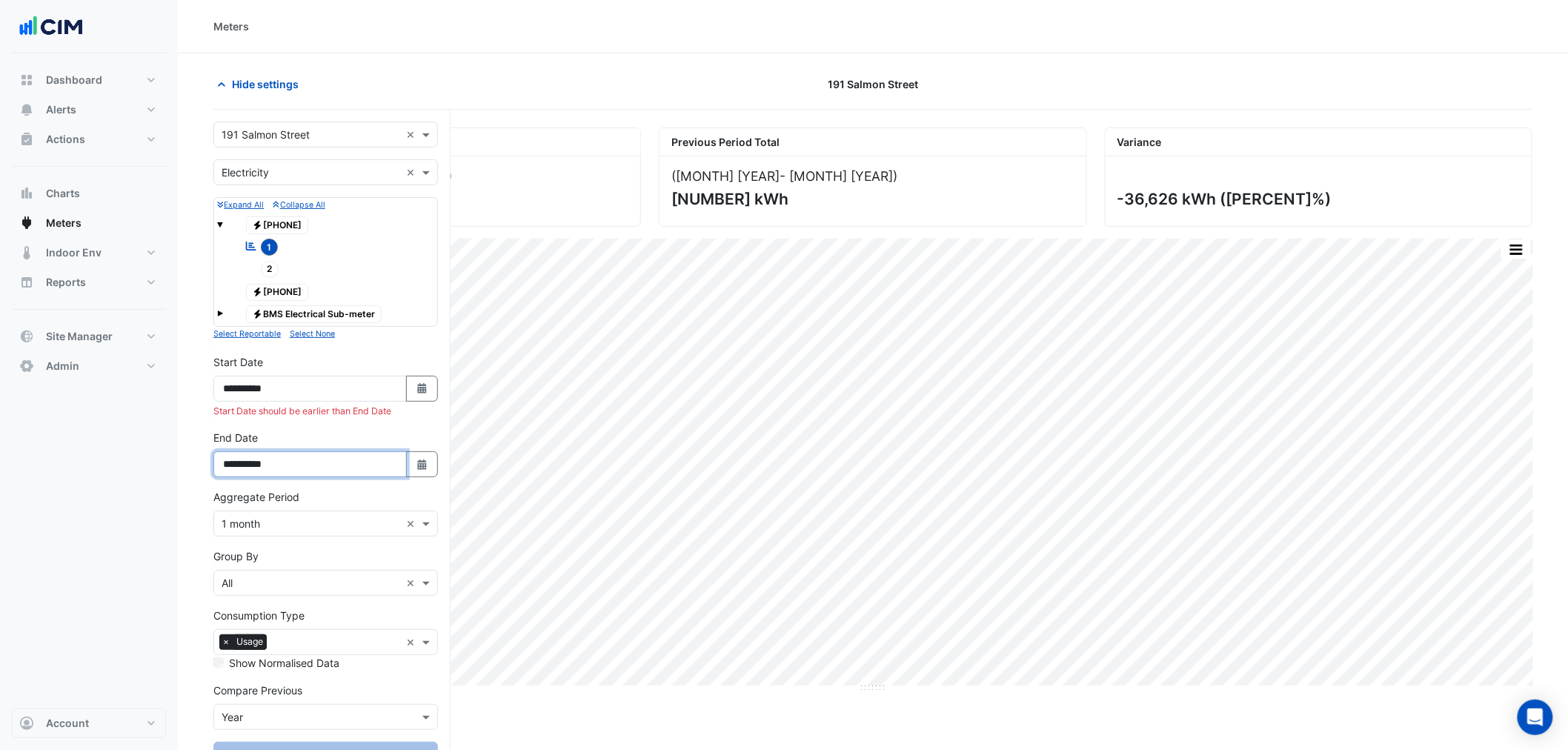 click on "**********" at bounding box center (310, 464) 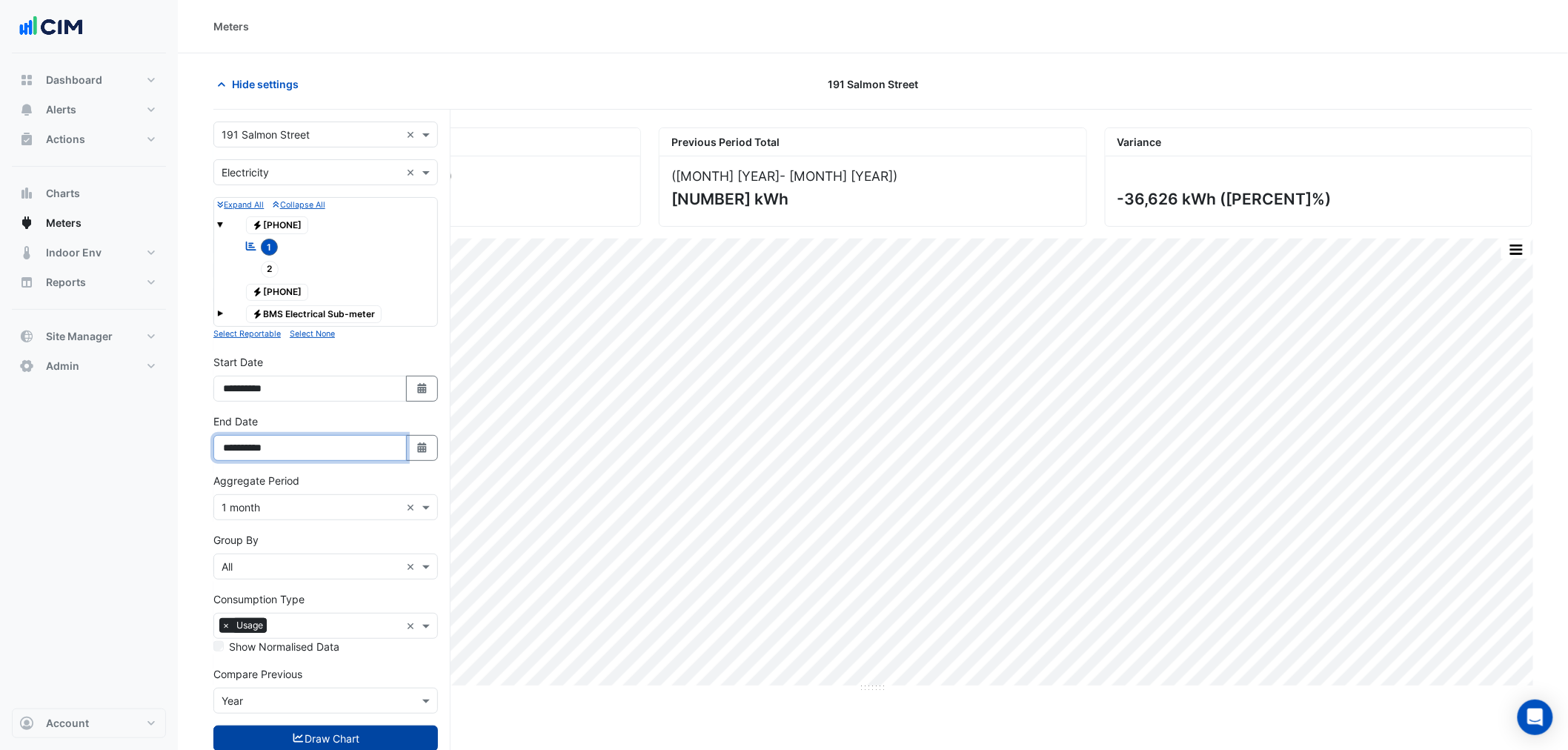 type on "**********" 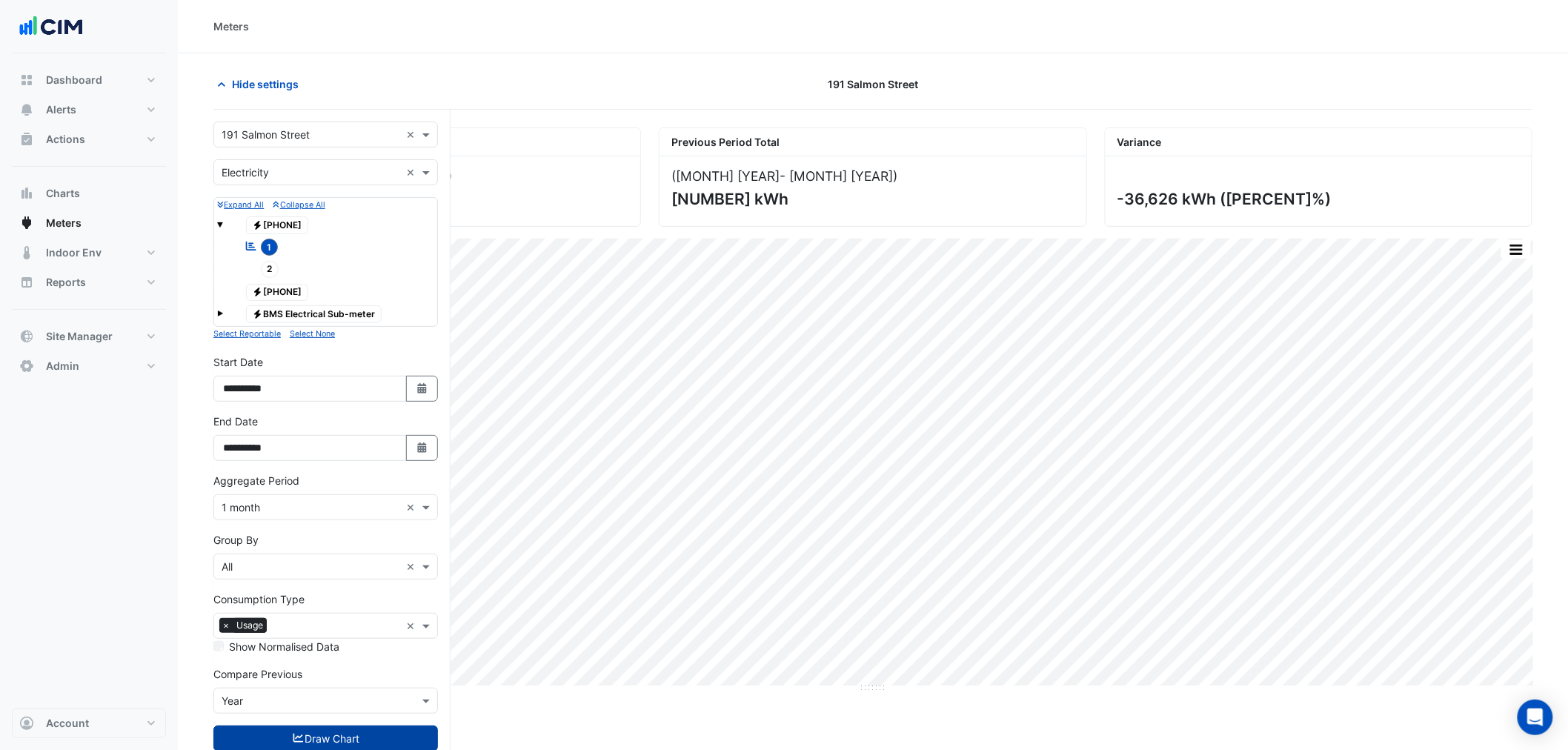 click on "Draw Chart" at bounding box center [325, 738] 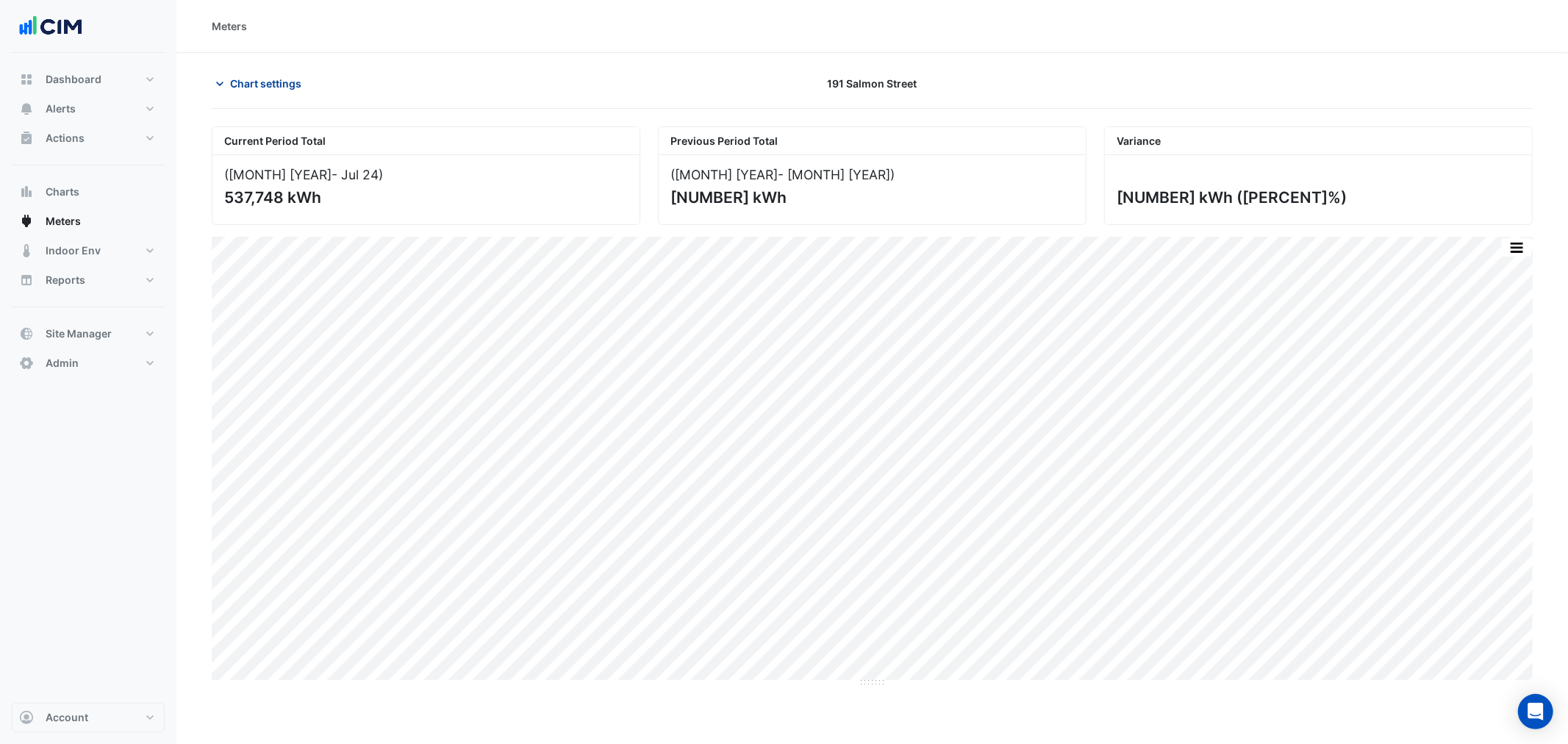 click on "Chart settings" 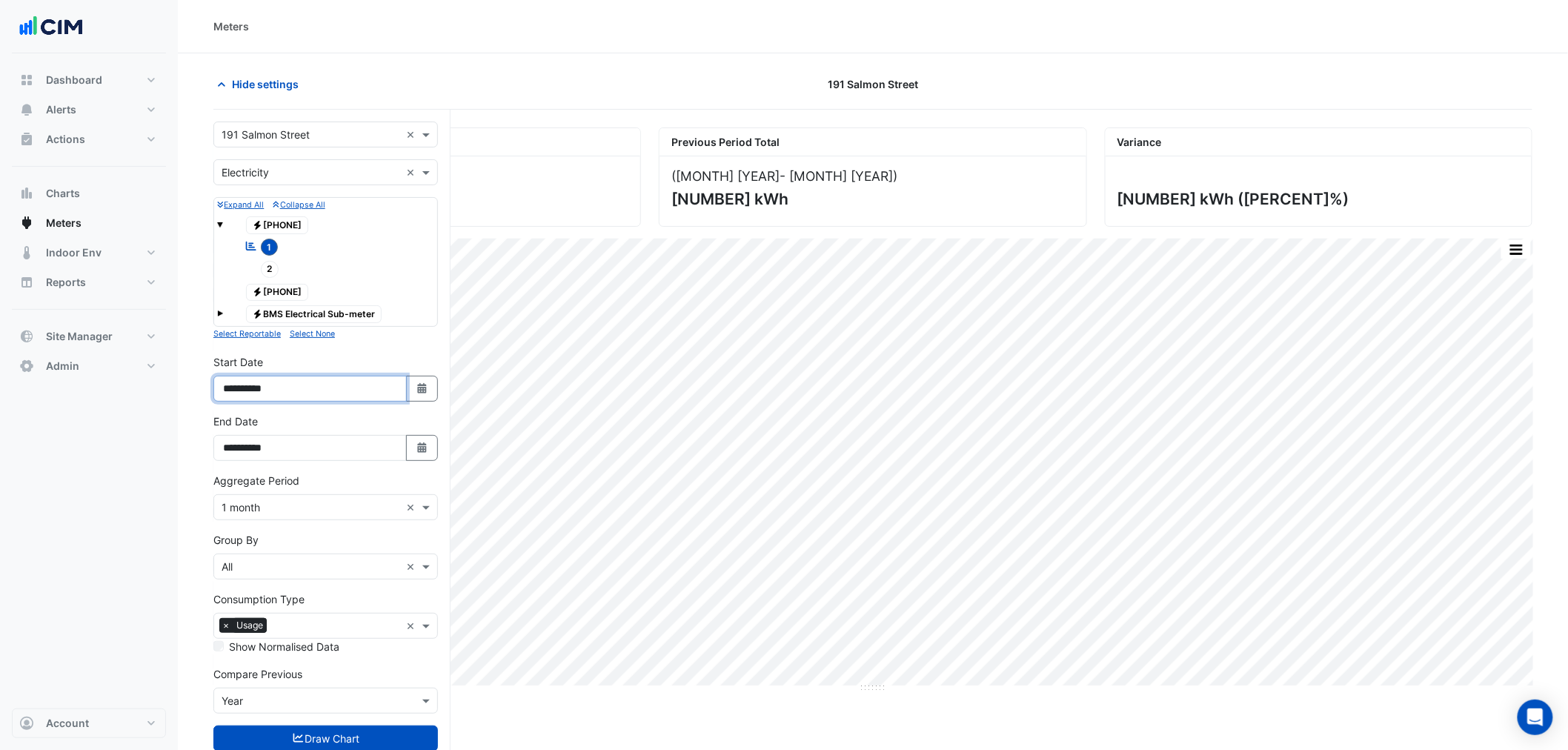 click on "**********" at bounding box center (310, 388) 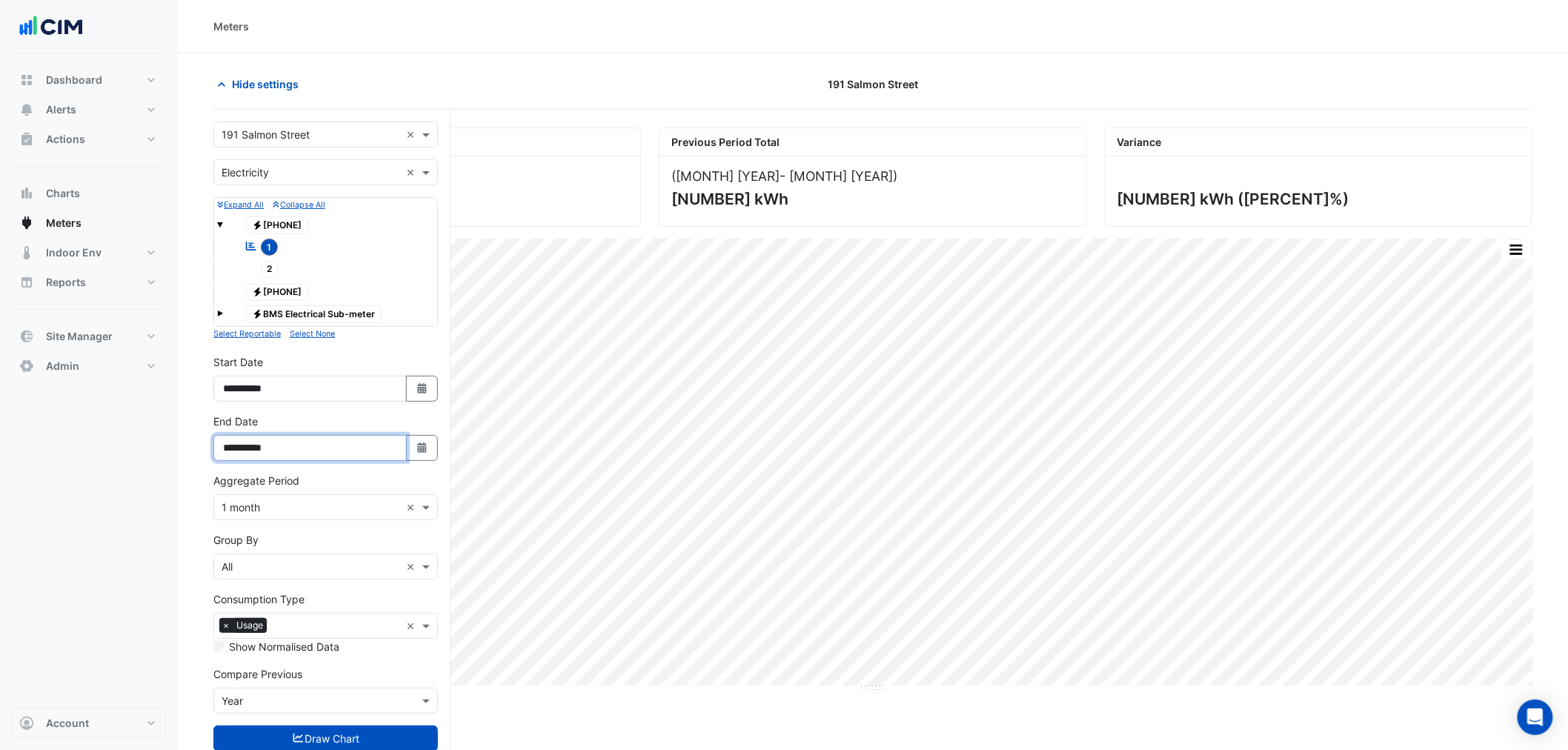 click on "**********" at bounding box center [310, 448] 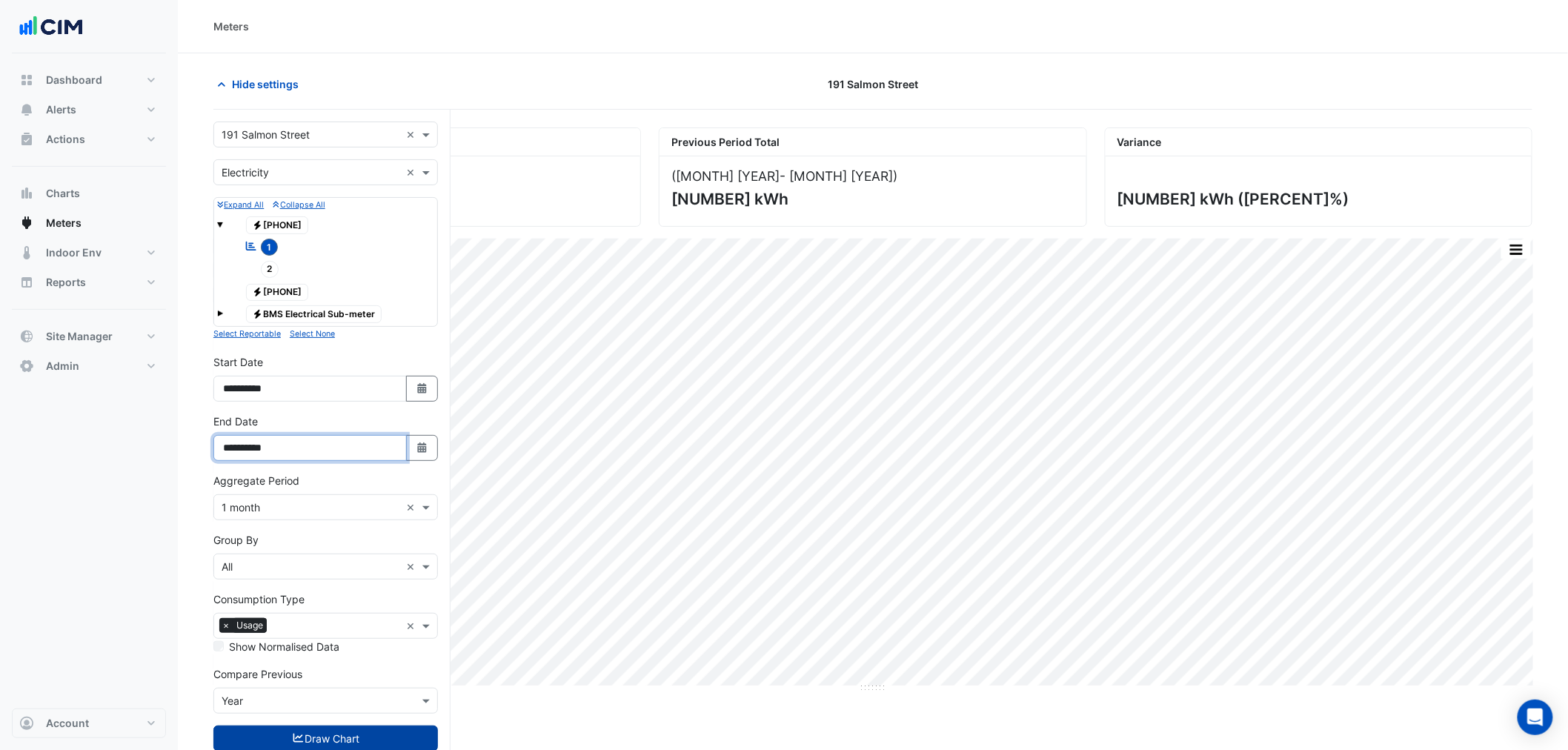 type on "**********" 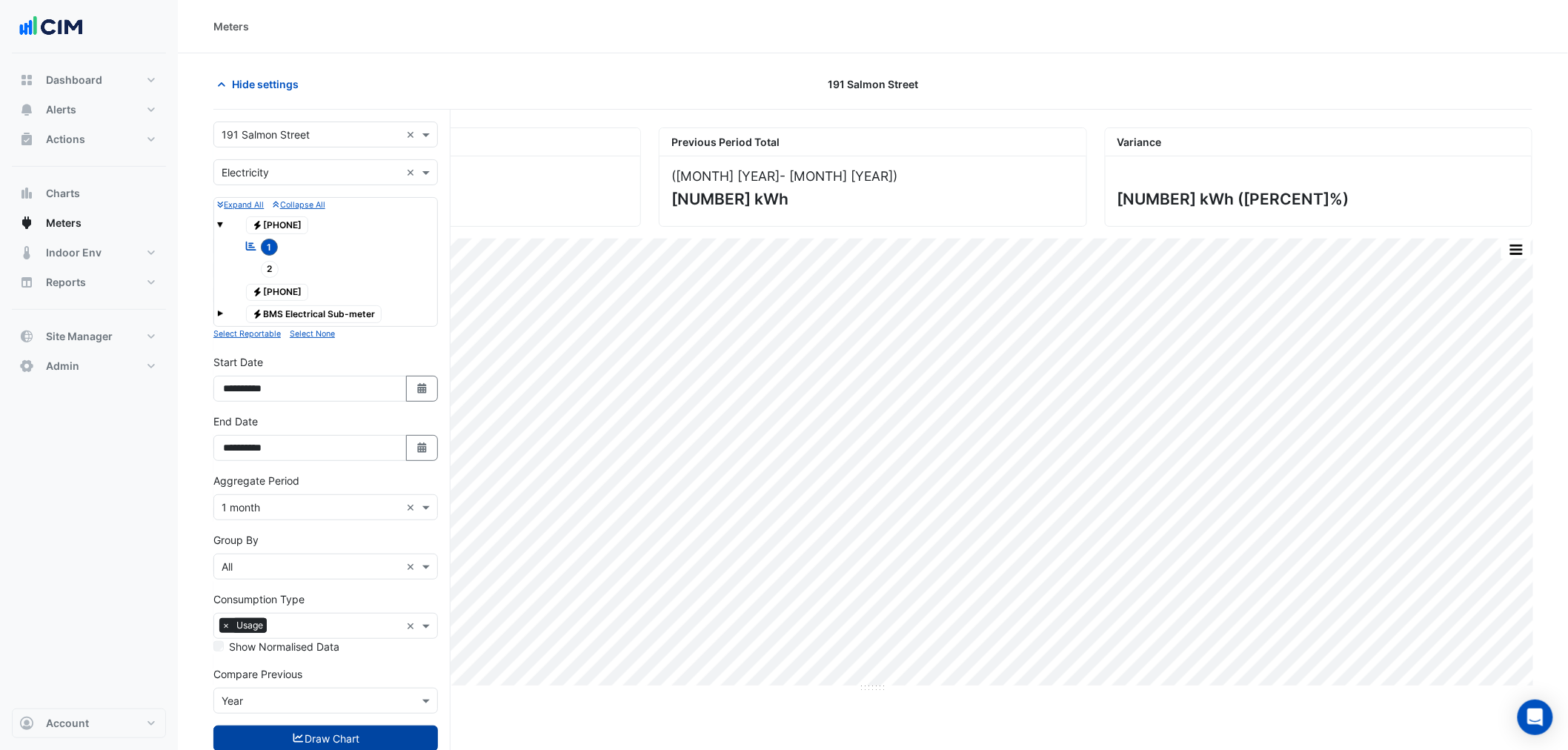 click on "Draw Chart" at bounding box center (325, 738) 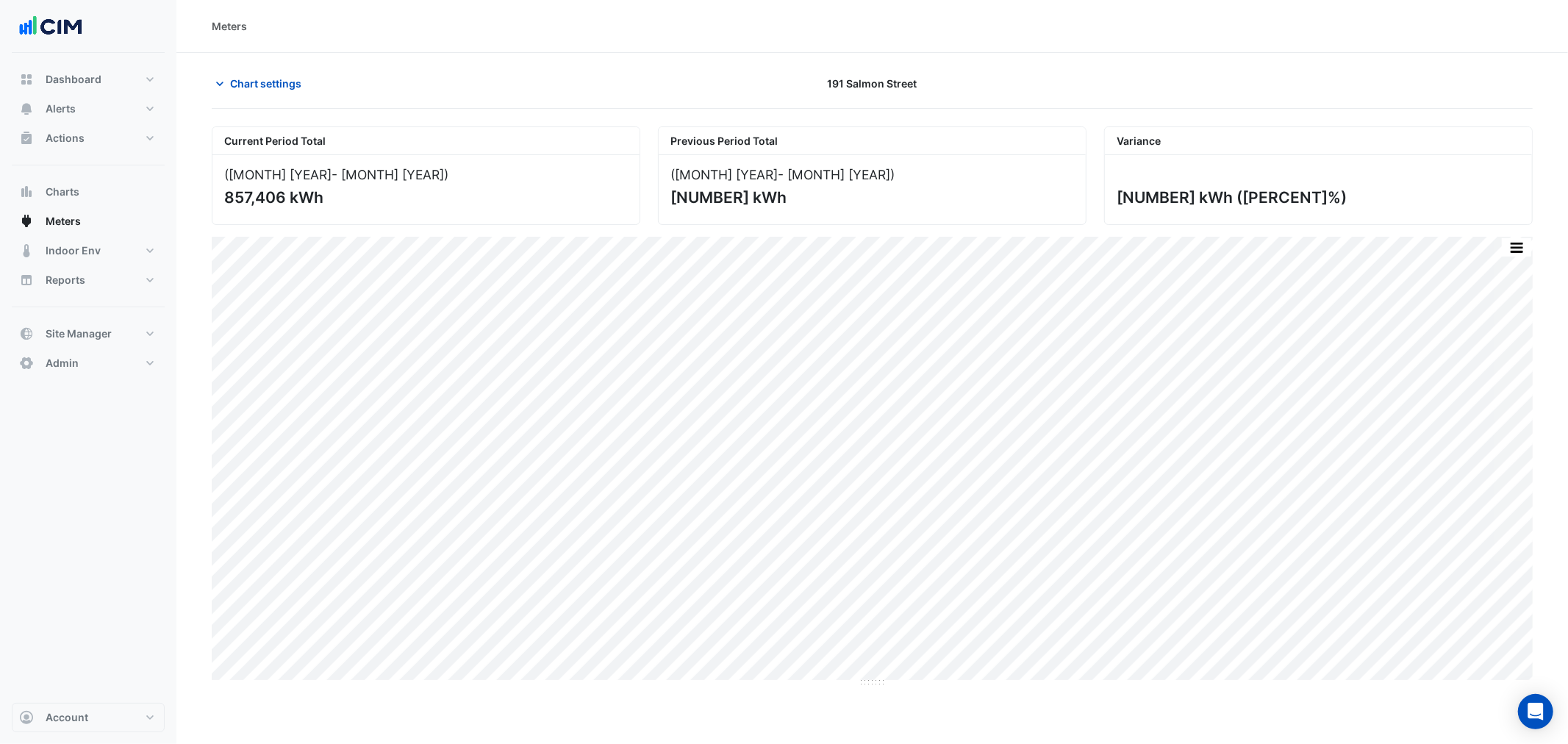 click on "857,406 kWh" 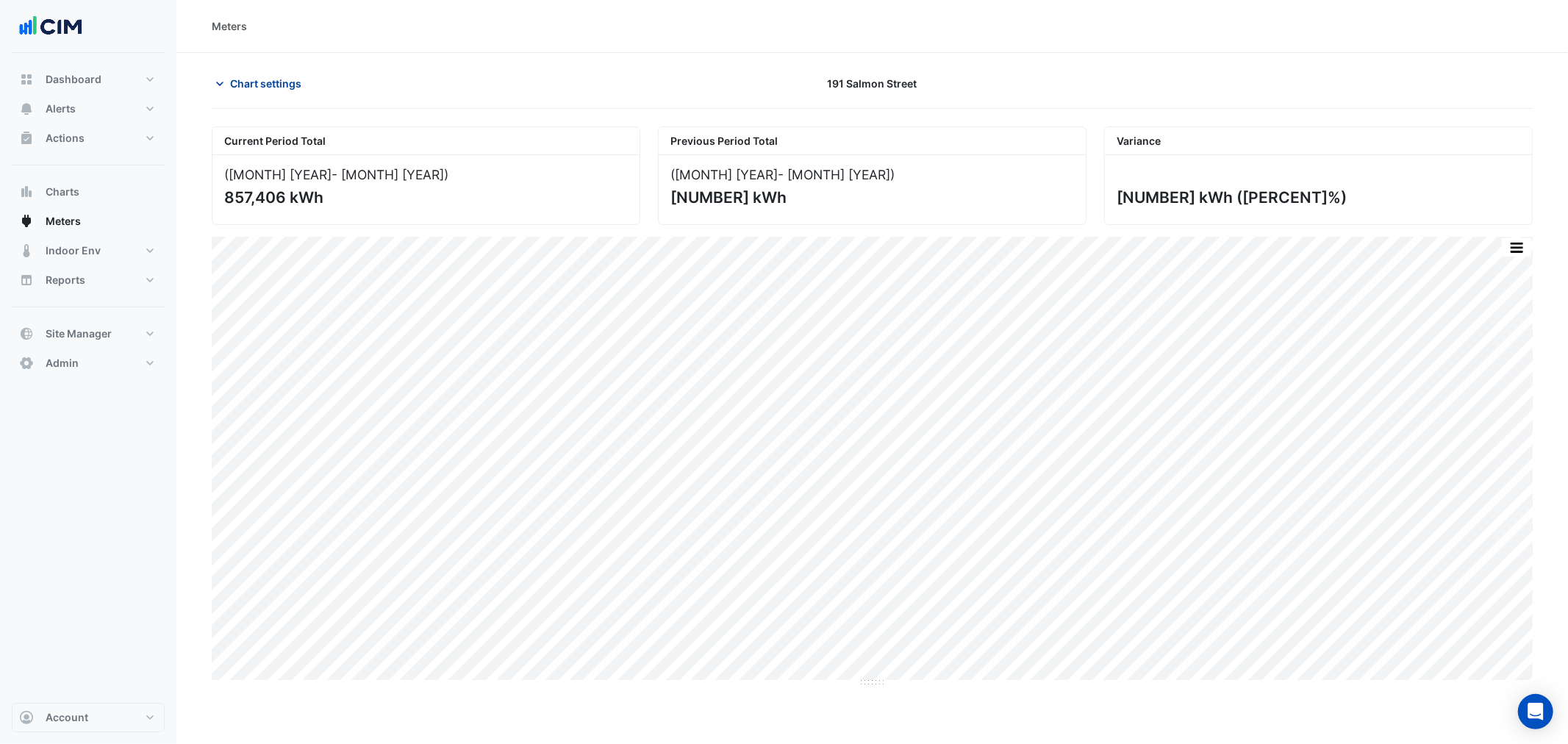 click on "Chart settings" 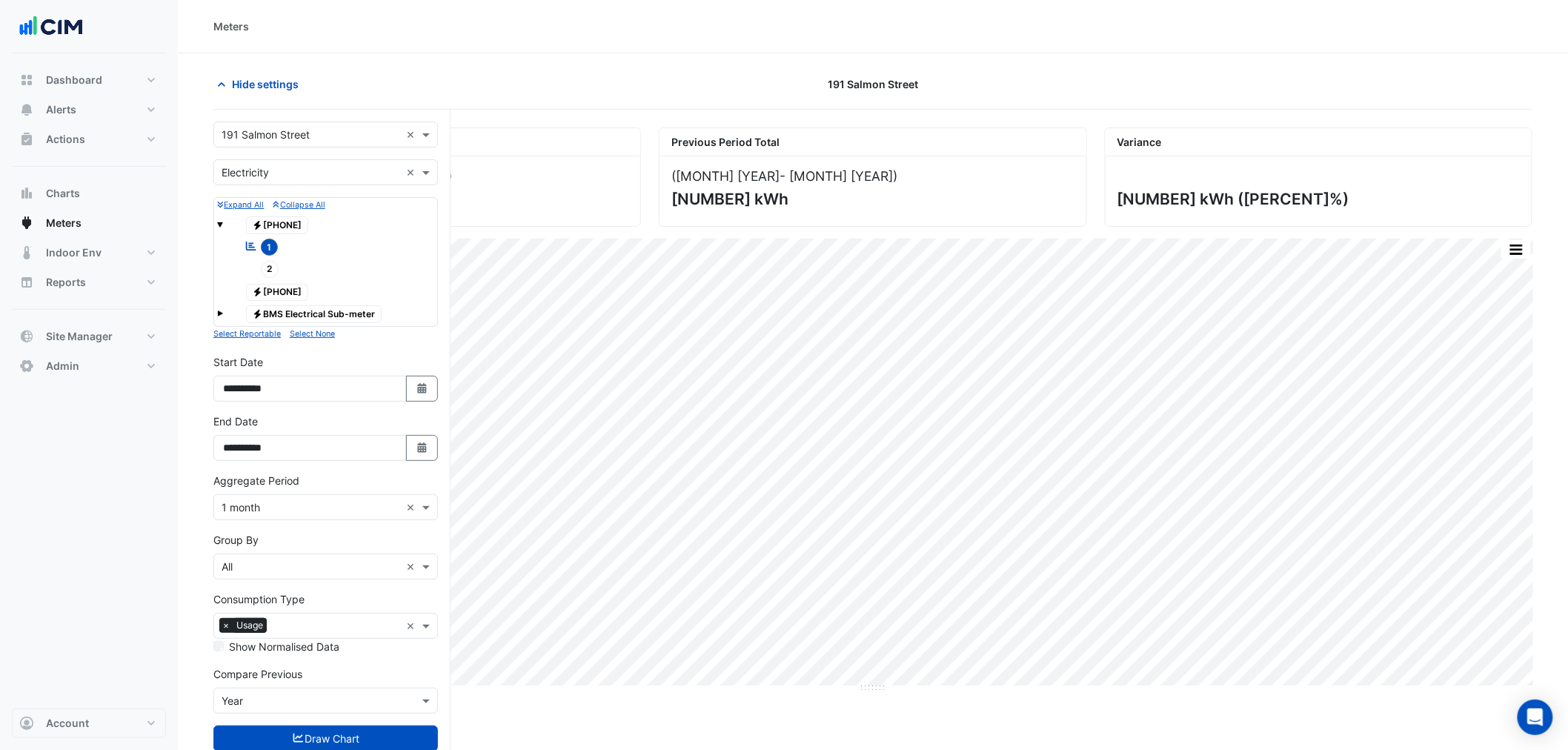 click at bounding box center [310, 135] 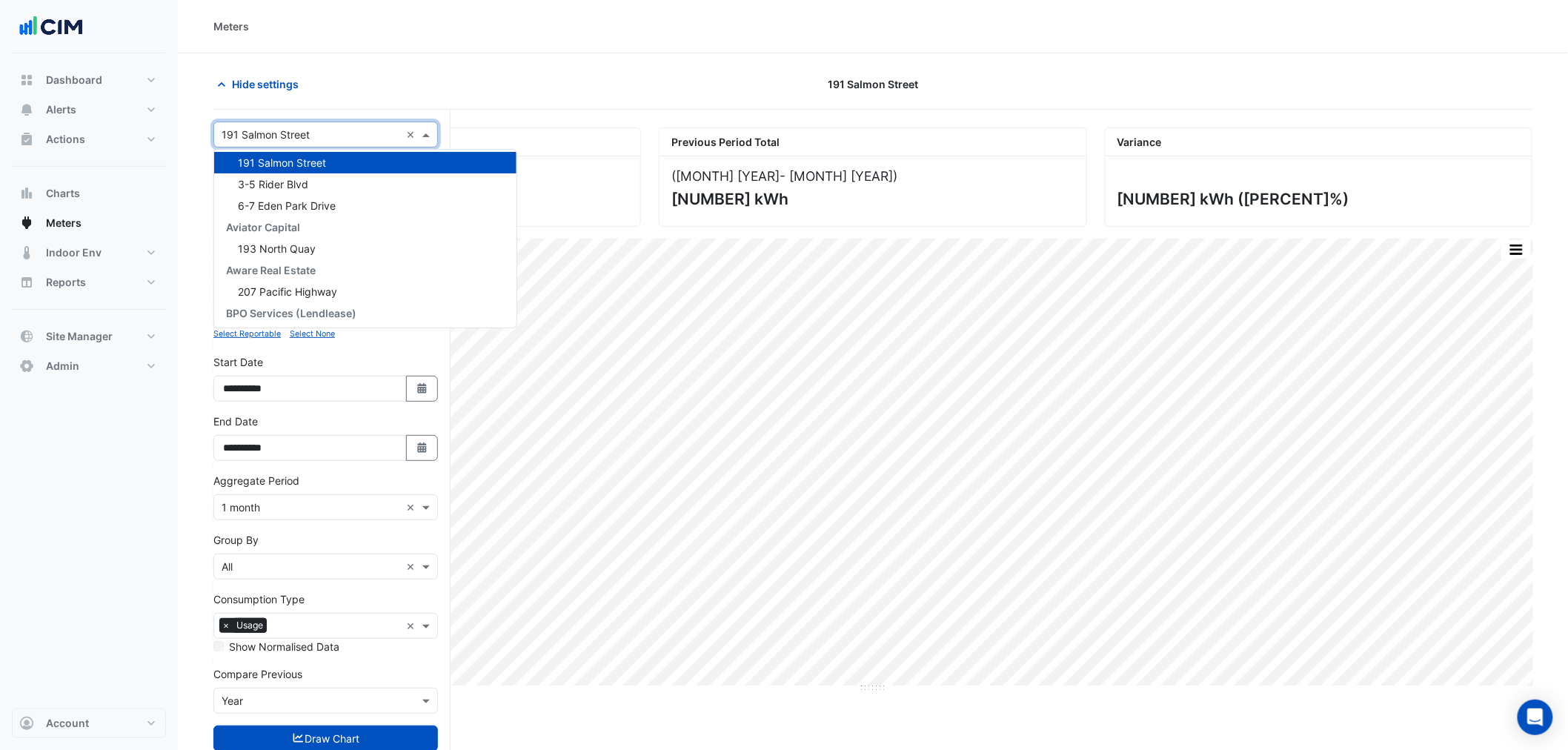 type on "*" 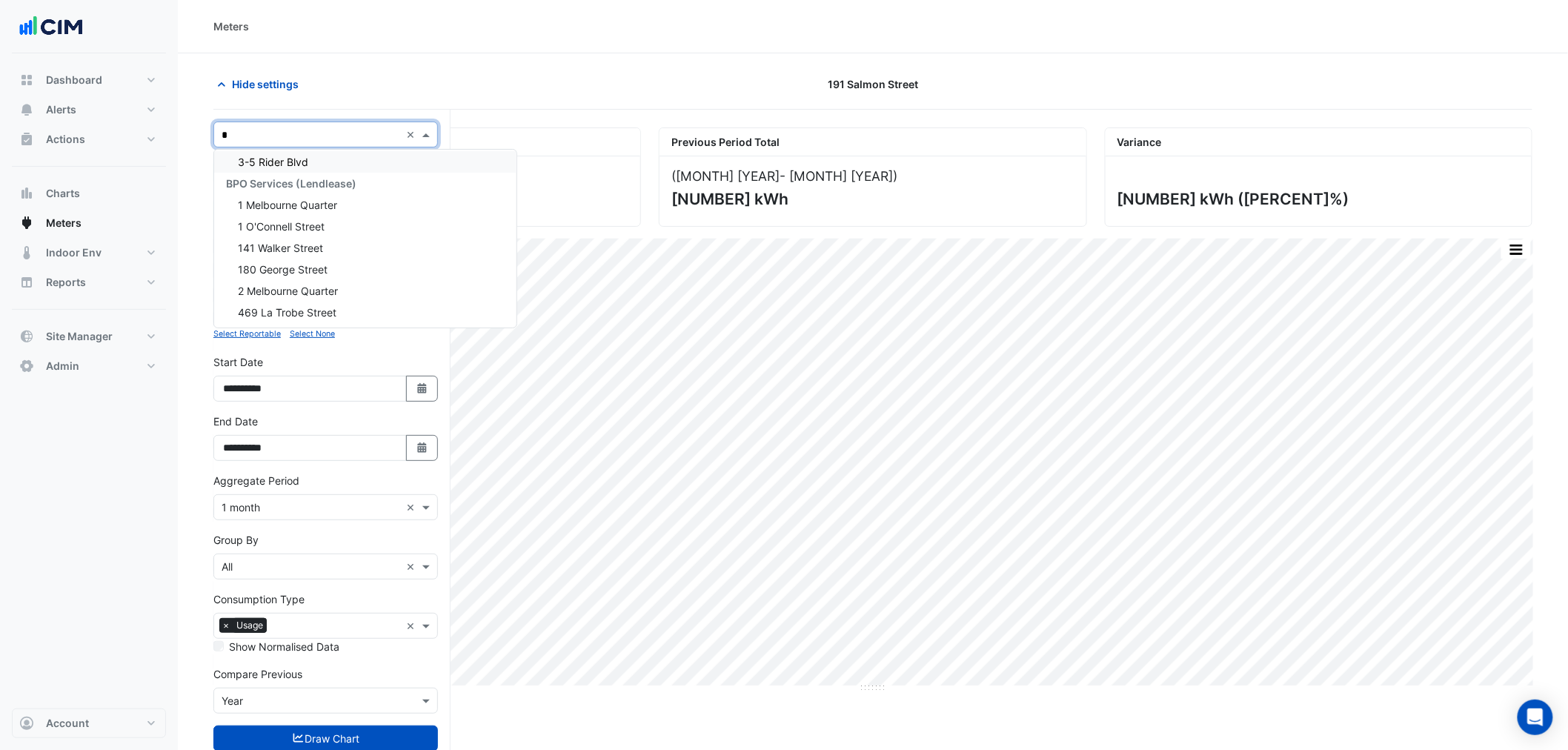 type 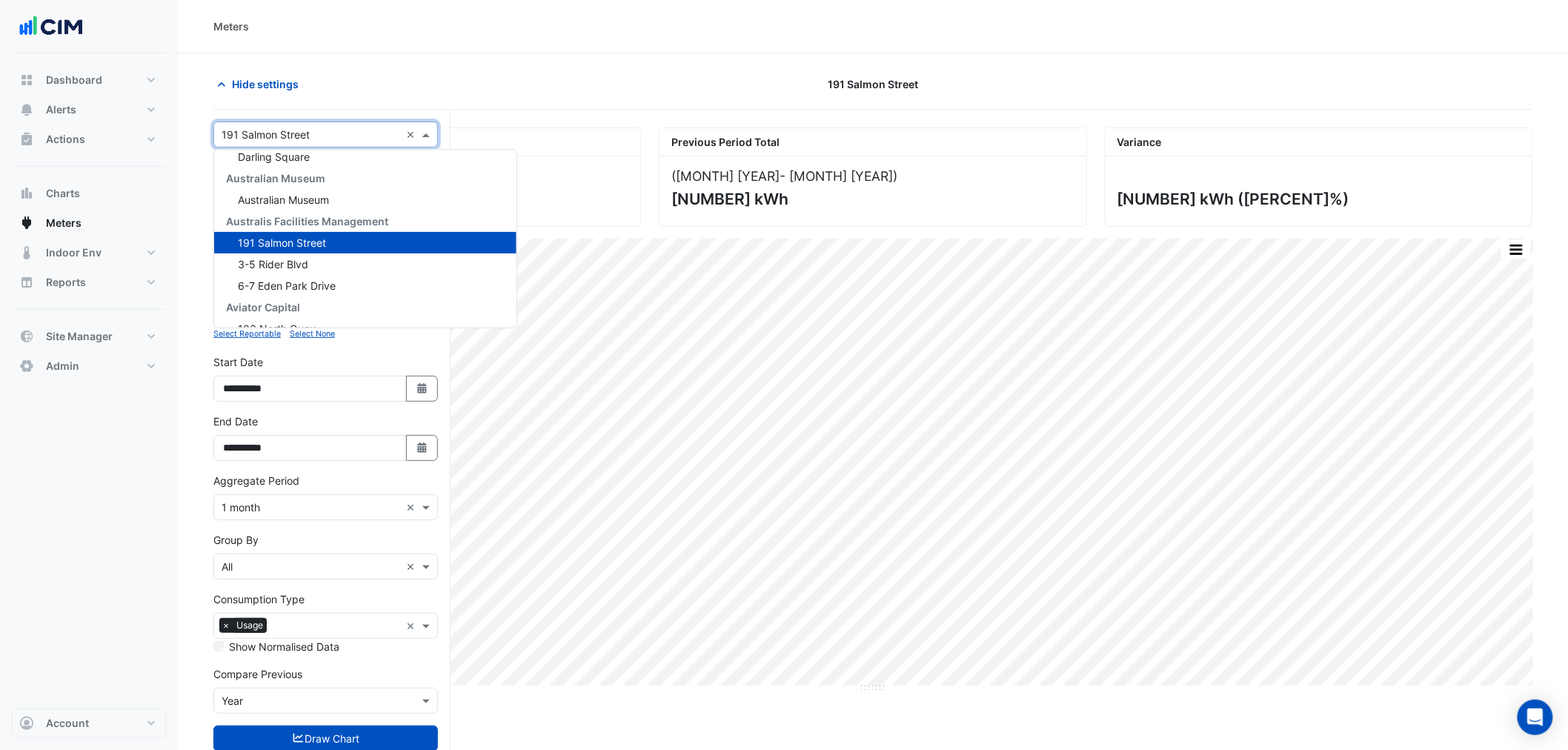 scroll, scrollTop: 1377, scrollLeft: 0, axis: vertical 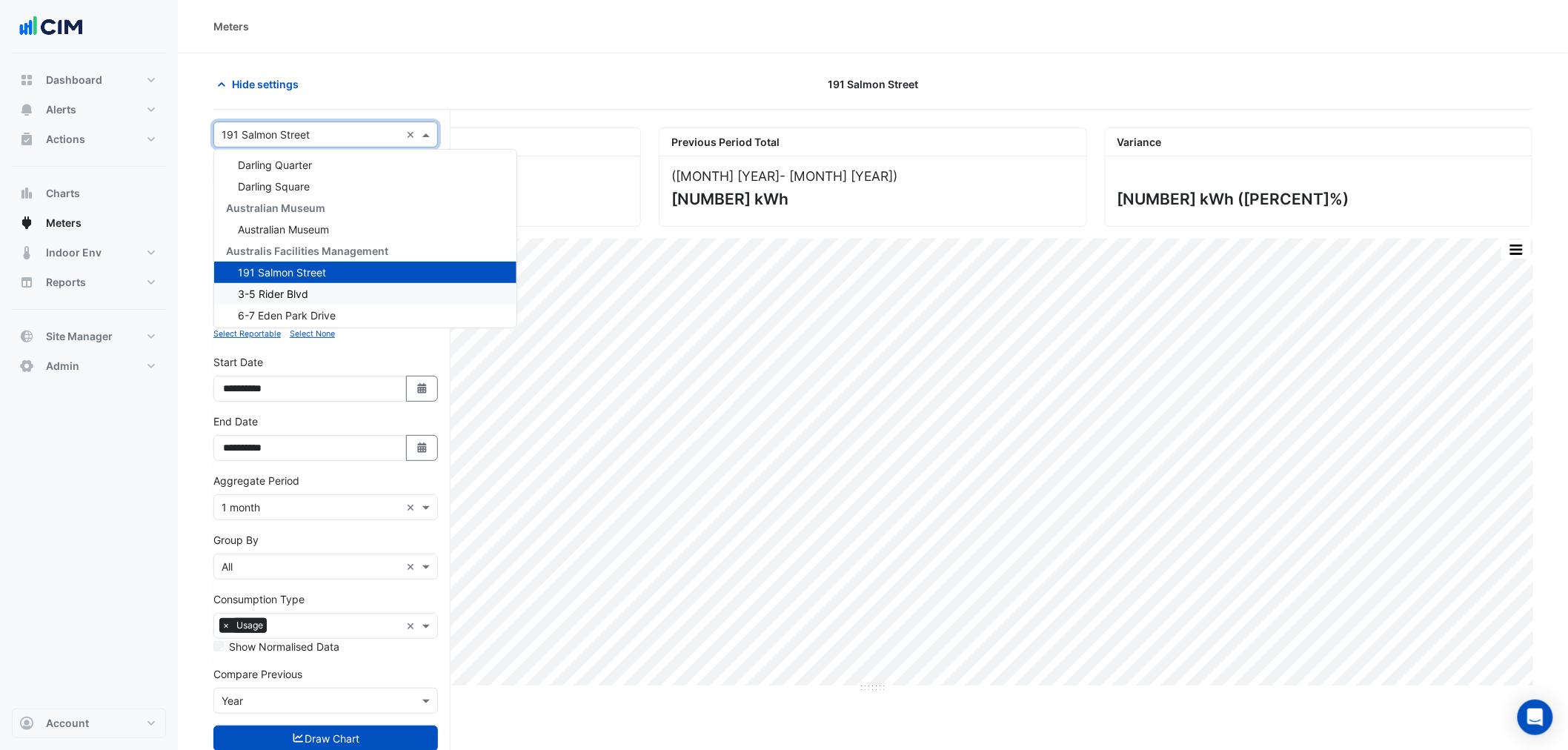 click on "3-5 Rider Blvd" at bounding box center [365, 293] 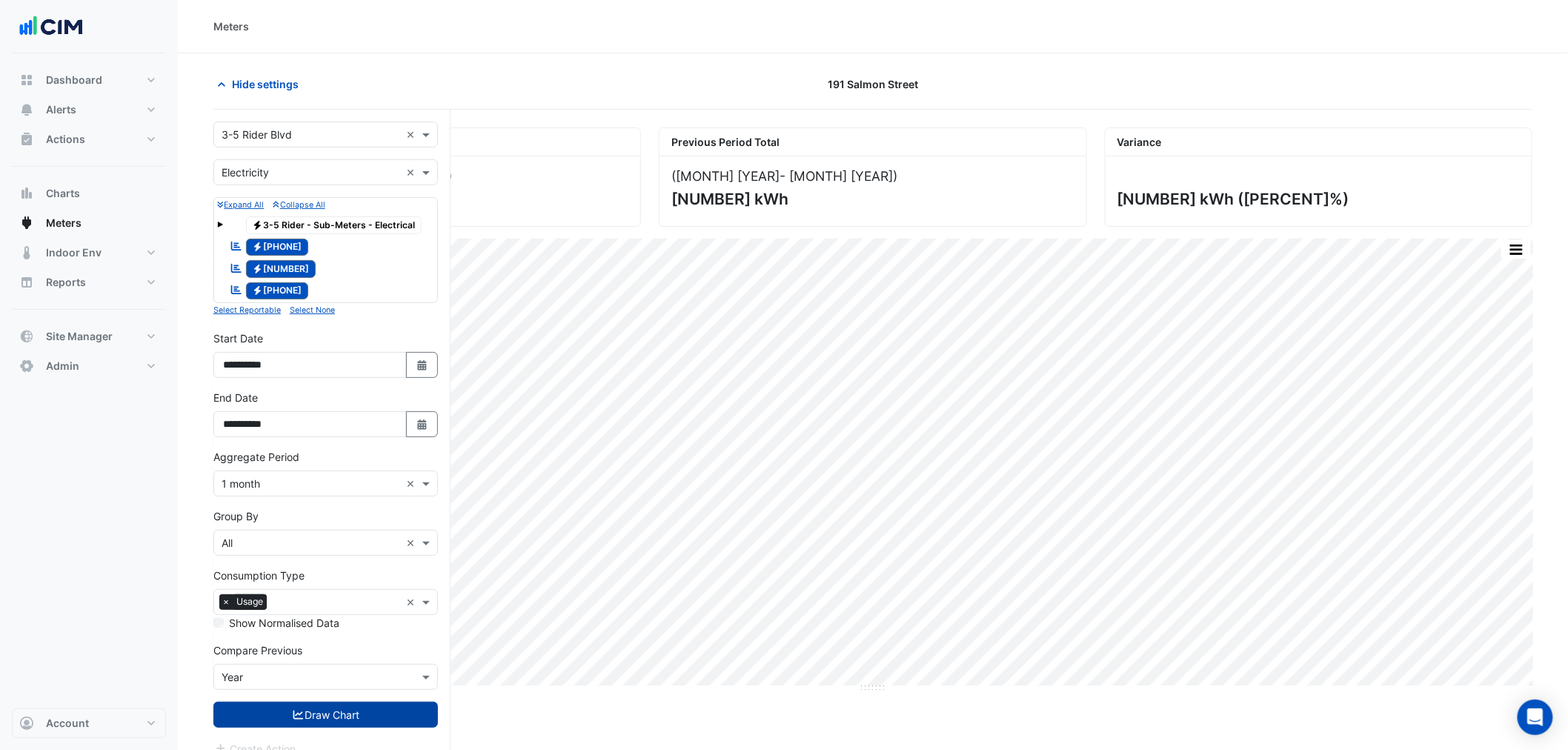 click on "Draw Chart" at bounding box center [325, 714] 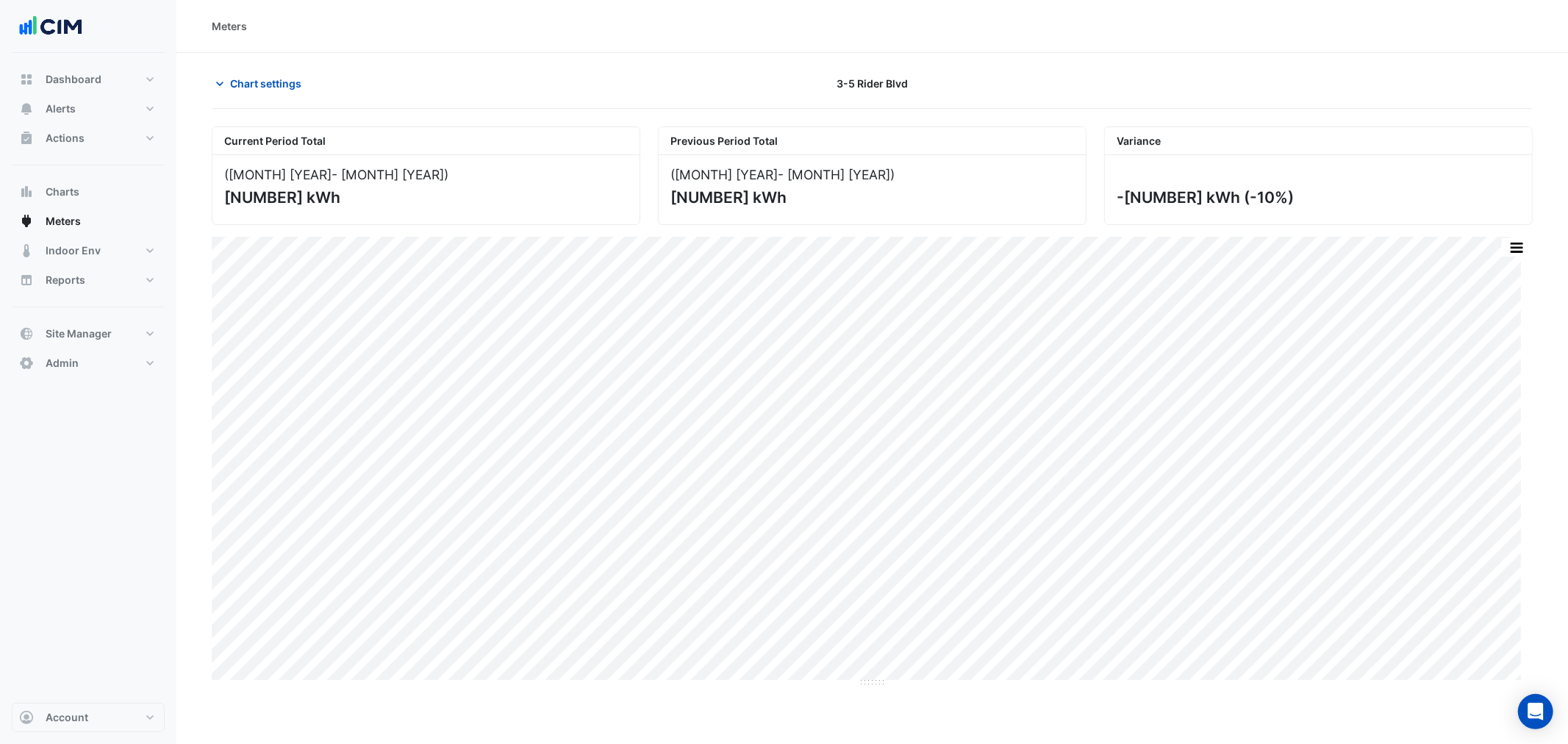 click on "[NUMBER] kWh" 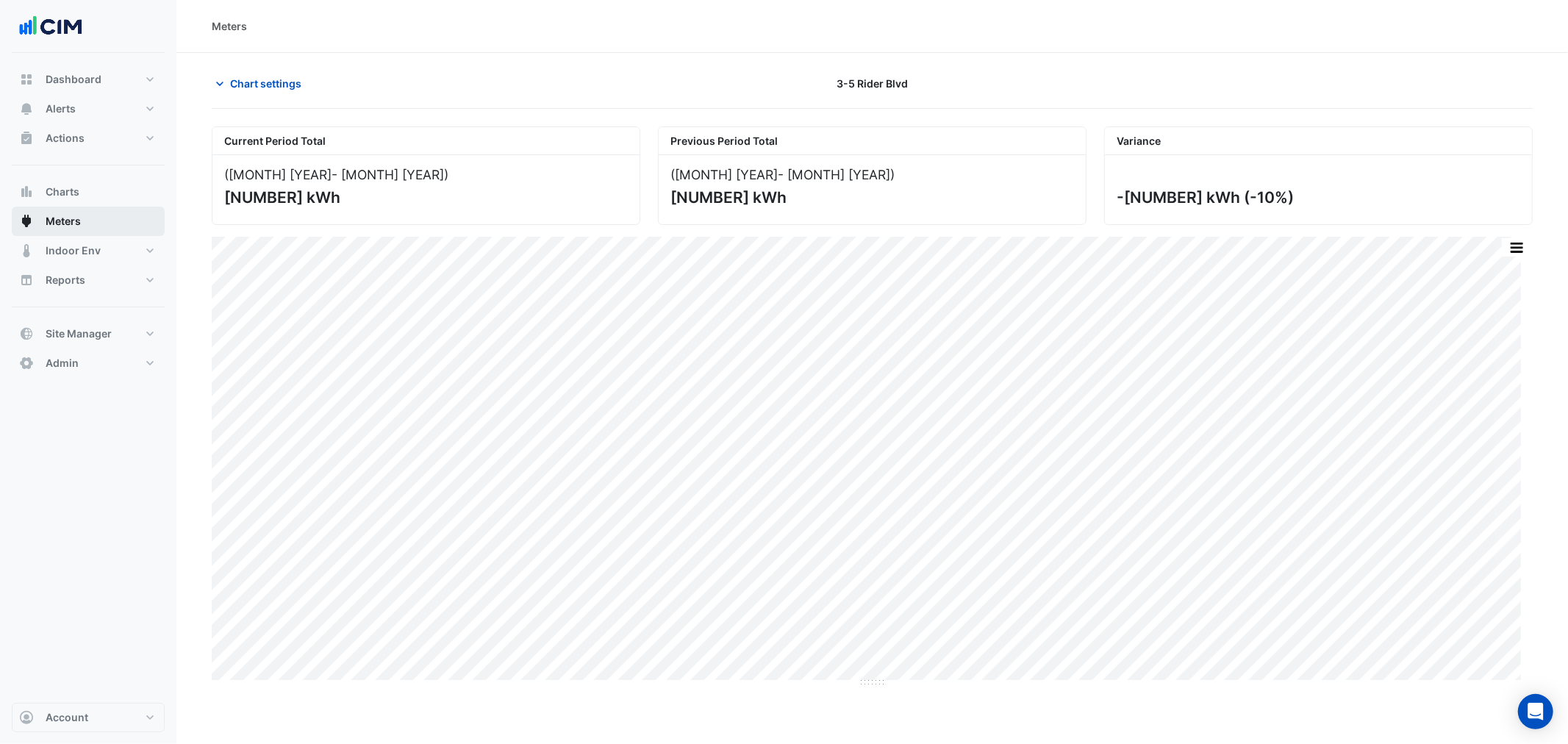 copy on "[NUMBER]" 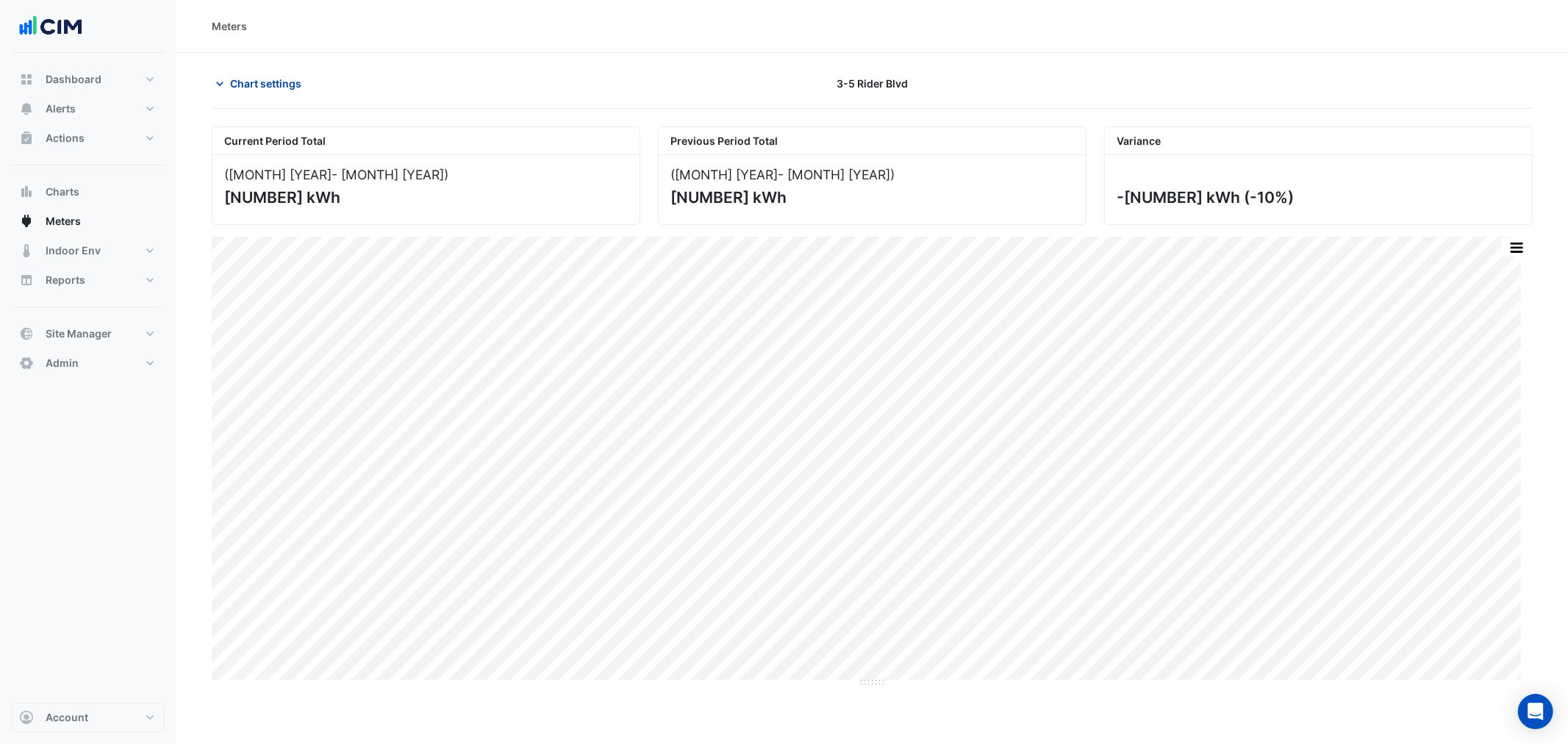click on "Chart settings" 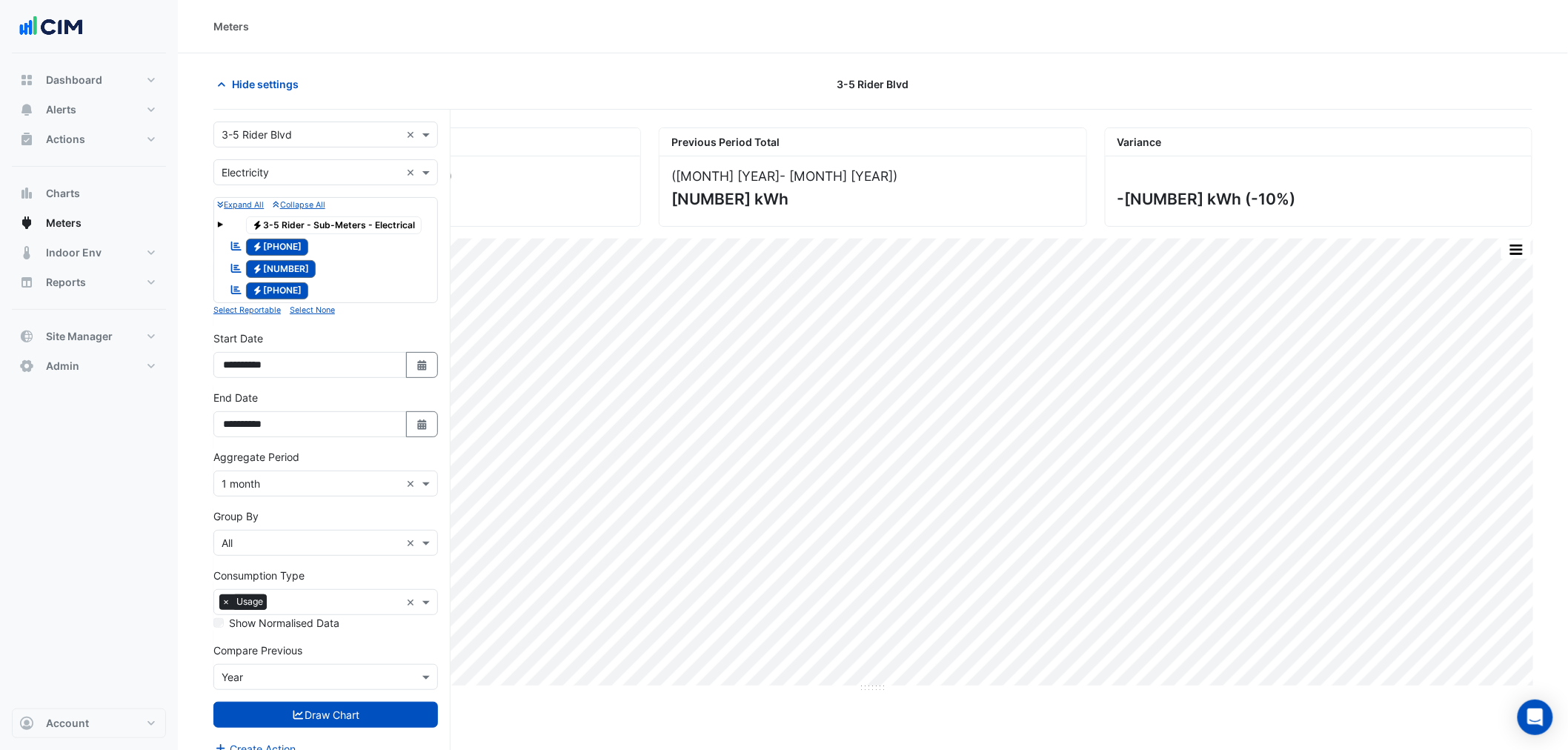 scroll, scrollTop: 56, scrollLeft: 0, axis: vertical 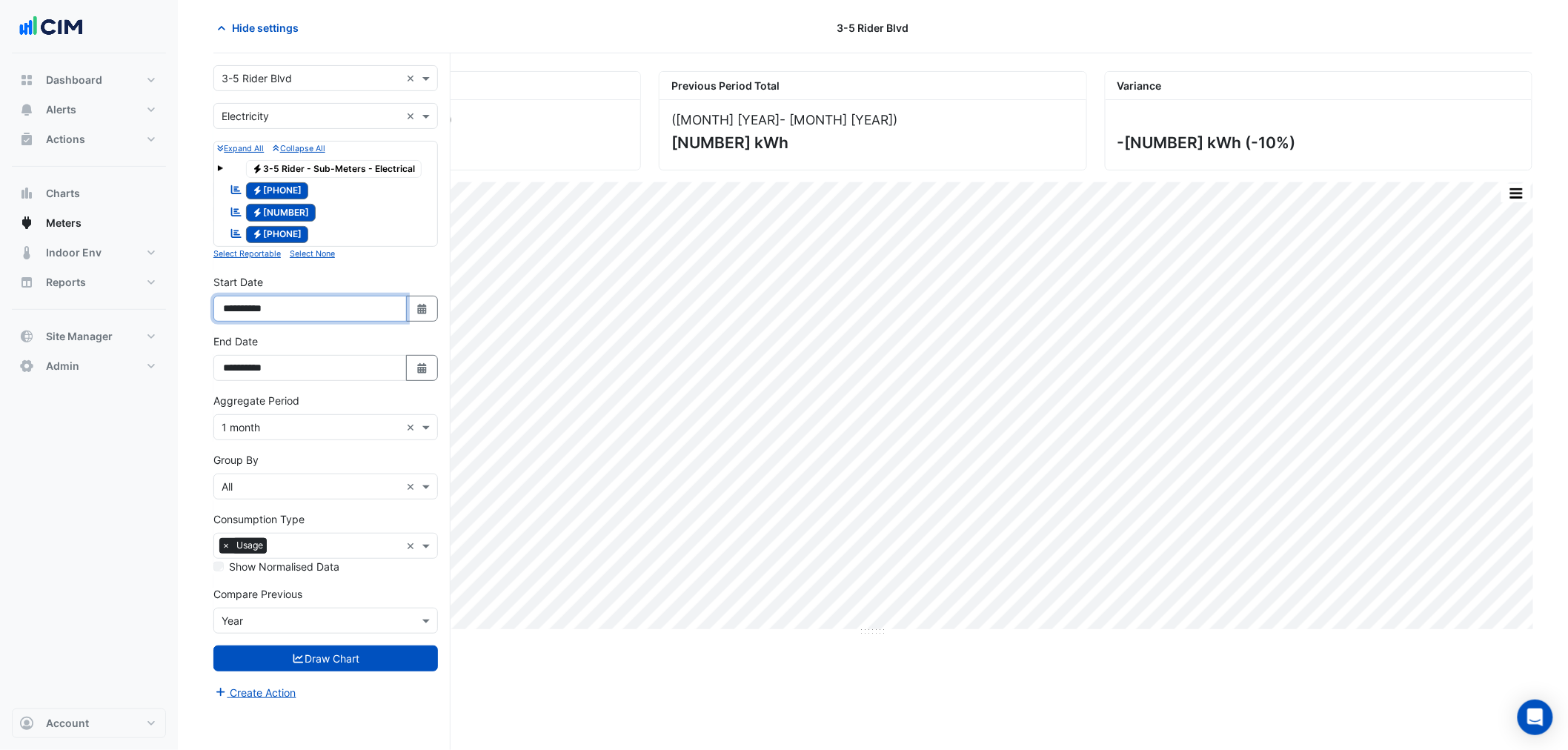 click on "**********" at bounding box center [310, 308] 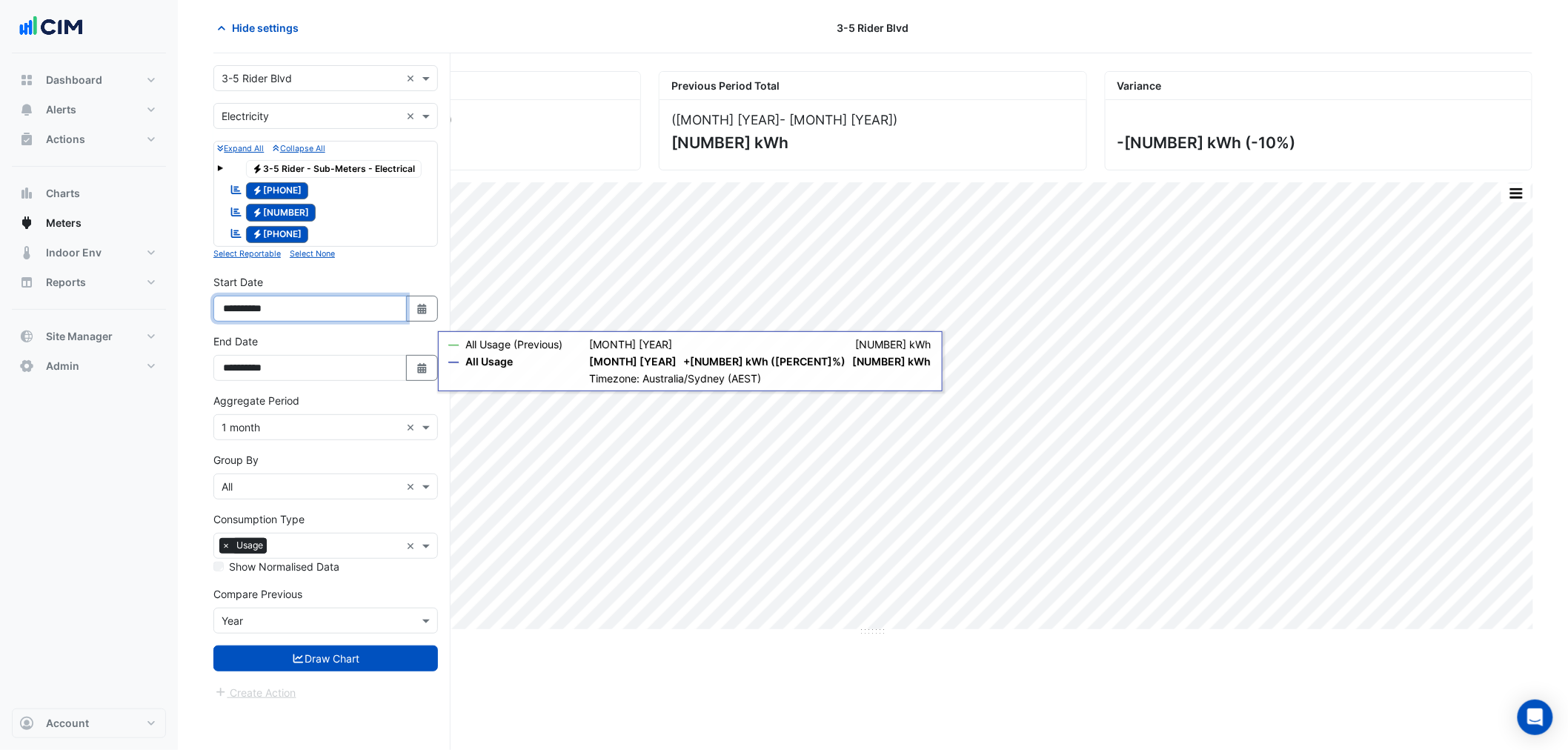 type on "**********" 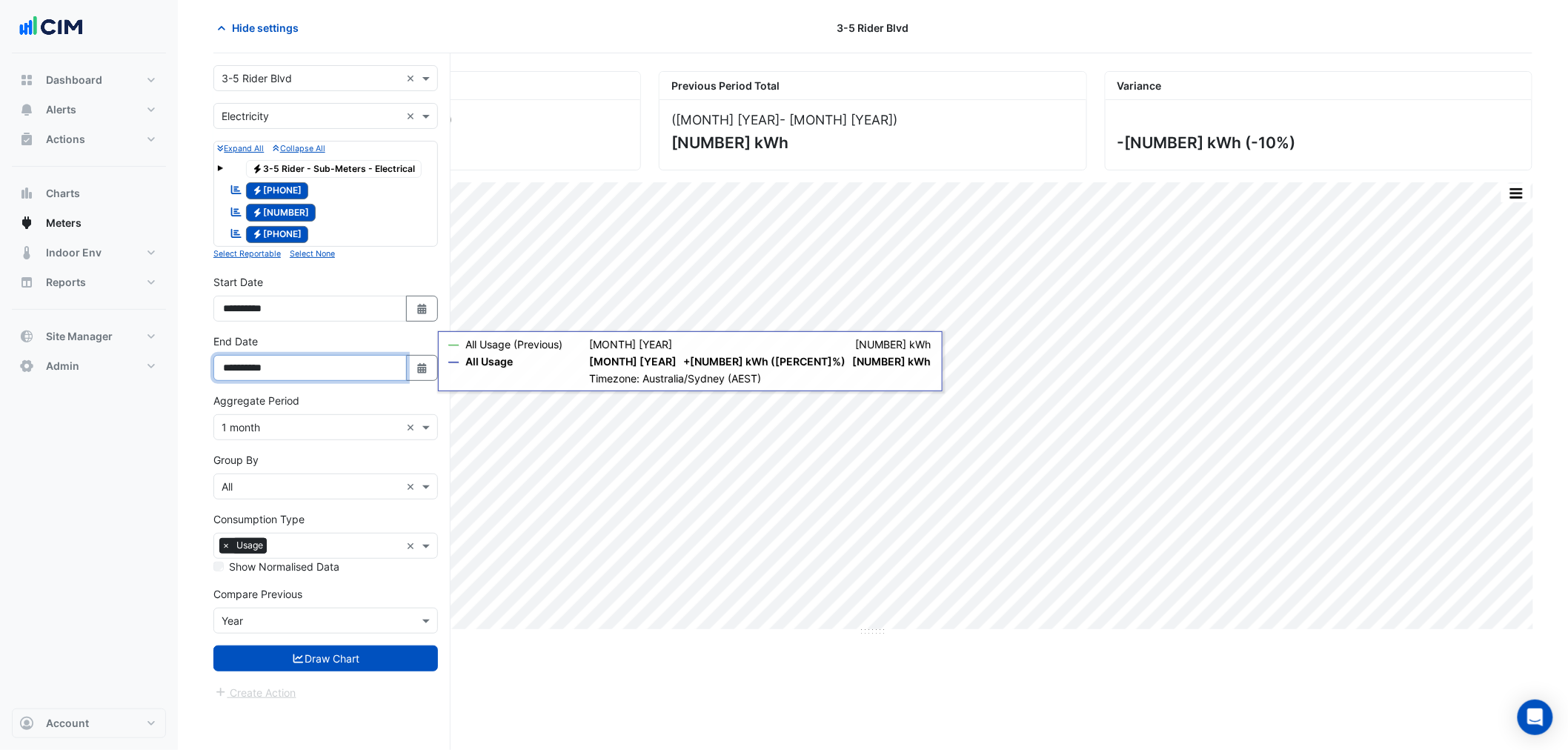 click on "**********" at bounding box center (310, 368) 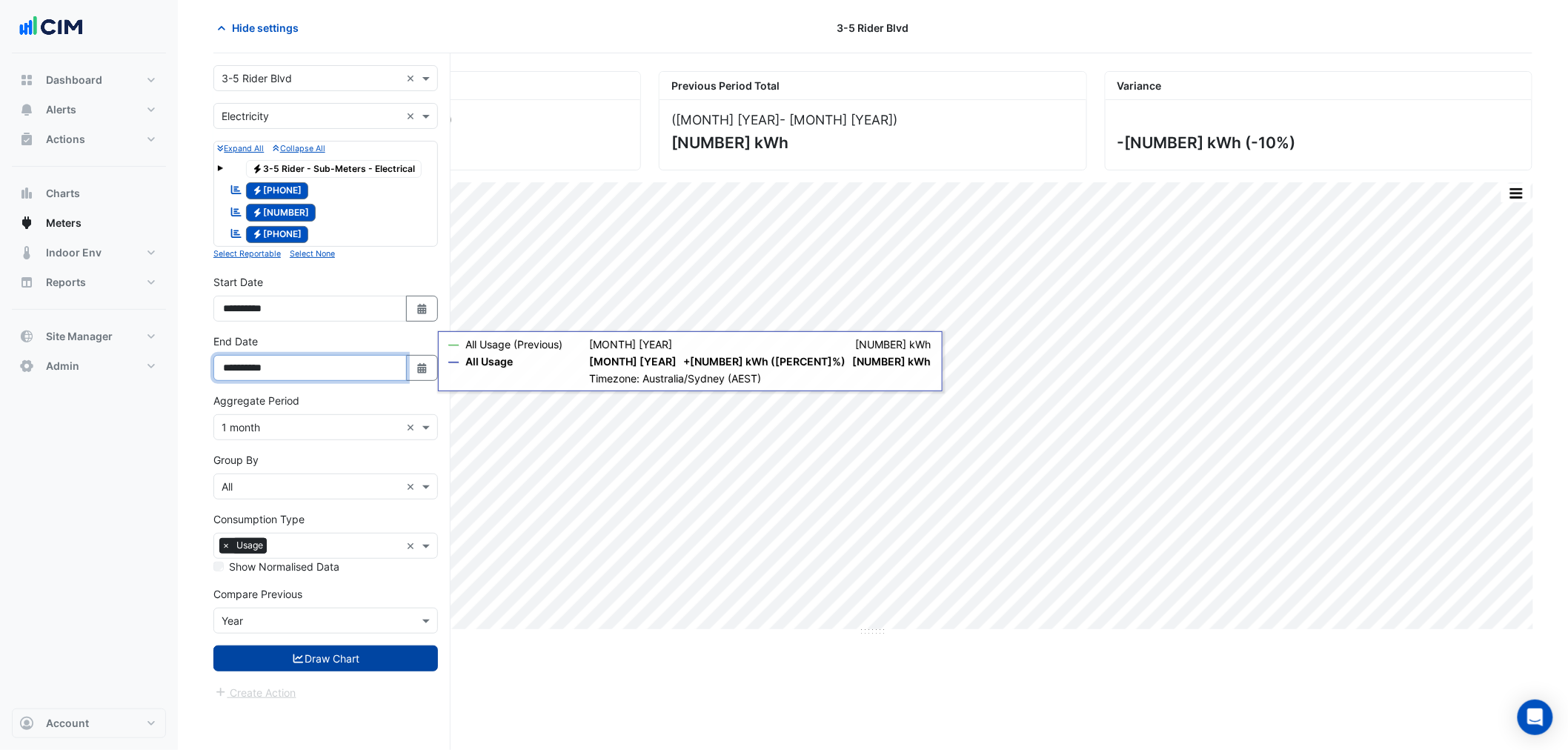 type on "**********" 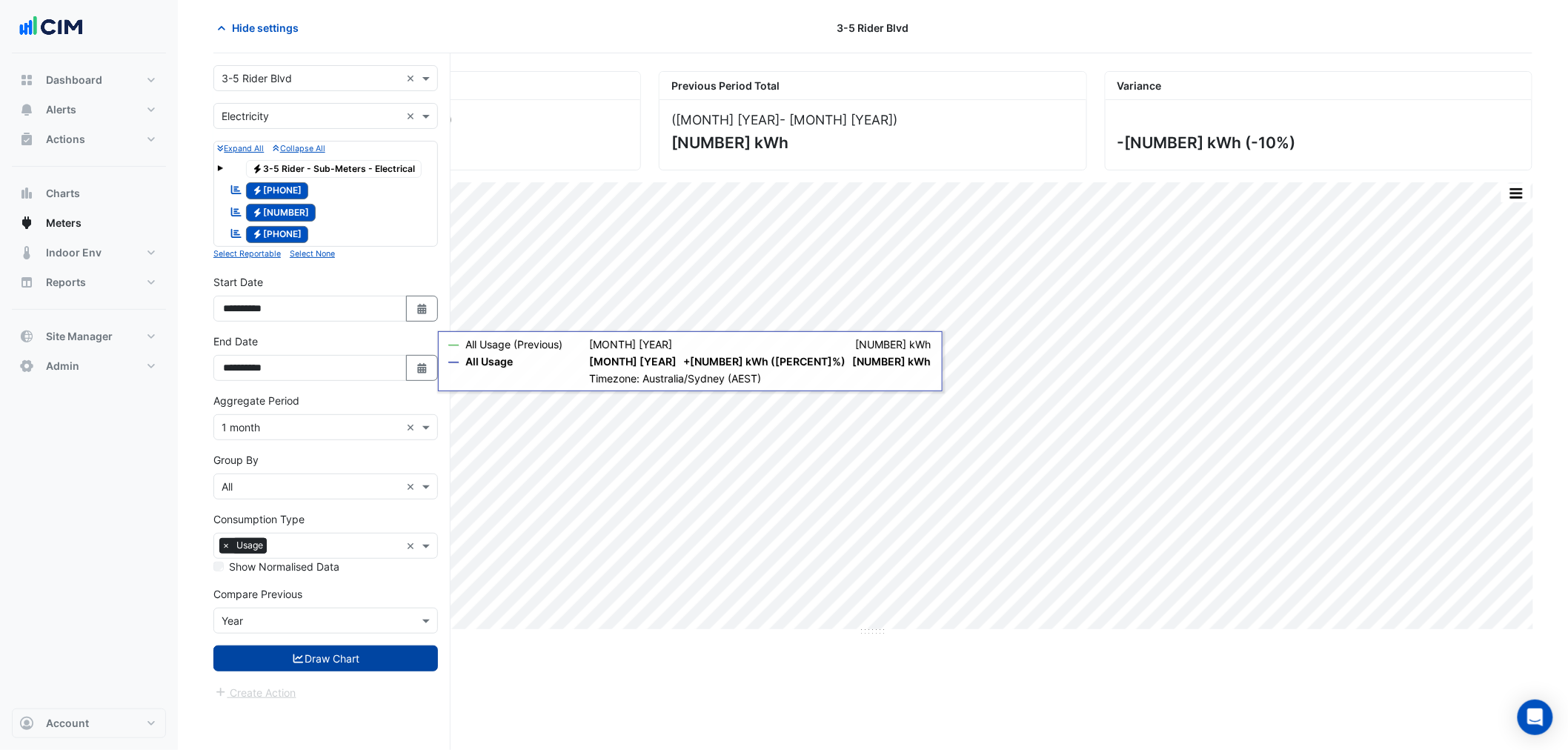 click on "Draw Chart" at bounding box center [325, 658] 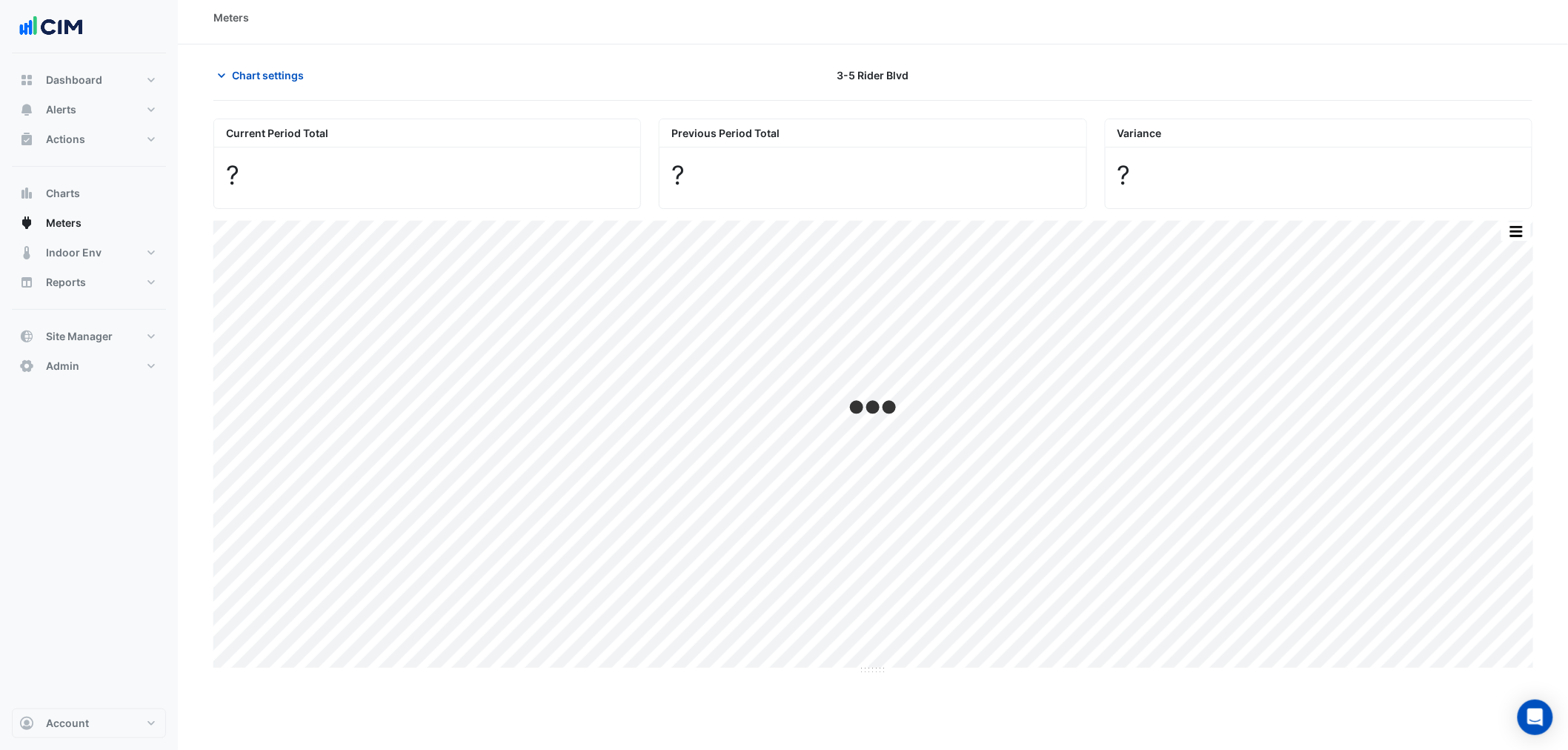 scroll, scrollTop: 0, scrollLeft: 0, axis: both 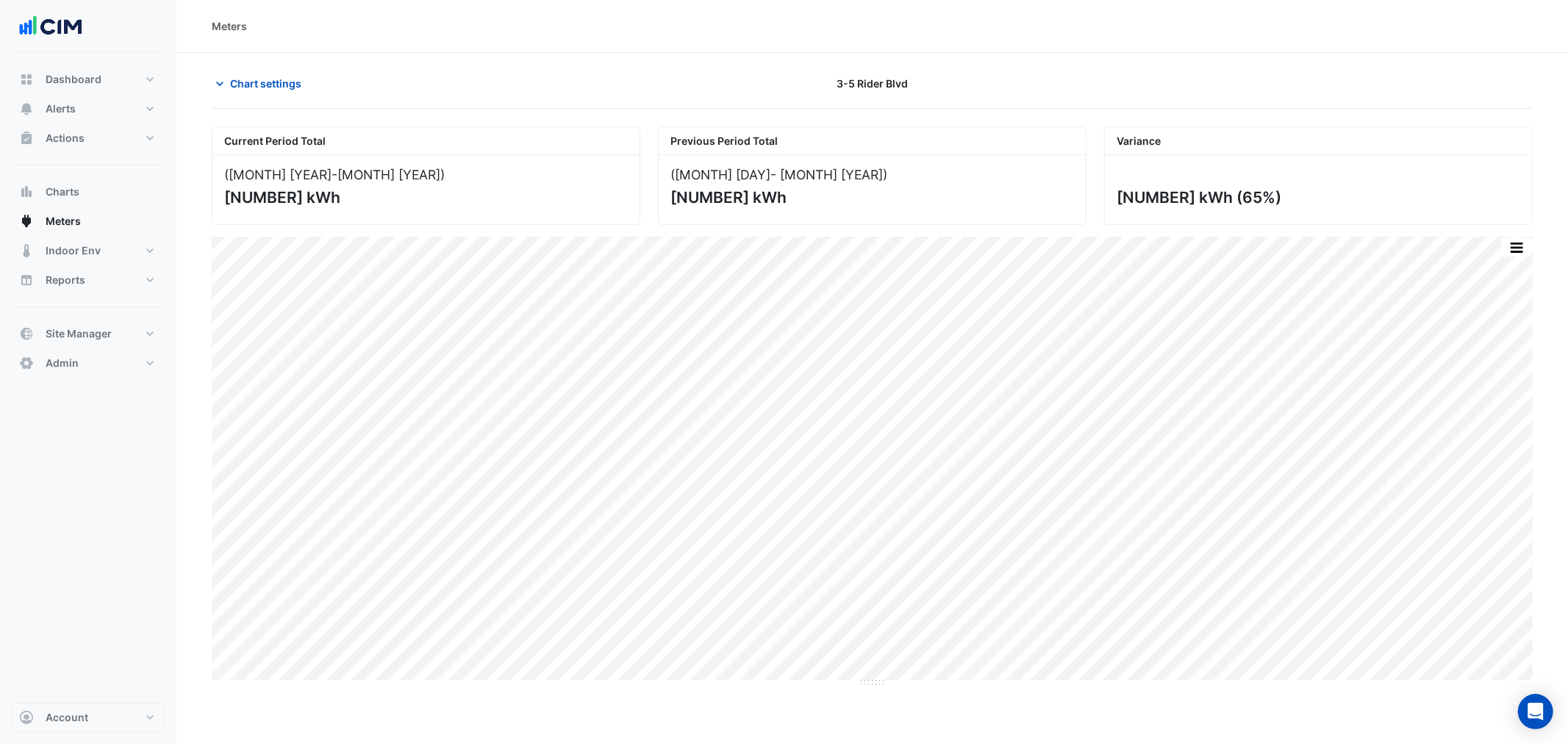 click on "[NUMBER] kWh" 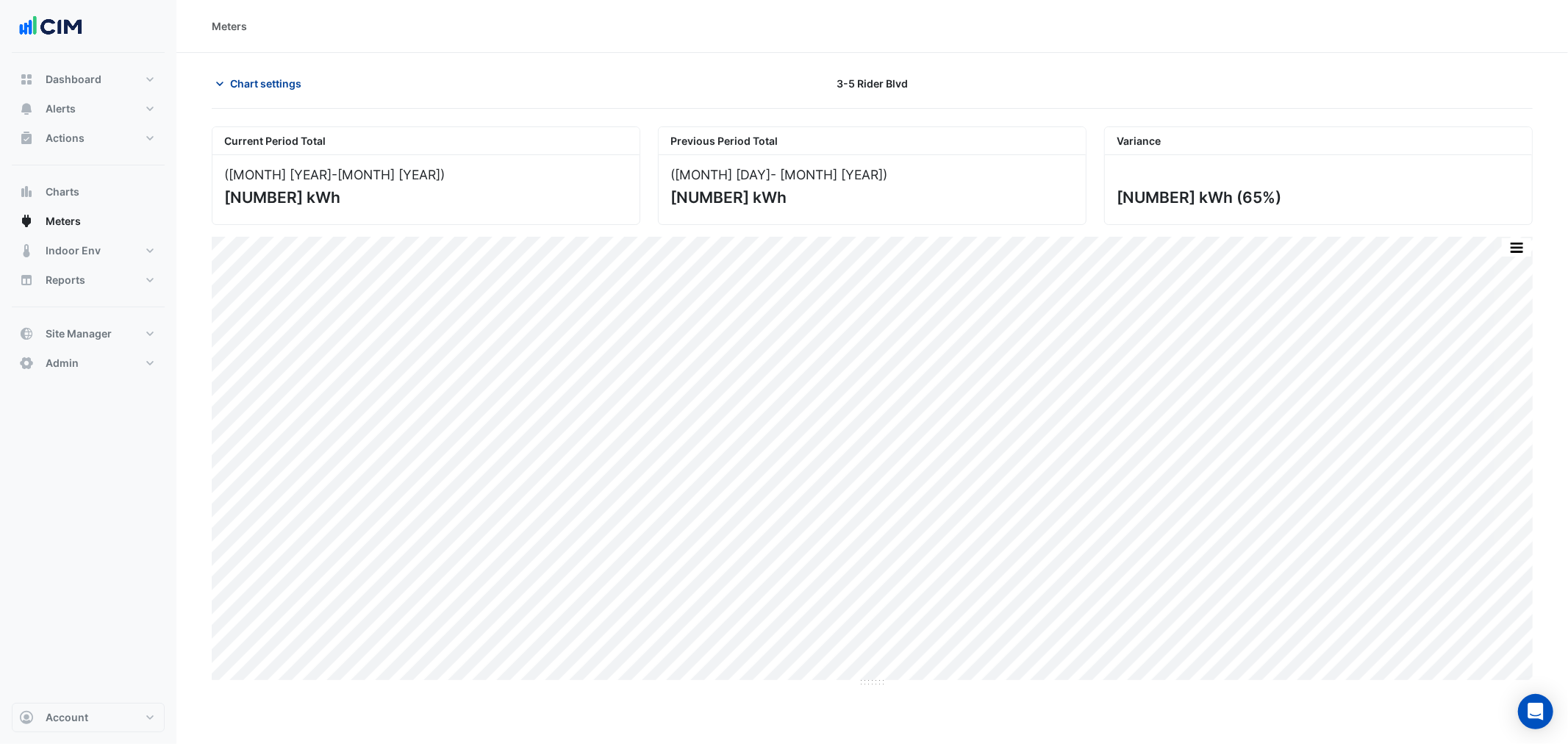 click on "Chart settings" 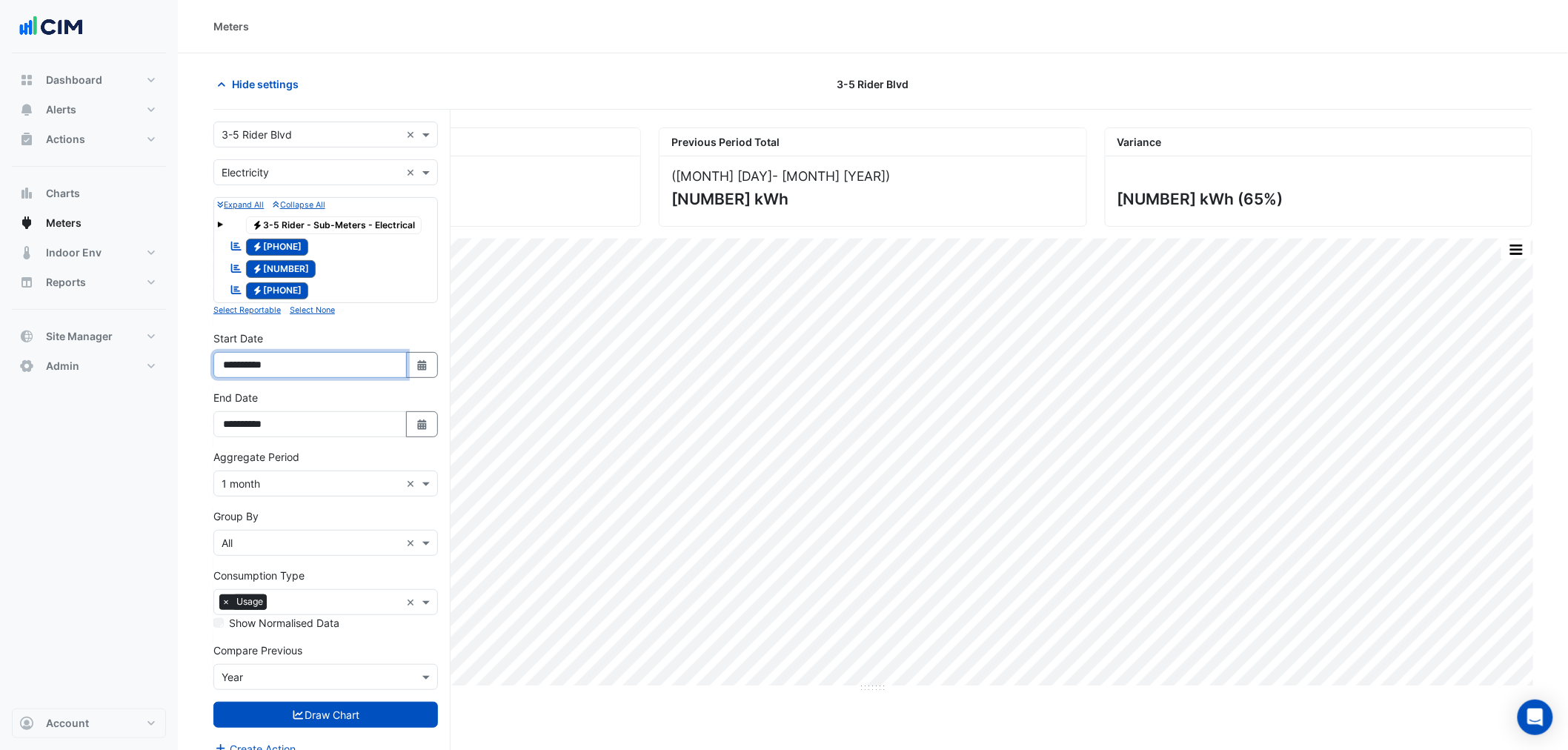 click on "**********" at bounding box center (310, 365) 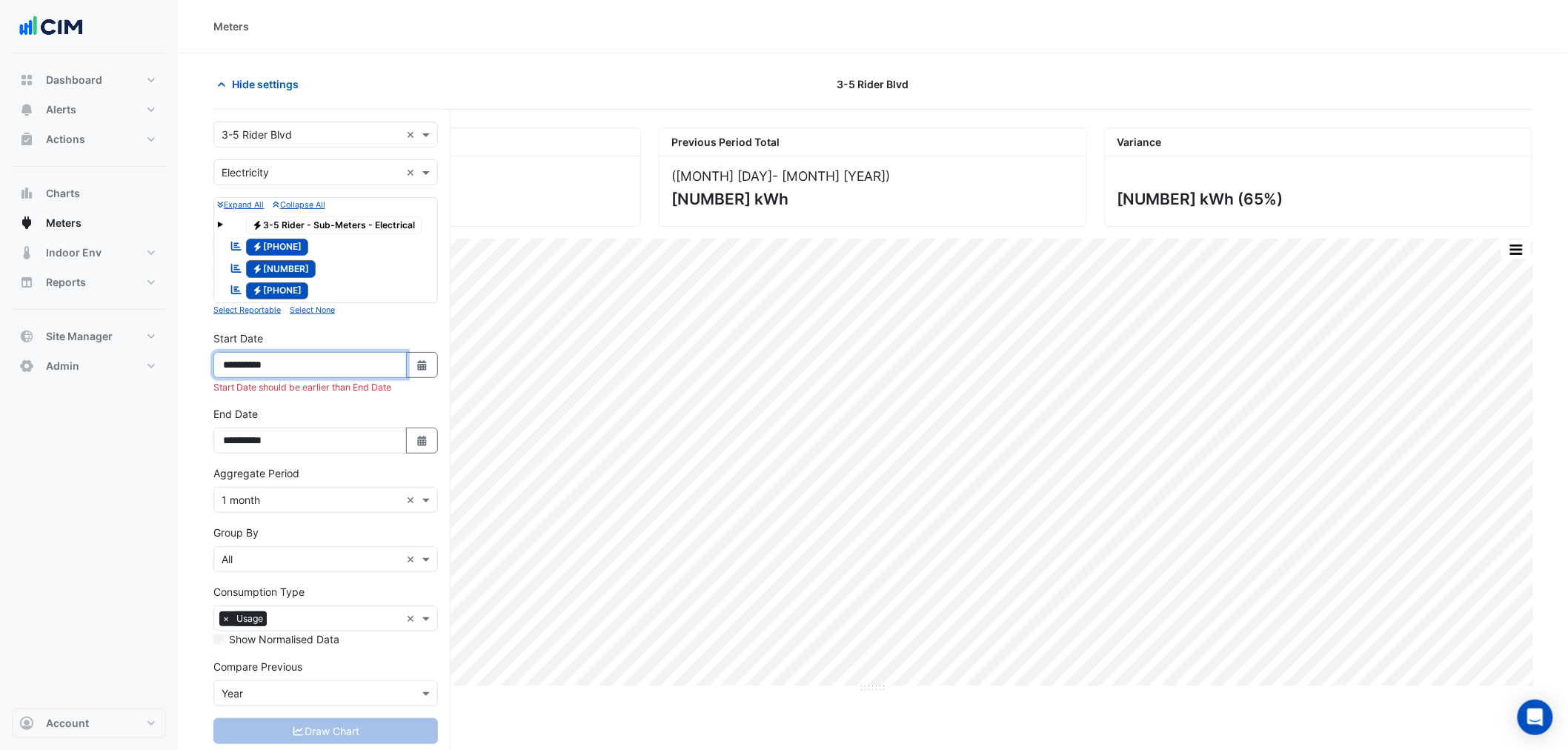 type on "**********" 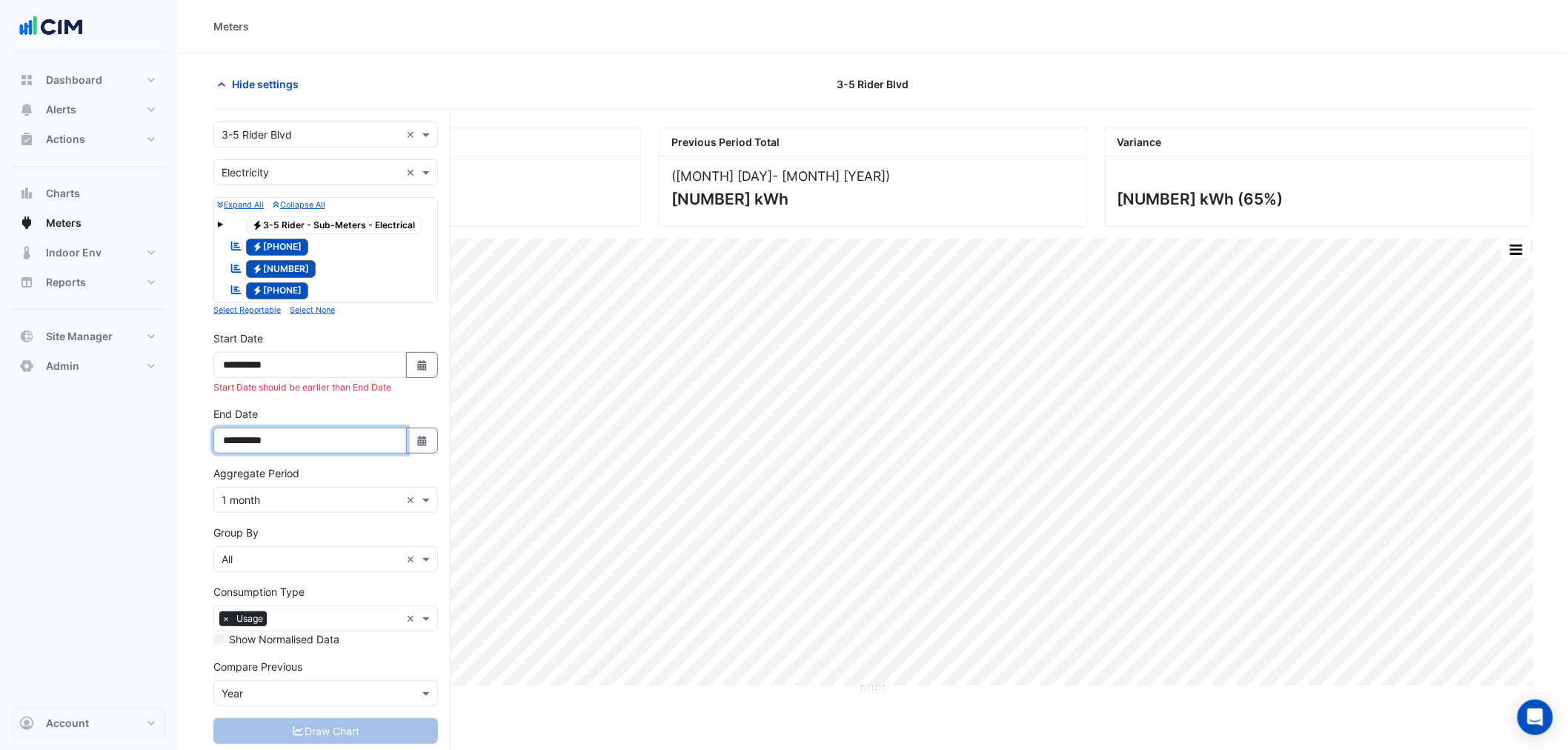 drag, startPoint x: 248, startPoint y: 448, endPoint x: 237, endPoint y: 445, distance: 11.4017543 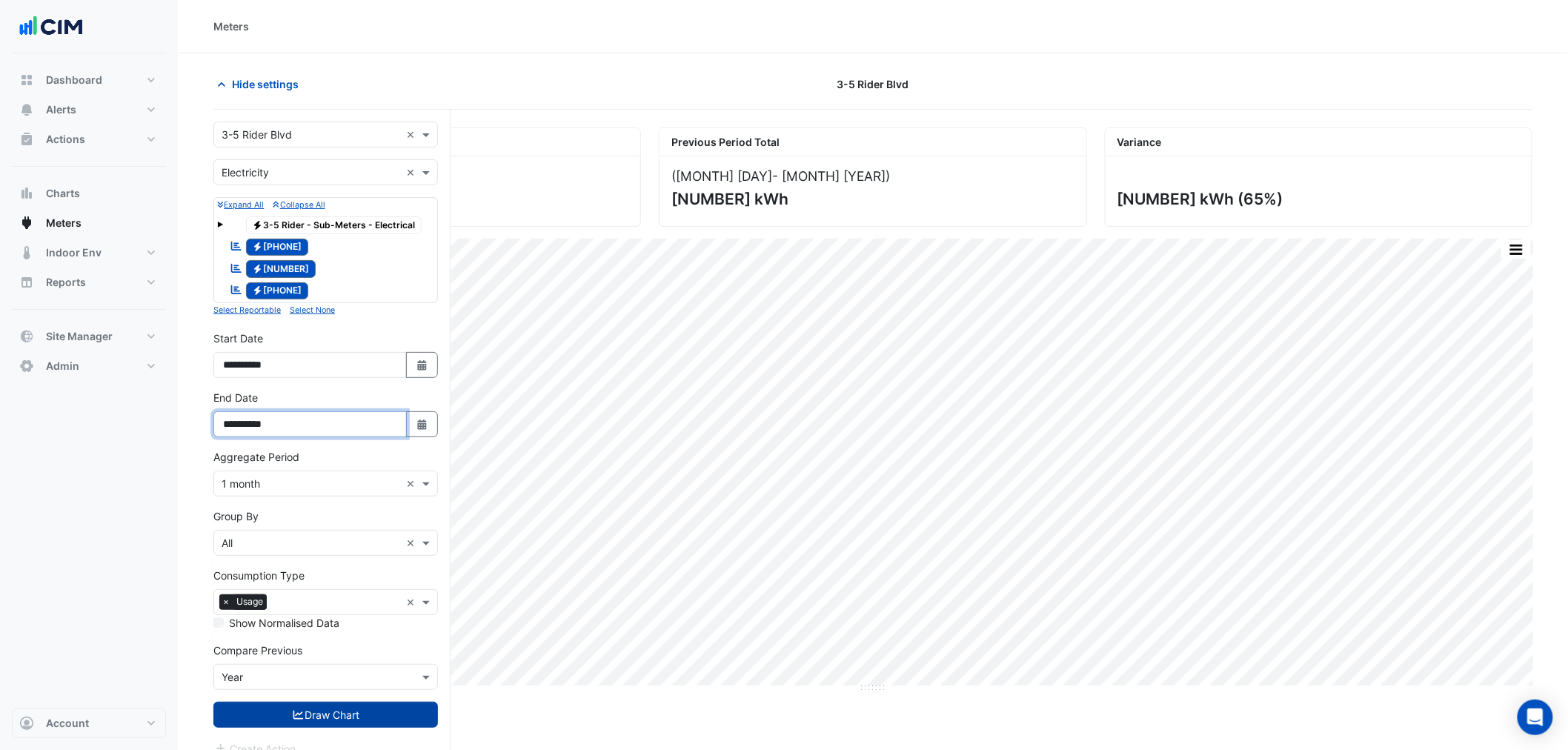 type on "**********" 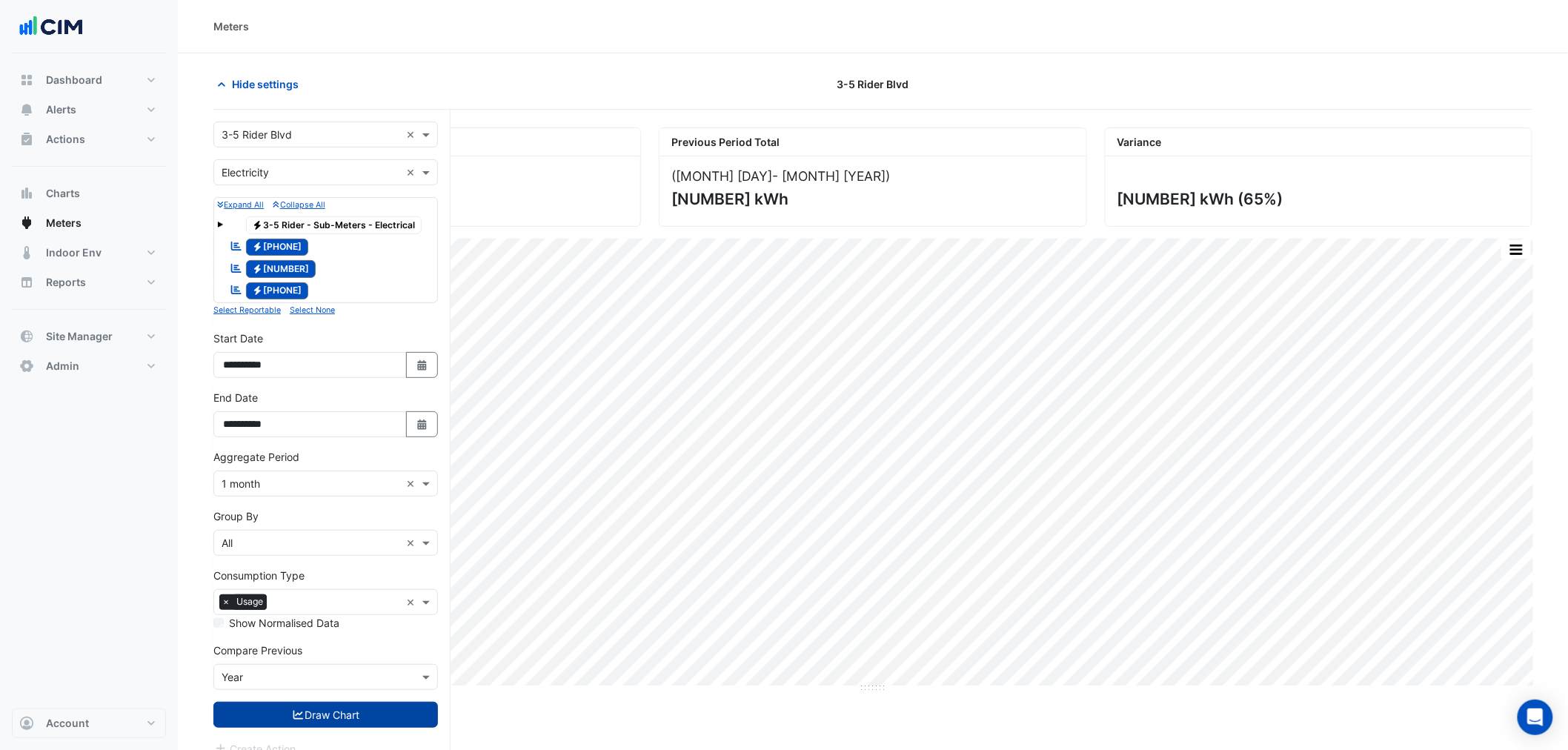 click on "Draw Chart" at bounding box center [325, 714] 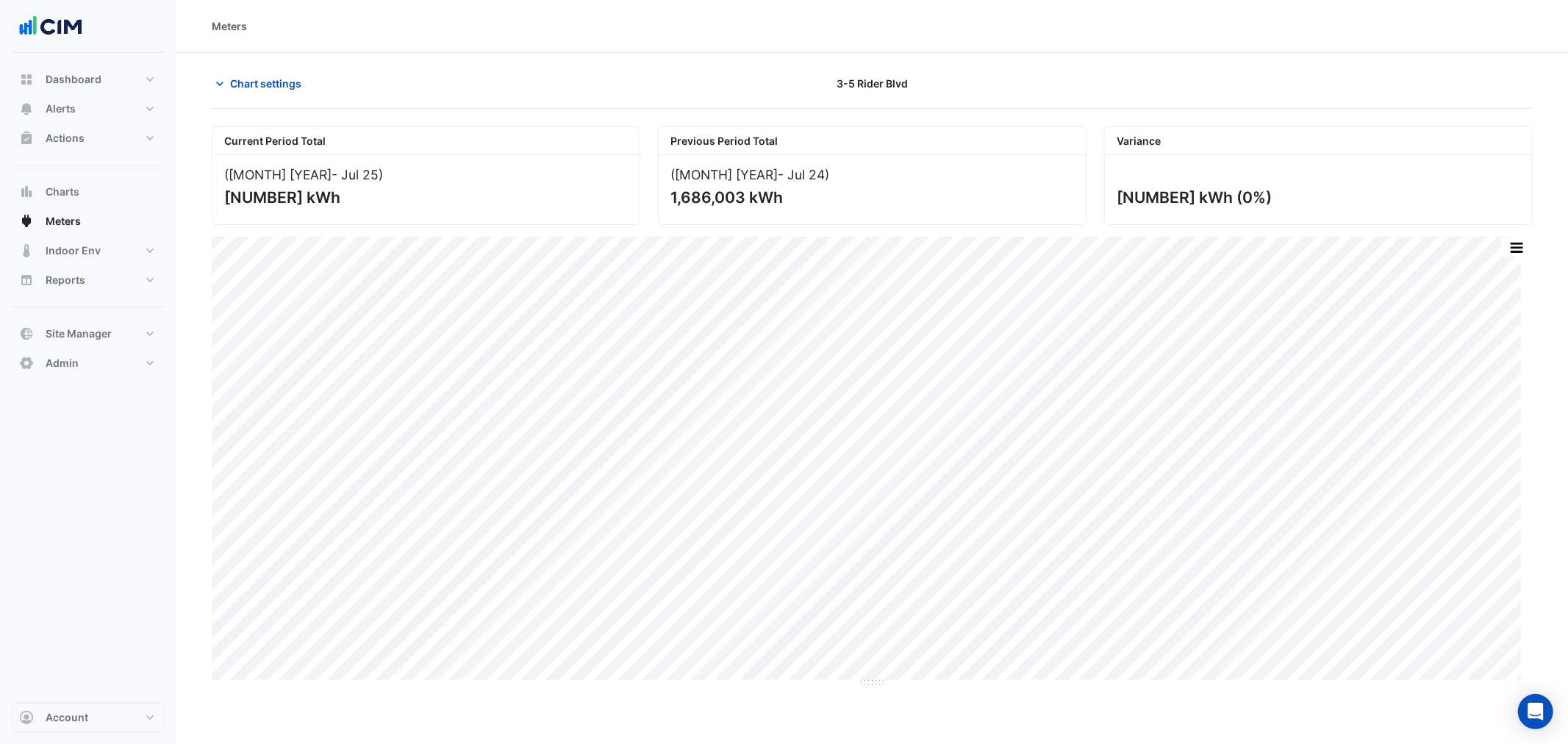 click on "[NUMBER] kWh" 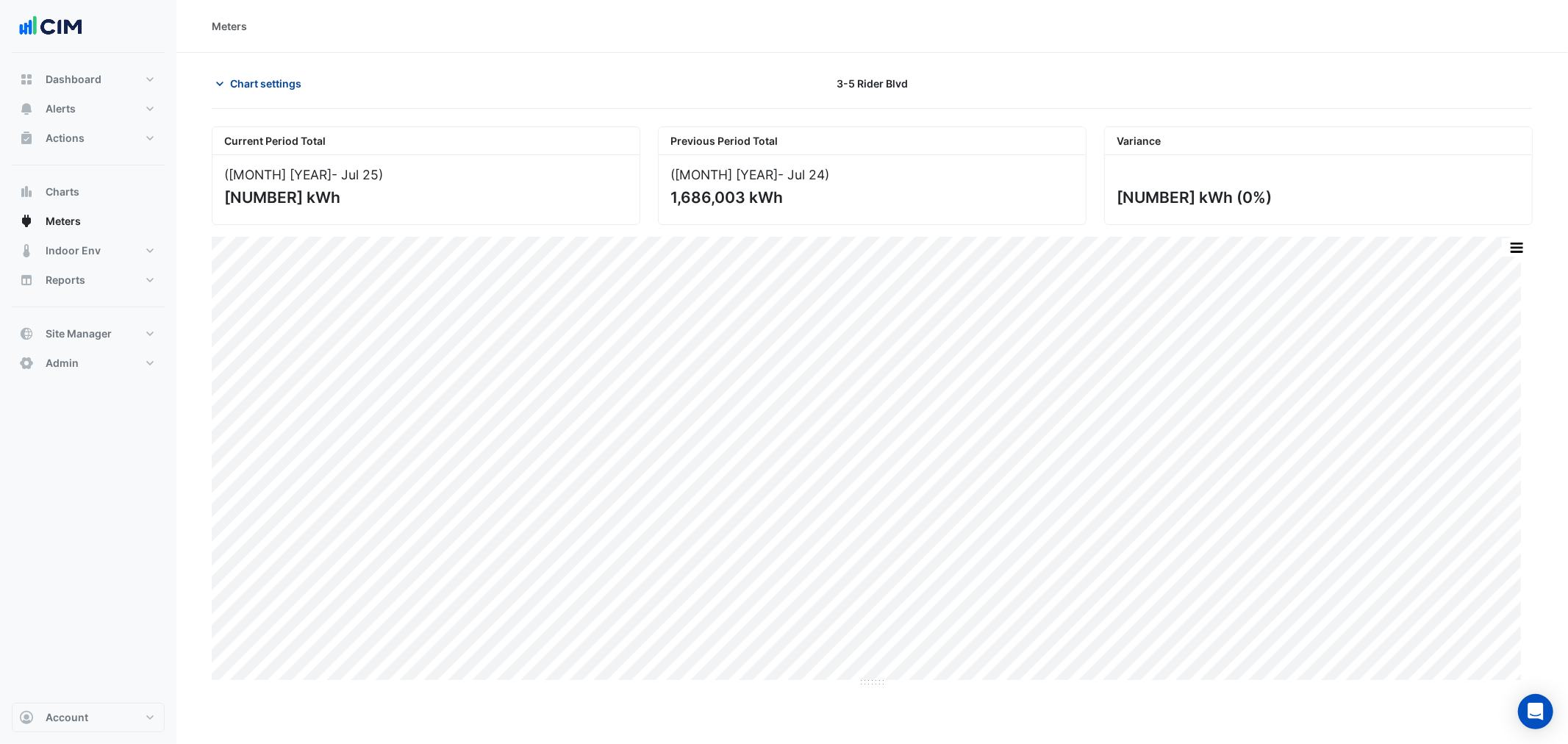 click on "Chart settings" 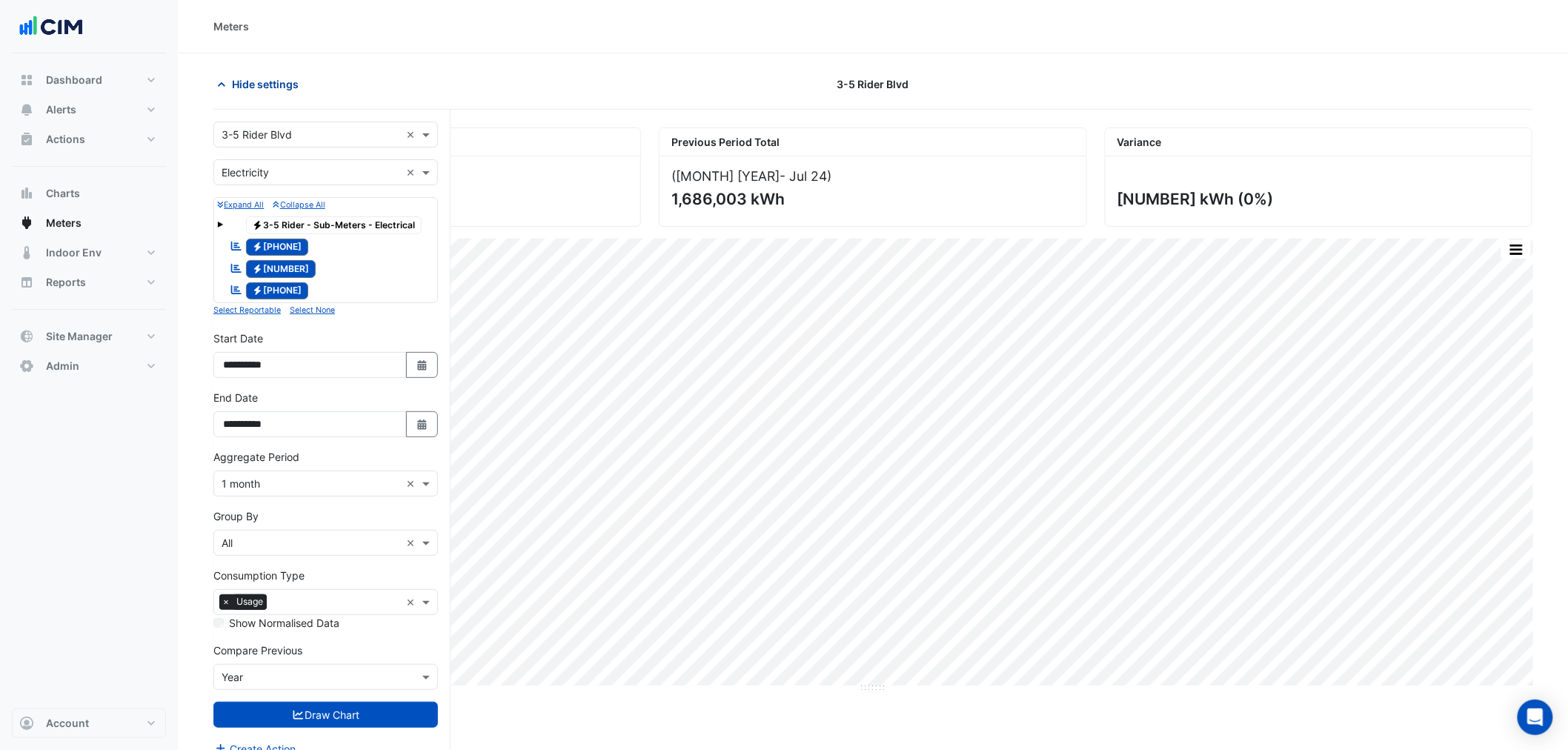 click on "Hide settings" 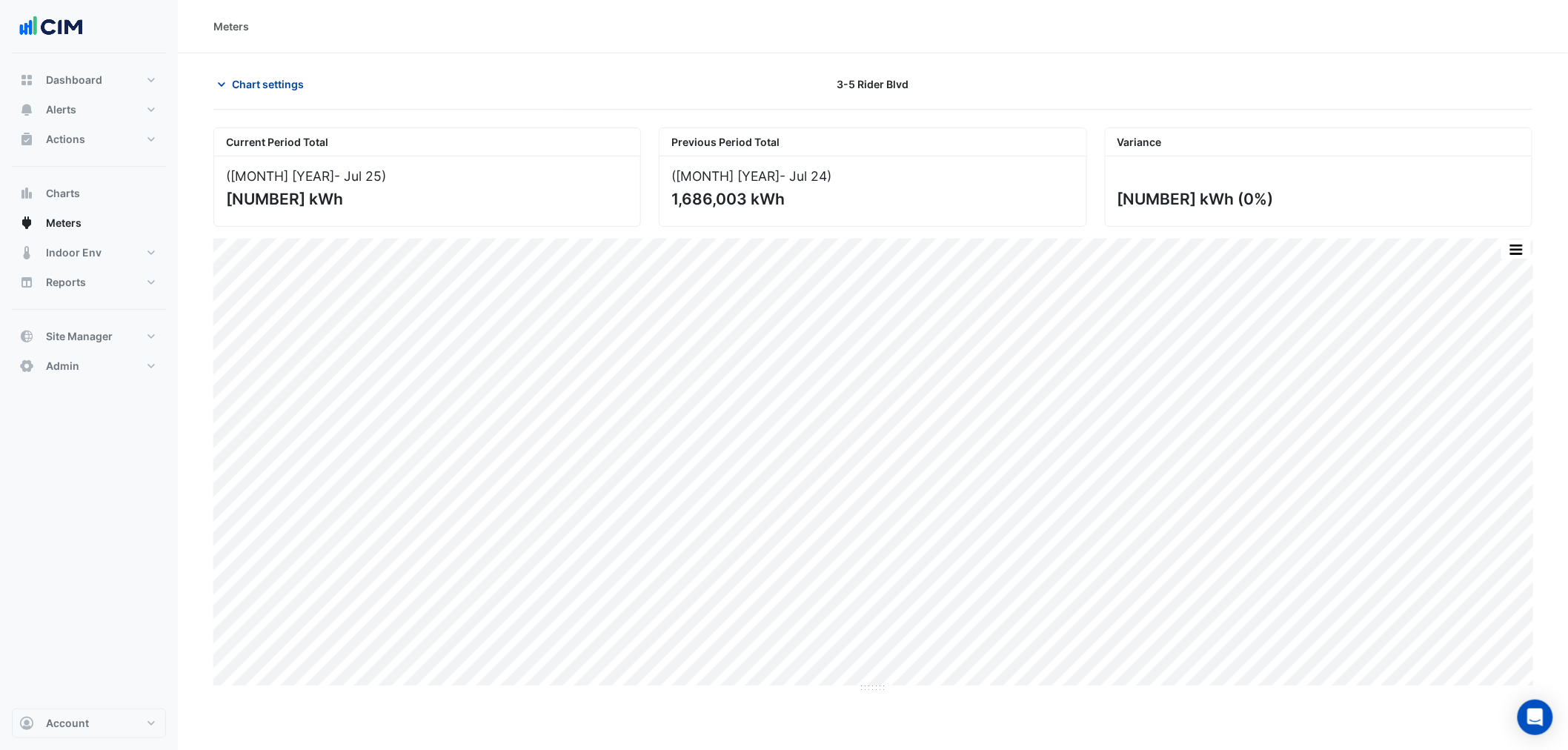 click on "Chart settings" 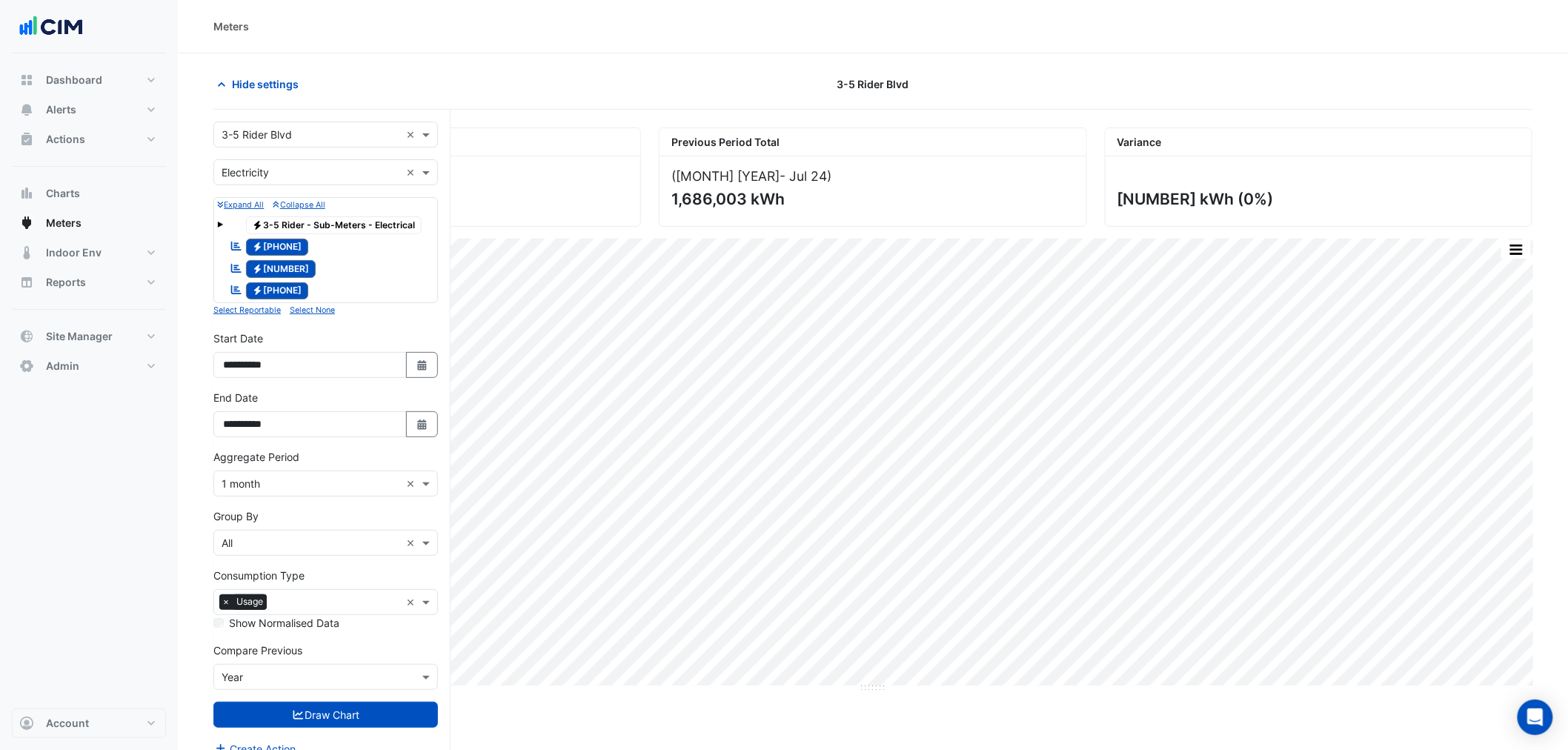 click at bounding box center (310, 135) 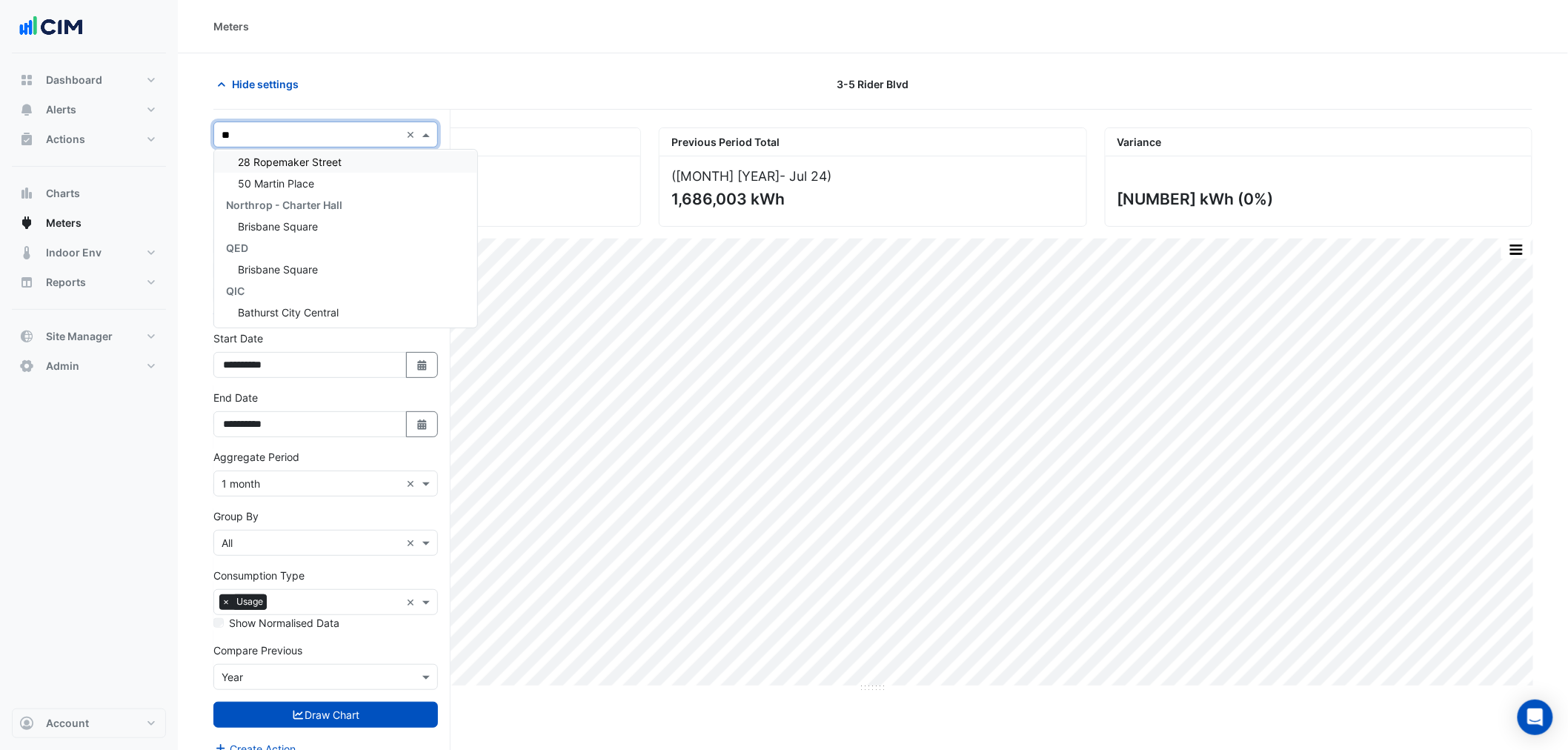 type on "***" 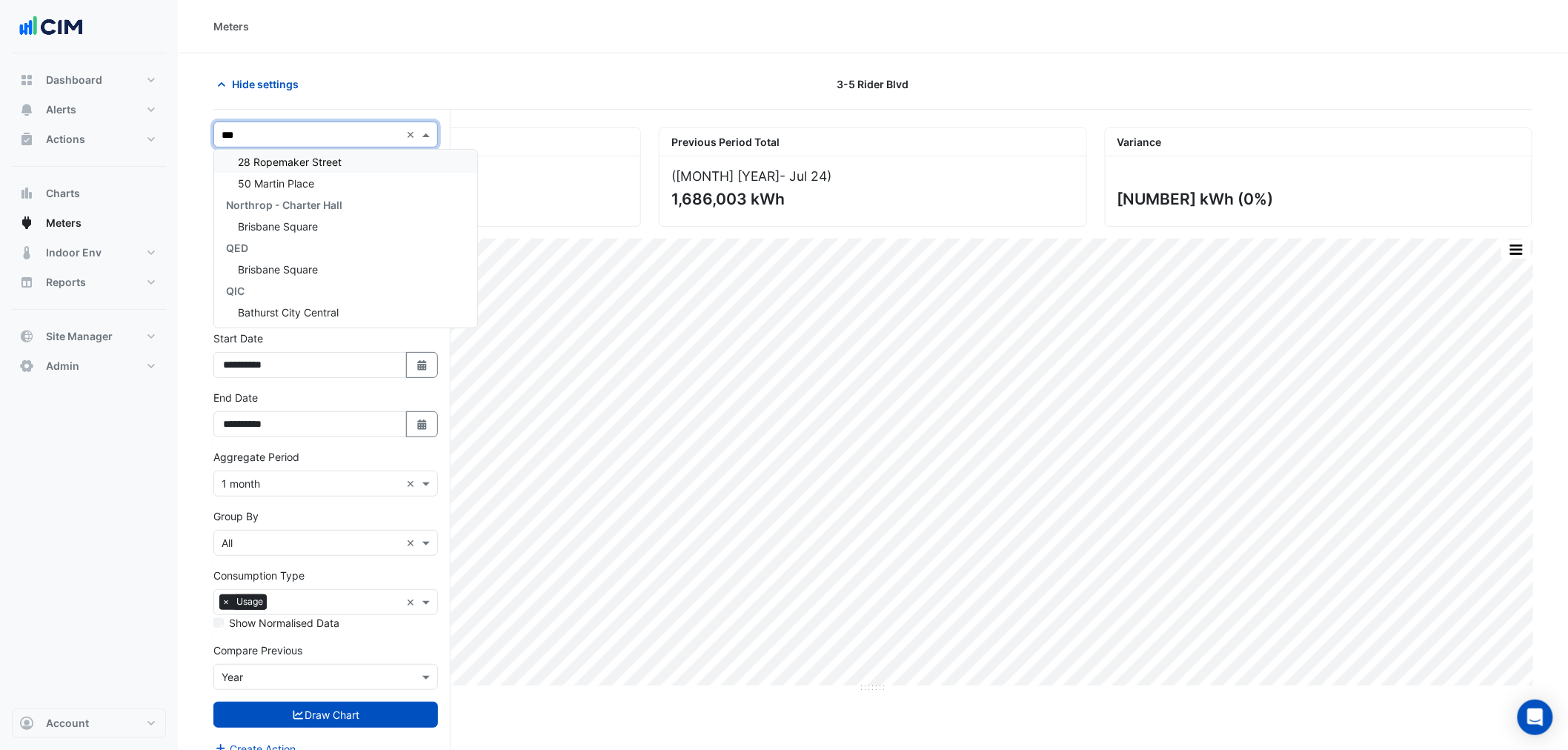 scroll, scrollTop: 27, scrollLeft: 0, axis: vertical 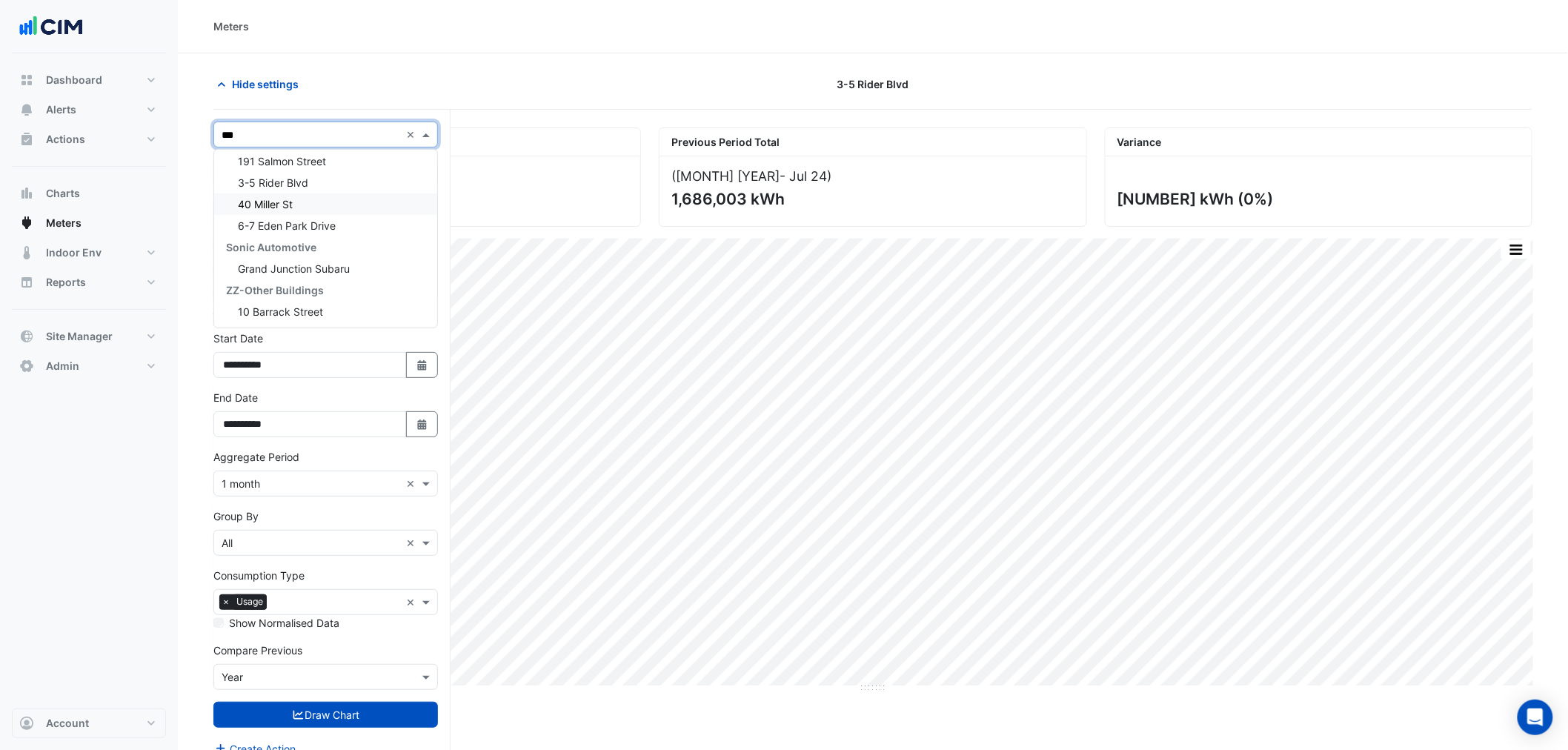 click on "40 Miller St" at bounding box center [325, 204] 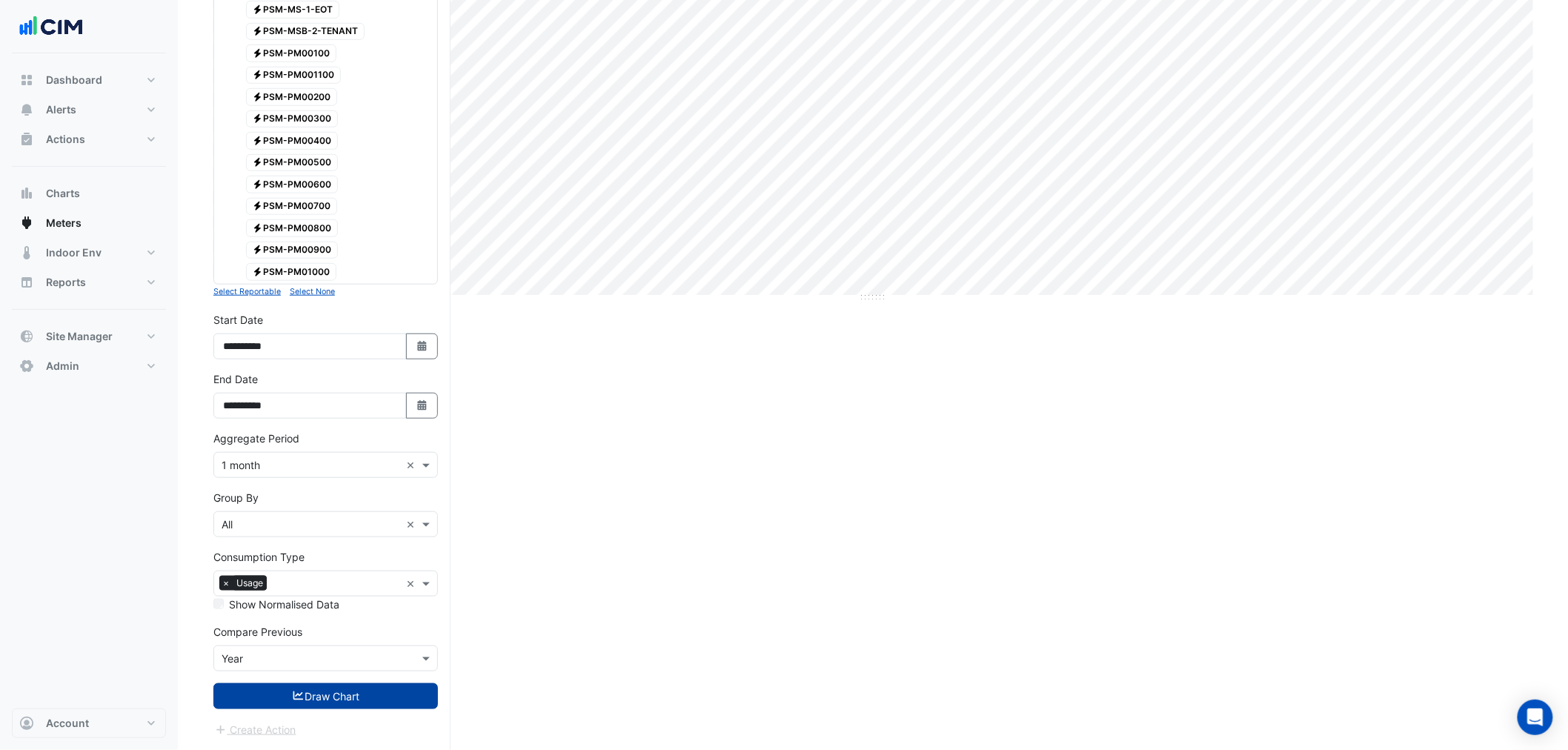 click on "Draw Chart" at bounding box center (325, 696) 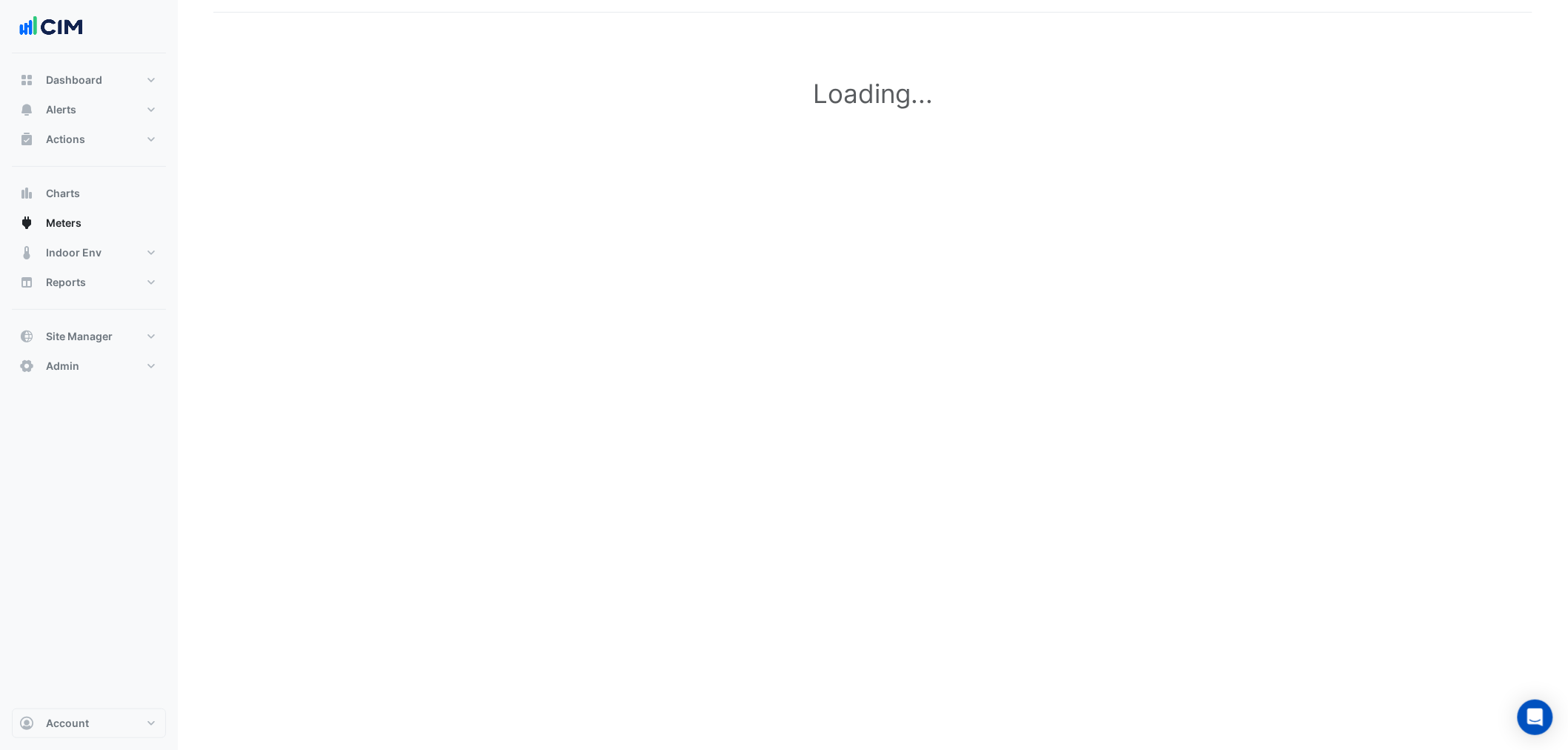 scroll, scrollTop: 0, scrollLeft: 0, axis: both 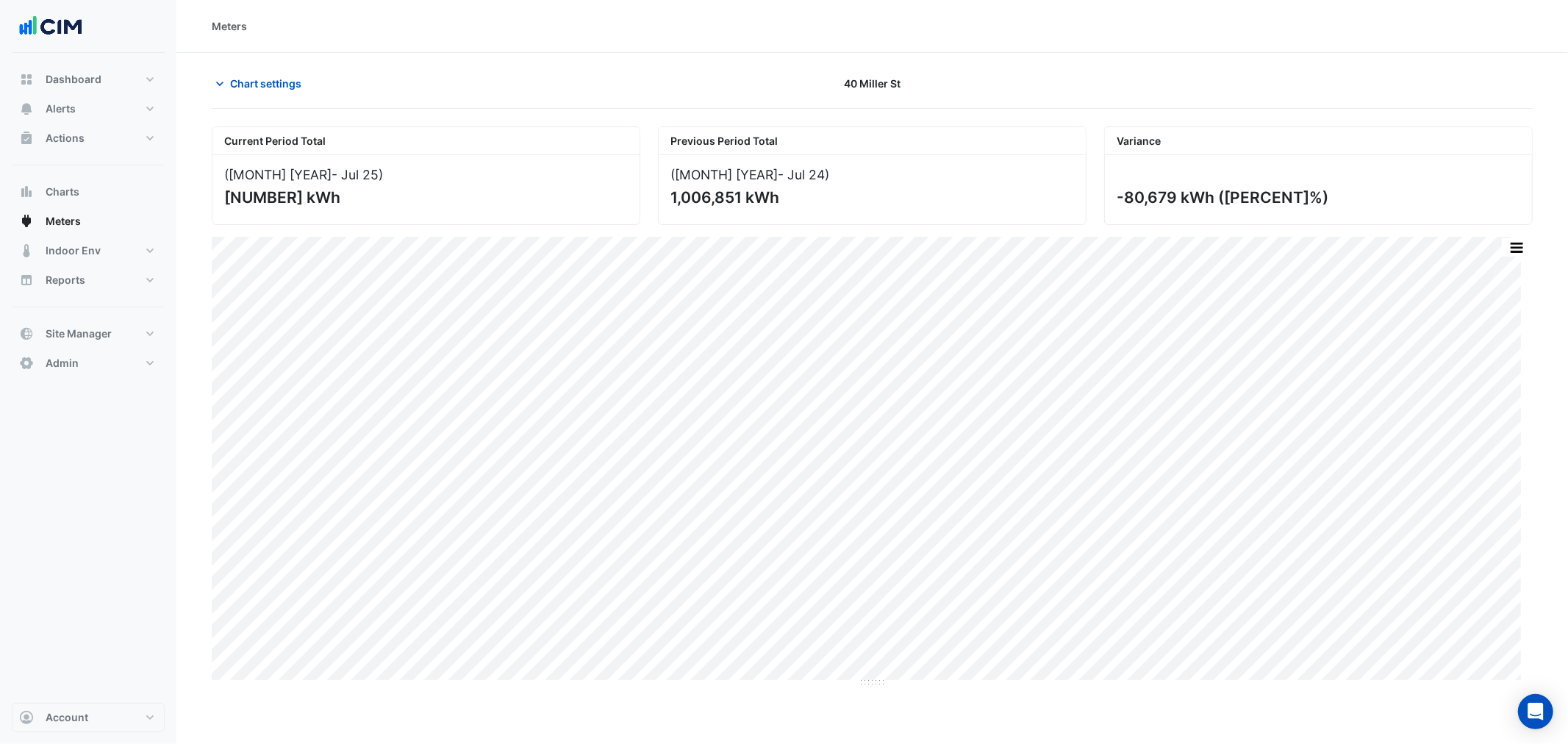 click on "[NUMBER] kWh" 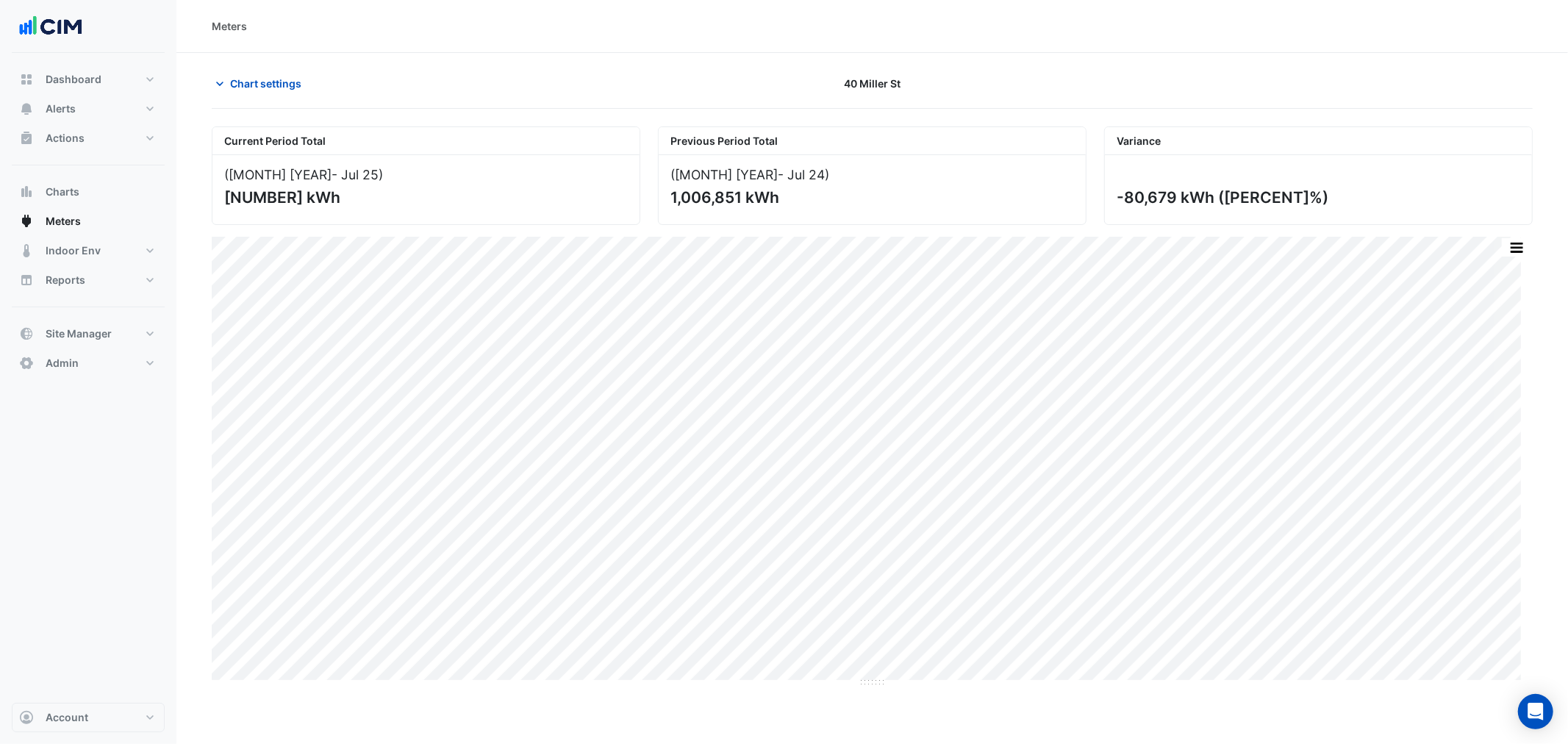 drag, startPoint x: 294, startPoint y: 86, endPoint x: 305, endPoint y: 106, distance: 22.82542 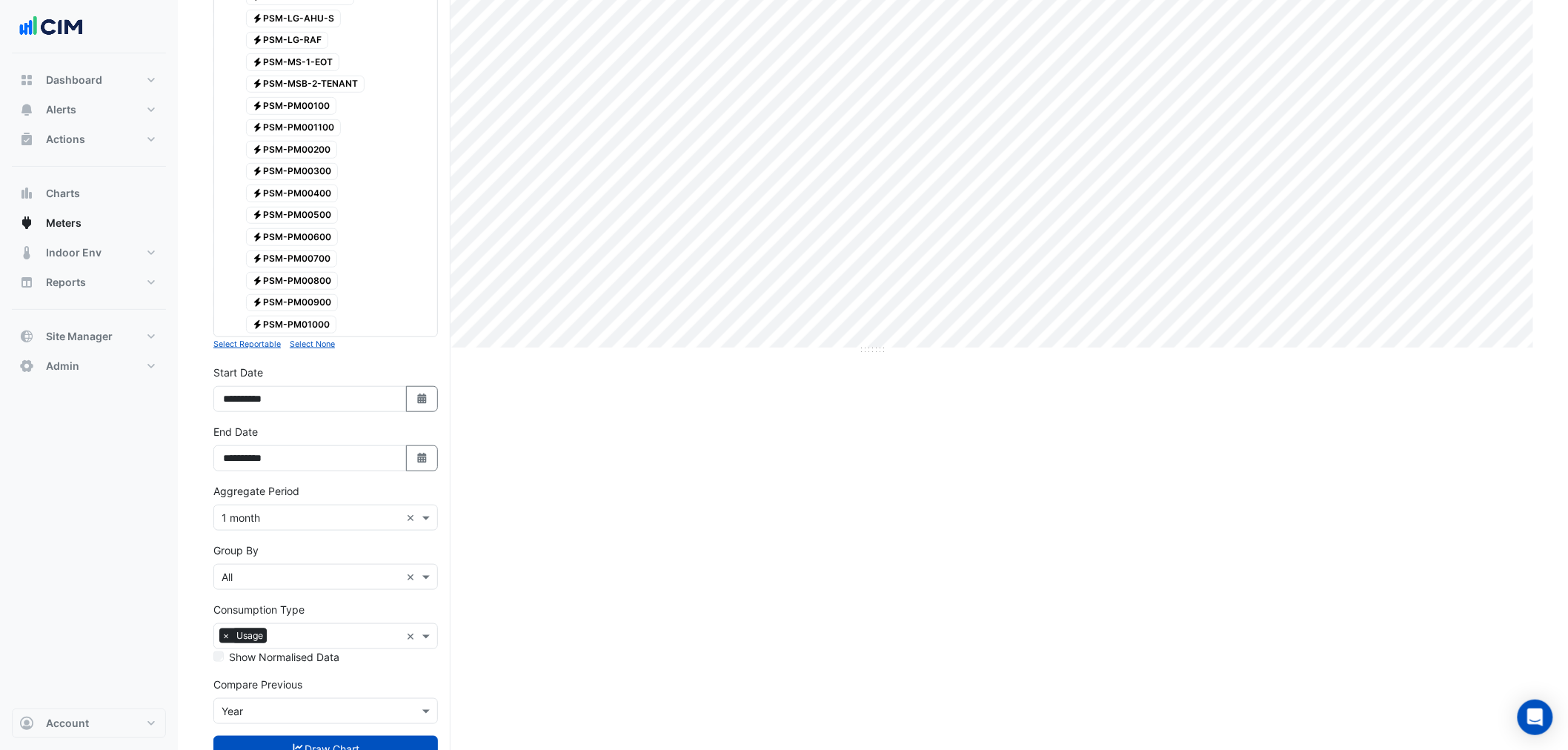scroll, scrollTop: 411, scrollLeft: 0, axis: vertical 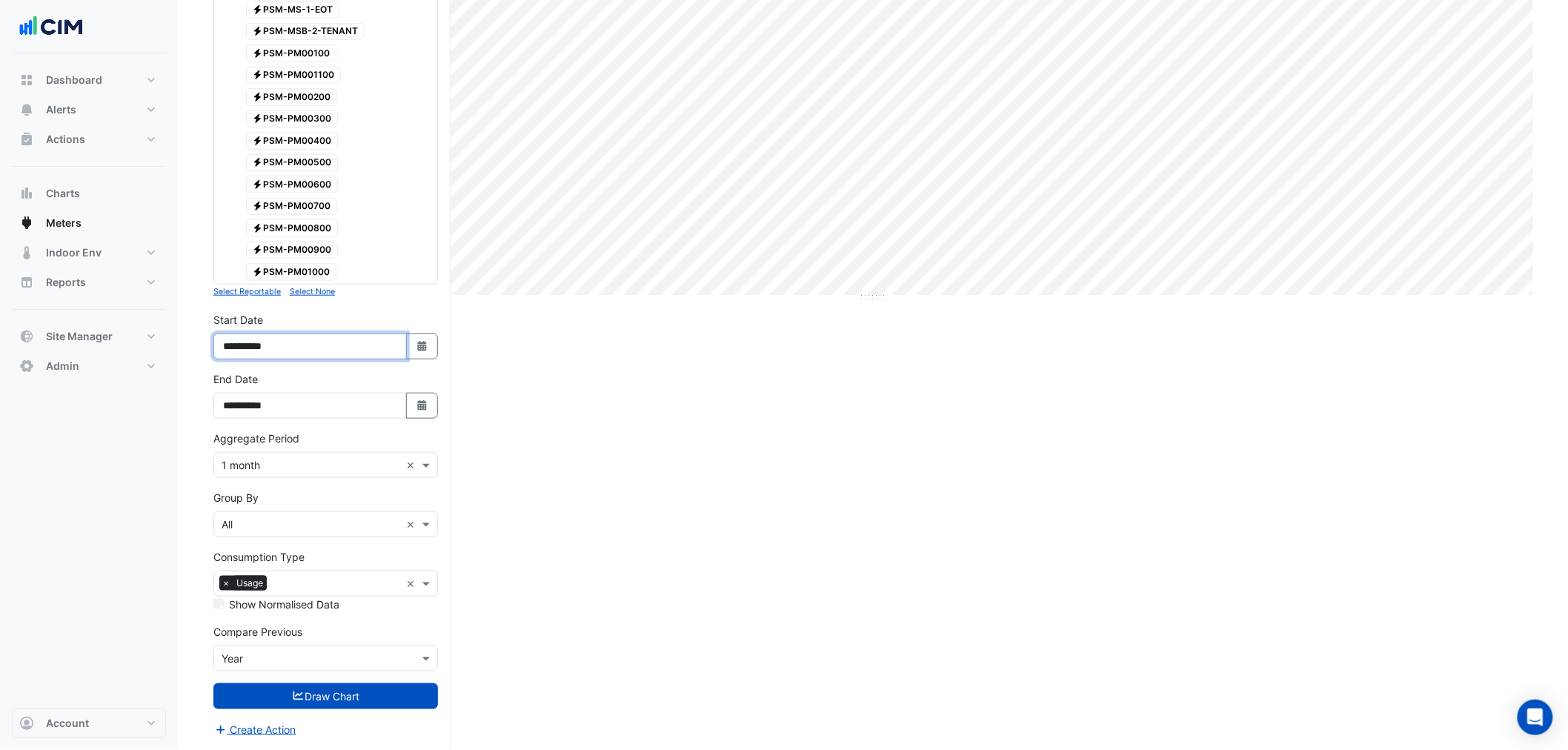 click on "**********" at bounding box center (310, 346) 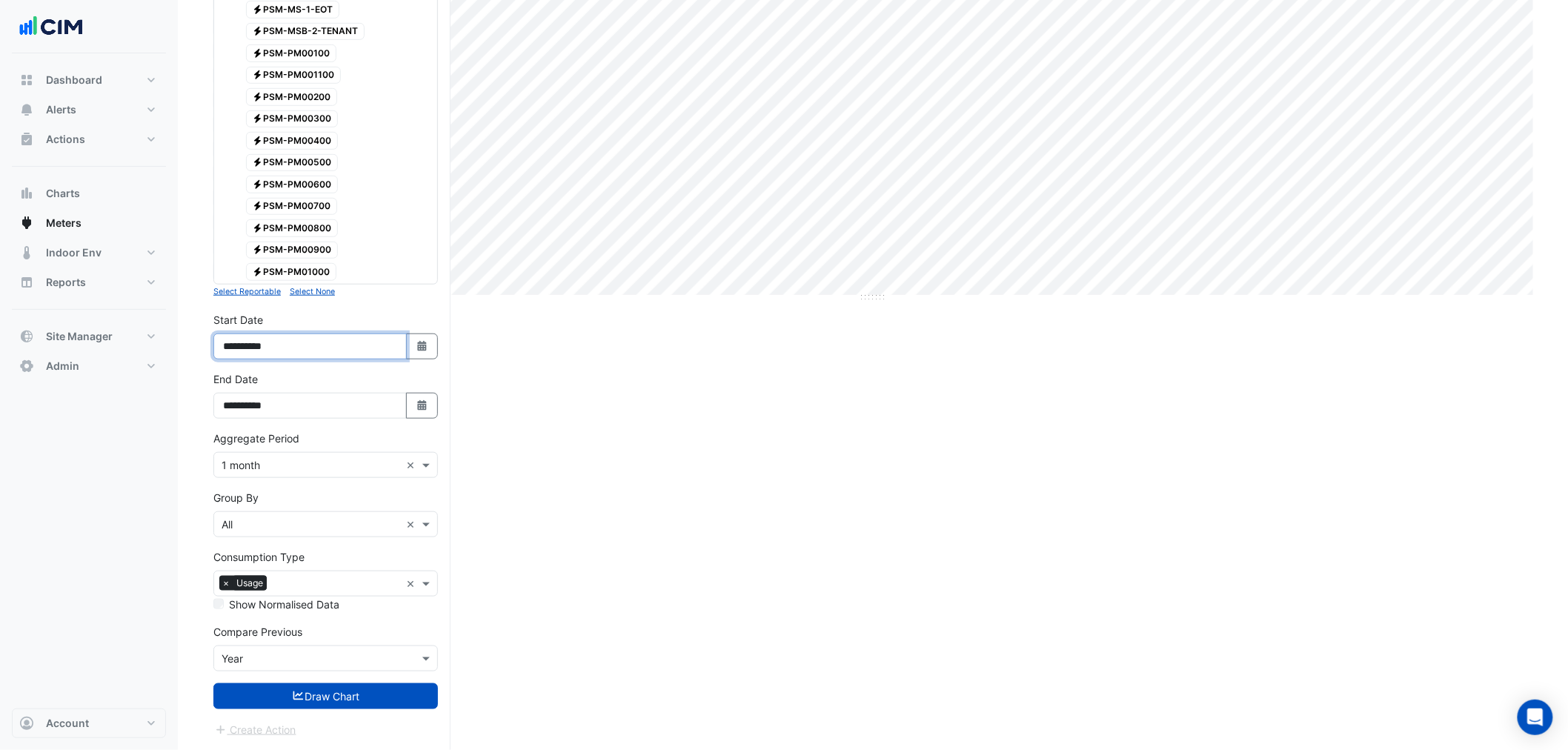 type on "**********" 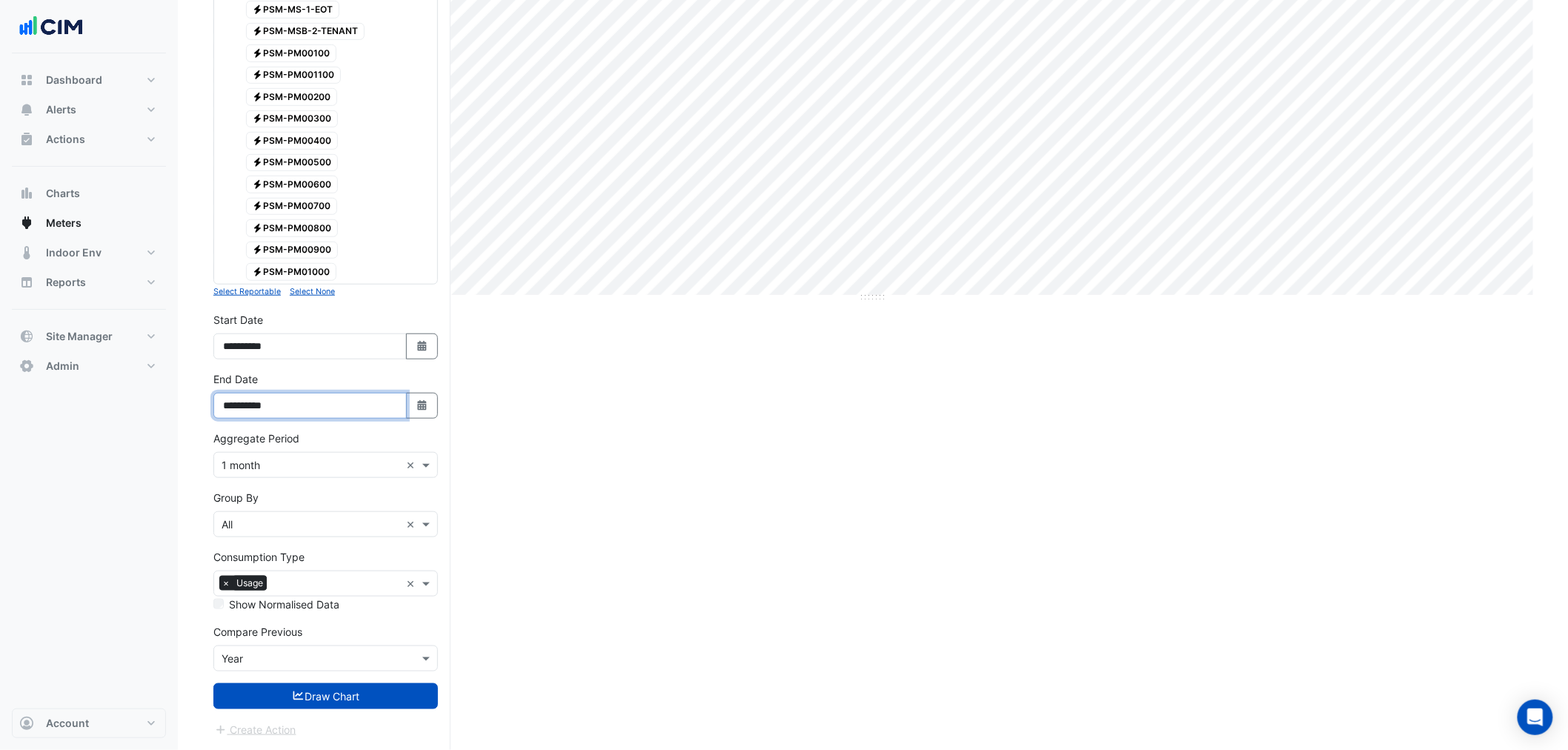drag, startPoint x: 250, startPoint y: 411, endPoint x: 235, endPoint y: 411, distance: 15 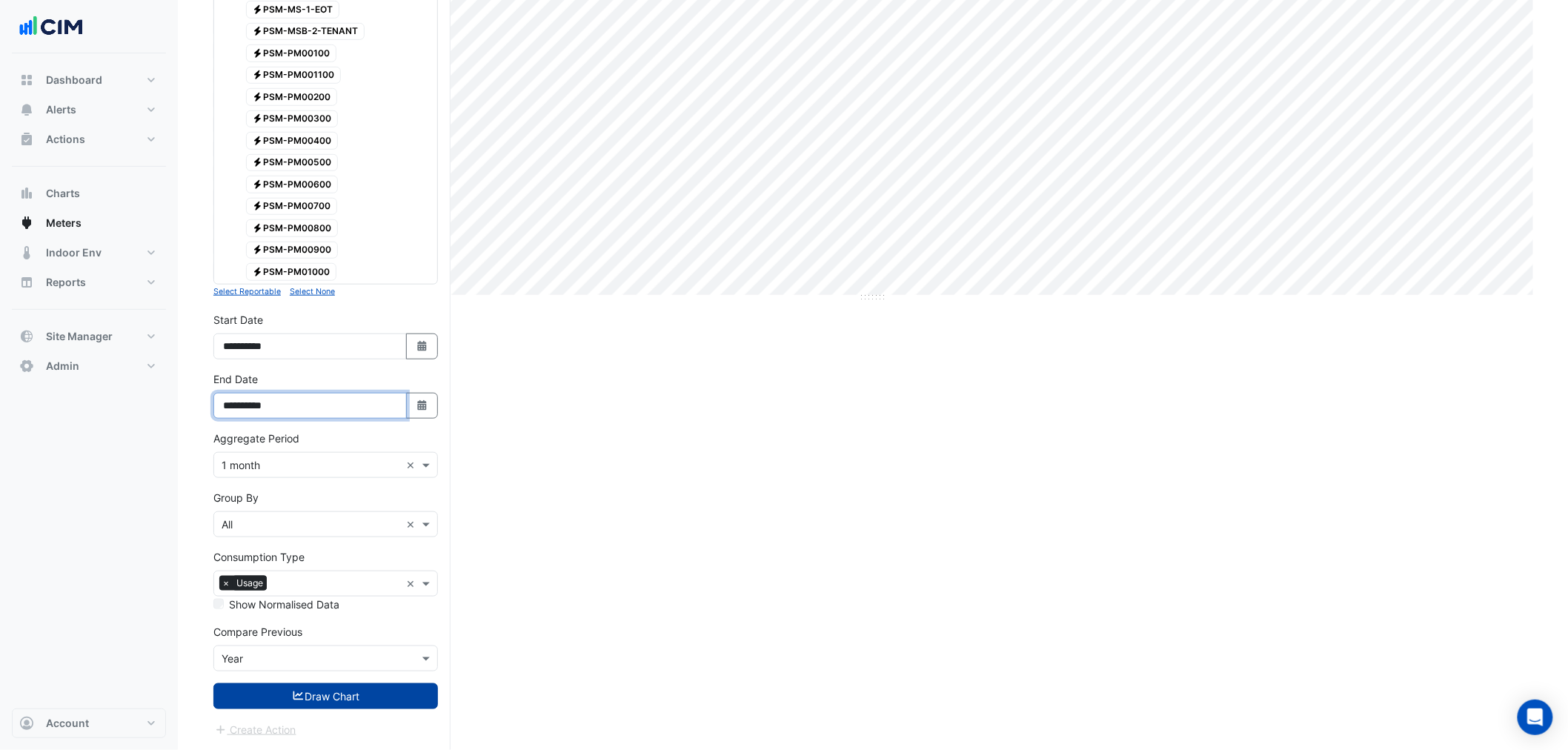 type on "**********" 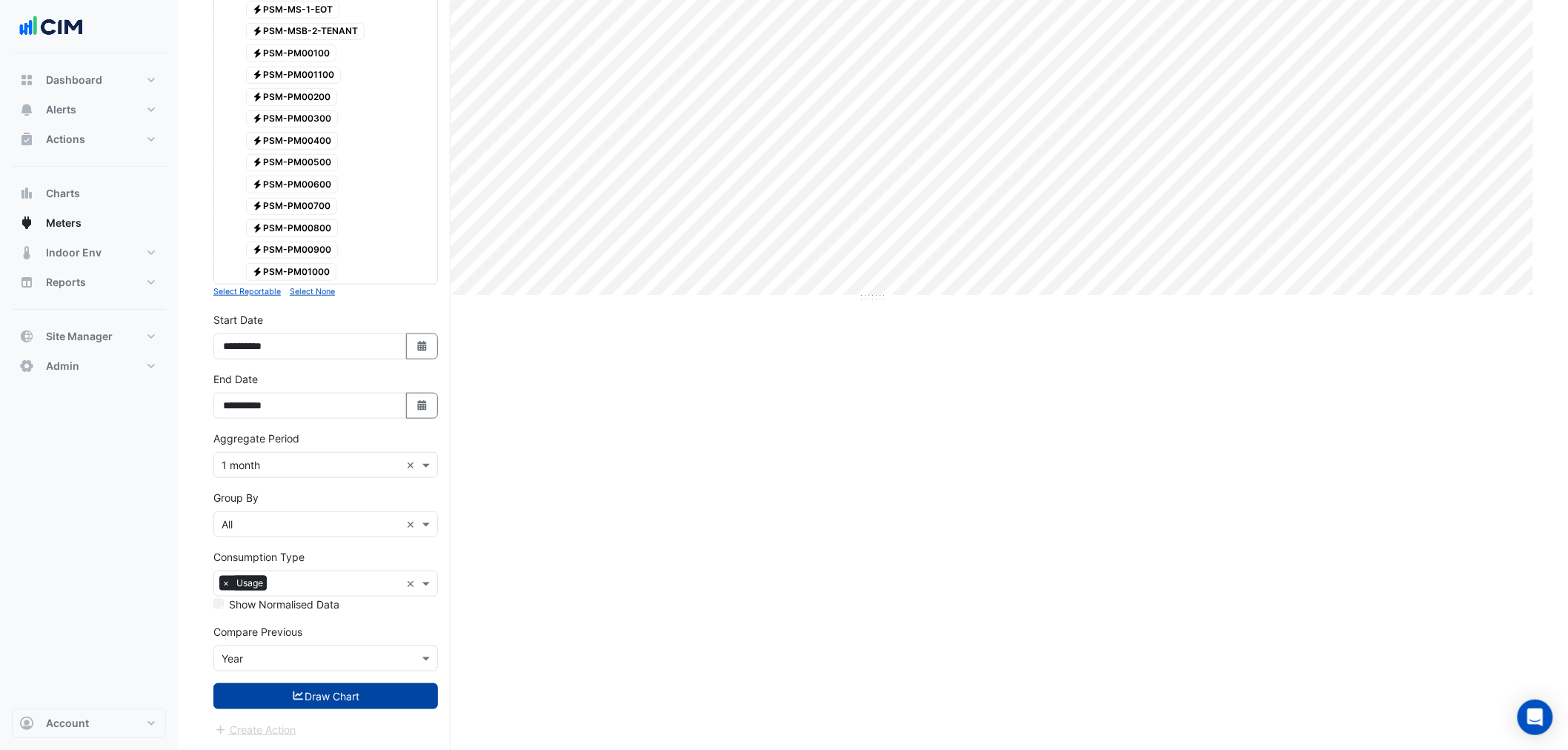 click on "Draw Chart" at bounding box center [325, 696] 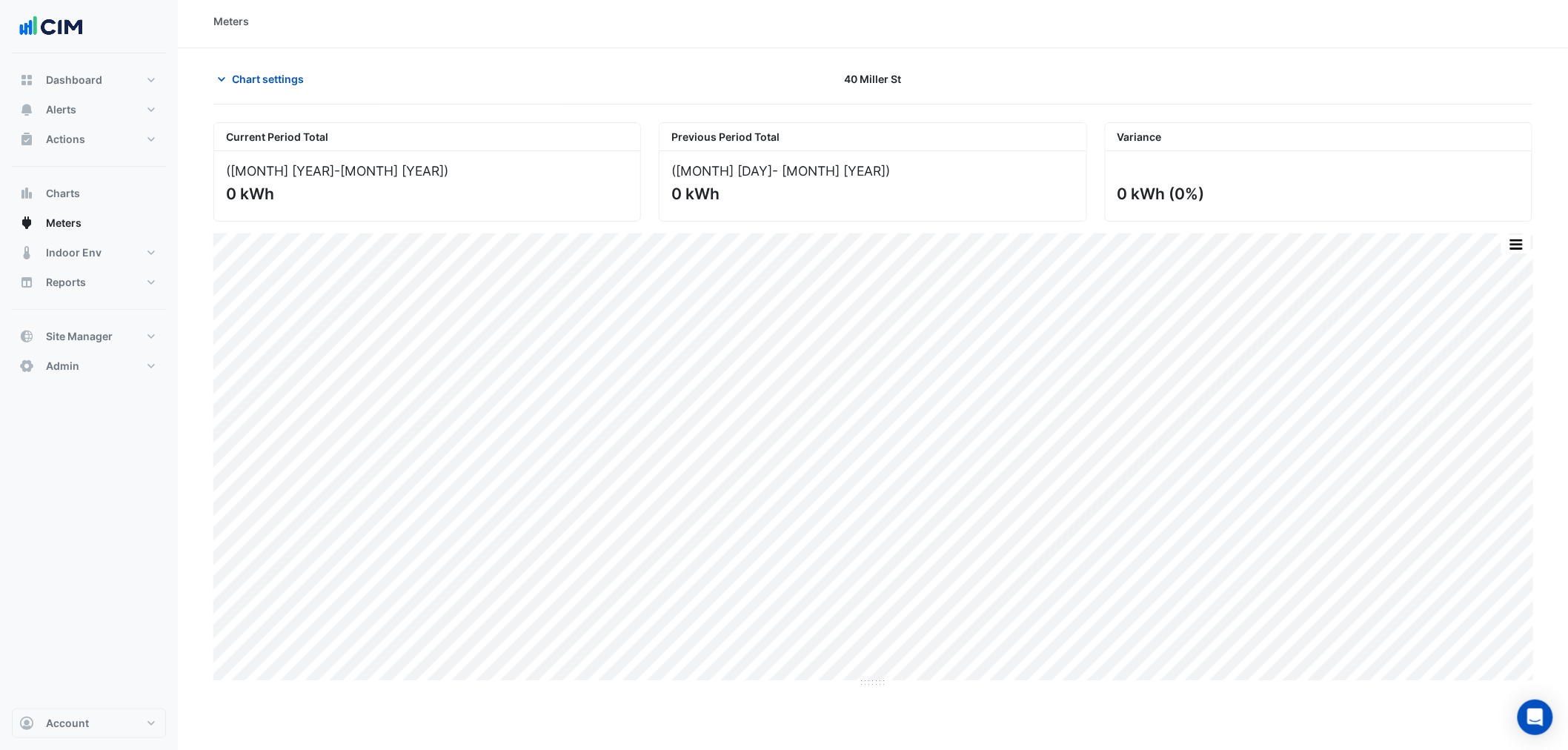scroll, scrollTop: 0, scrollLeft: 0, axis: both 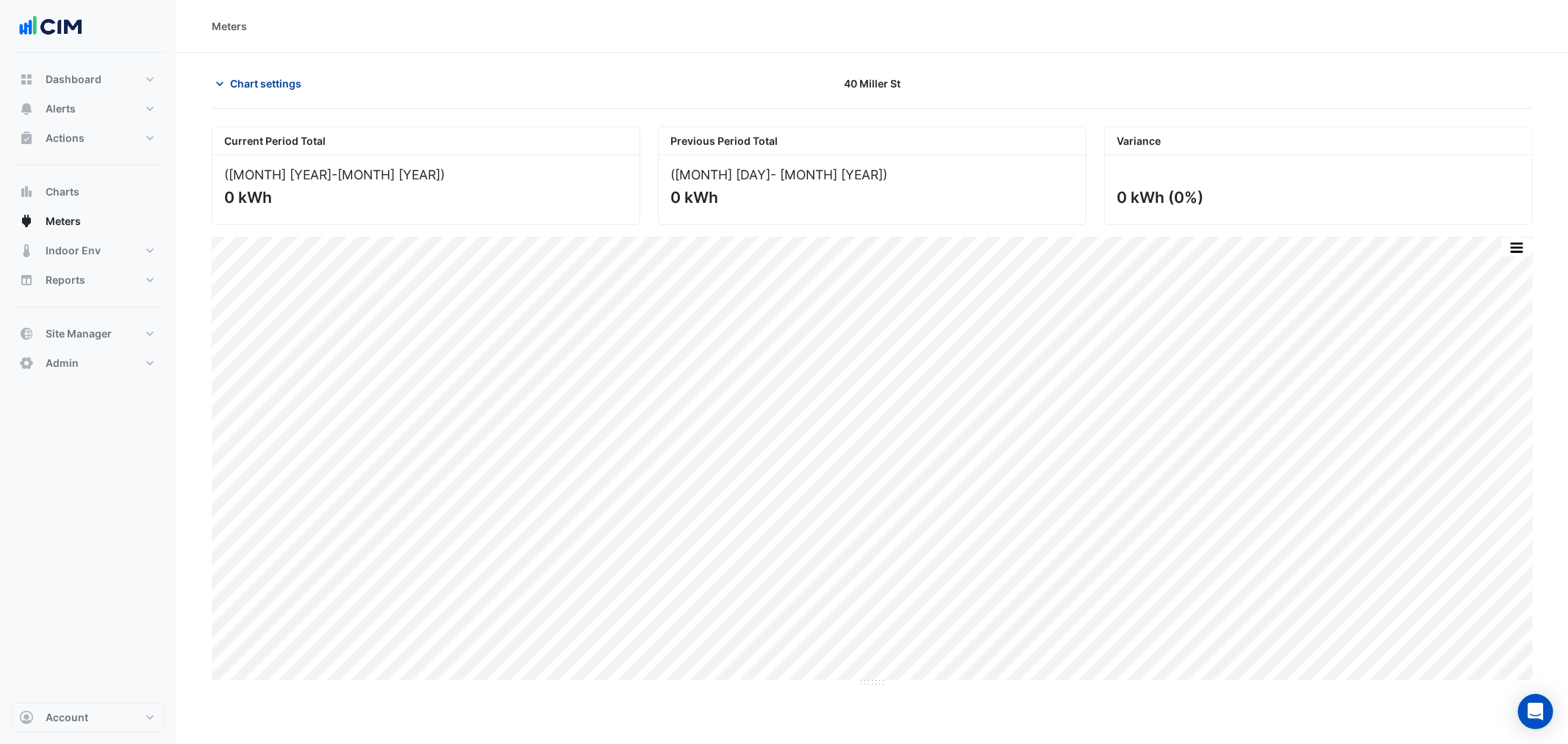 click on "Chart settings" 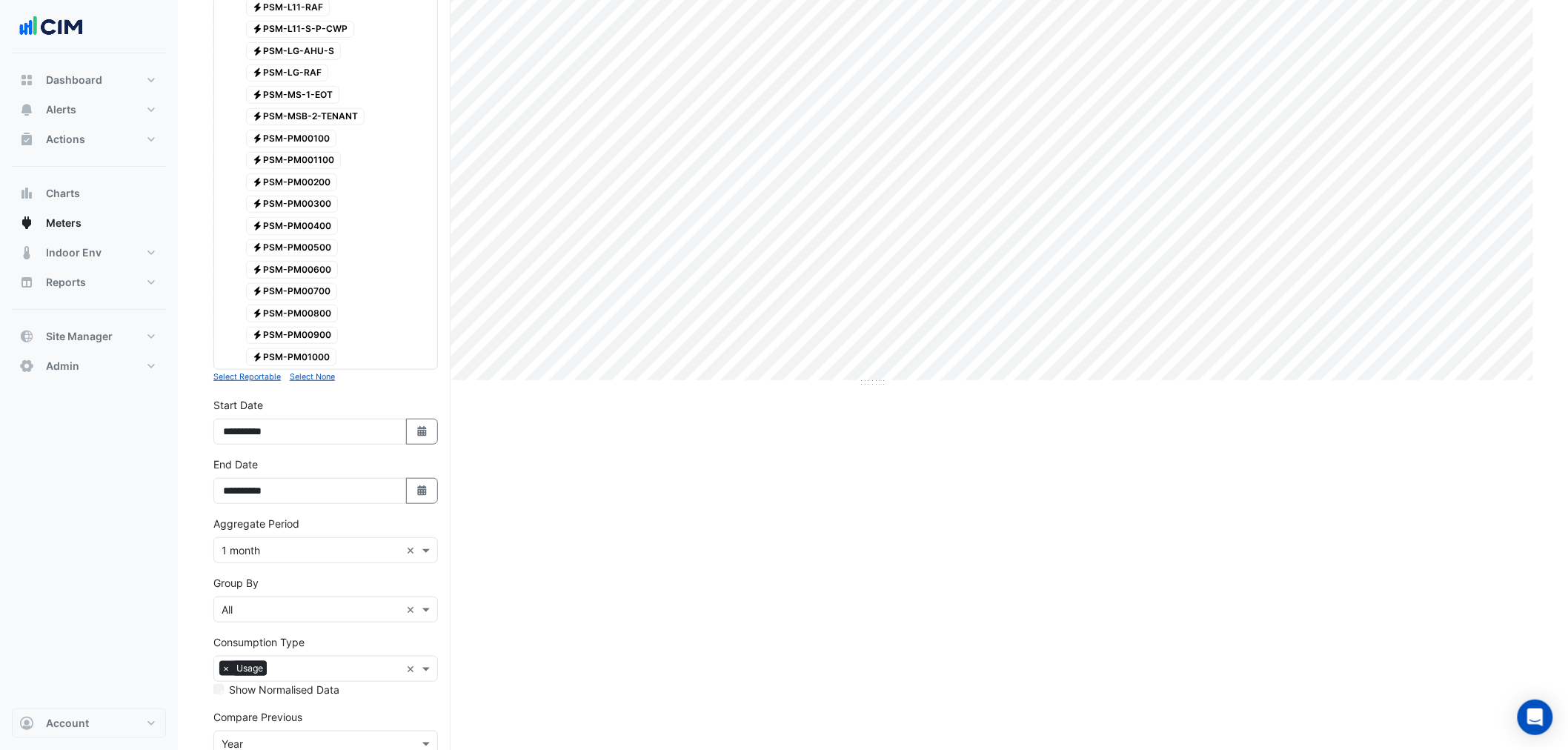 scroll, scrollTop: 411, scrollLeft: 0, axis: vertical 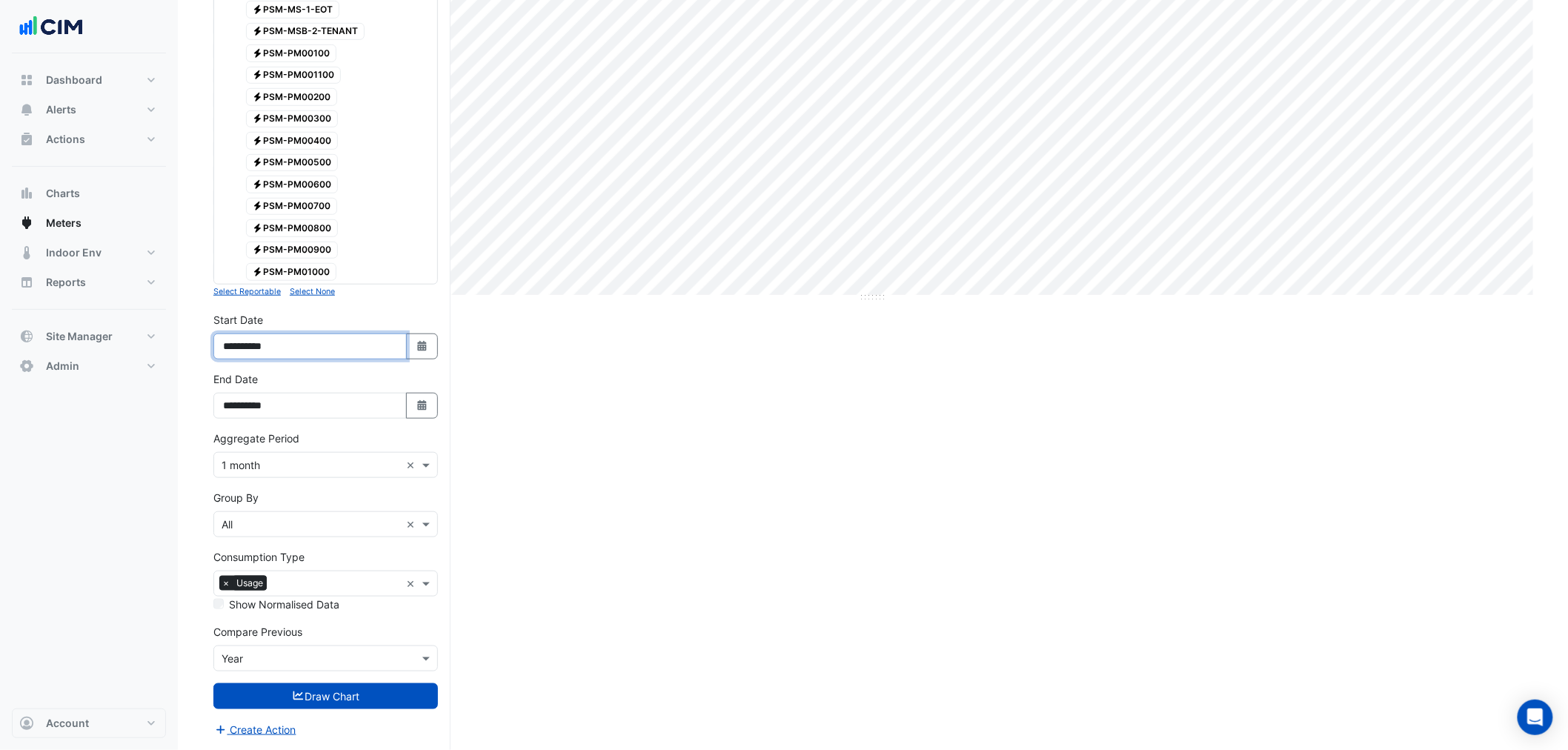 drag, startPoint x: 236, startPoint y: 351, endPoint x: 245, endPoint y: 351, distance: 9 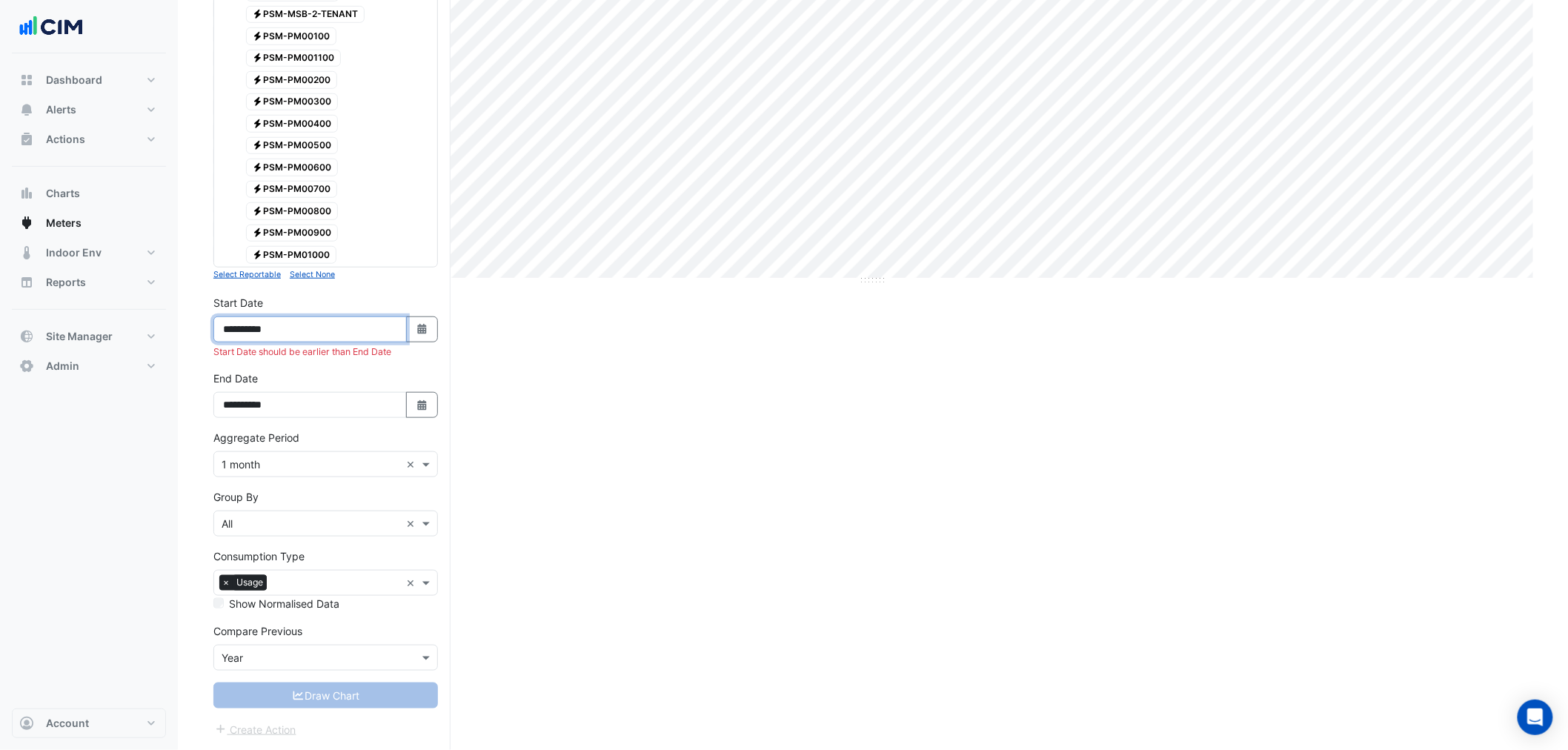 type on "**********" 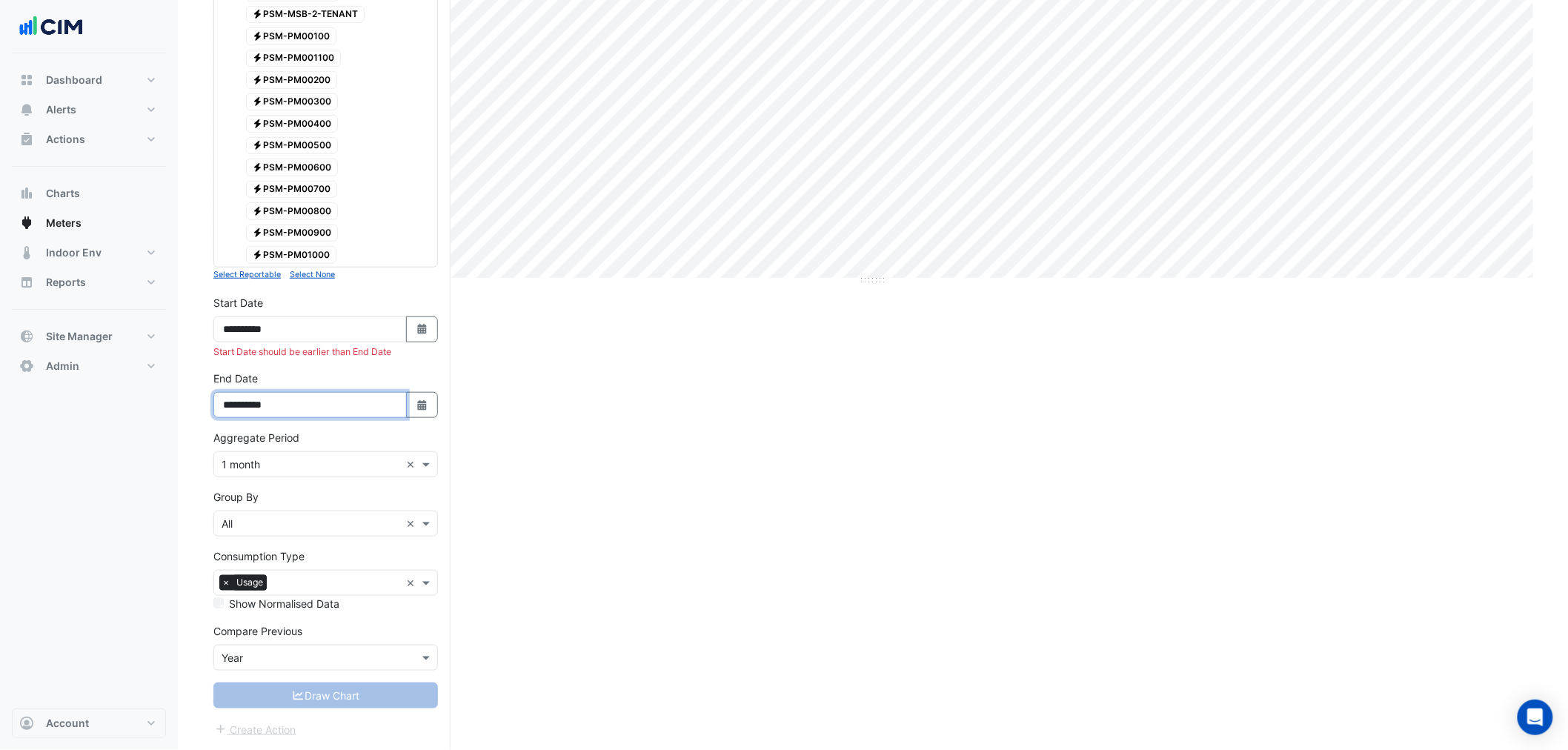 click on "**********" at bounding box center (310, 405) 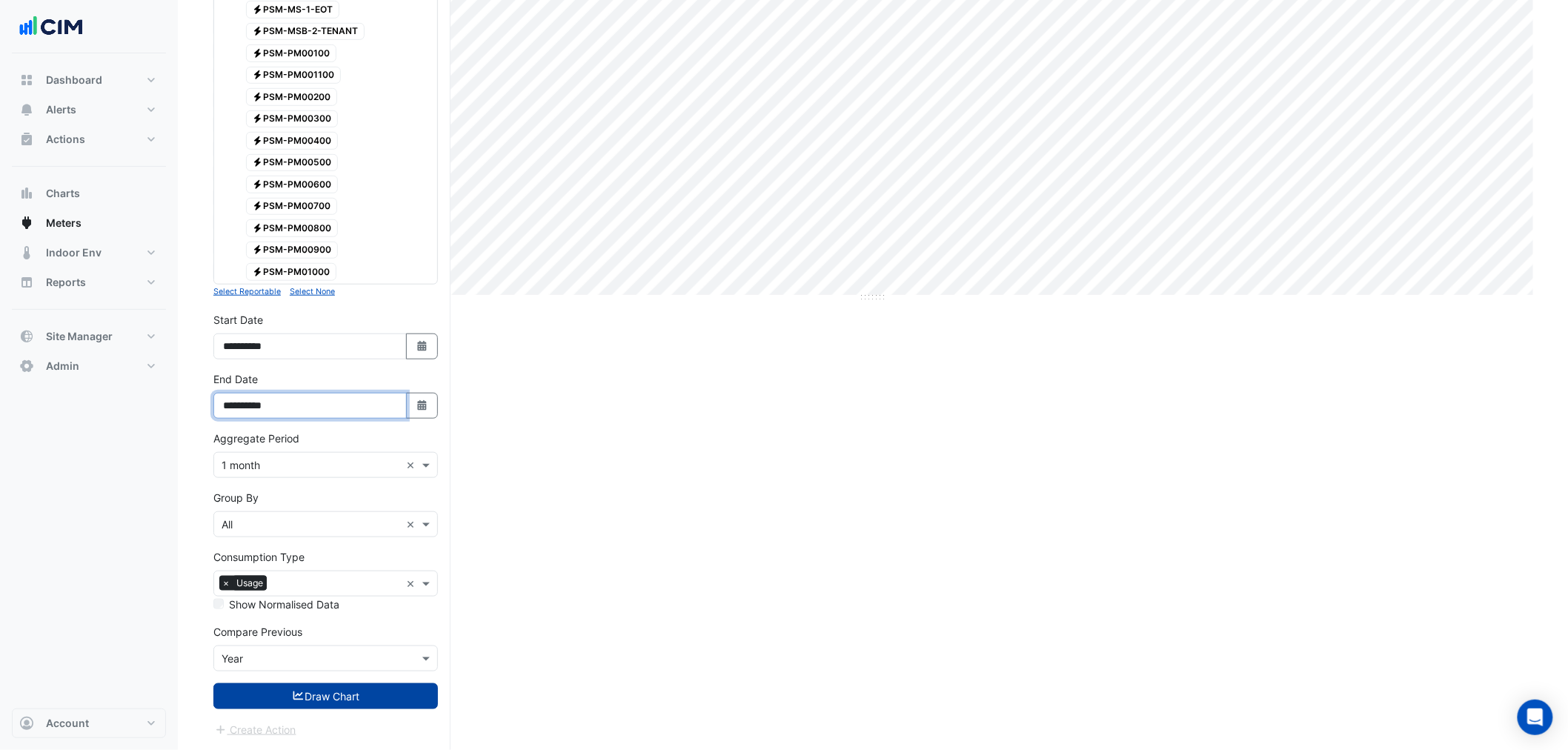 type on "**********" 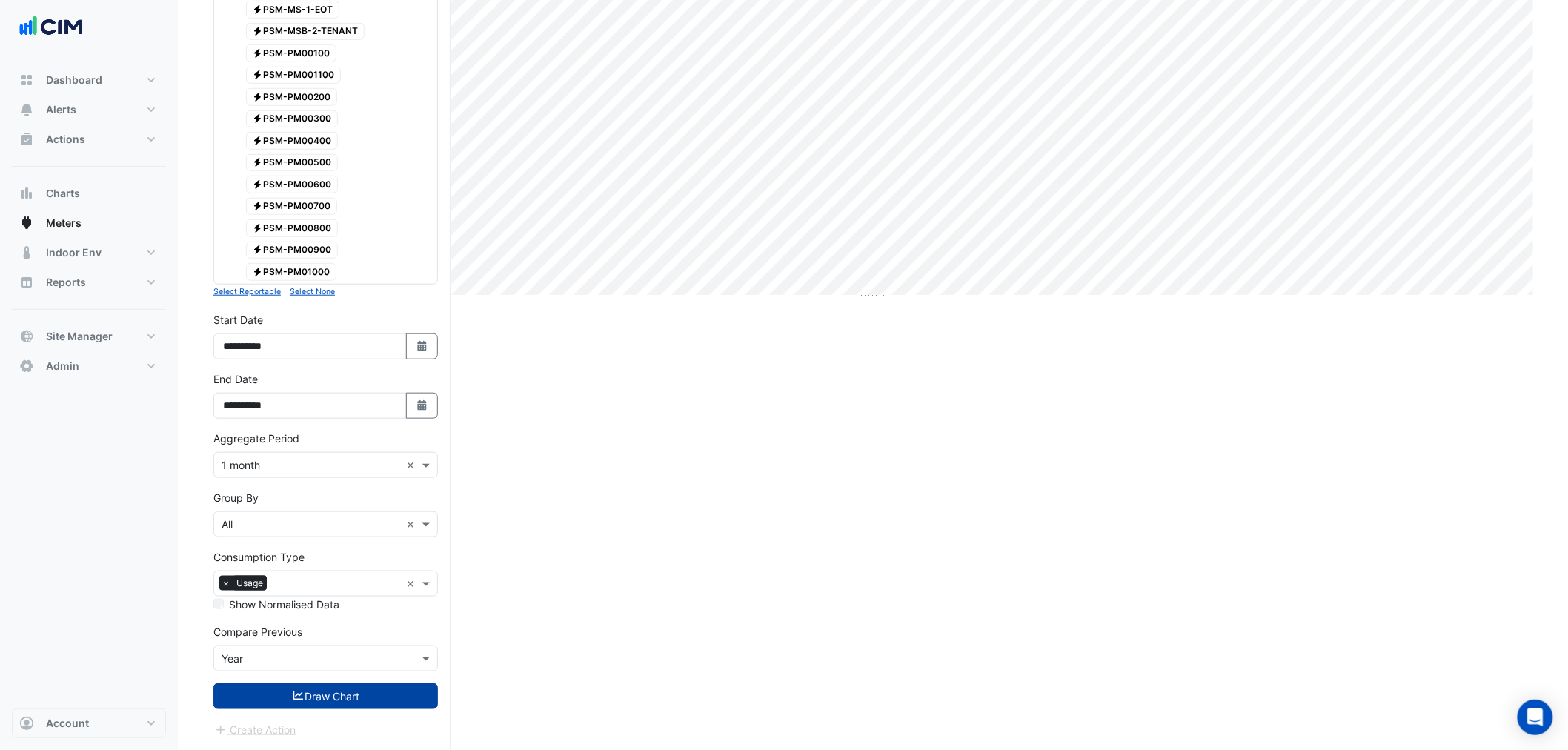 click on "Draw Chart" at bounding box center [325, 696] 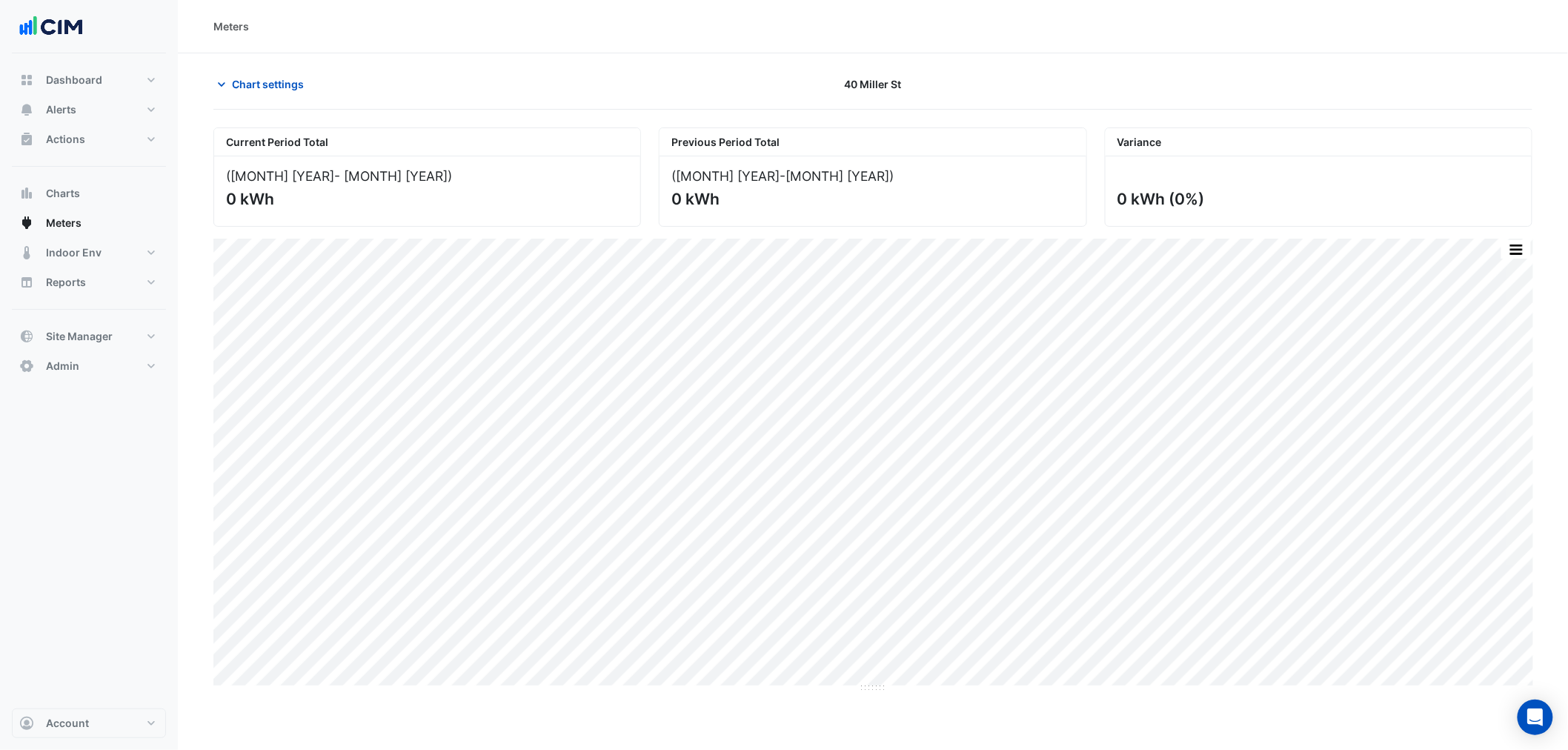 scroll, scrollTop: 0, scrollLeft: 0, axis: both 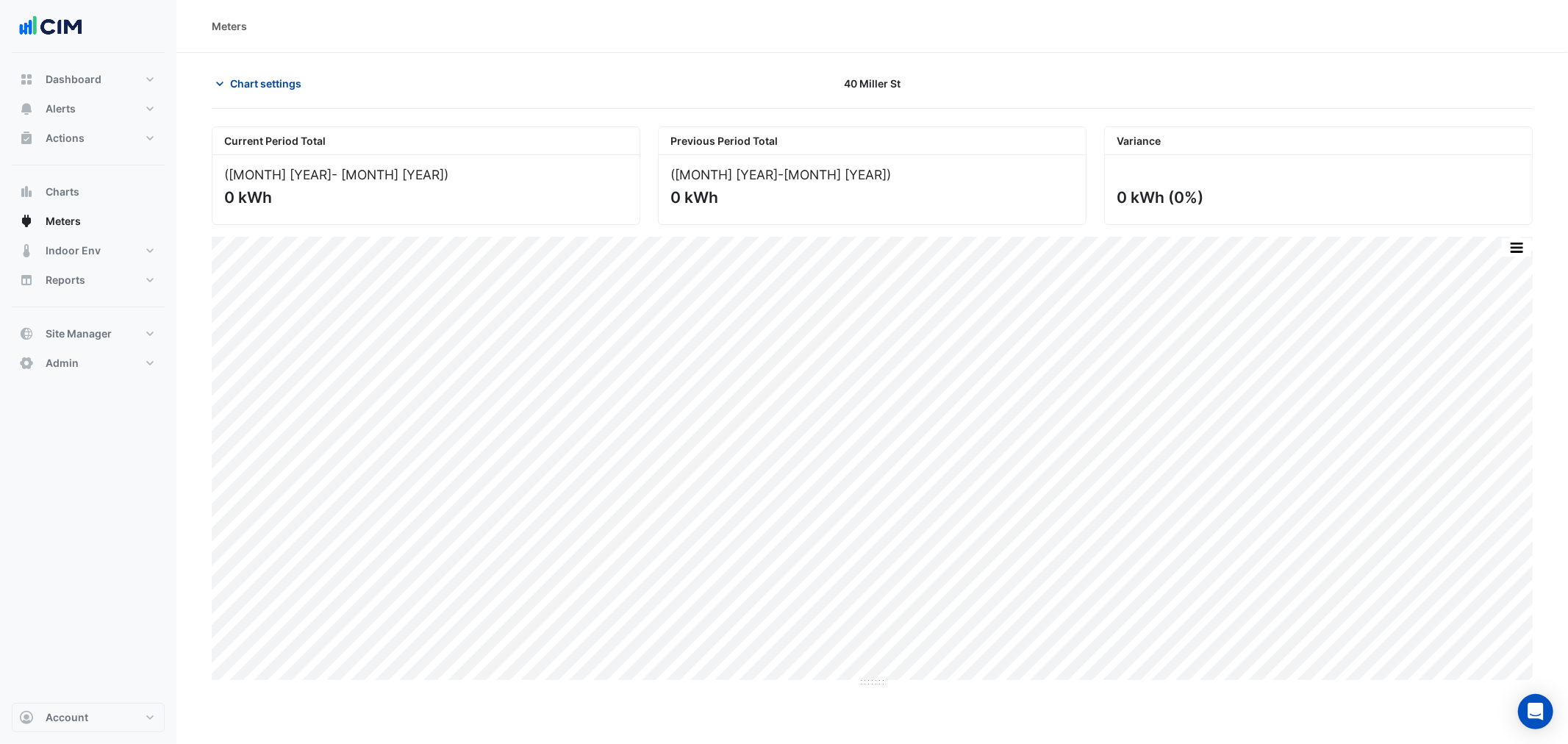 click on "Chart settings" 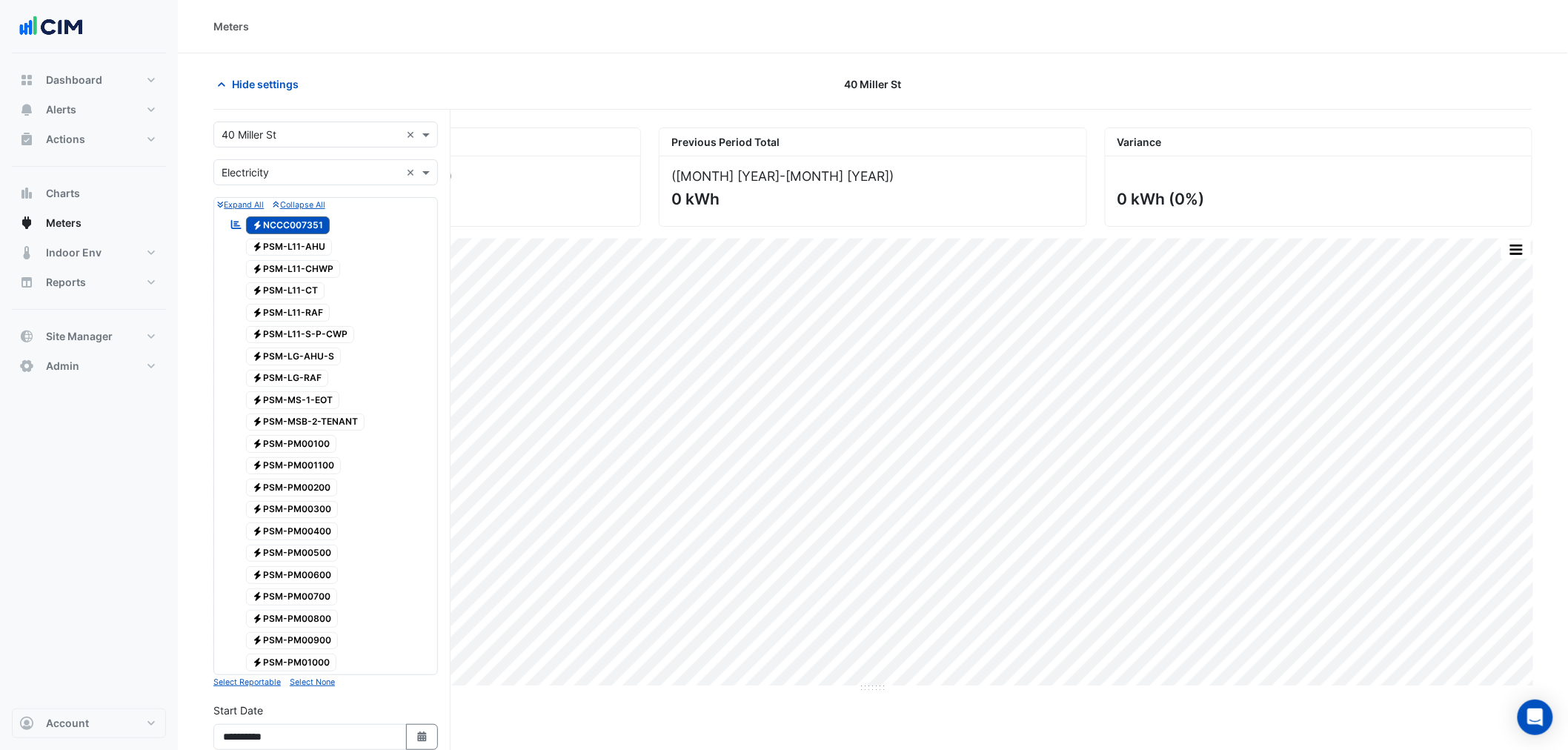 scroll, scrollTop: 411, scrollLeft: 0, axis: vertical 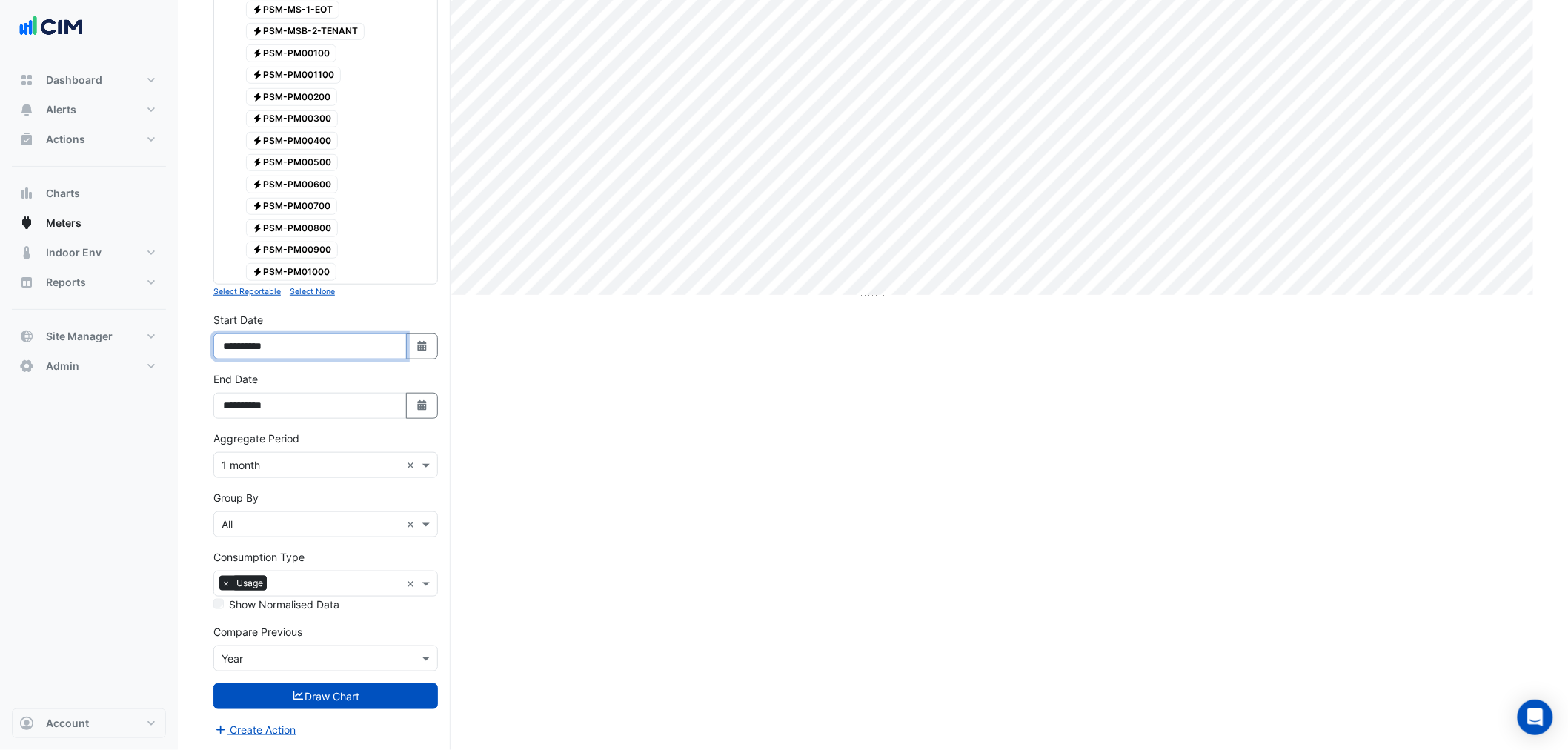 drag, startPoint x: 248, startPoint y: 351, endPoint x: 302, endPoint y: 345, distance: 54.33231 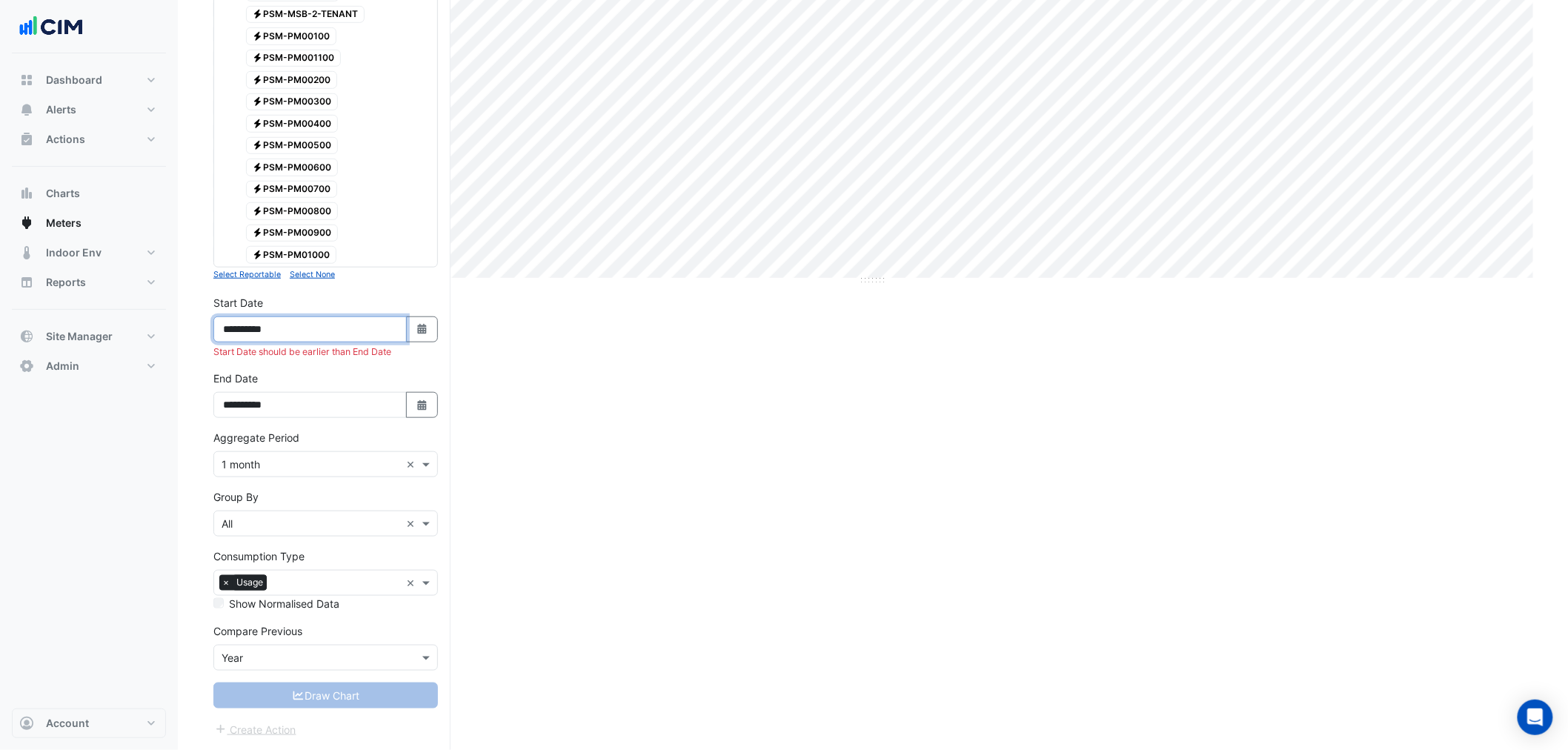 type on "**********" 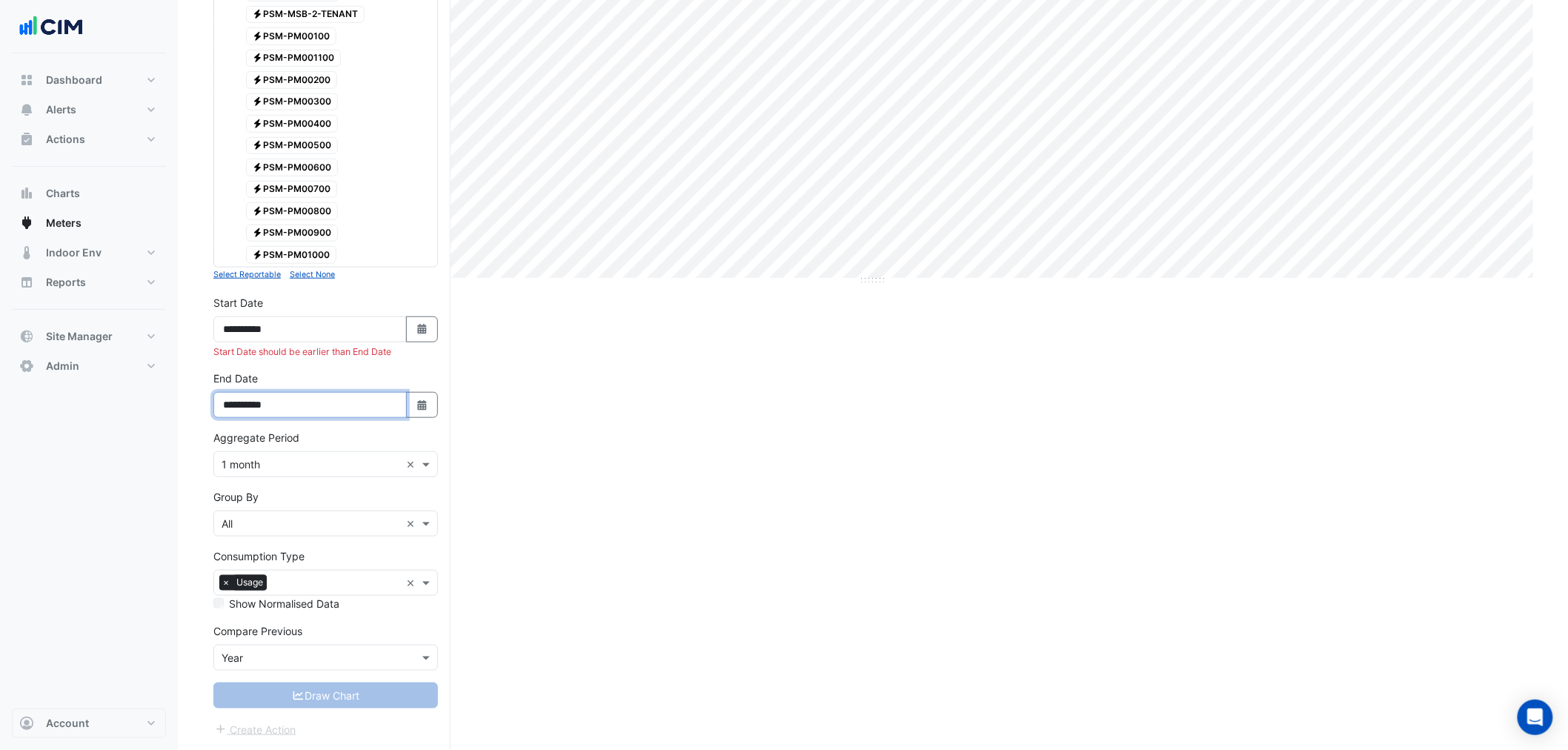 drag, startPoint x: 245, startPoint y: 425, endPoint x: 254, endPoint y: 426, distance: 9.0553851 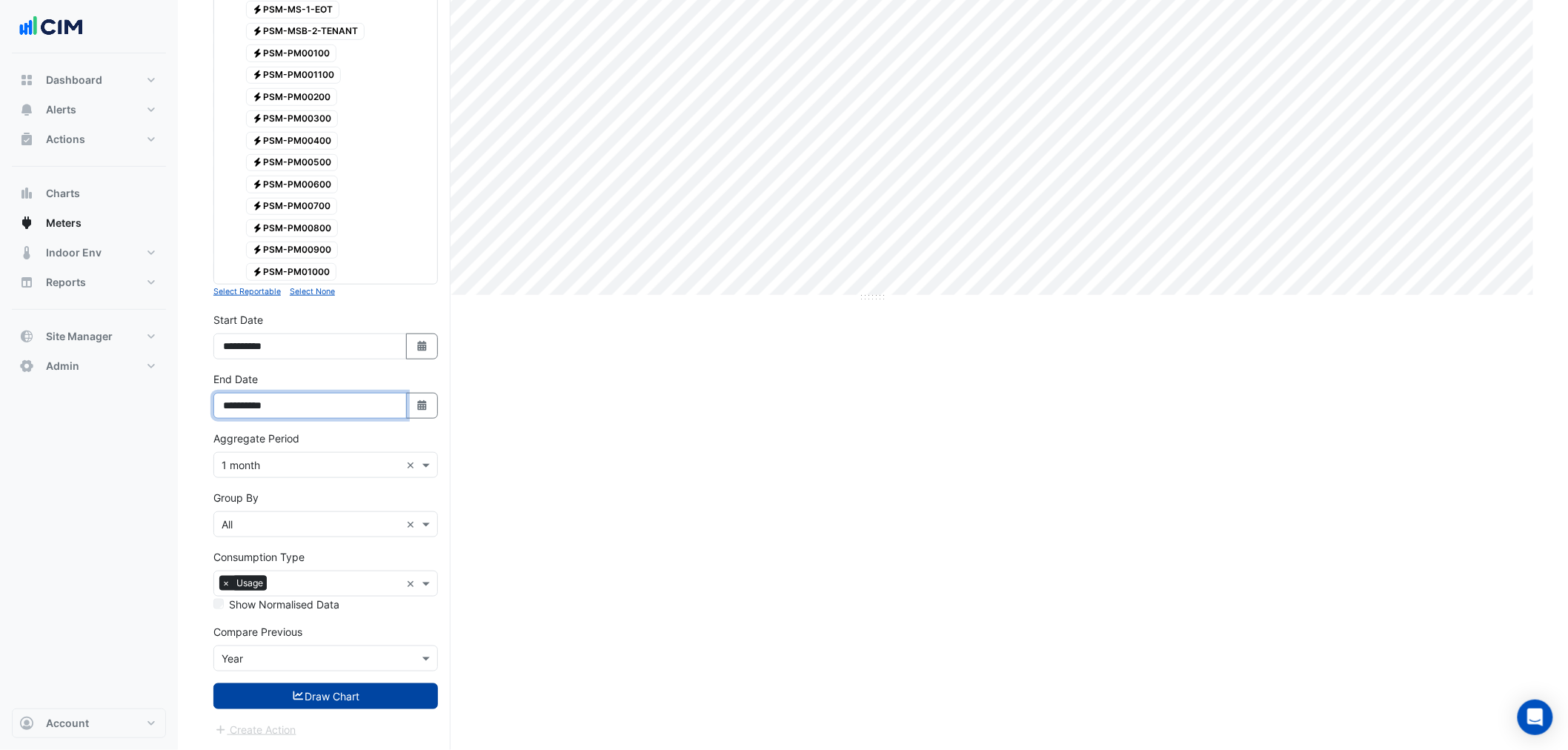 type on "**********" 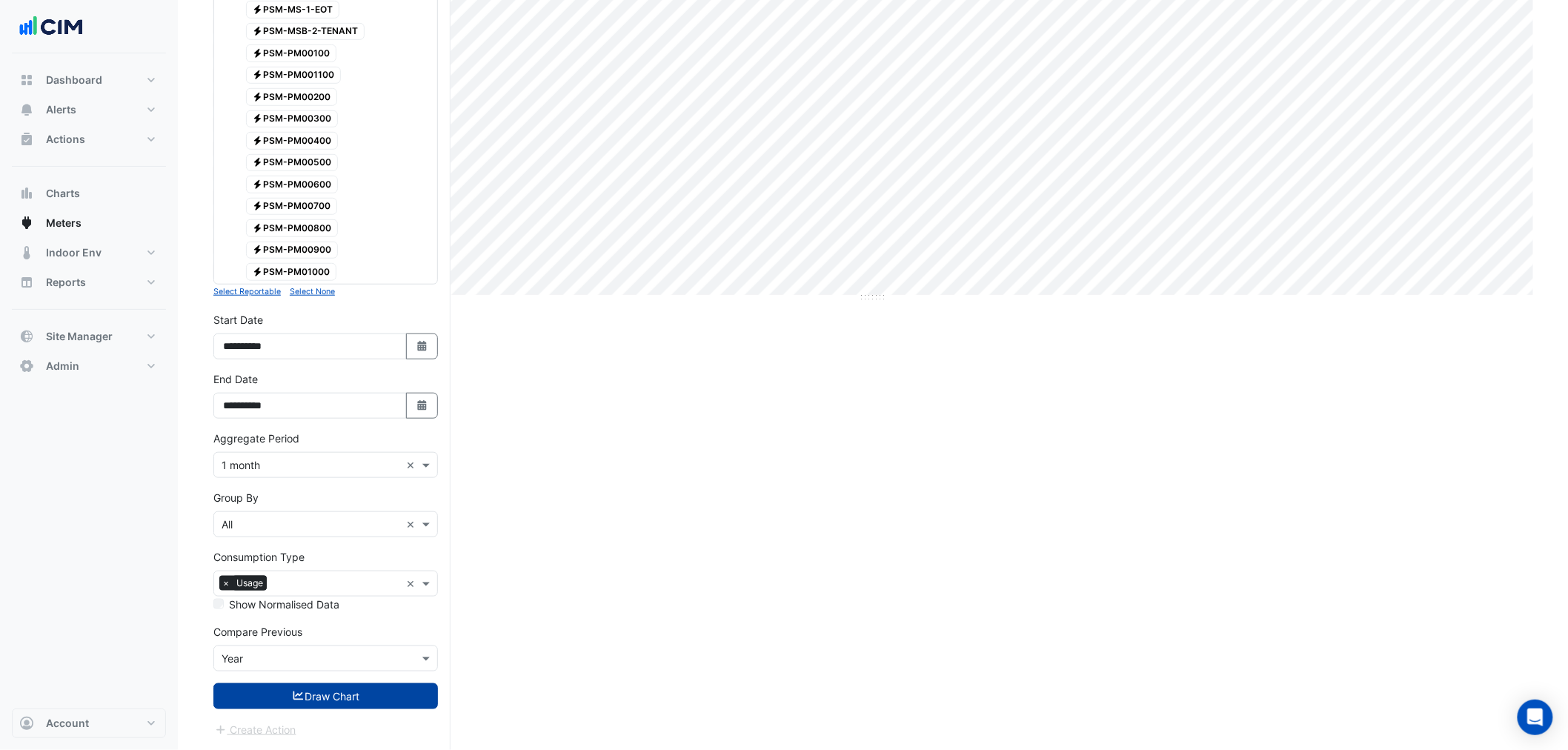click on "Draw Chart" at bounding box center [325, 696] 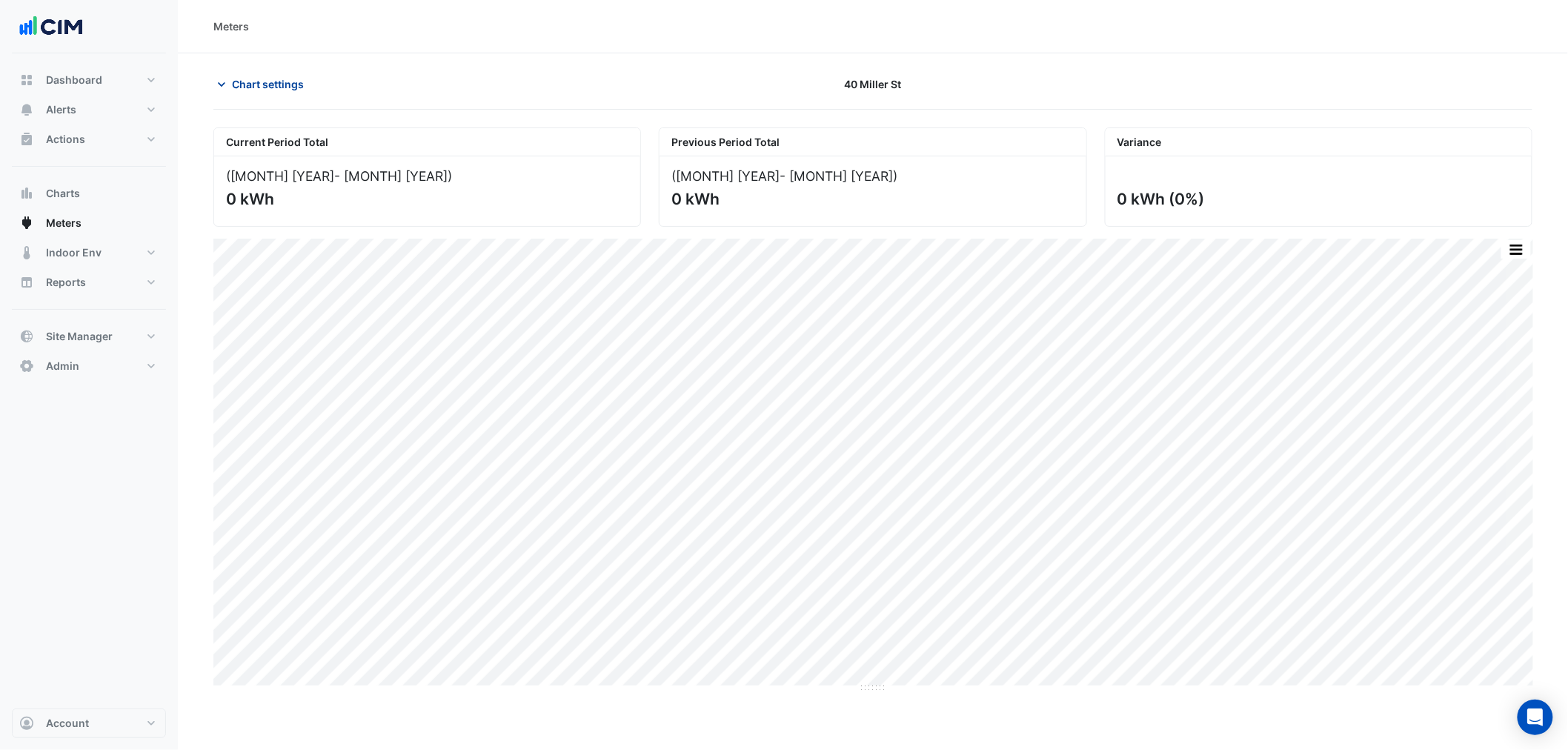 scroll, scrollTop: 0, scrollLeft: 0, axis: both 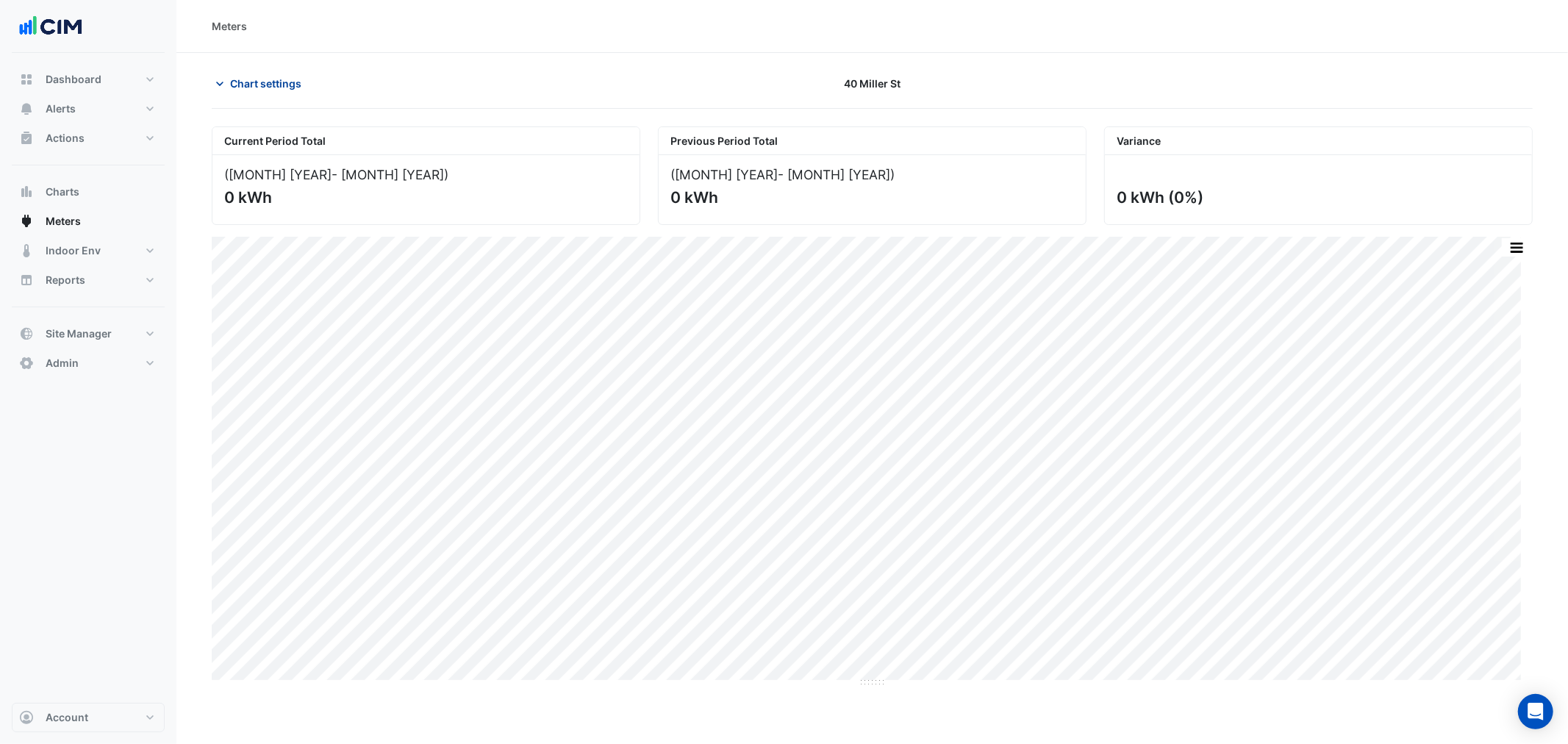 click on "Chart settings" 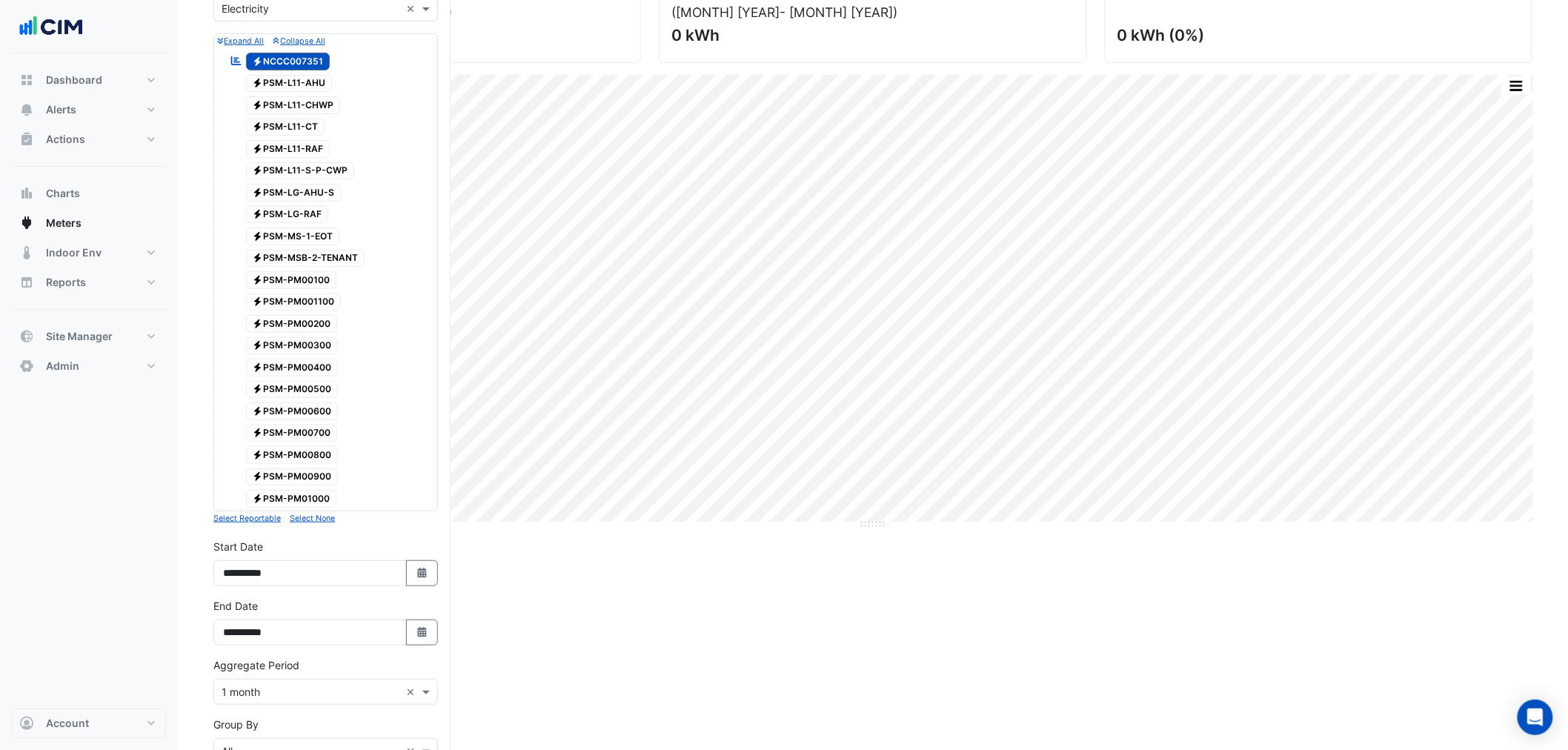 scroll, scrollTop: 411, scrollLeft: 0, axis: vertical 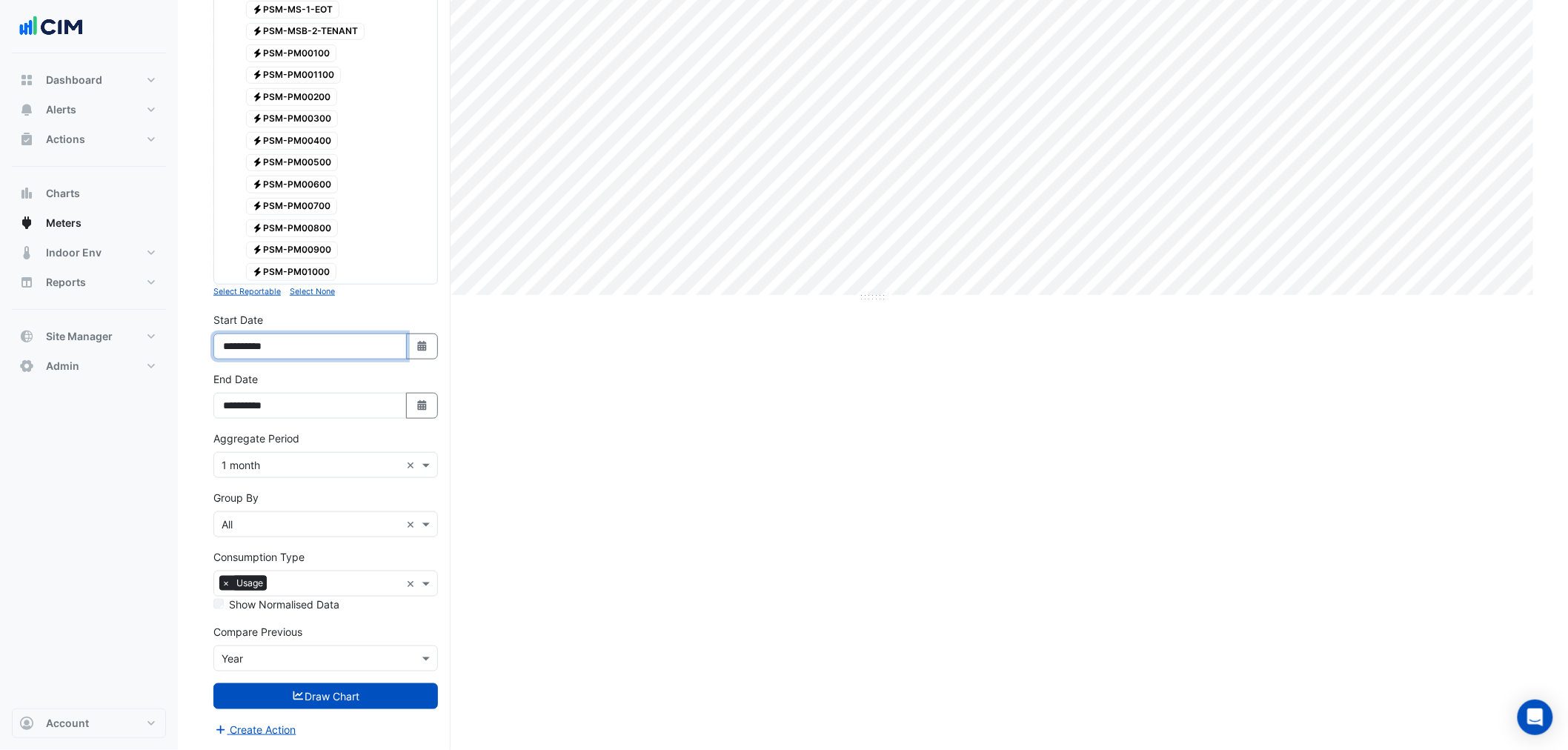 click on "**********" at bounding box center (310, 346) 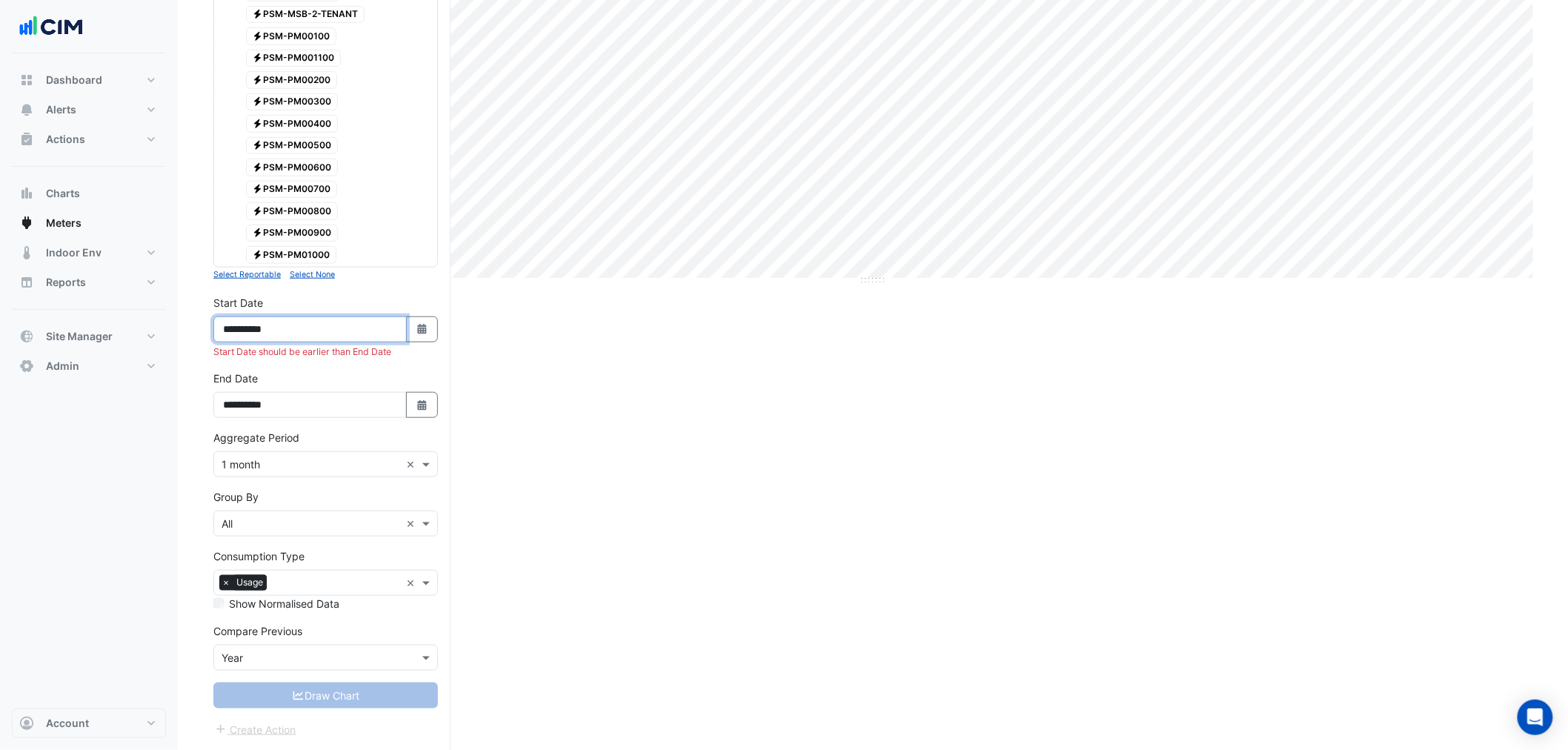type on "**********" 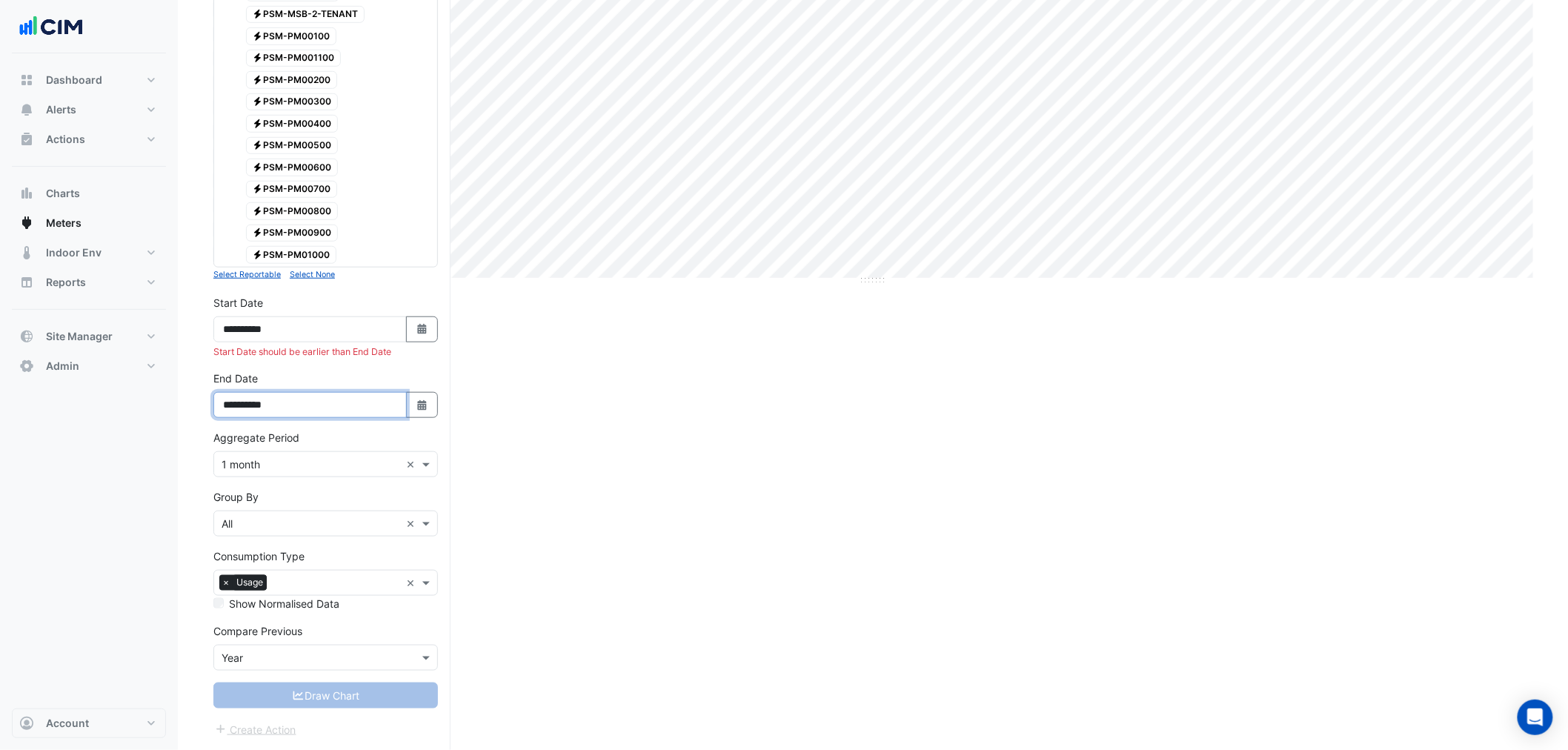 click on "**********" at bounding box center (310, 405) 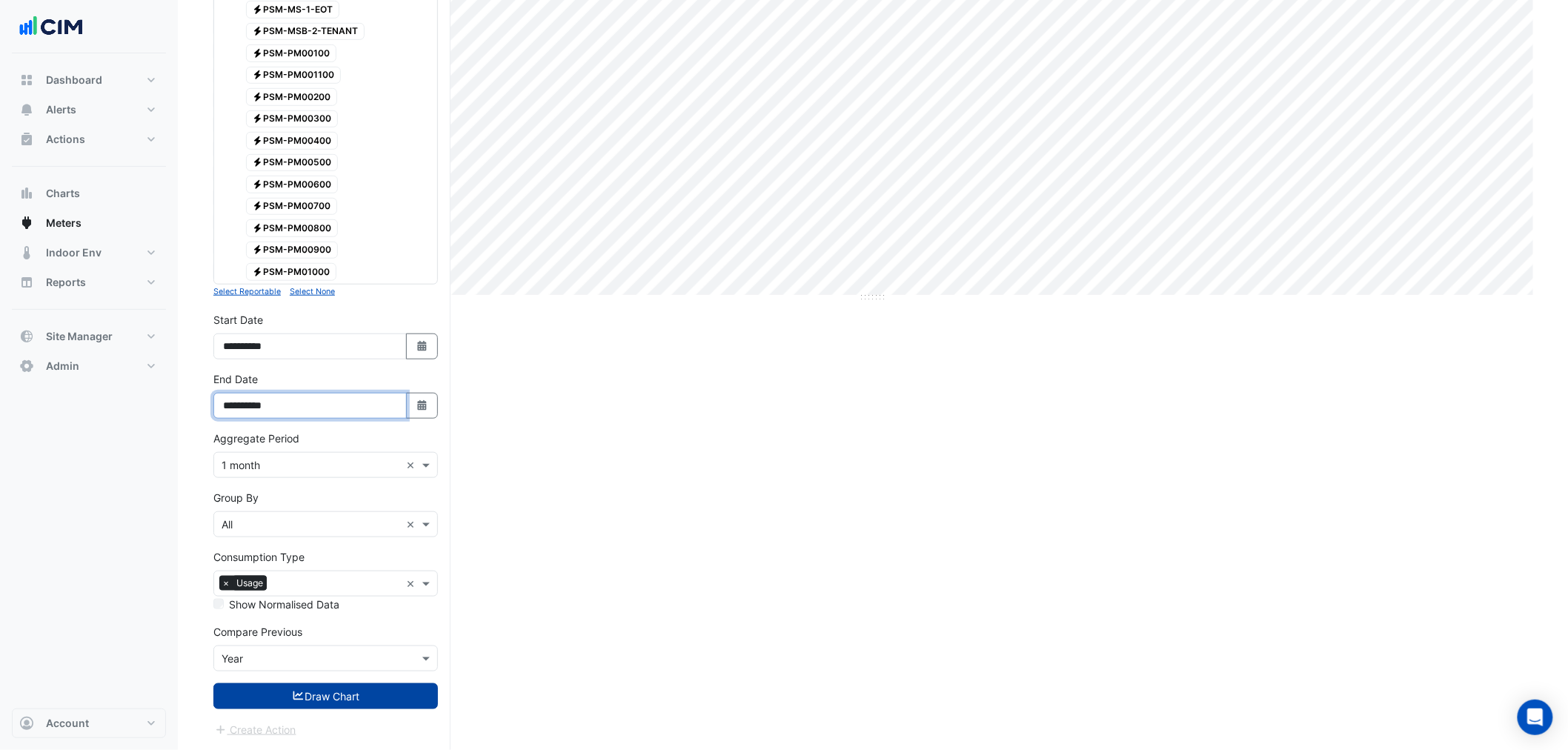 type on "**********" 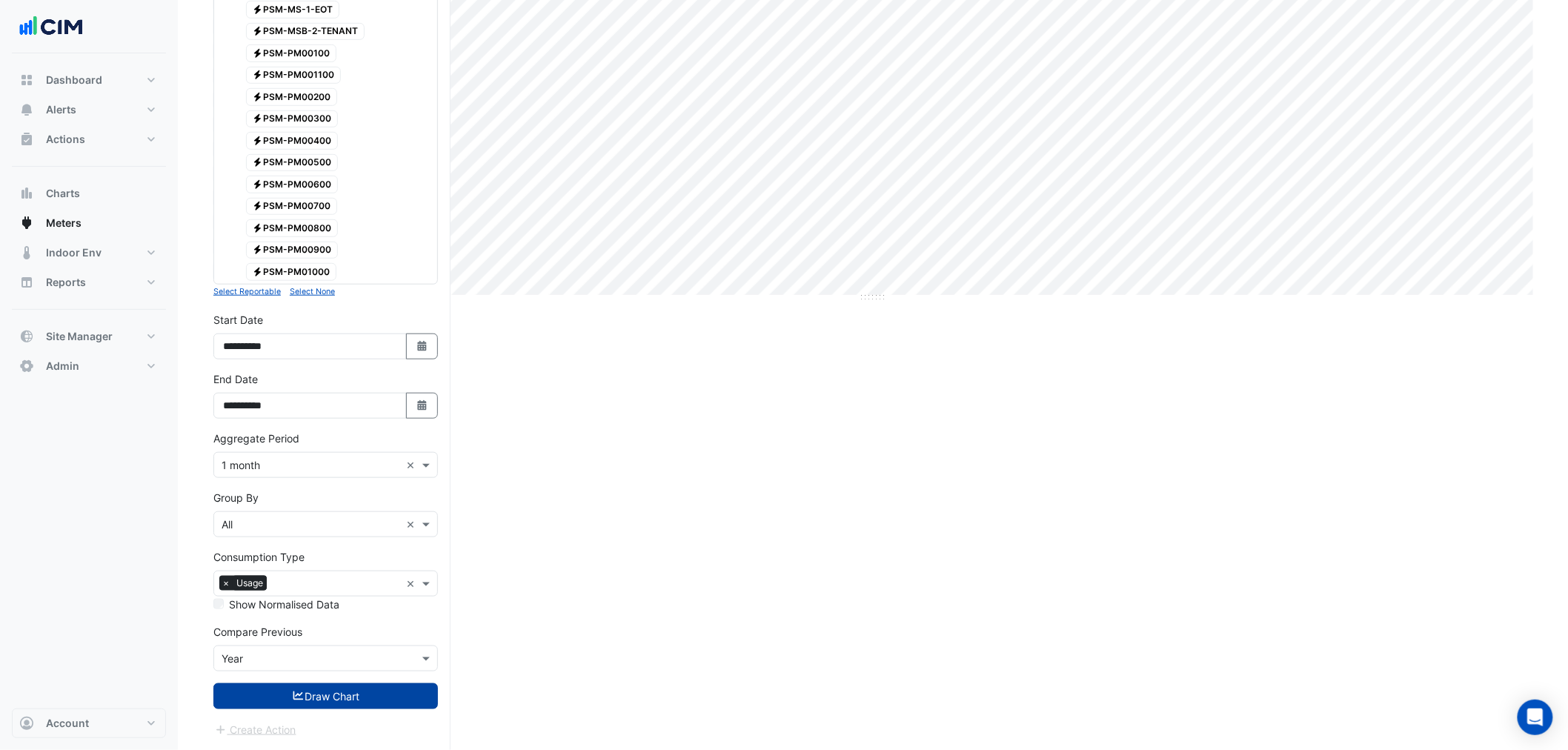 click on "Draw Chart" at bounding box center (325, 696) 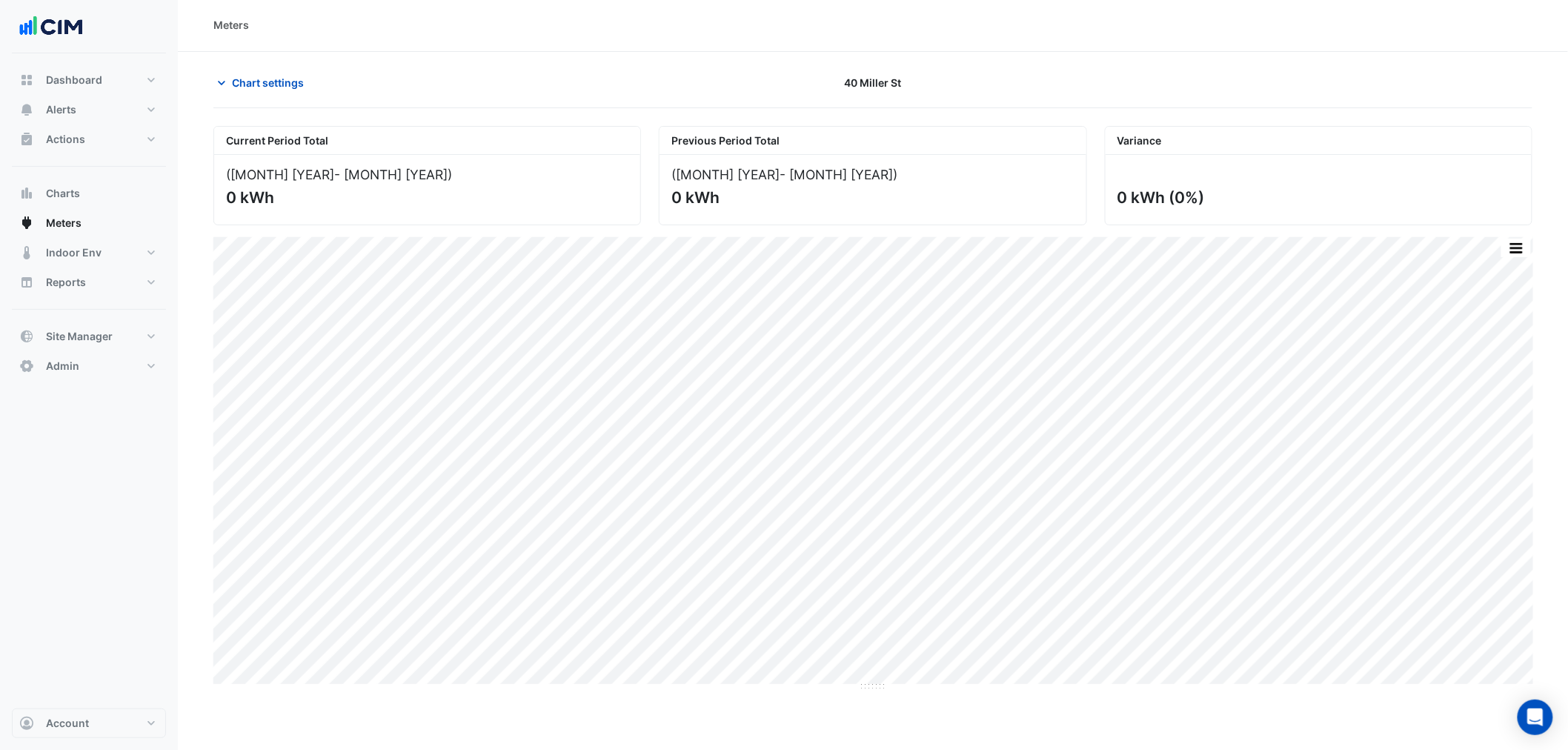 scroll, scrollTop: 0, scrollLeft: 0, axis: both 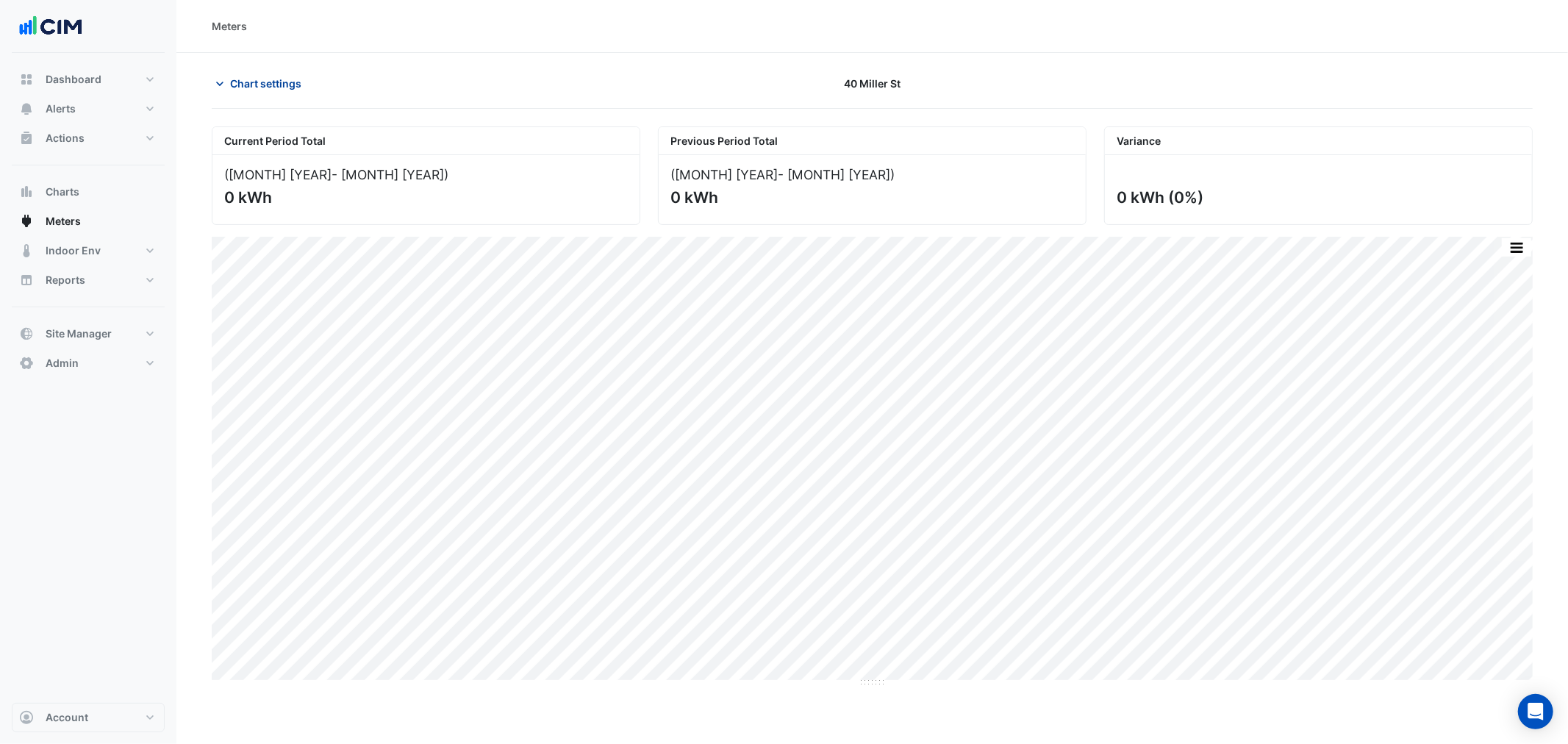 click on "Chart settings" 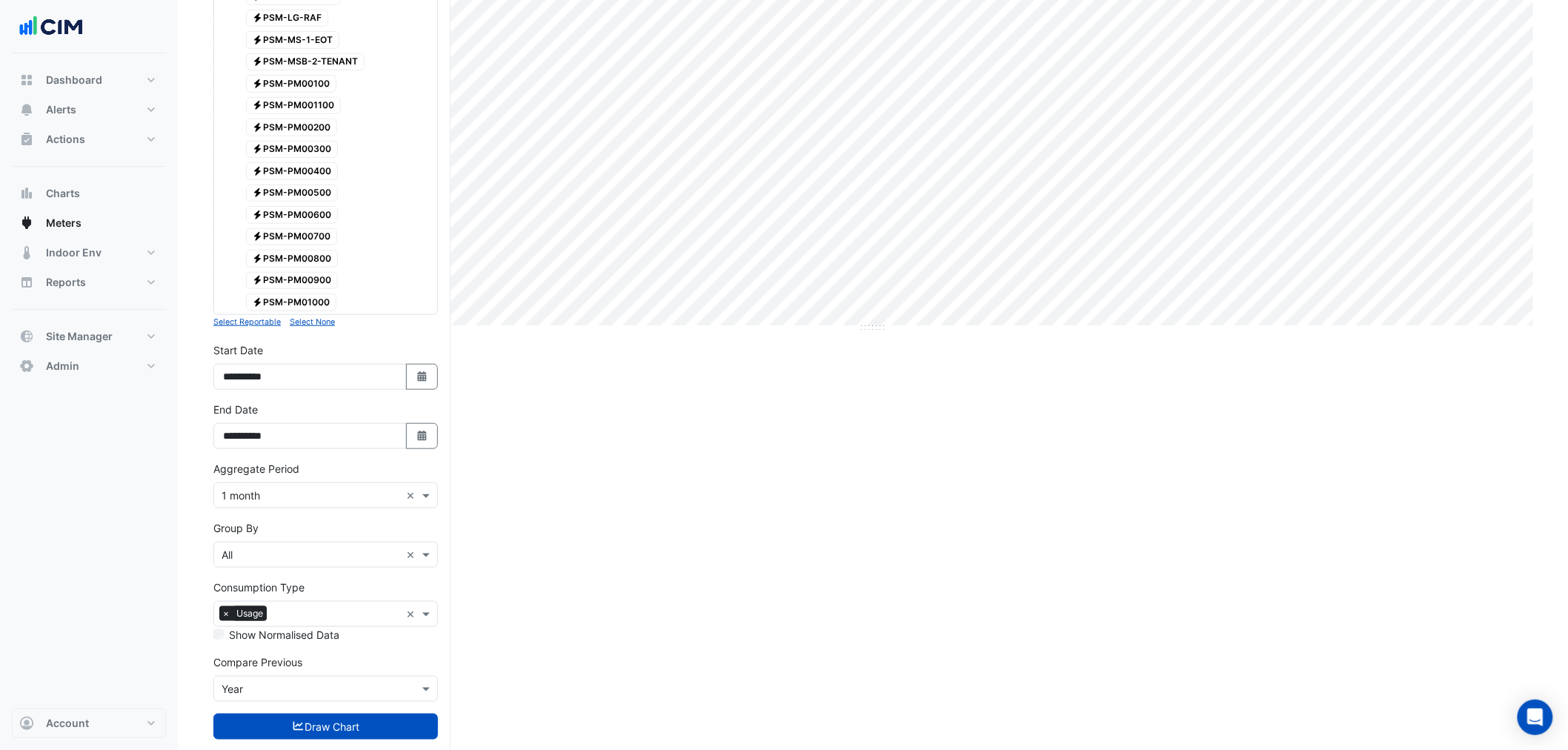 scroll, scrollTop: 411, scrollLeft: 0, axis: vertical 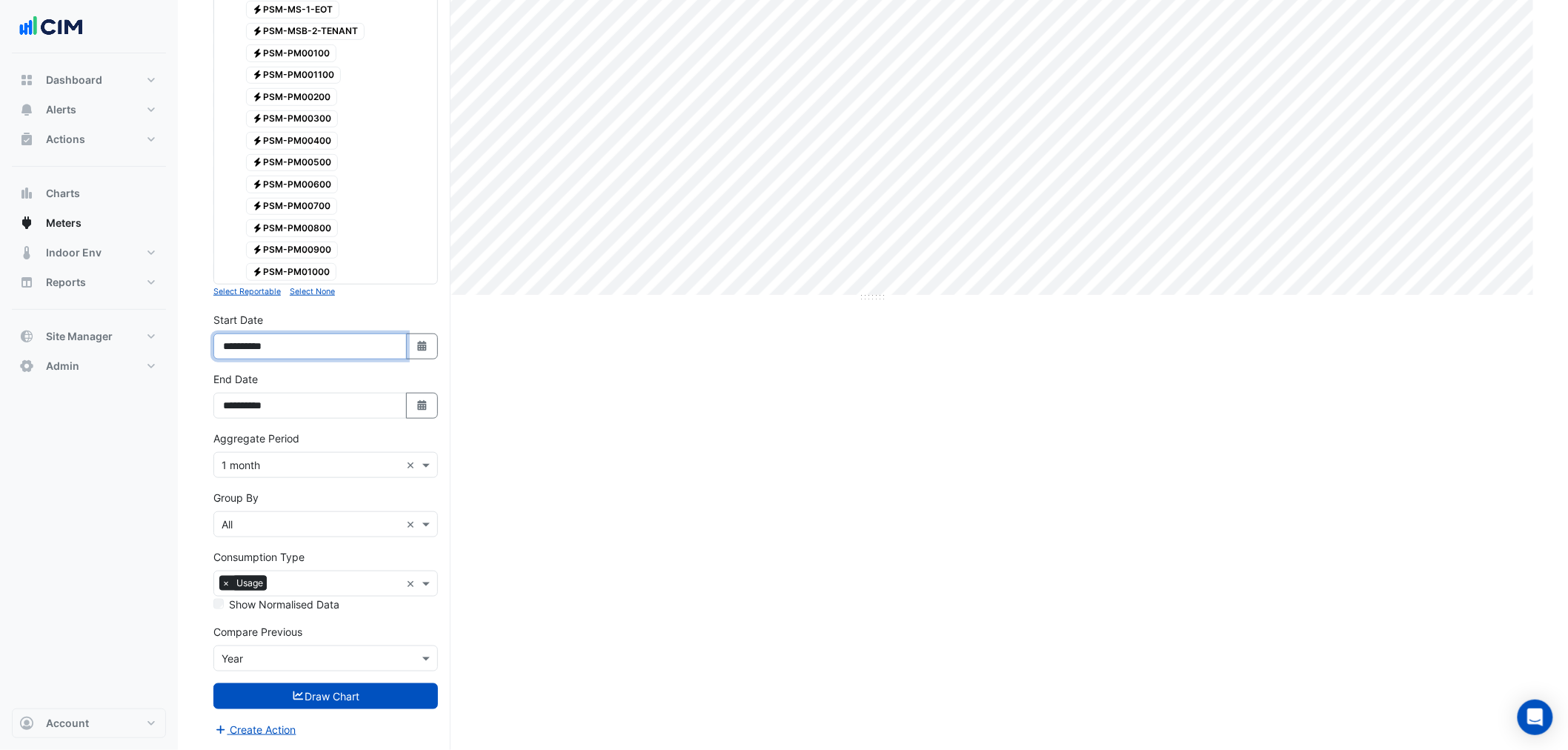 click on "**********" at bounding box center (310, 346) 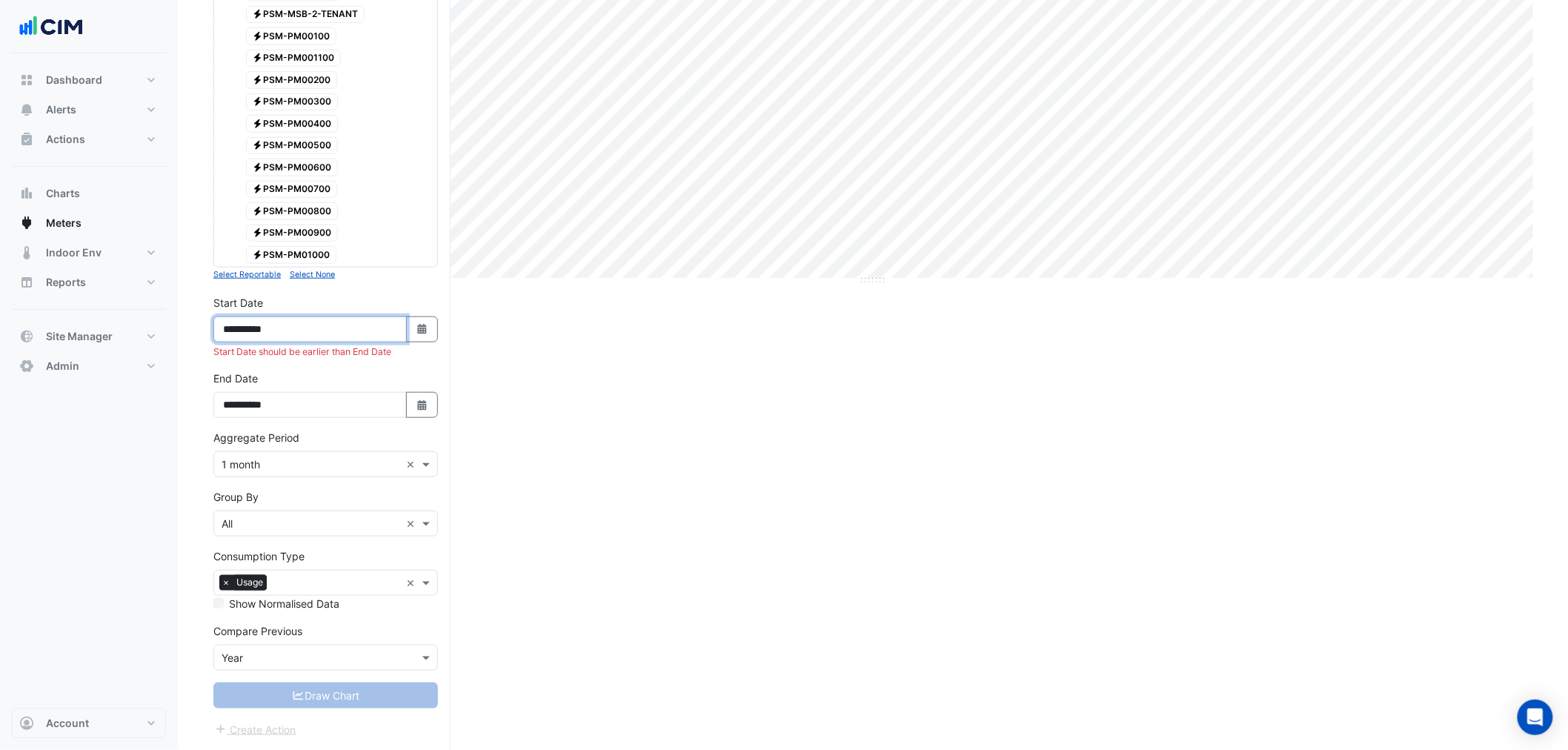 type on "**********" 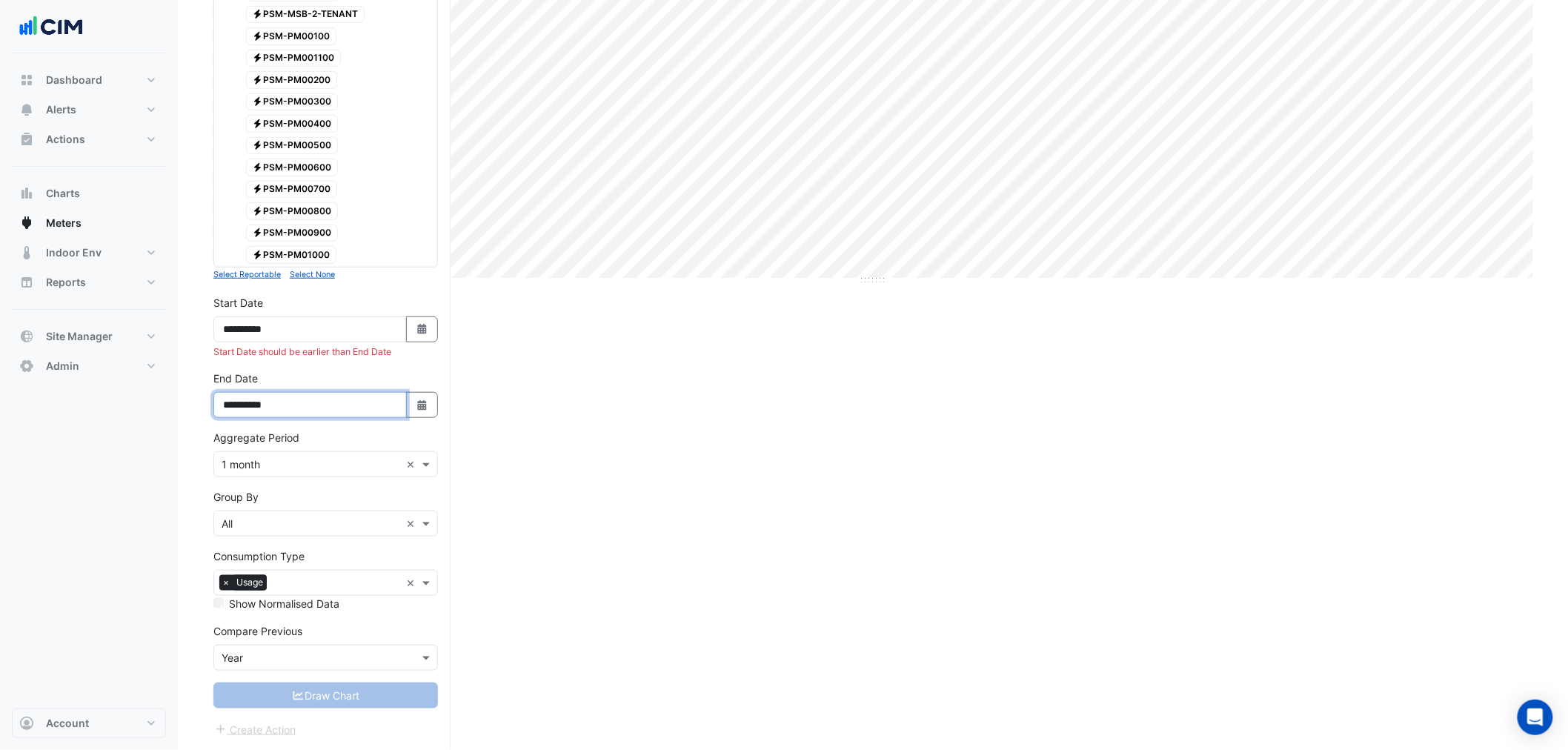 click on "**********" at bounding box center [310, 405] 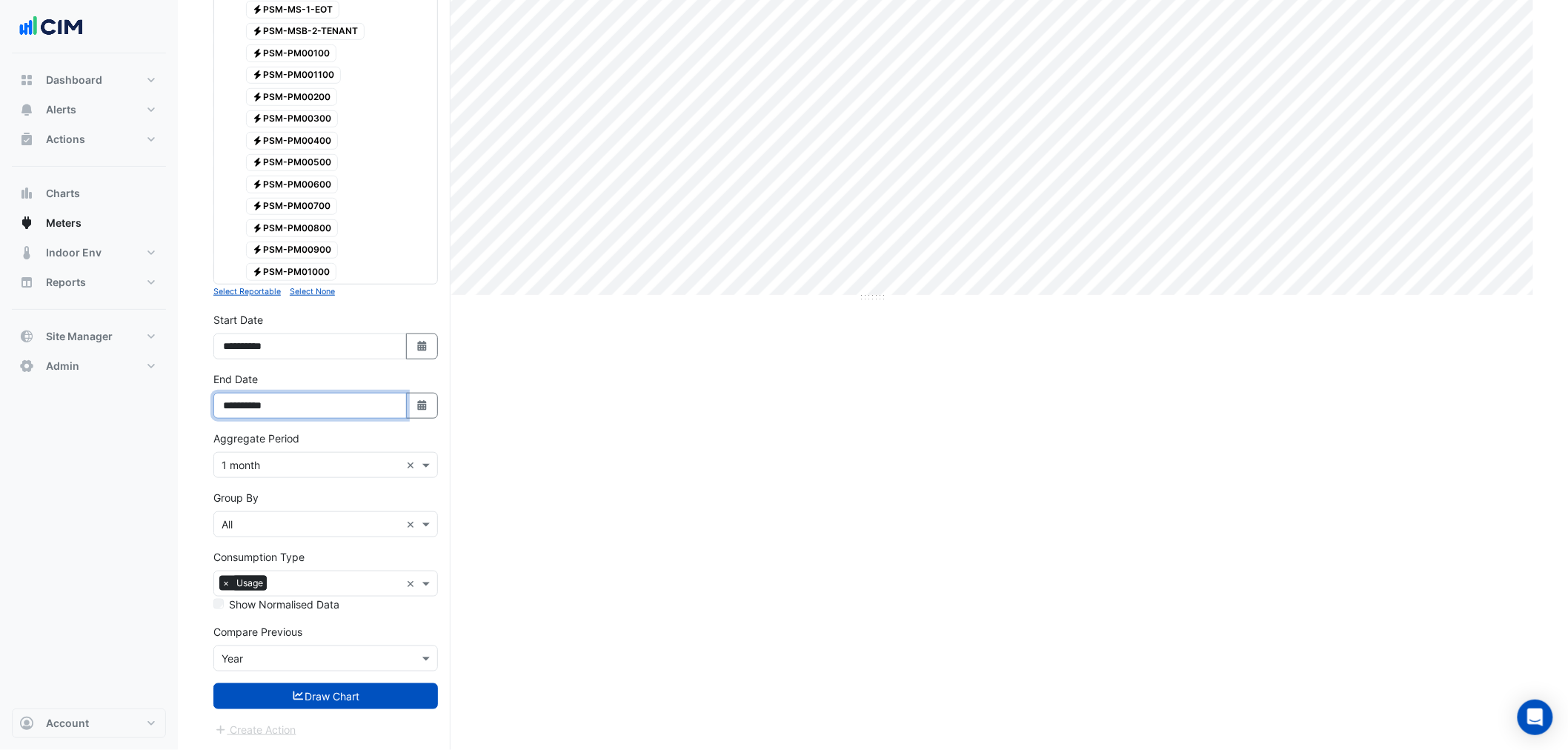 type on "**********" 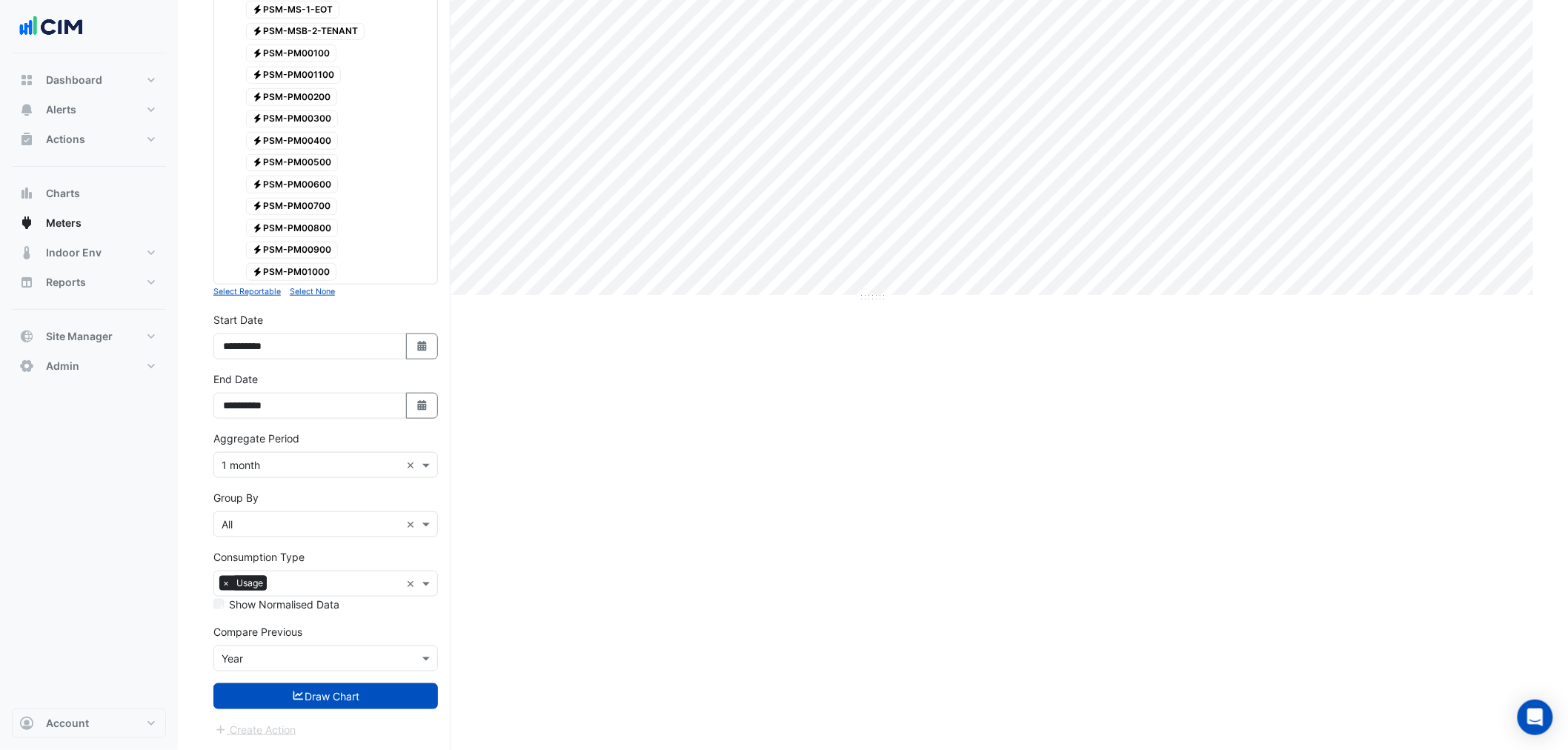click on "Select a Site × [NUMBER] [STREET] ×
Utility Type × Electricity ×
Expand All
Collapse All
Reportable
Electricity
[NUMBER]
Electricity
PSM-L11-AHU
Electricity
PSM-L11-CHWP
Electricity
PSM-L11-CT" at bounding box center [325, 234] 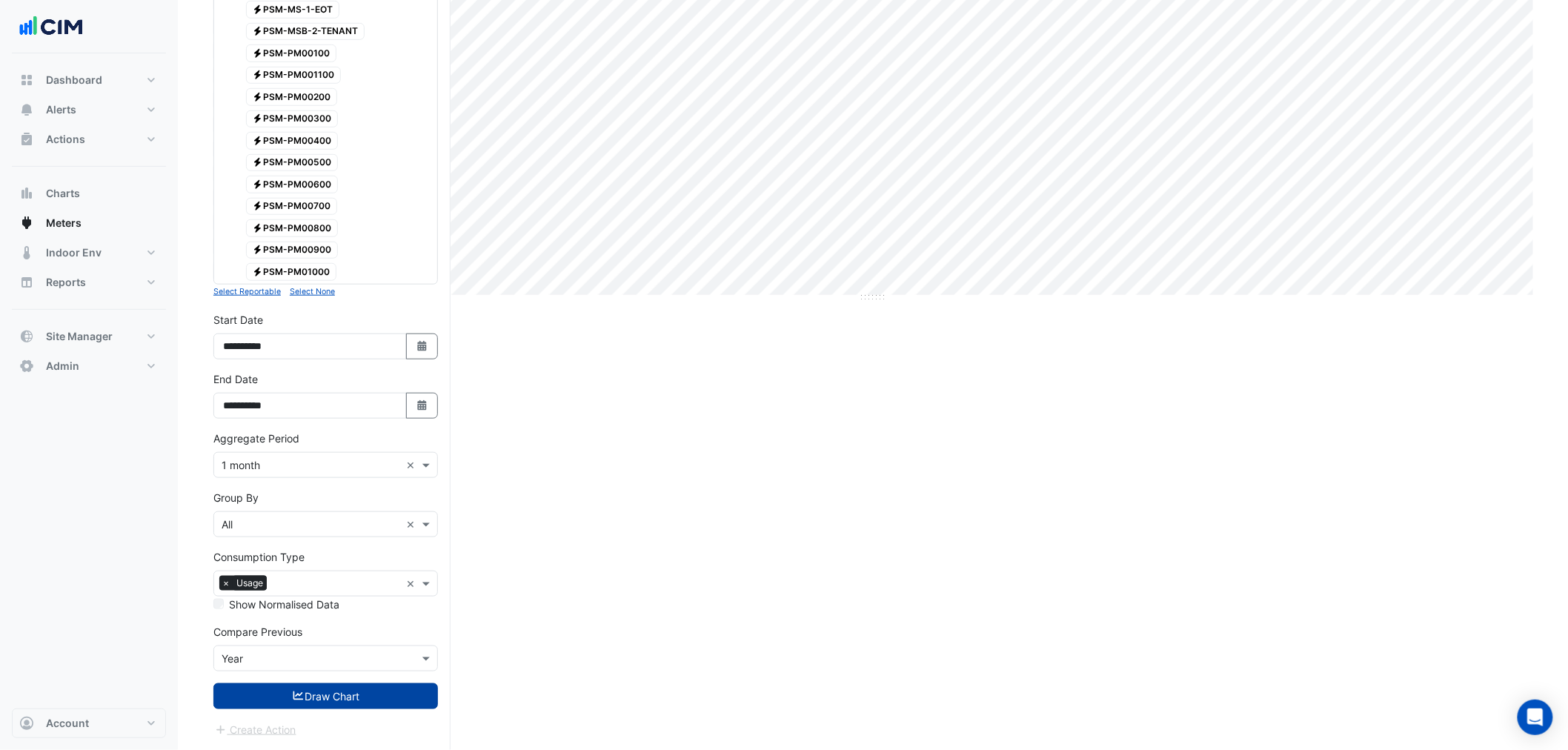 click on "Draw Chart" at bounding box center (325, 696) 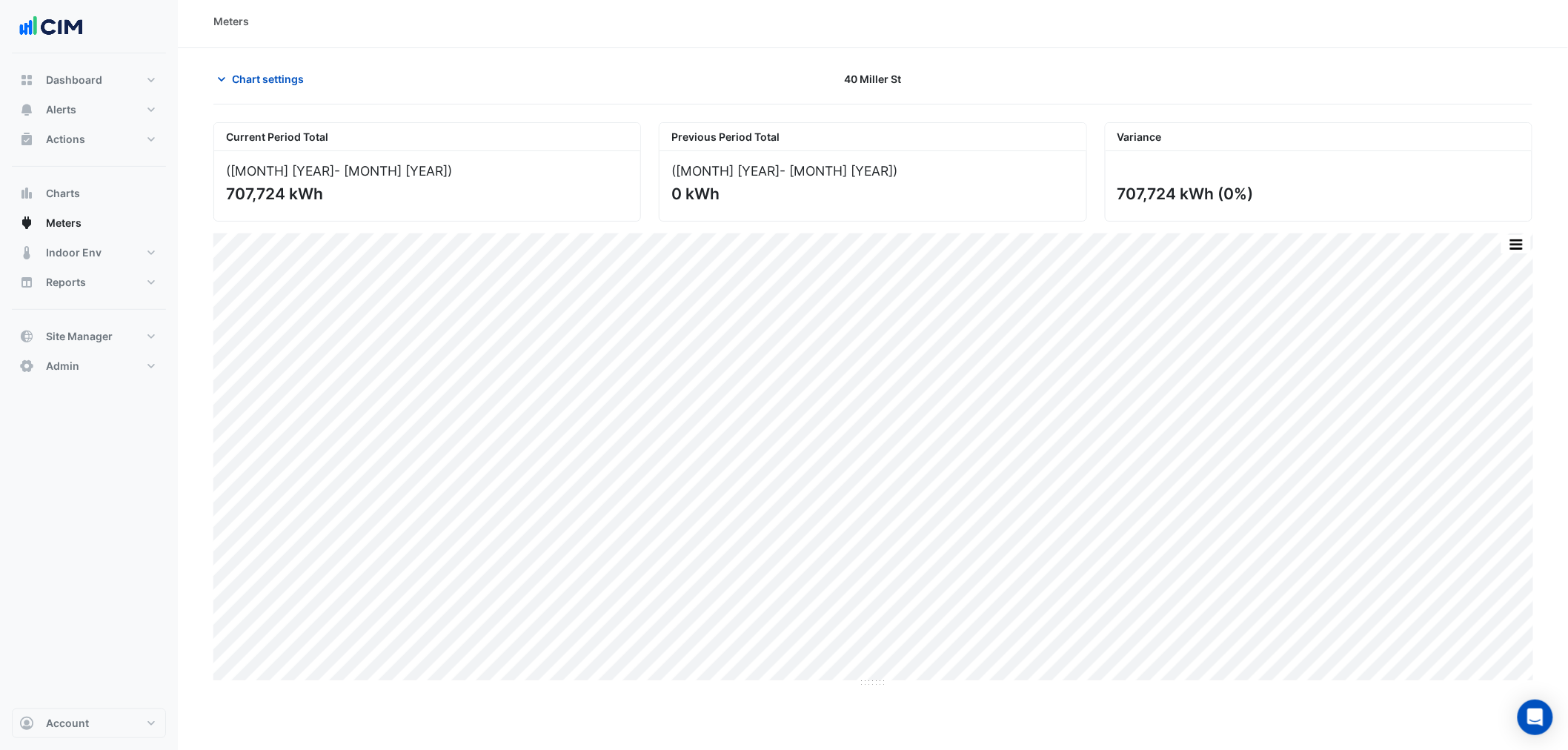 scroll, scrollTop: 0, scrollLeft: 0, axis: both 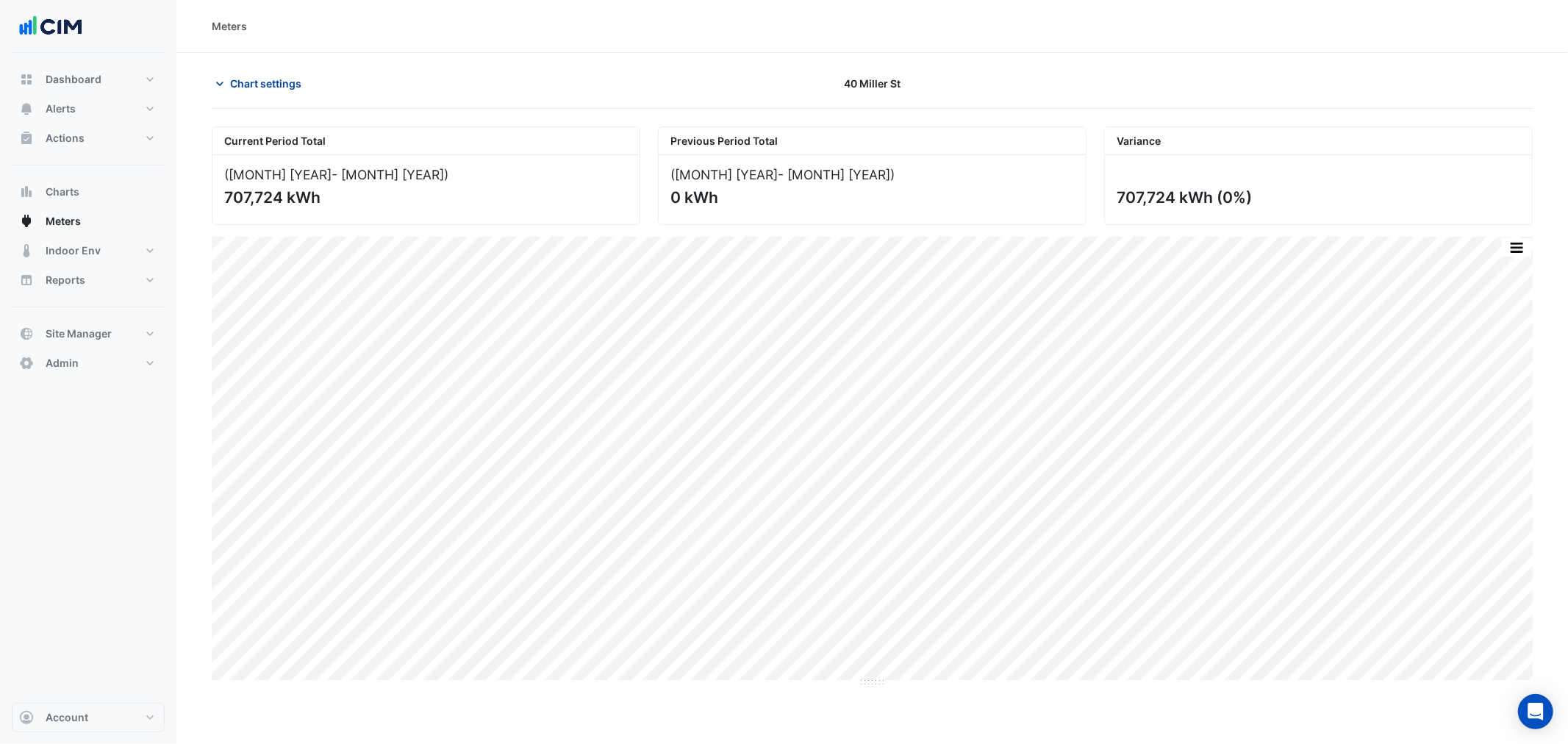 click on "Chart settings" 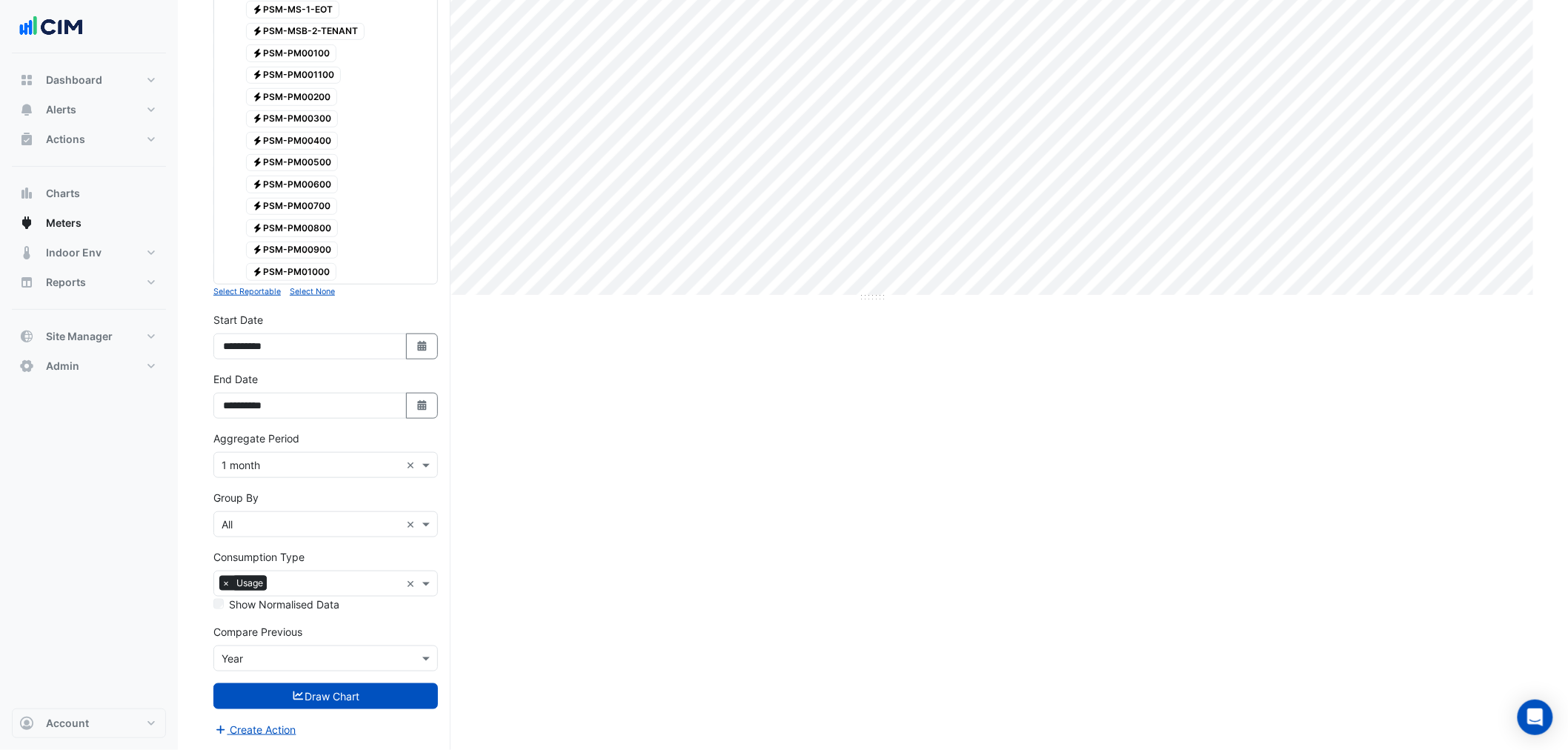 scroll, scrollTop: 411, scrollLeft: 0, axis: vertical 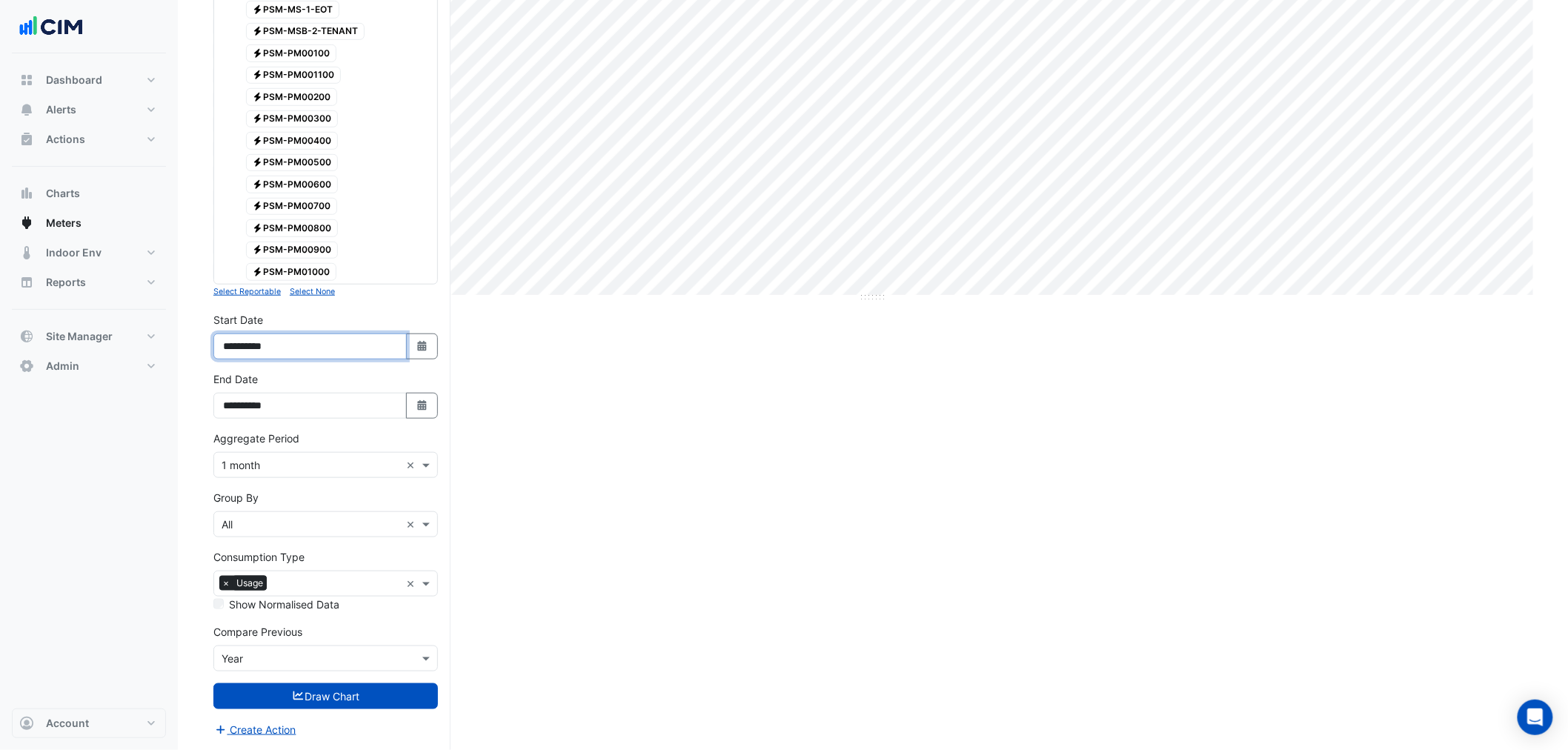 drag, startPoint x: 247, startPoint y: 350, endPoint x: 290, endPoint y: 439, distance: 98.84331 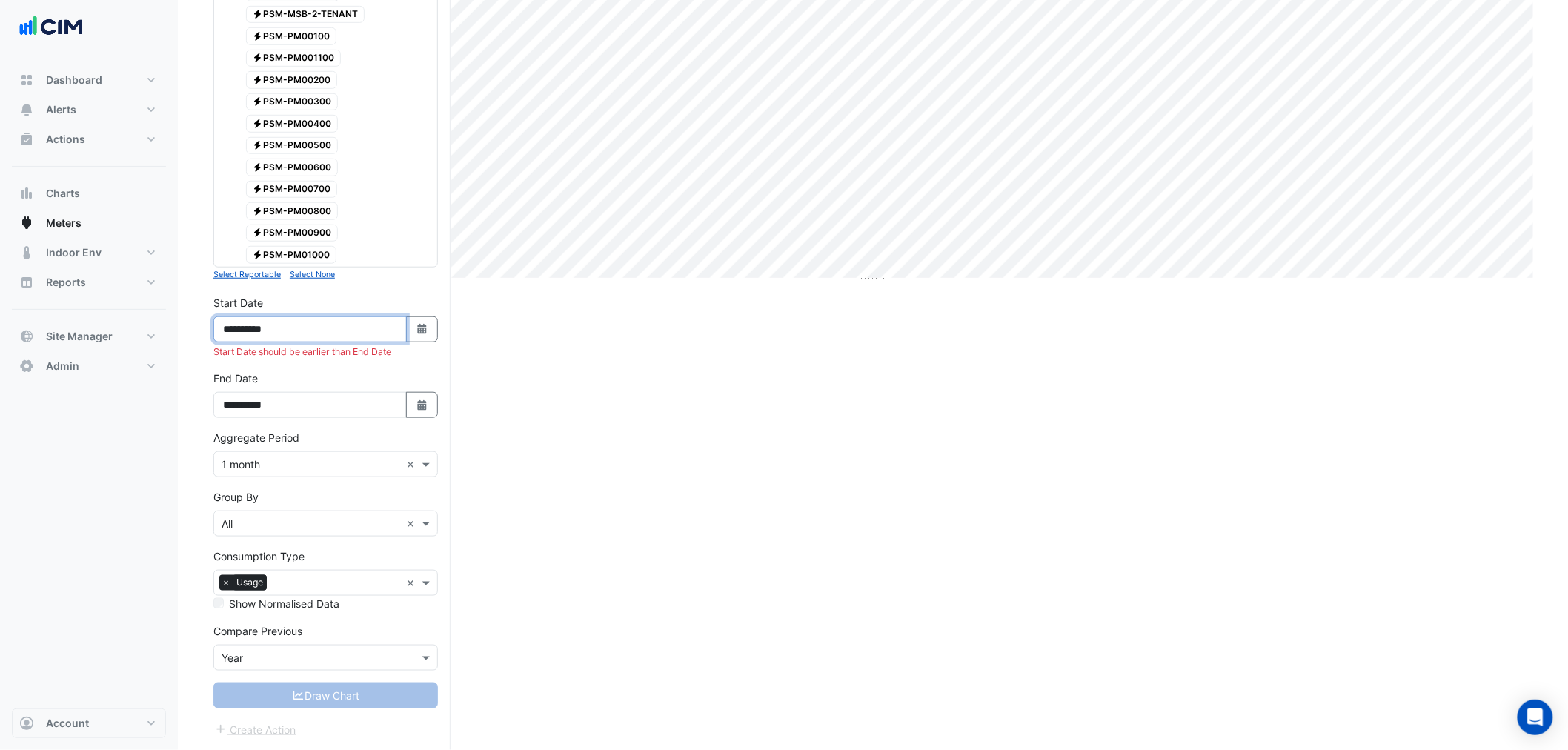 type on "**********" 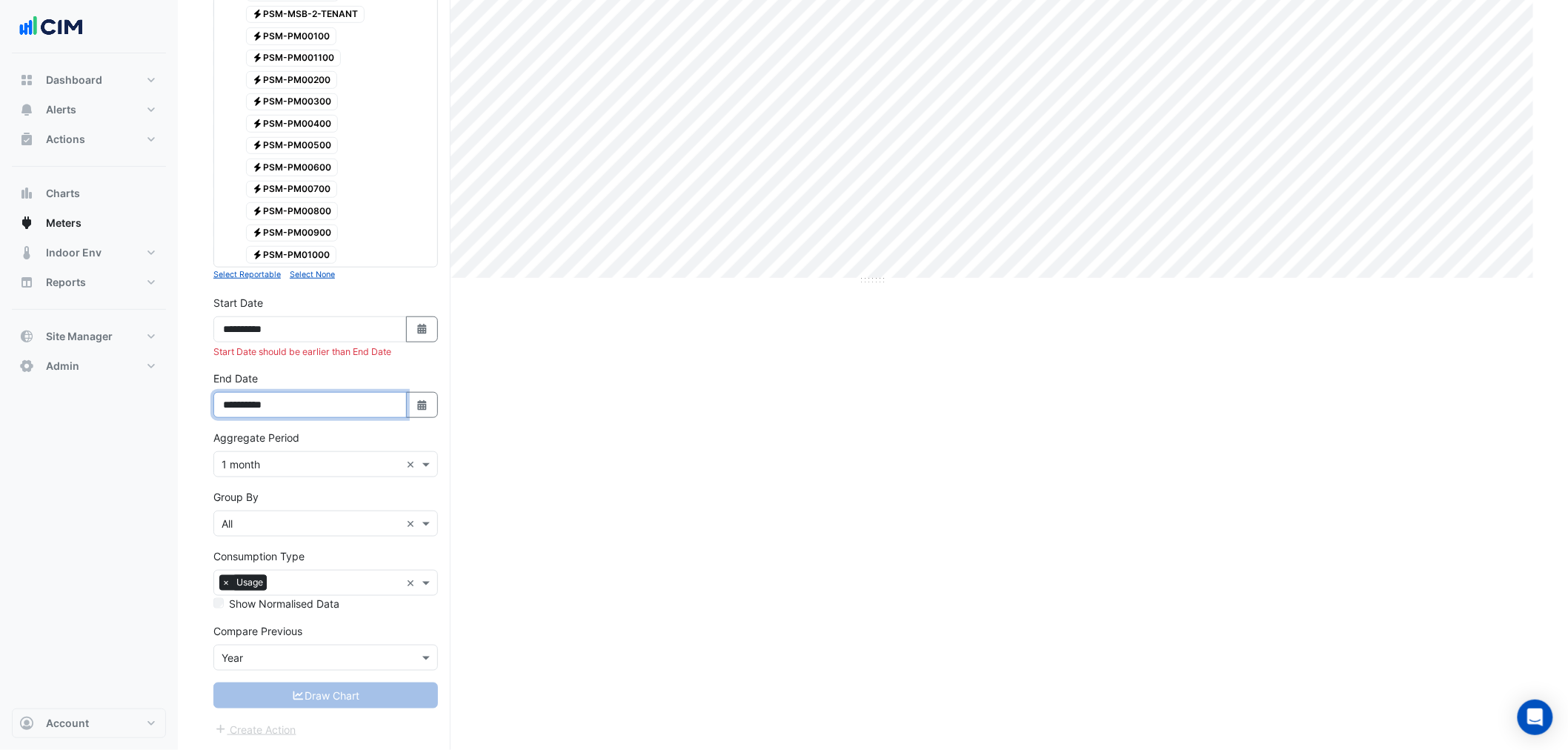 drag, startPoint x: 245, startPoint y: 425, endPoint x: 262, endPoint y: 470, distance: 48.104054 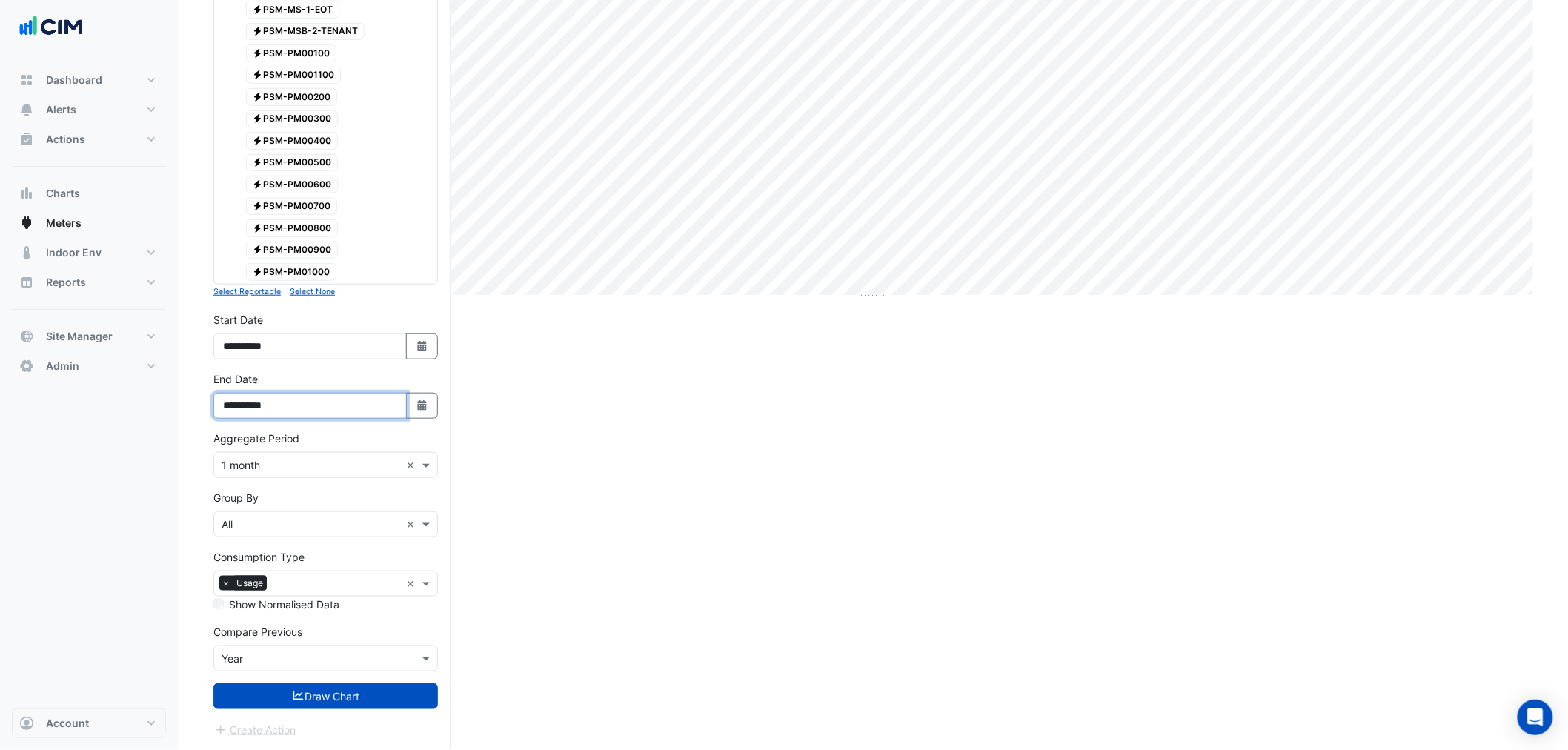 type on "**********" 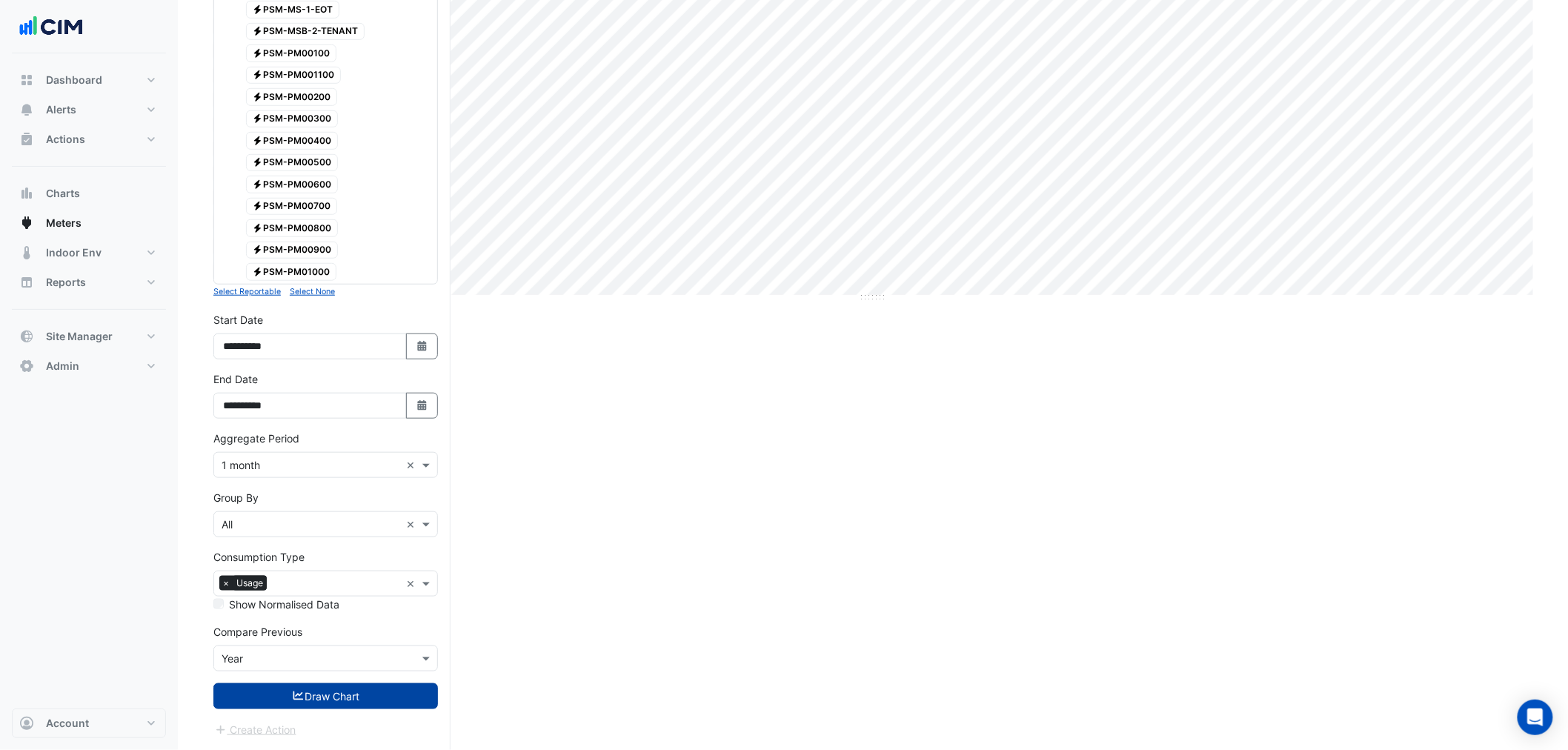 drag, startPoint x: 412, startPoint y: 677, endPoint x: 416, endPoint y: 700, distance: 23.345235 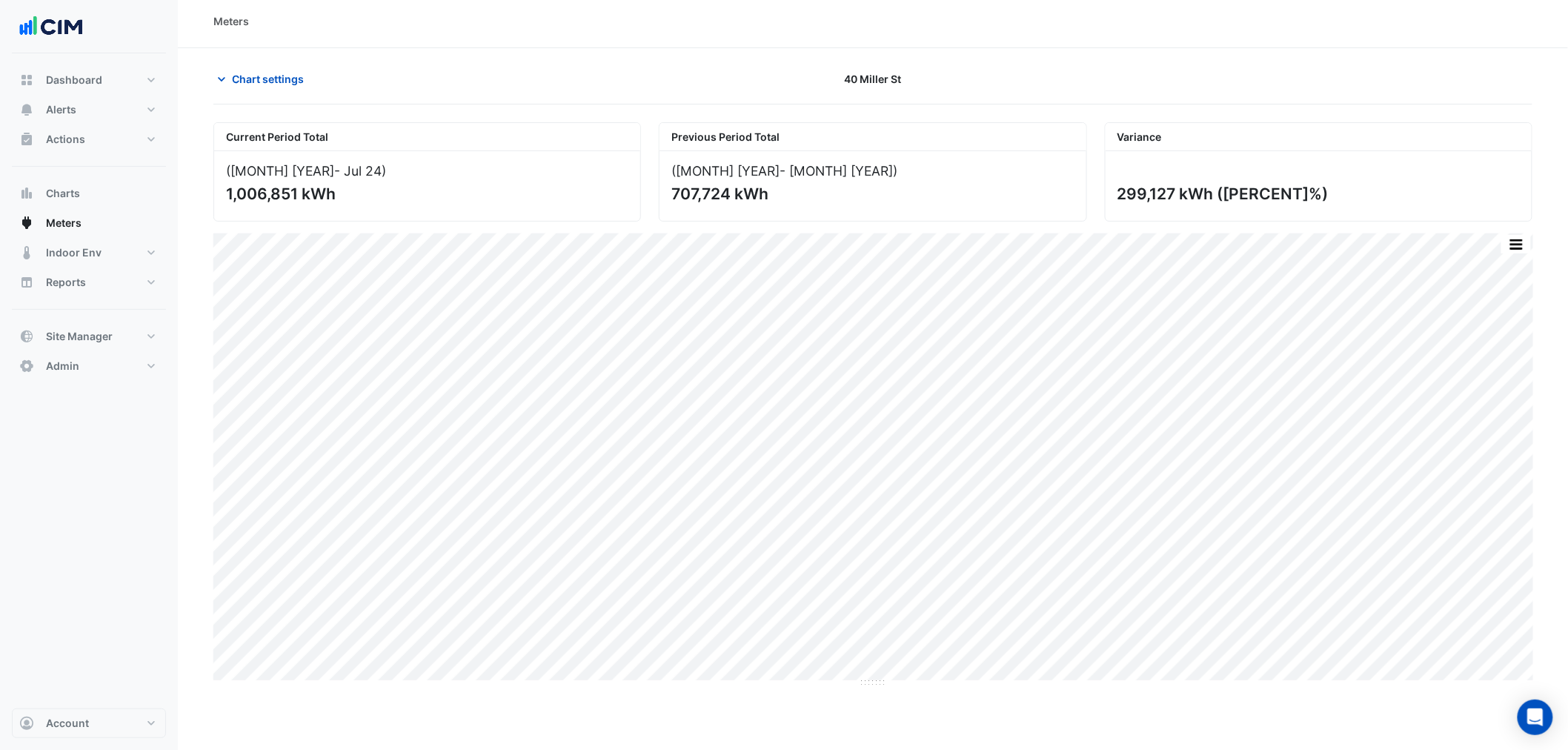 scroll, scrollTop: 0, scrollLeft: 0, axis: both 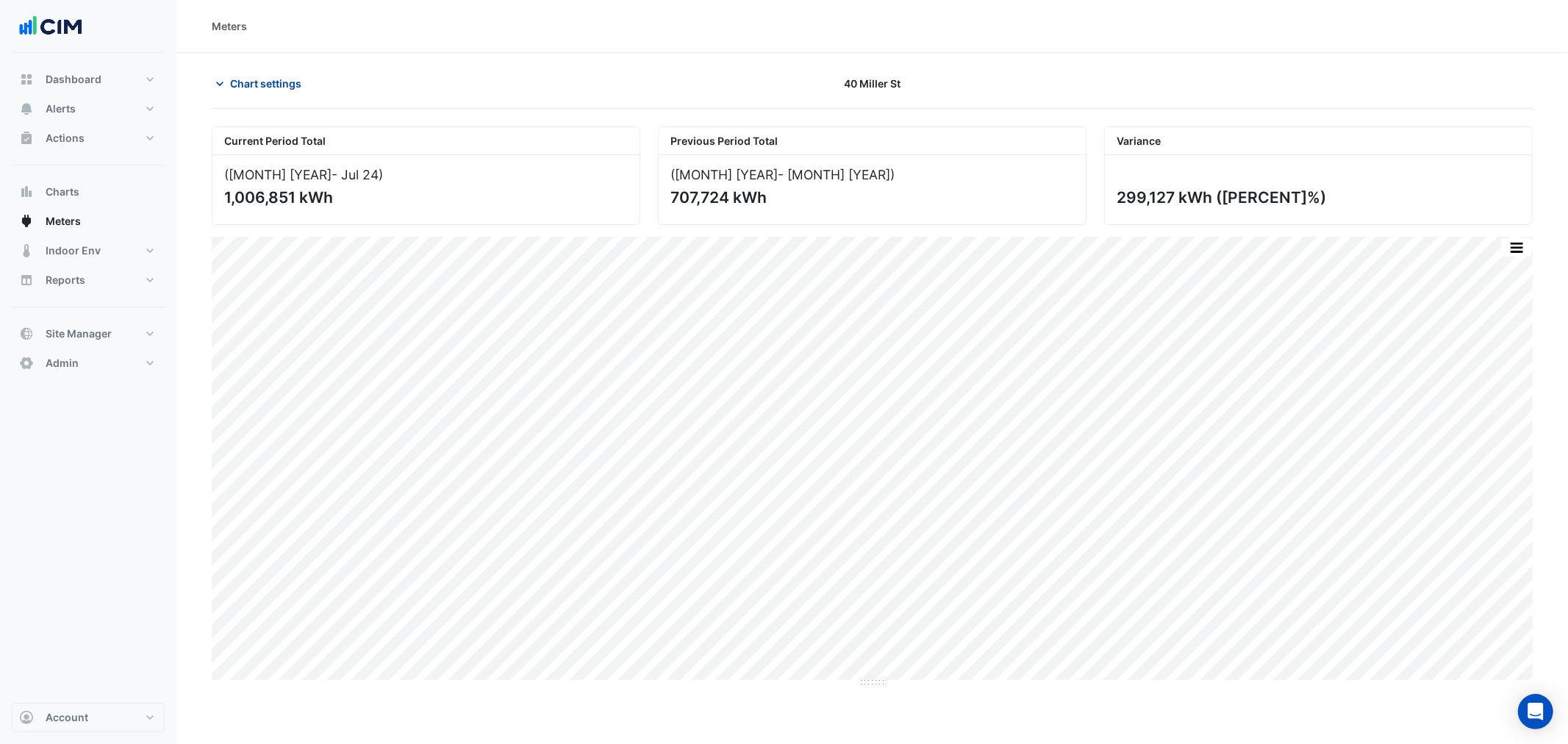 click on "Chart settings" 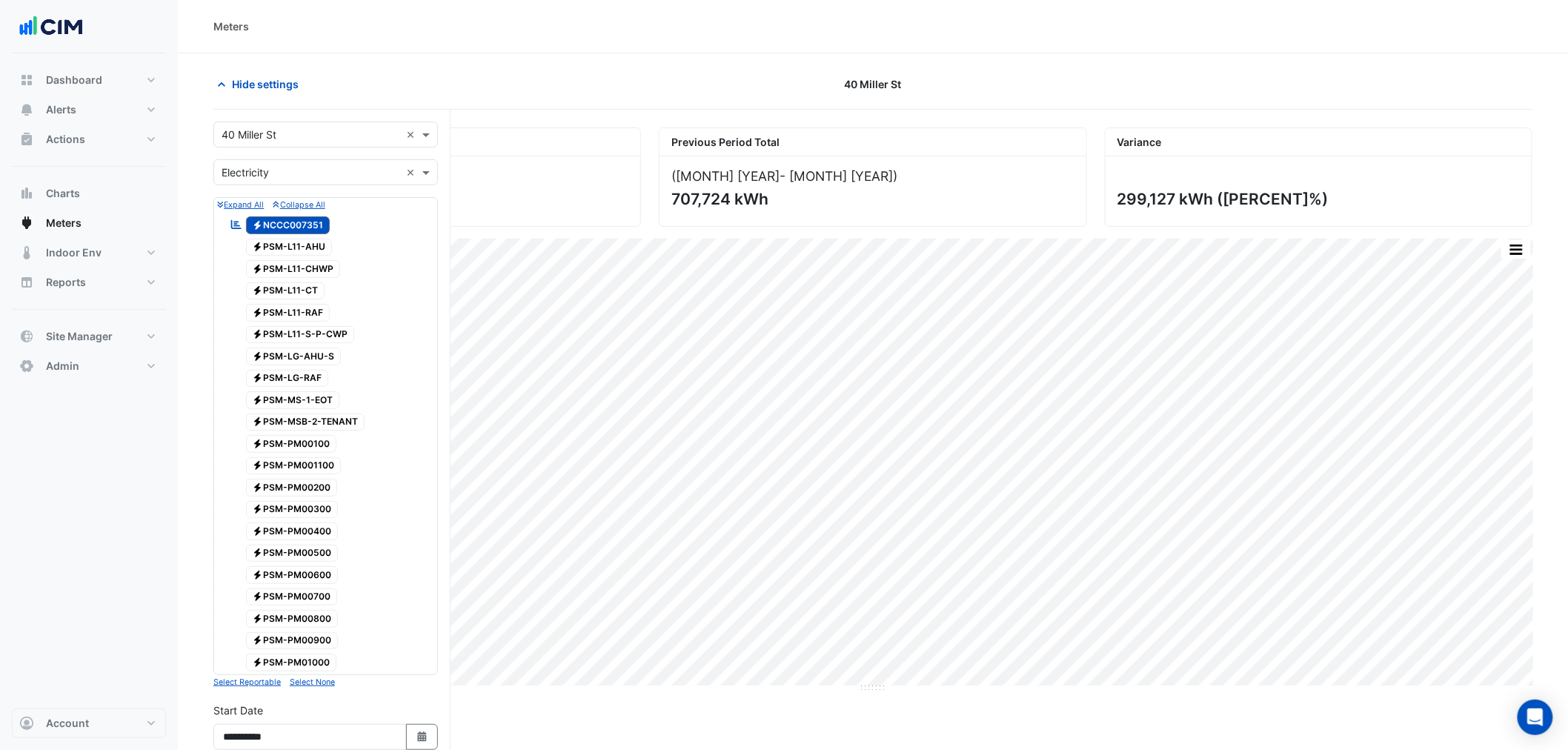 click at bounding box center (310, 135) 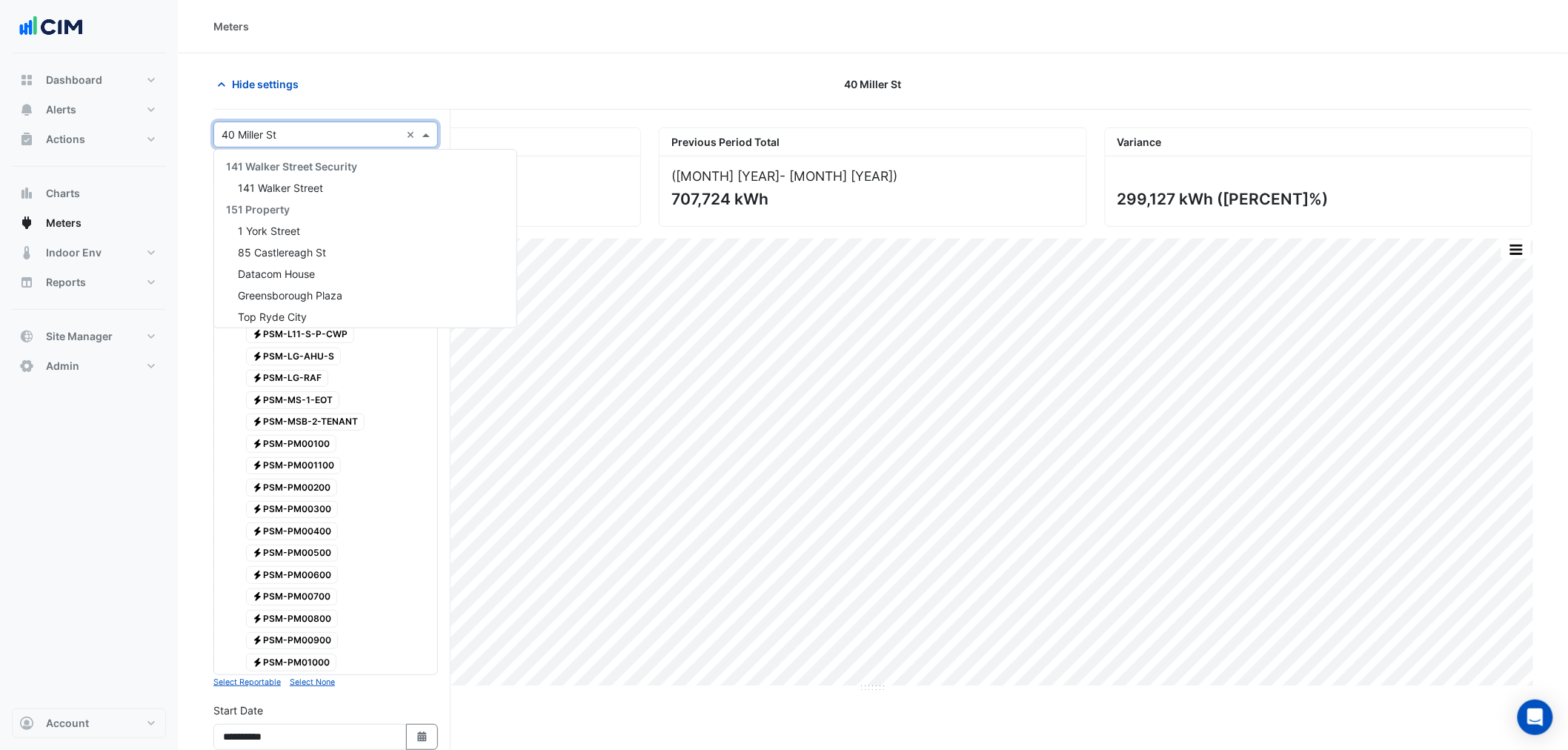 scroll, scrollTop: 2153, scrollLeft: 0, axis: vertical 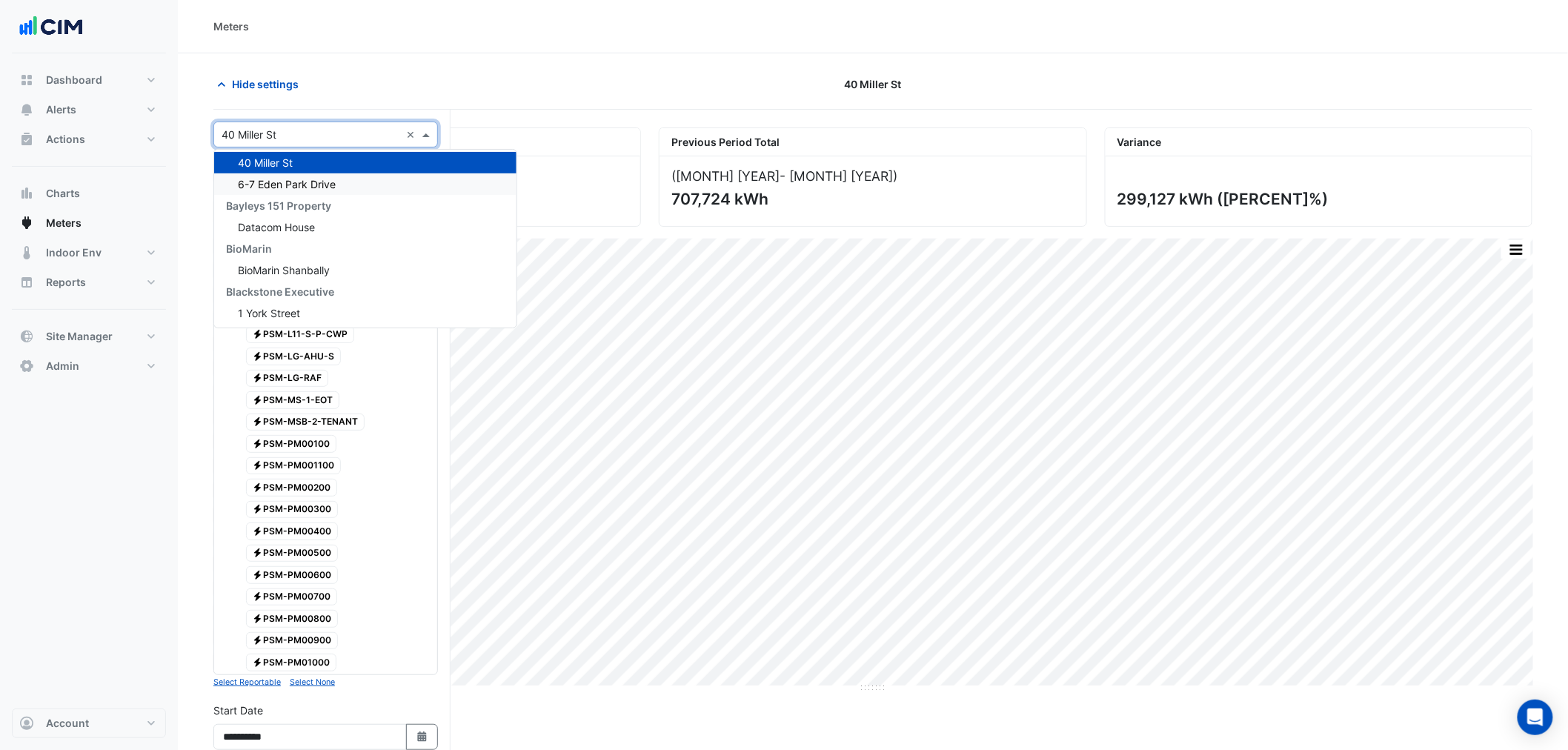click on "6-7 Eden Park Drive" at bounding box center (365, 184) 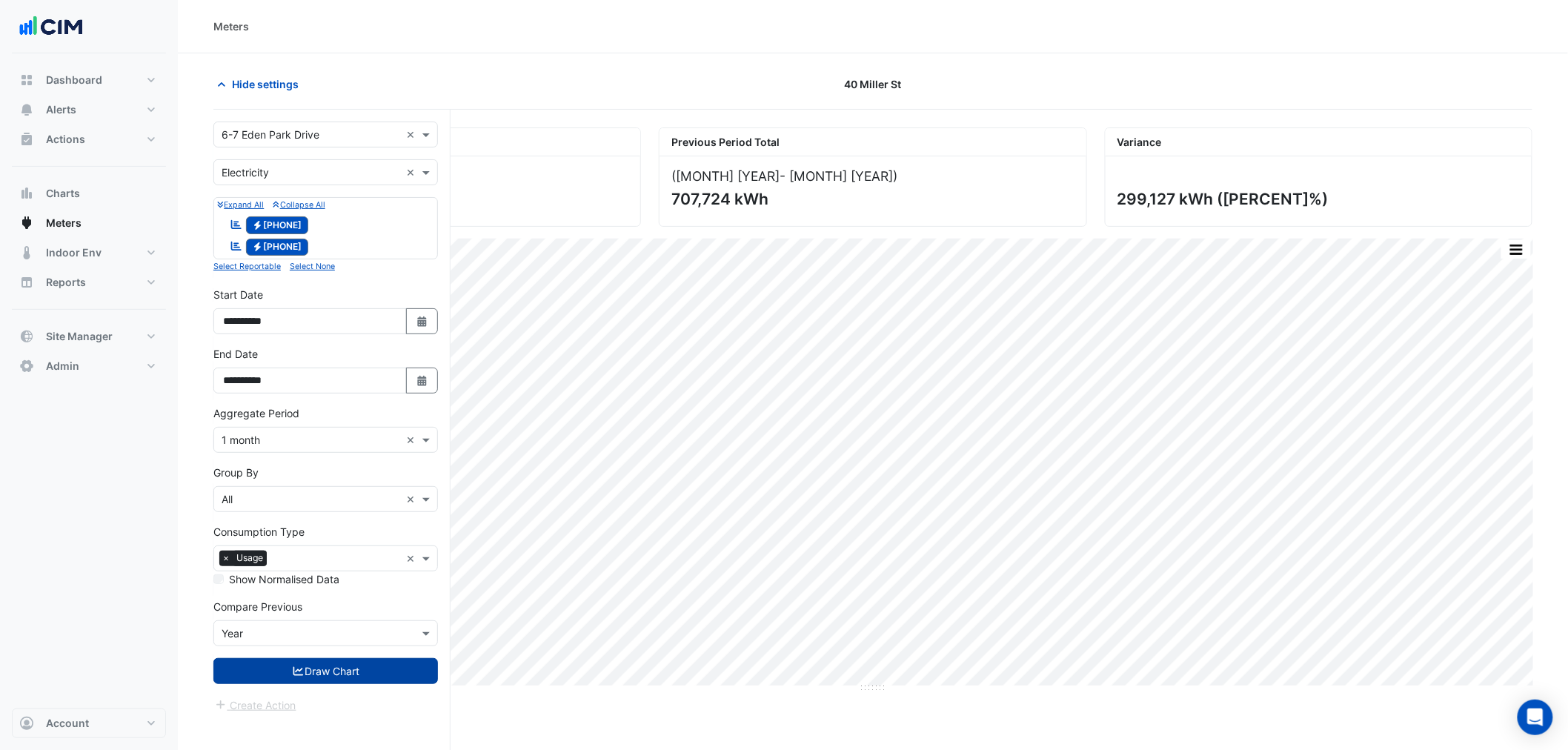 click on "Draw Chart" at bounding box center (325, 671) 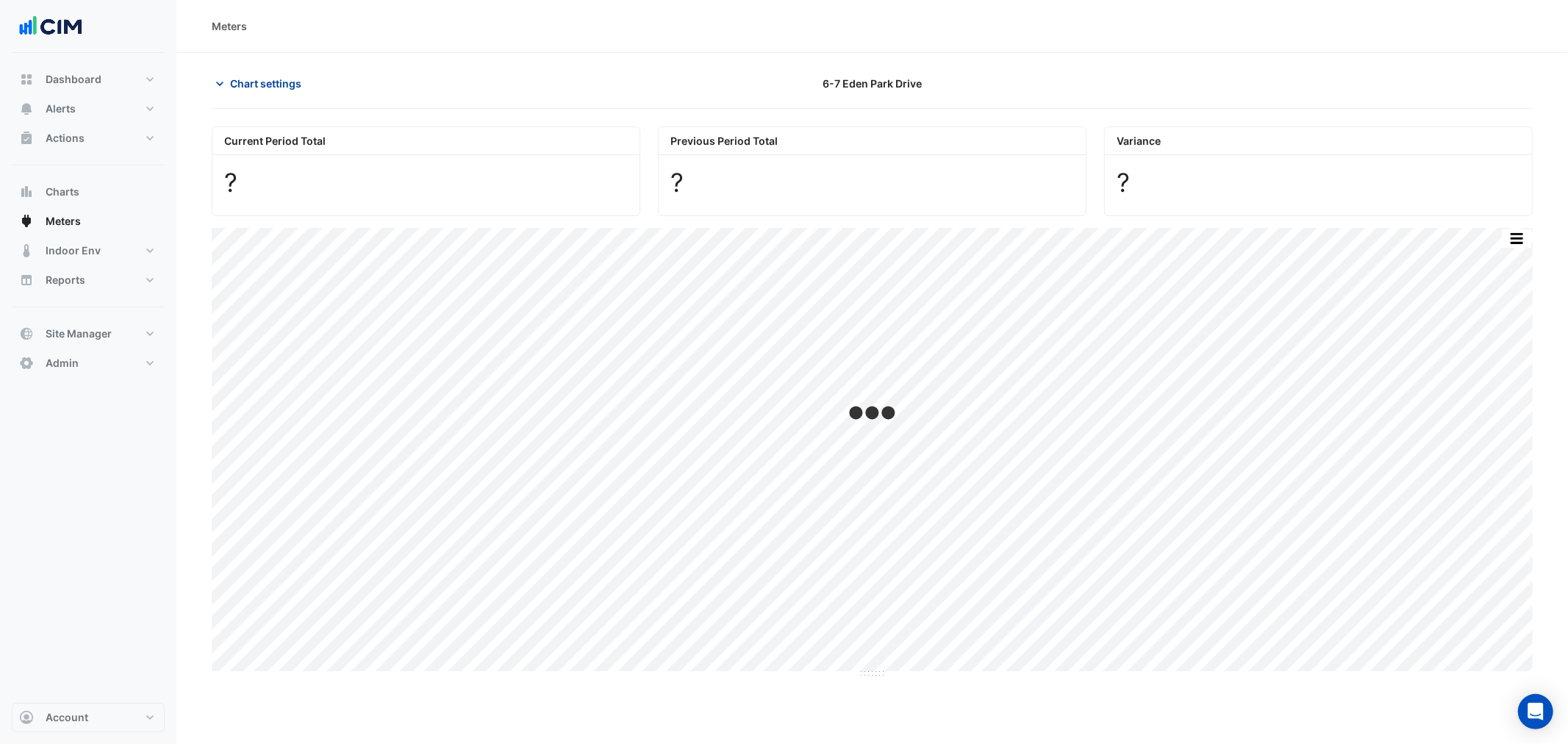 click on "Chart settings" 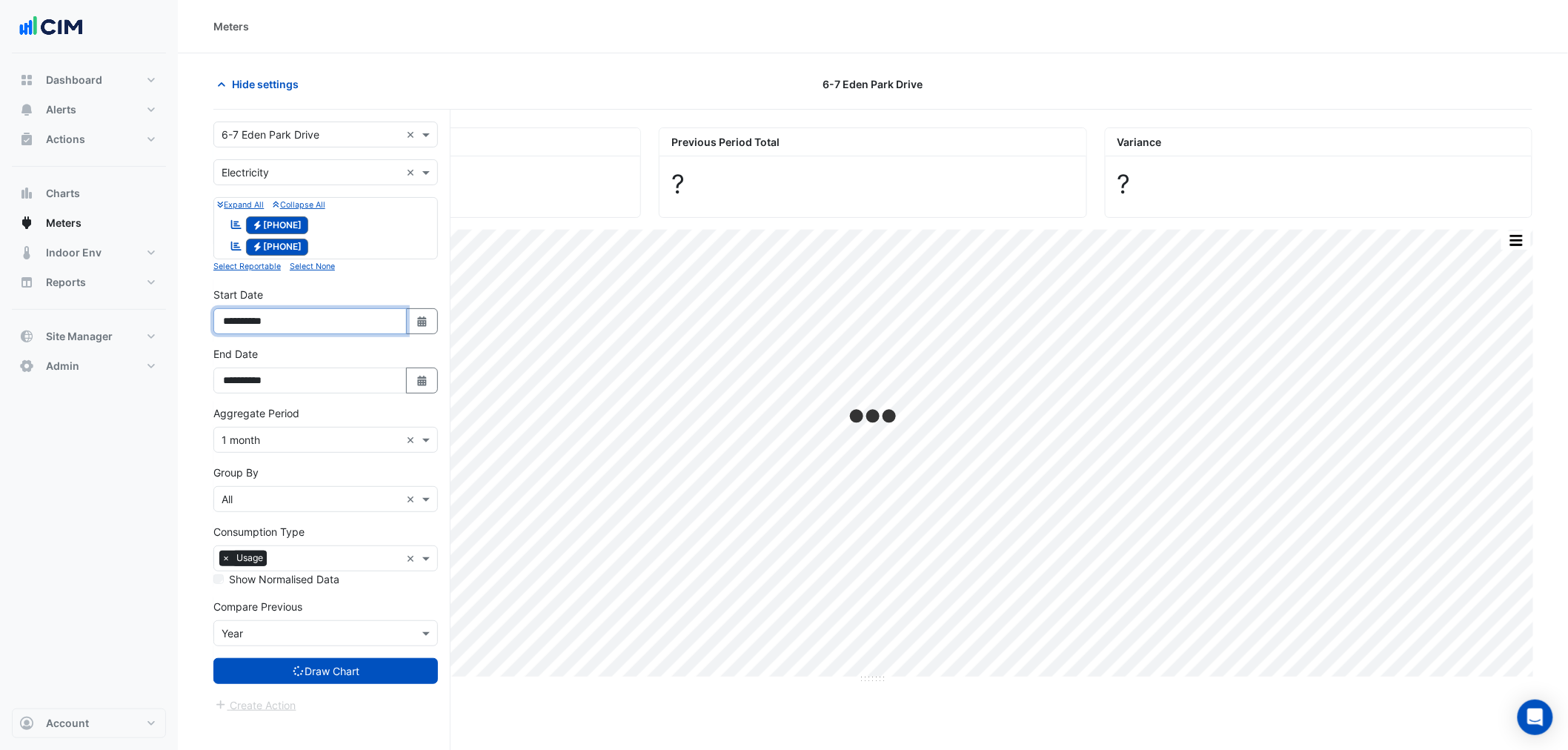 click on "**********" at bounding box center [310, 321] 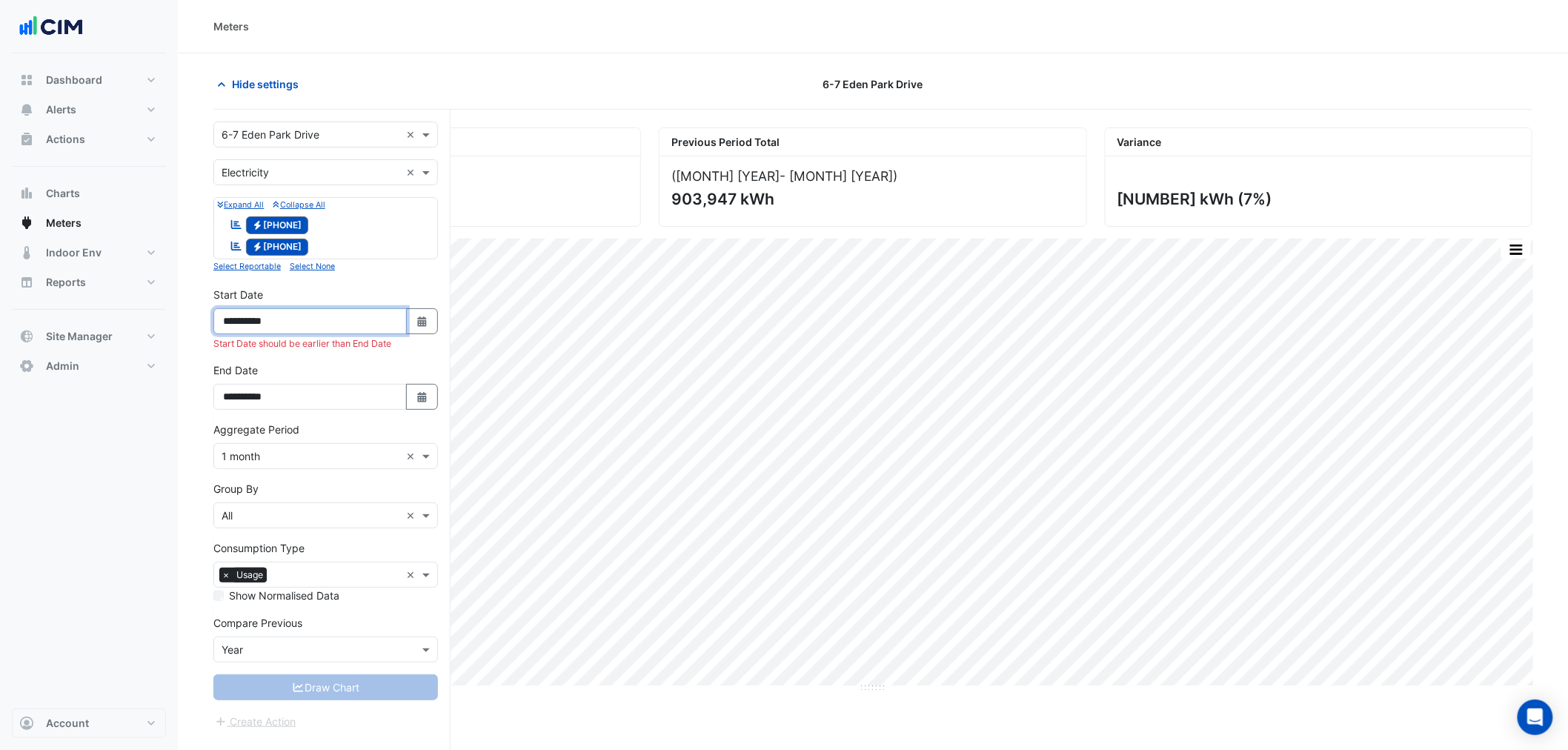 type on "**********" 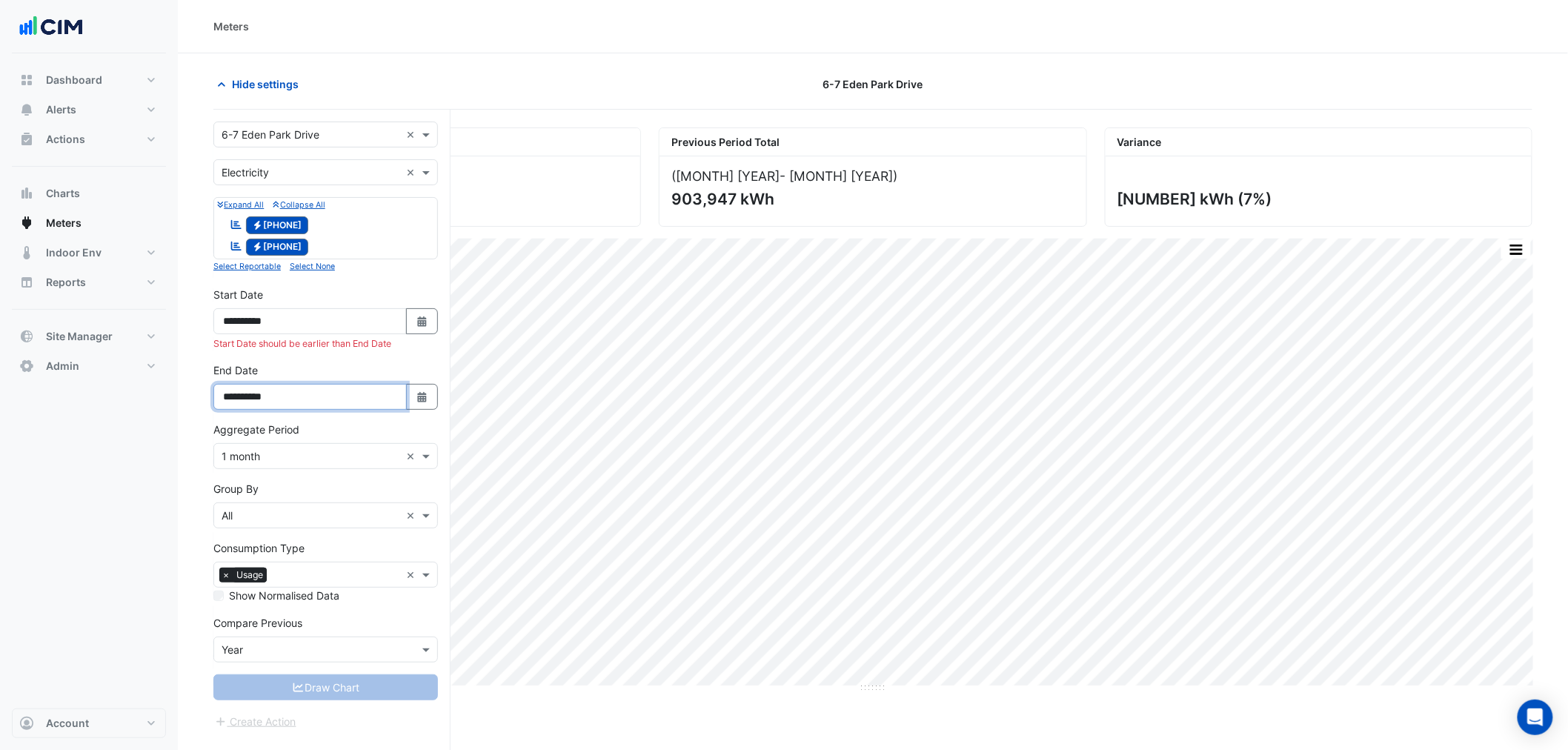 click on "**********" at bounding box center [310, 396] 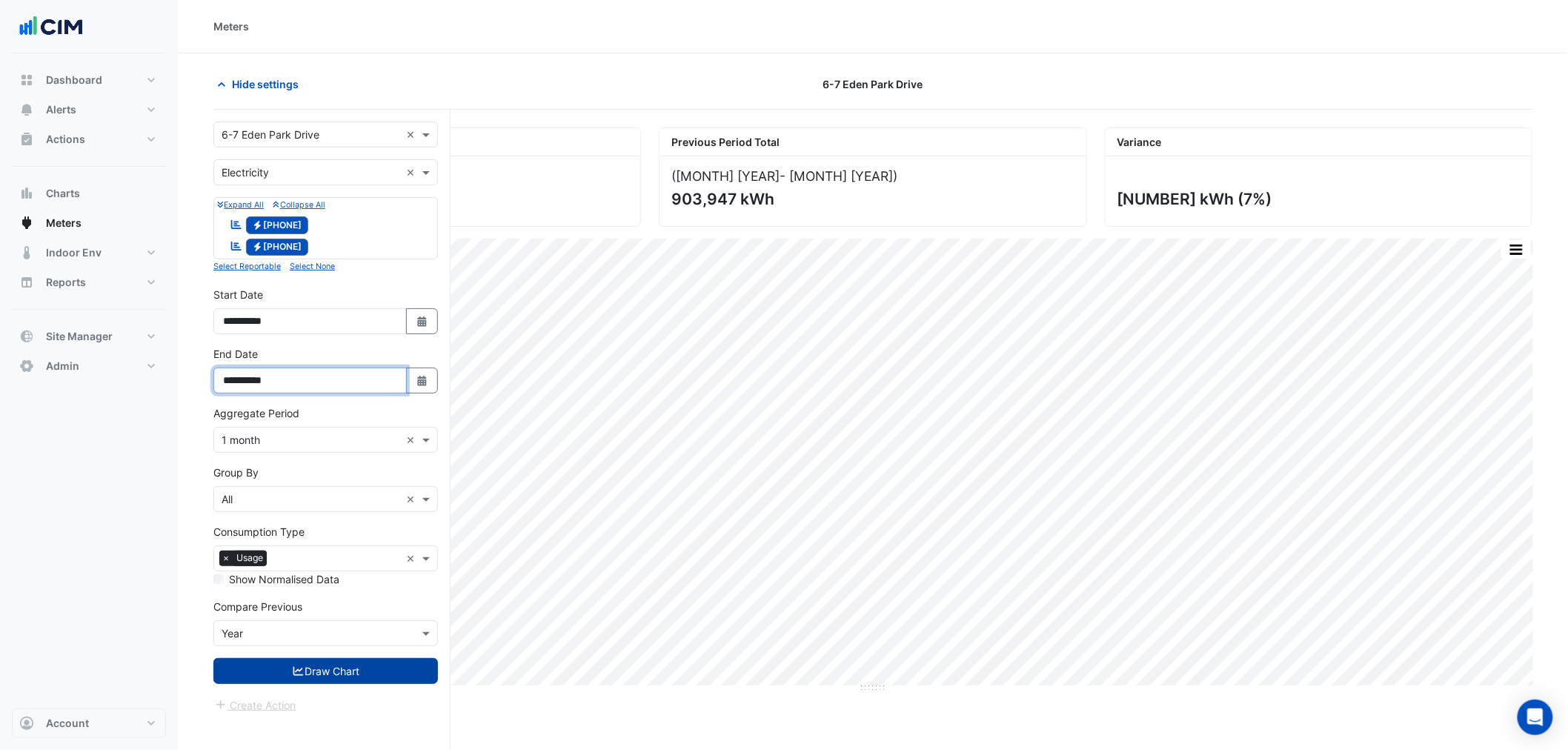 type on "**********" 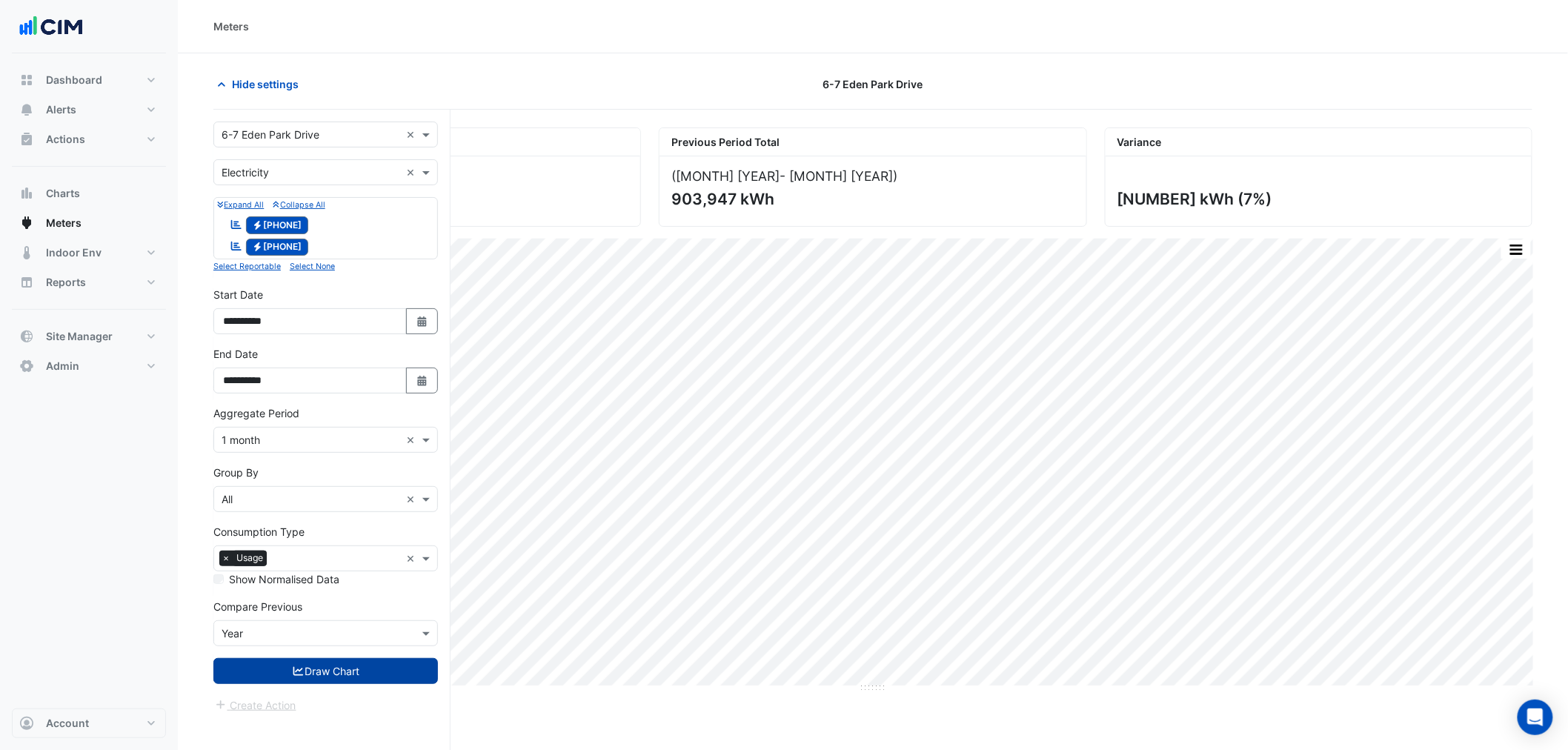 click on "Draw Chart" at bounding box center (325, 671) 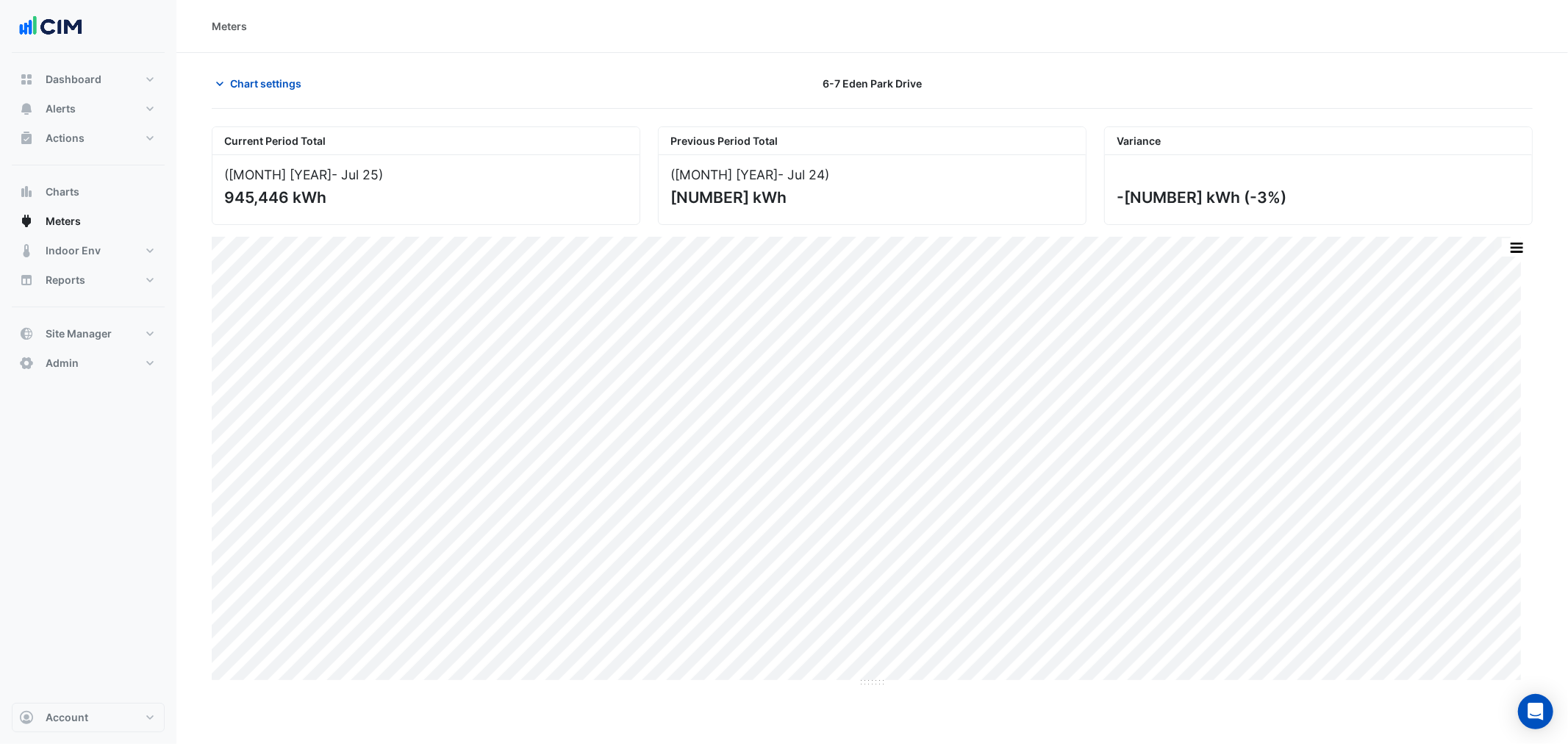 click on "945,446 kWh" 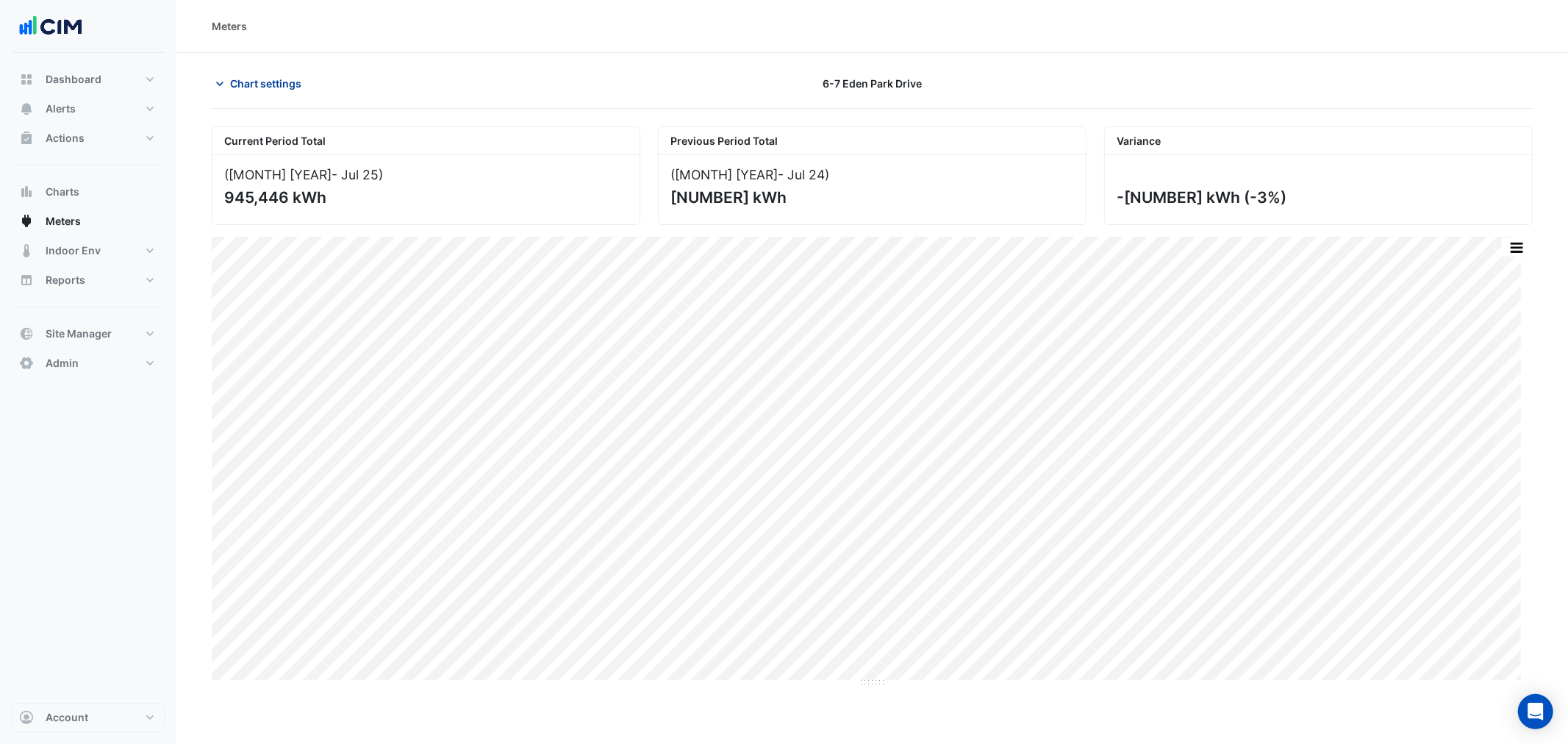 click on "Chart settings" 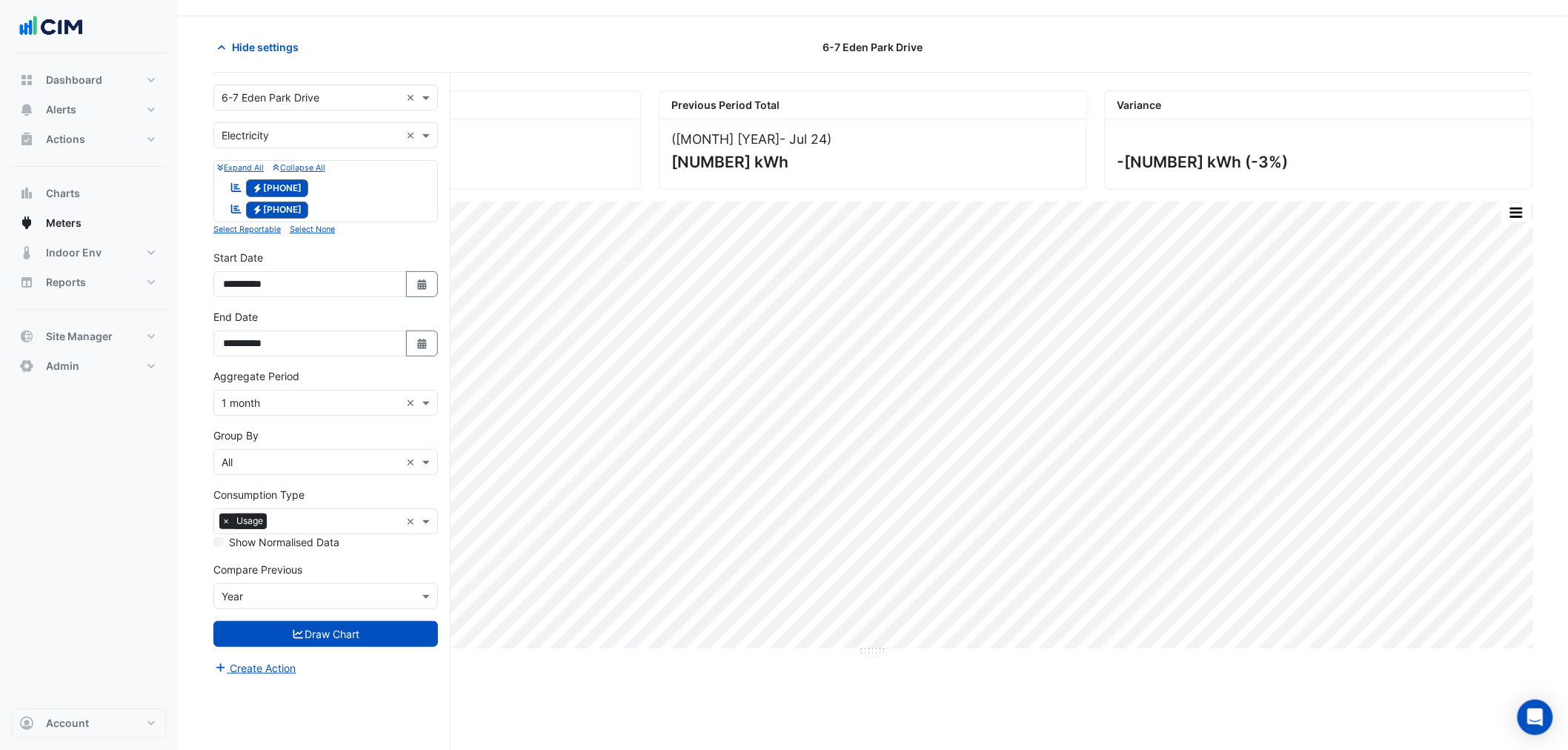 scroll, scrollTop: 56, scrollLeft: 0, axis: vertical 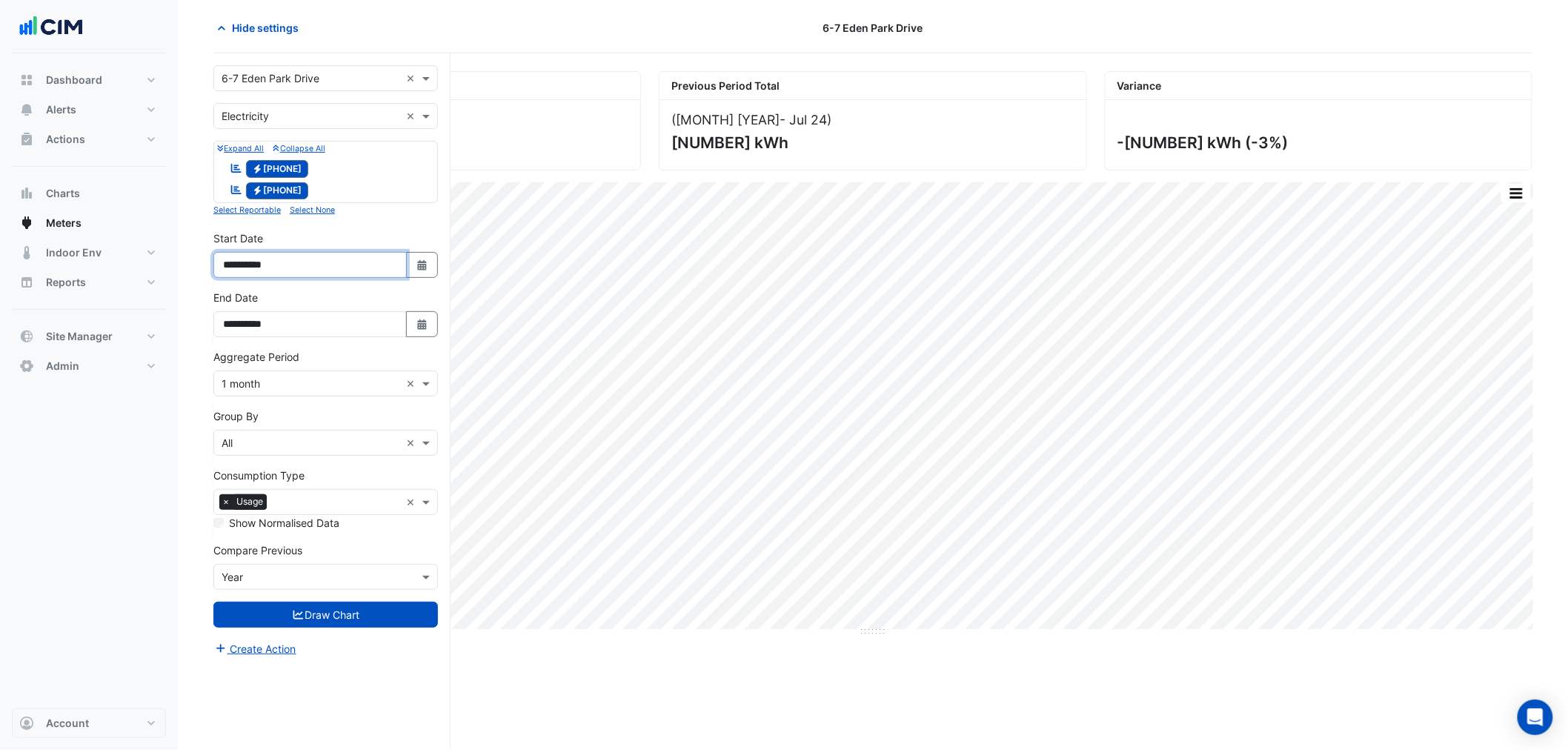 click on "**********" at bounding box center (310, 265) 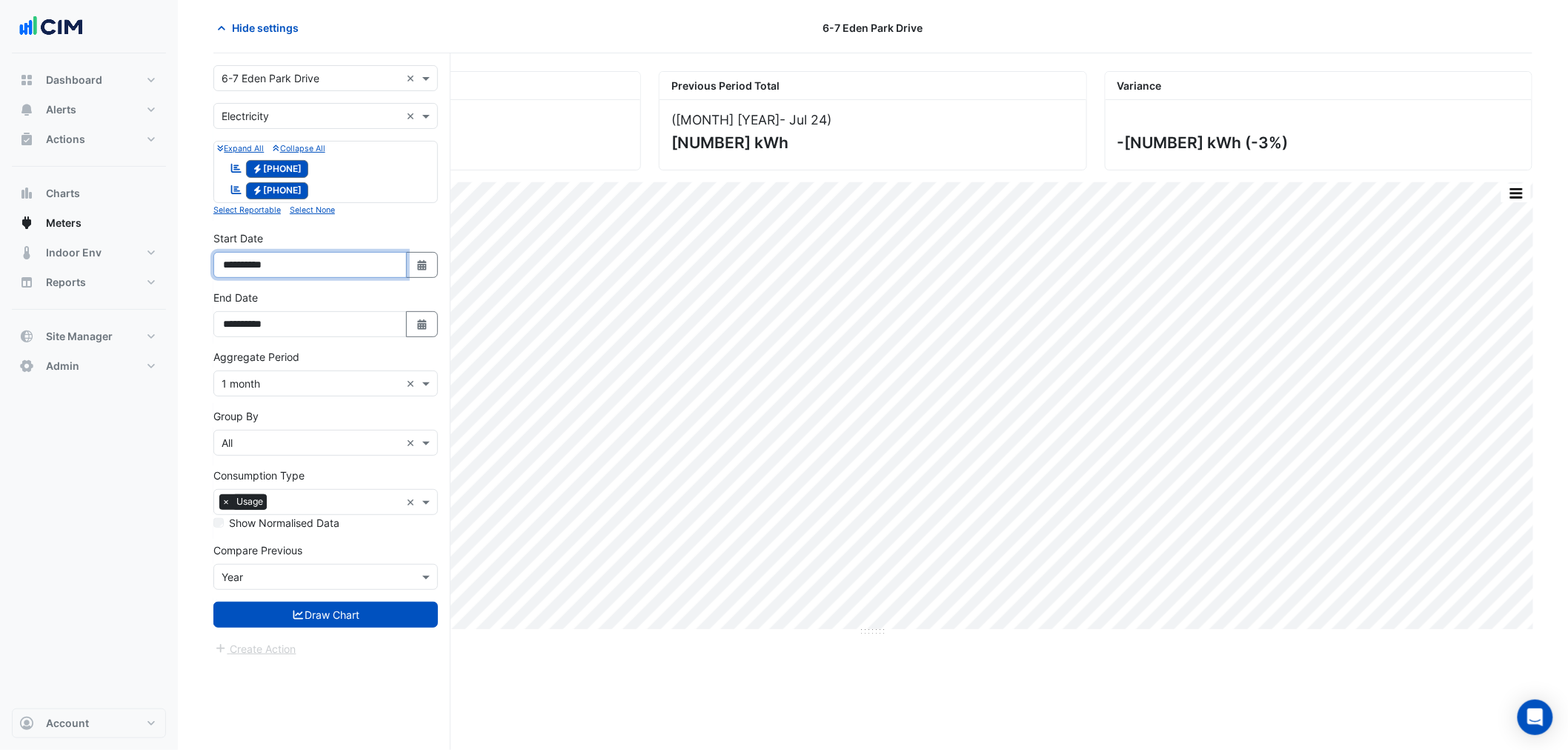 type on "**********" 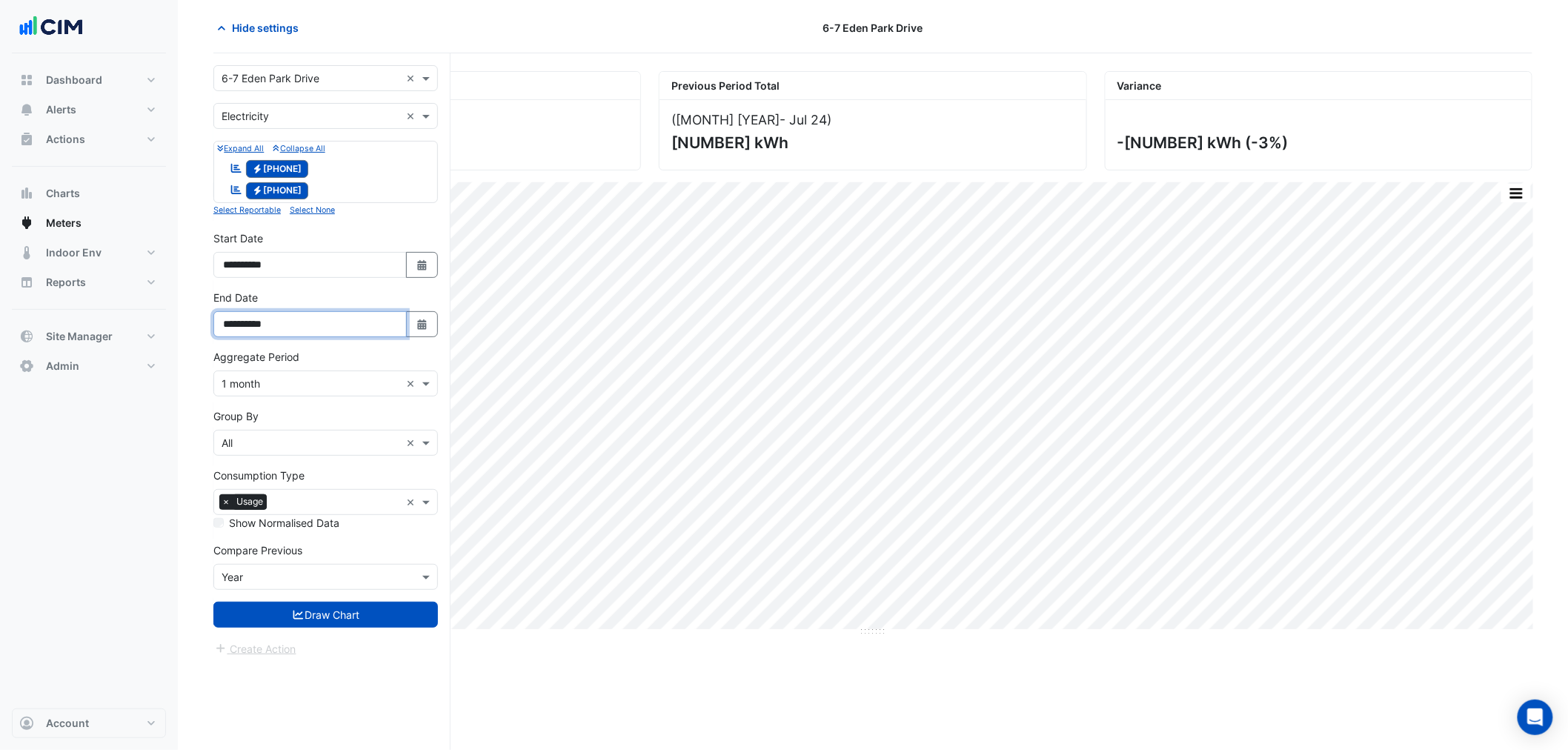 click on "**********" at bounding box center (310, 324) 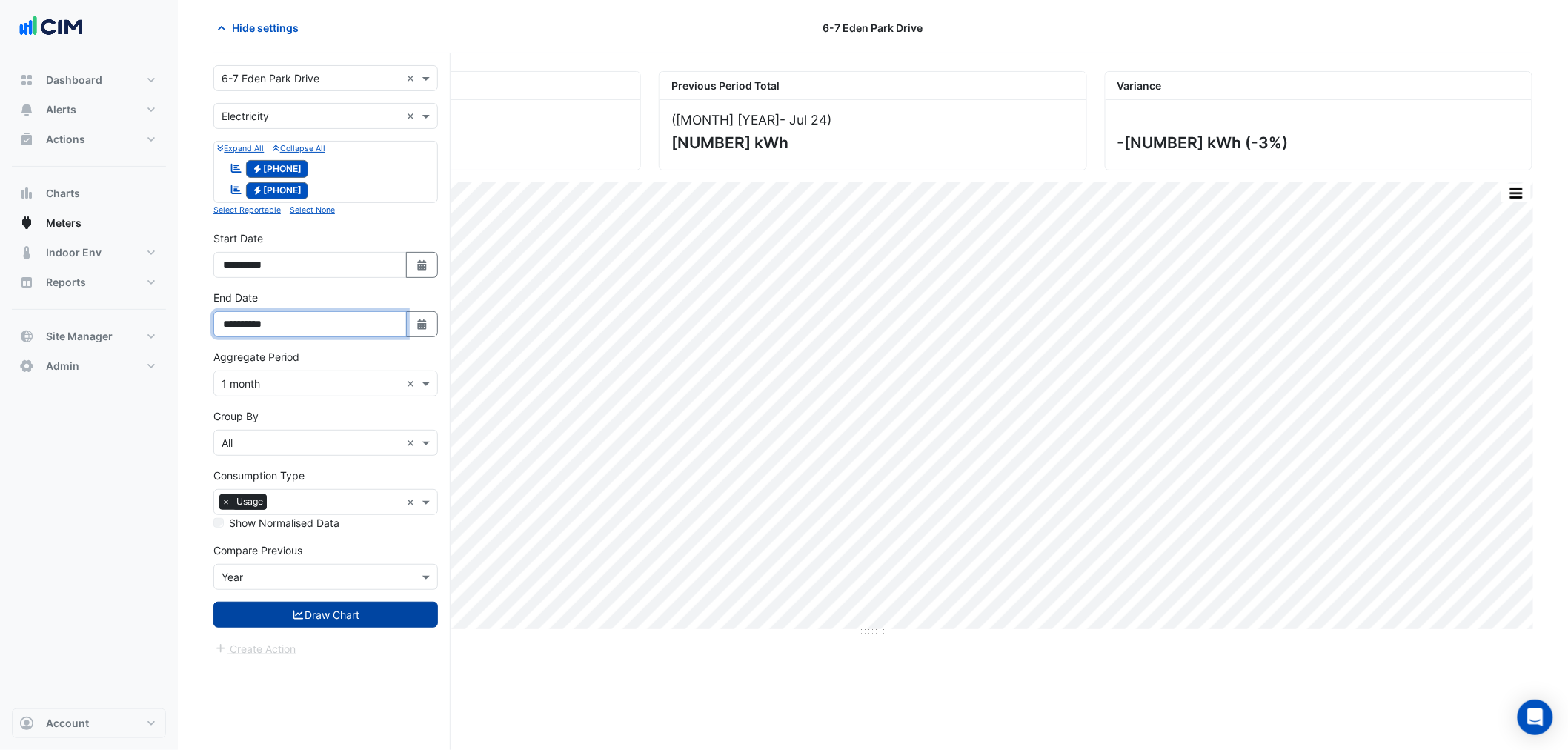type on "**********" 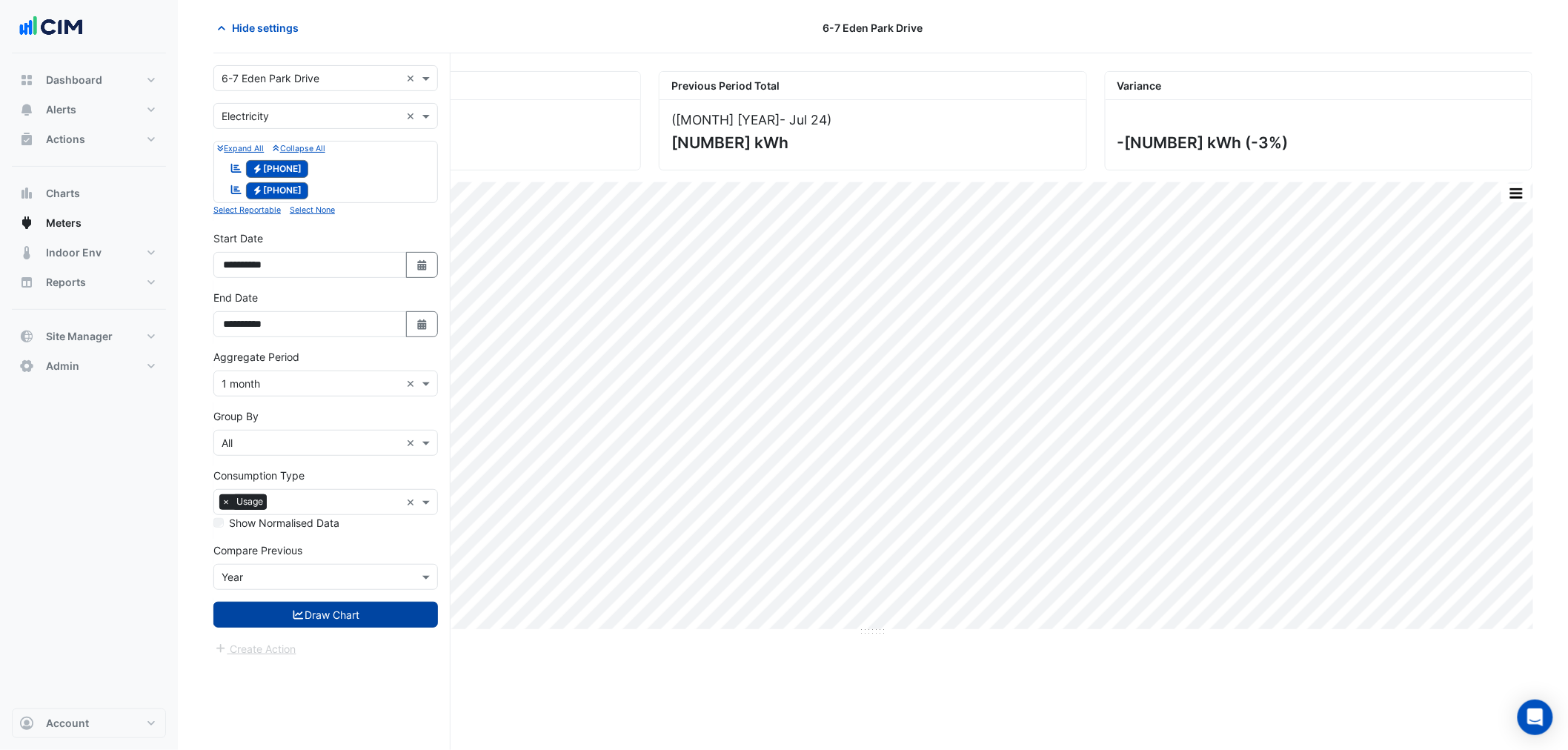 click 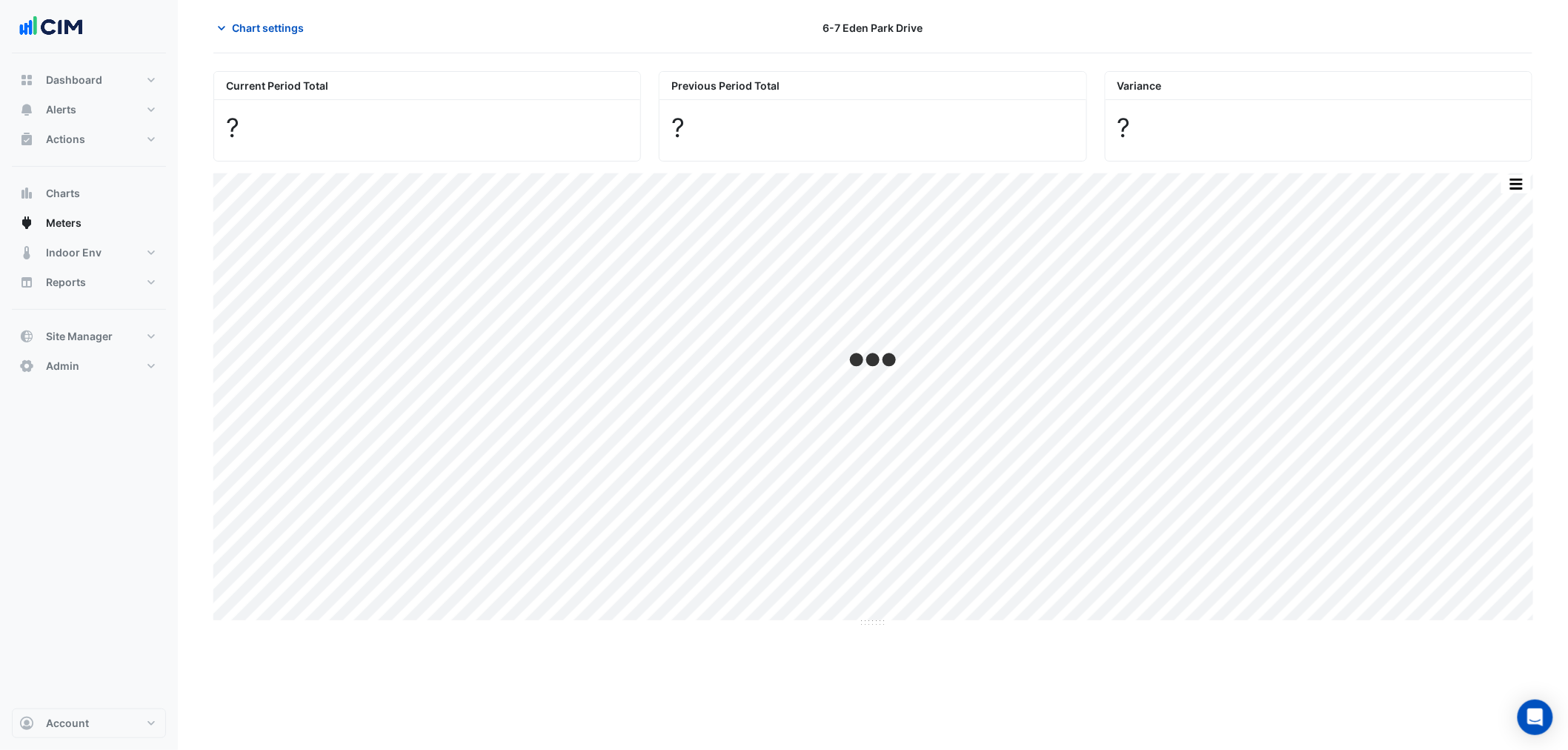 scroll, scrollTop: 0, scrollLeft: 0, axis: both 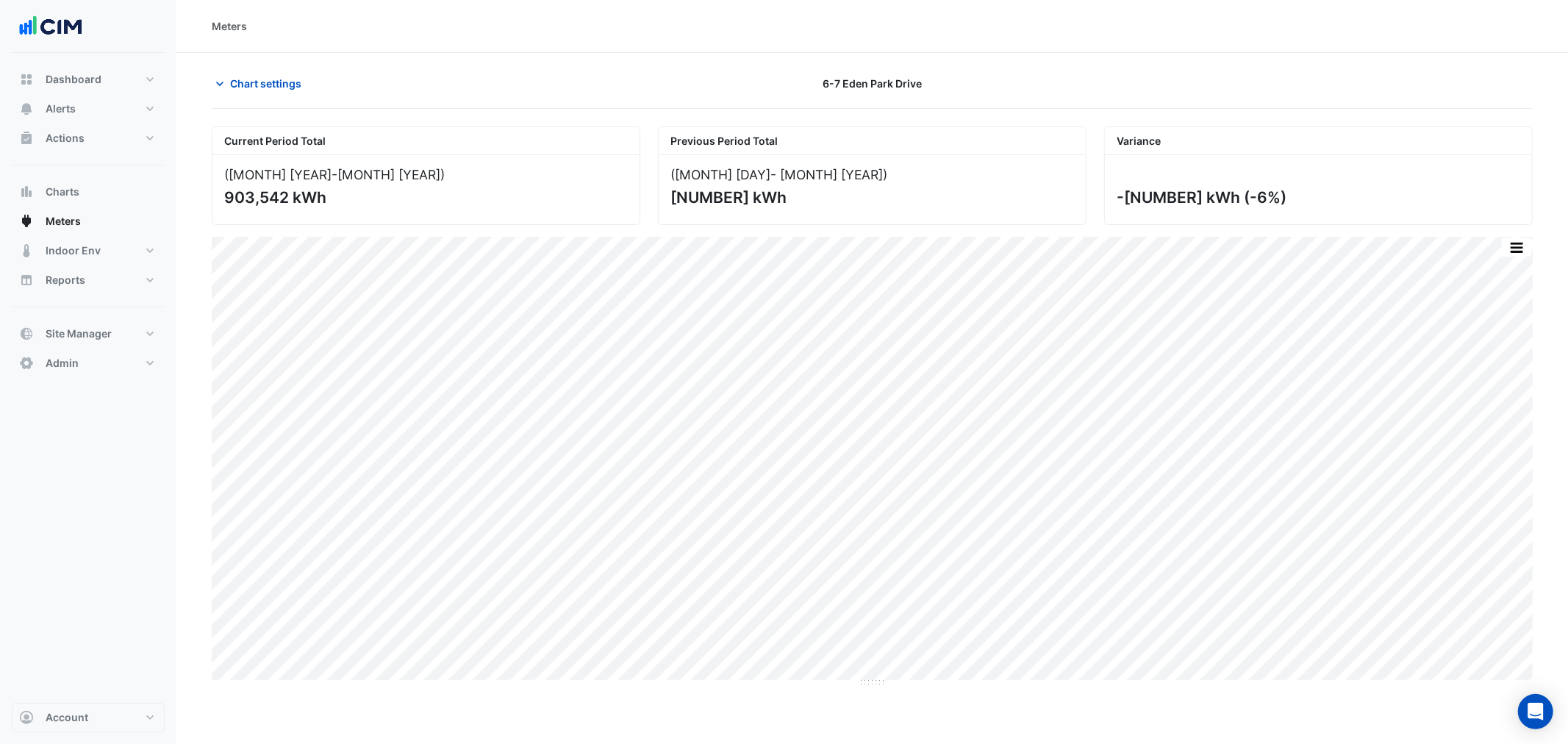click on "903,542 kWh" 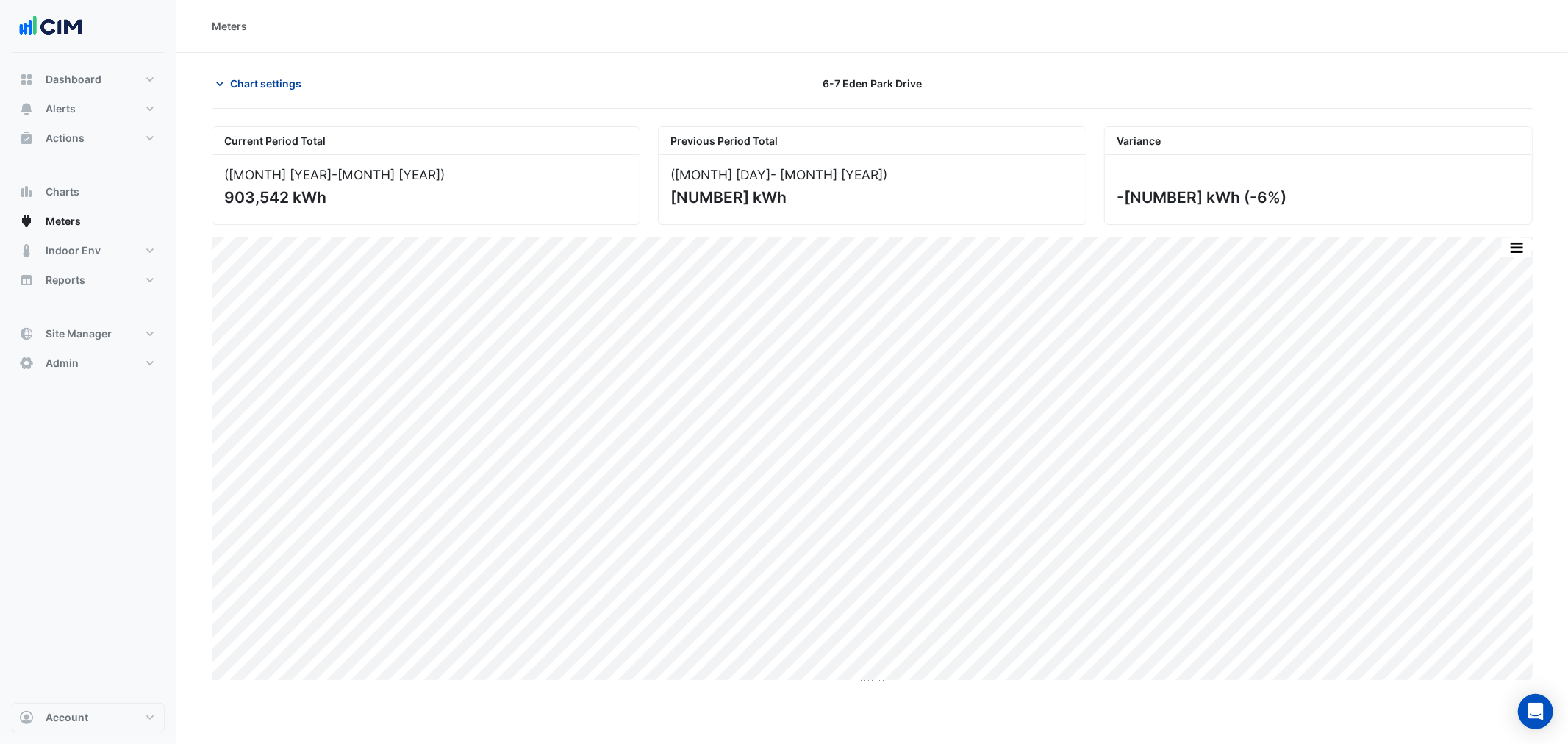 click on "Chart settings" 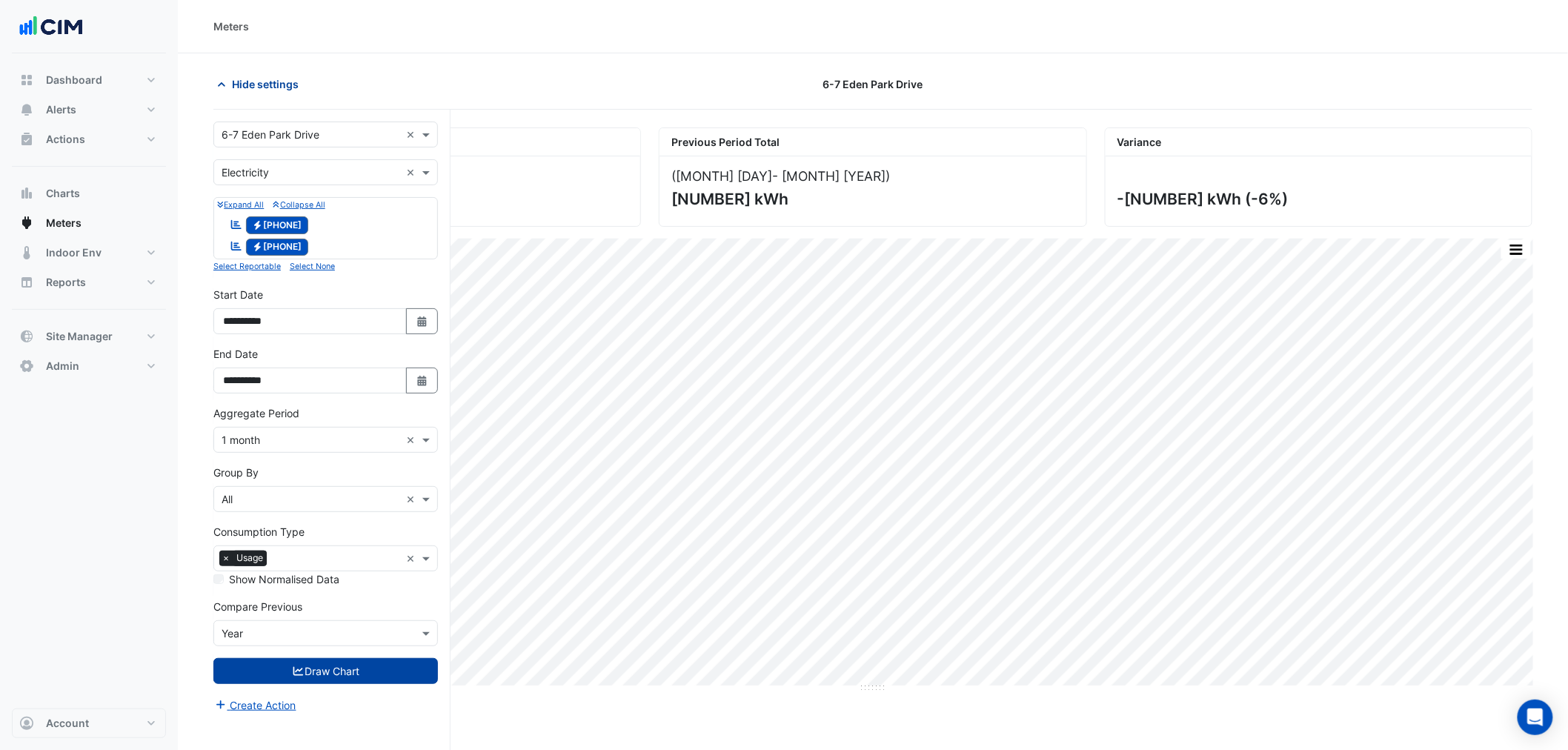 click on "Hide settings" 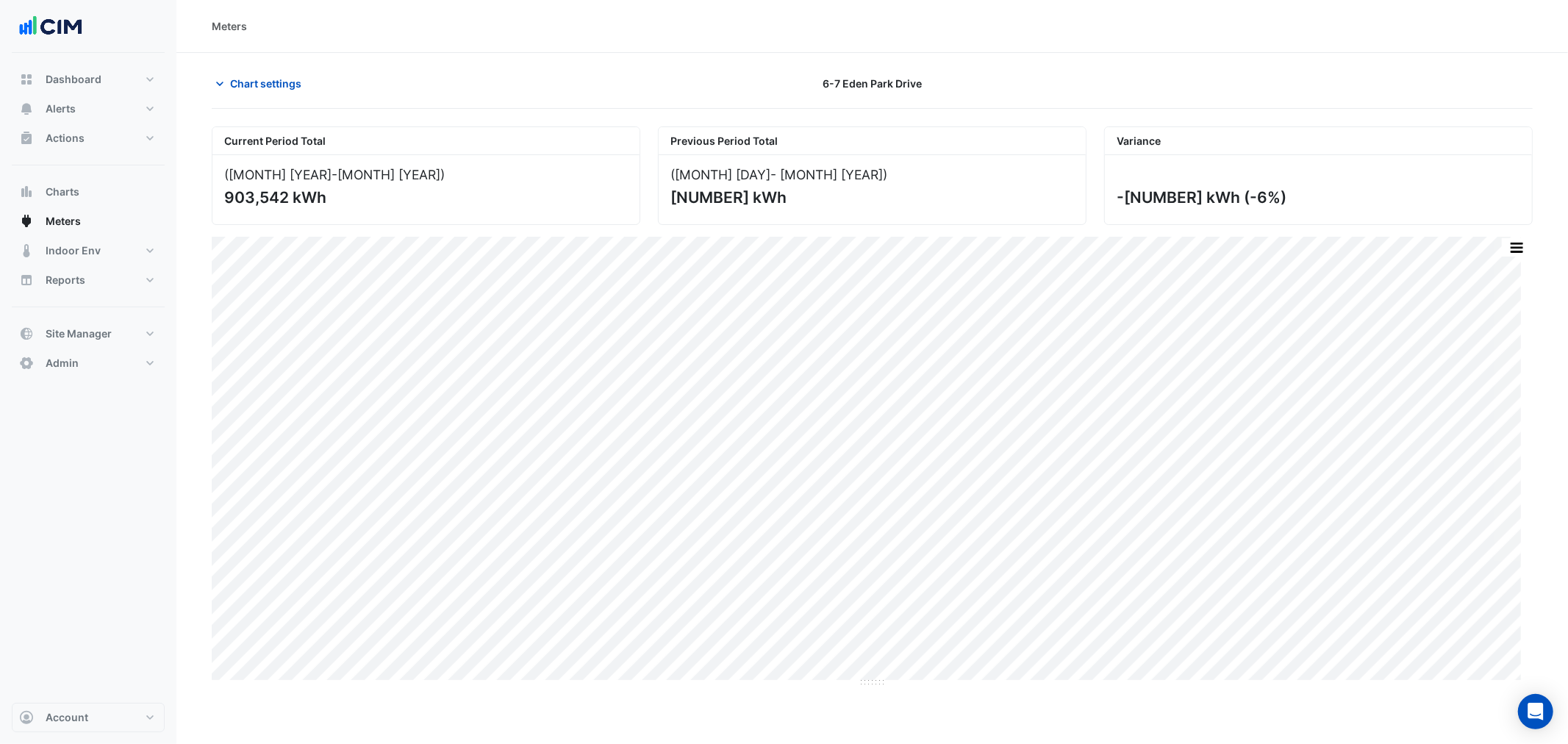 click on "903,542 kWh" 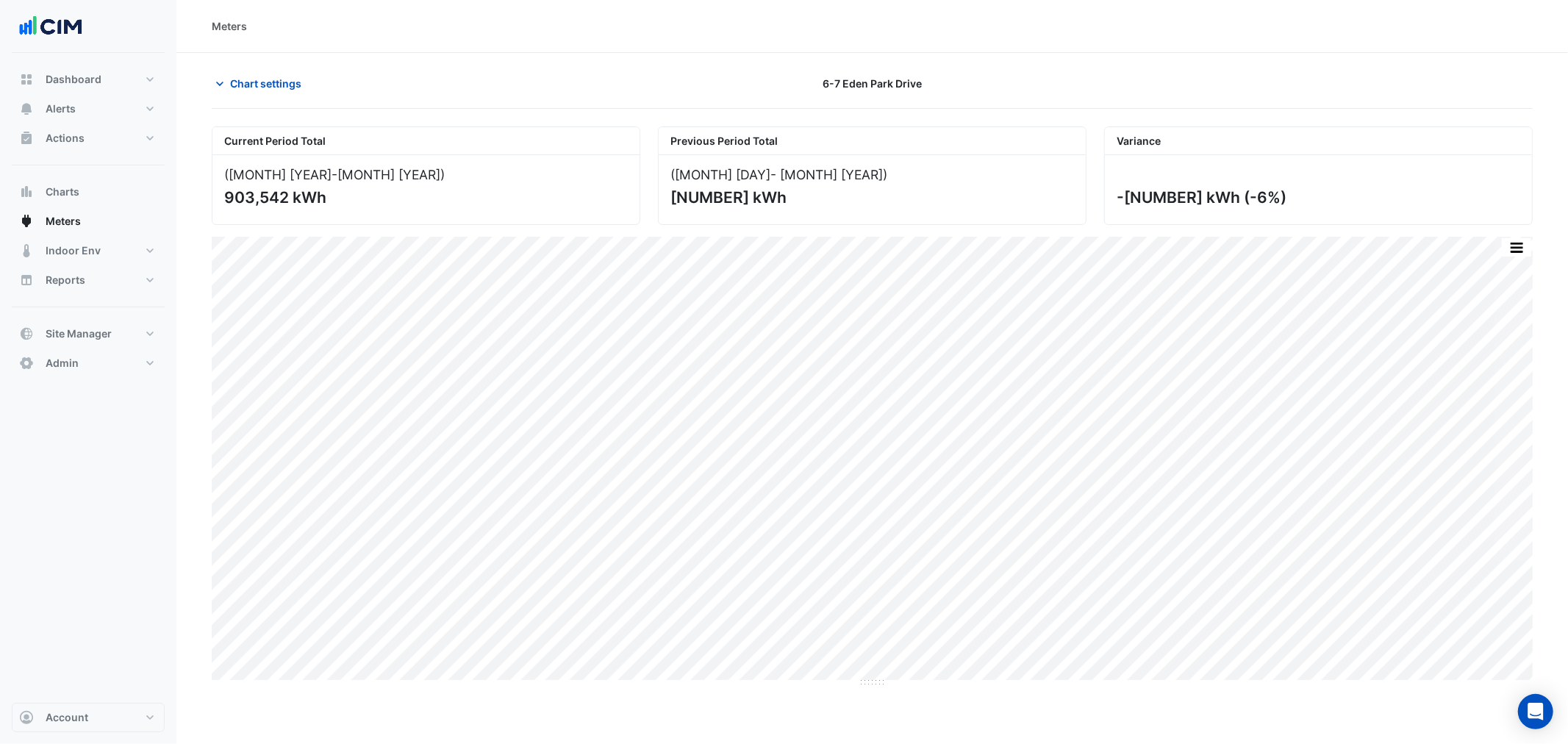 click on "903,542 kWh" 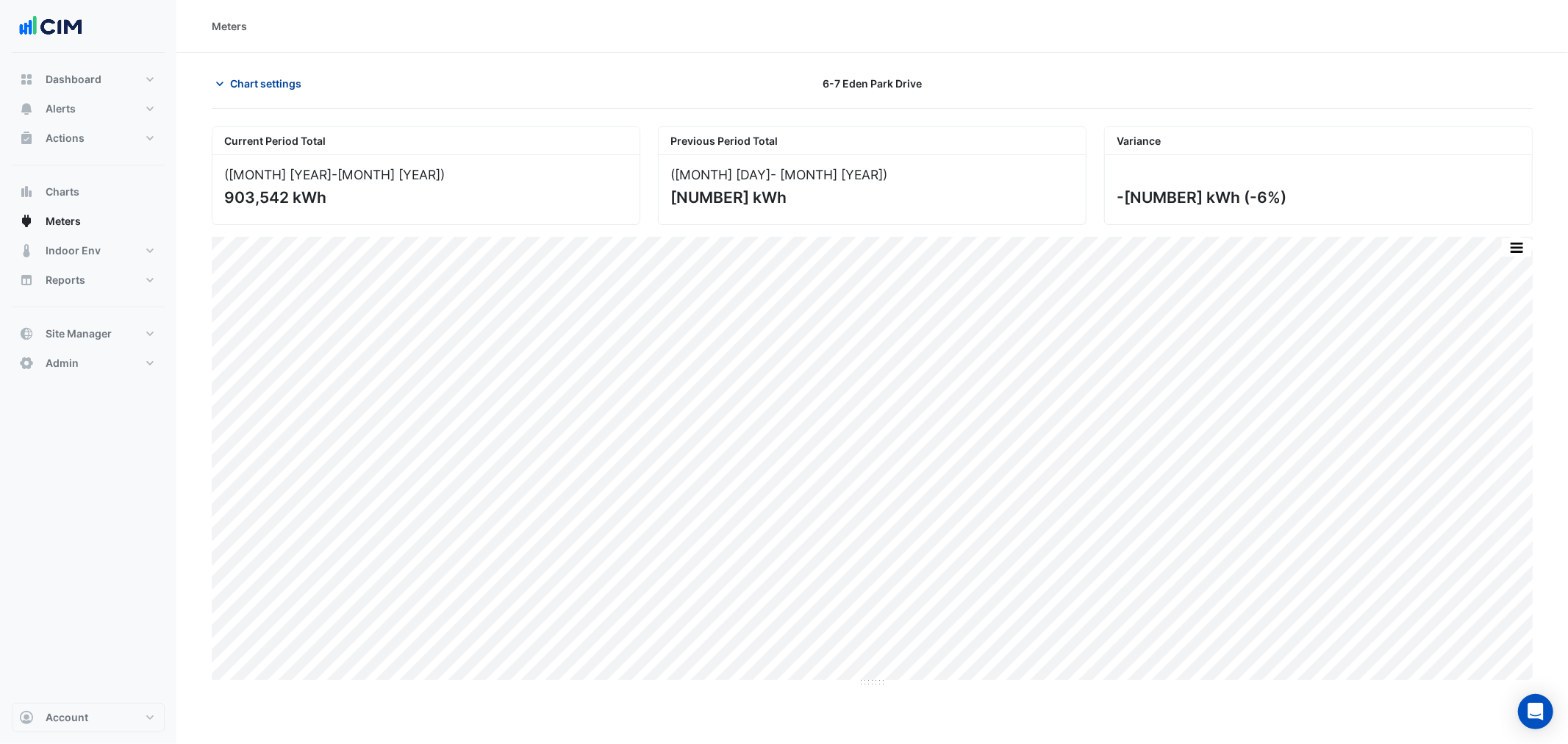 click on "Chart settings" 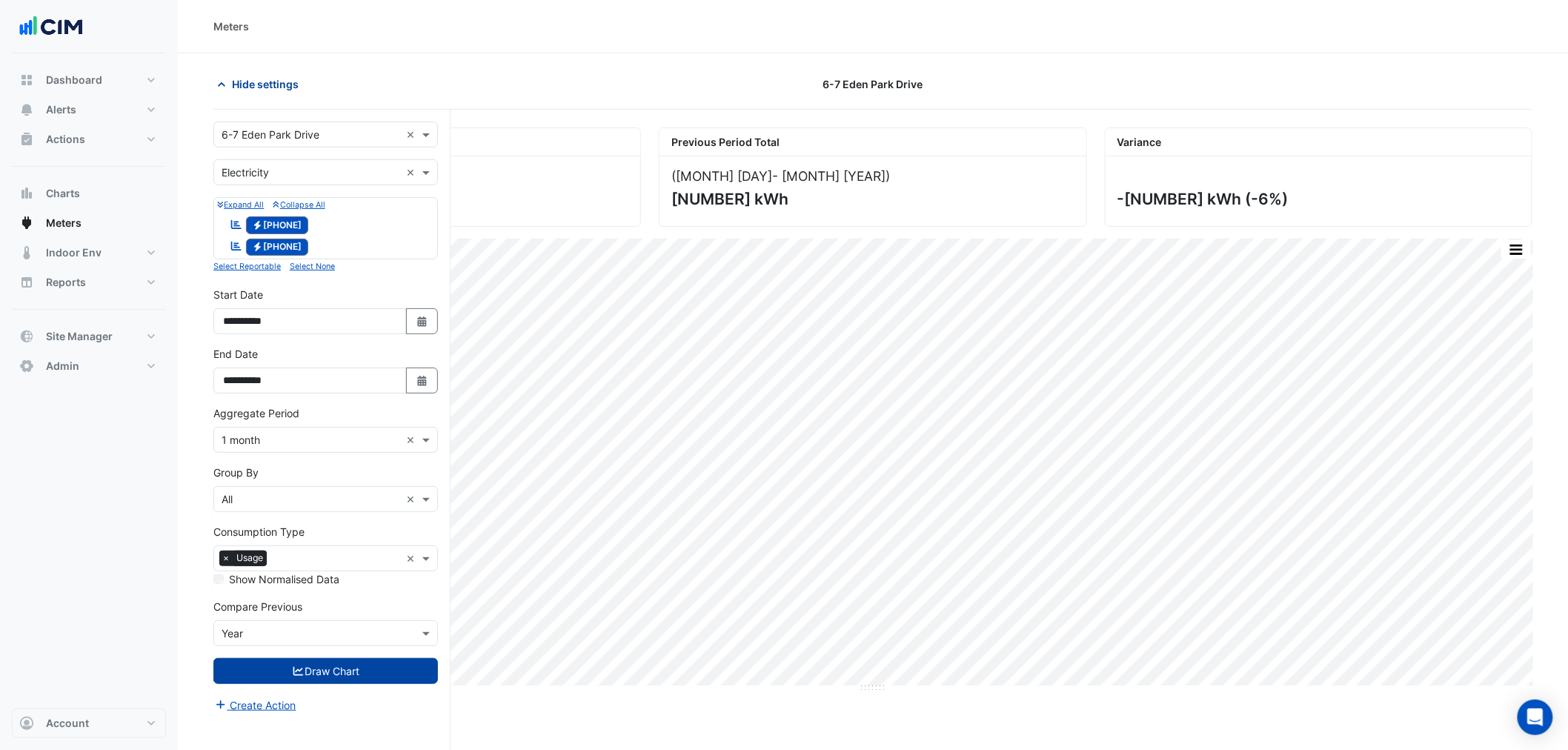 click on "Hide settings" 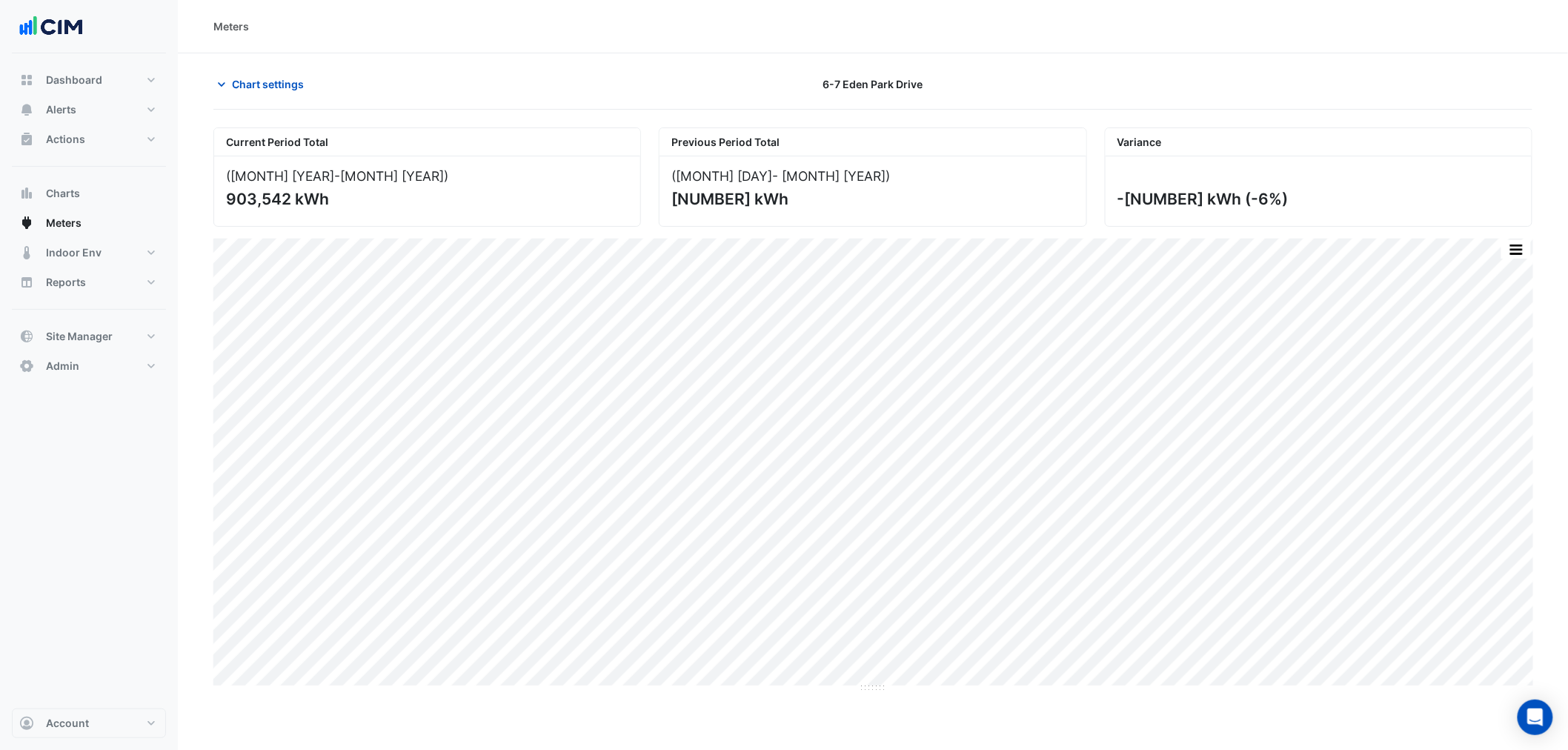 click on "Chart settings
[NUMBER]-[NUMBER] [STREET]
Current Period Total
([MONTH] [YEAR]  - [MONTH] [YEAR] )
[NUMBER] kWh
Previous Period Total
([MONTH] [YEAR]  - [MONTH] [YEAR] )
[NUMBER] kWh
Variance
-[NUMBER] kWh
(-[PERCENT]%)
Print Save as JPEG Save as PNG Pivot Data Table Export CSV - Flat Export CSV - Pivot Select Chart Type    —    All Usage (Previous)             [MONTH] [YEAR]" 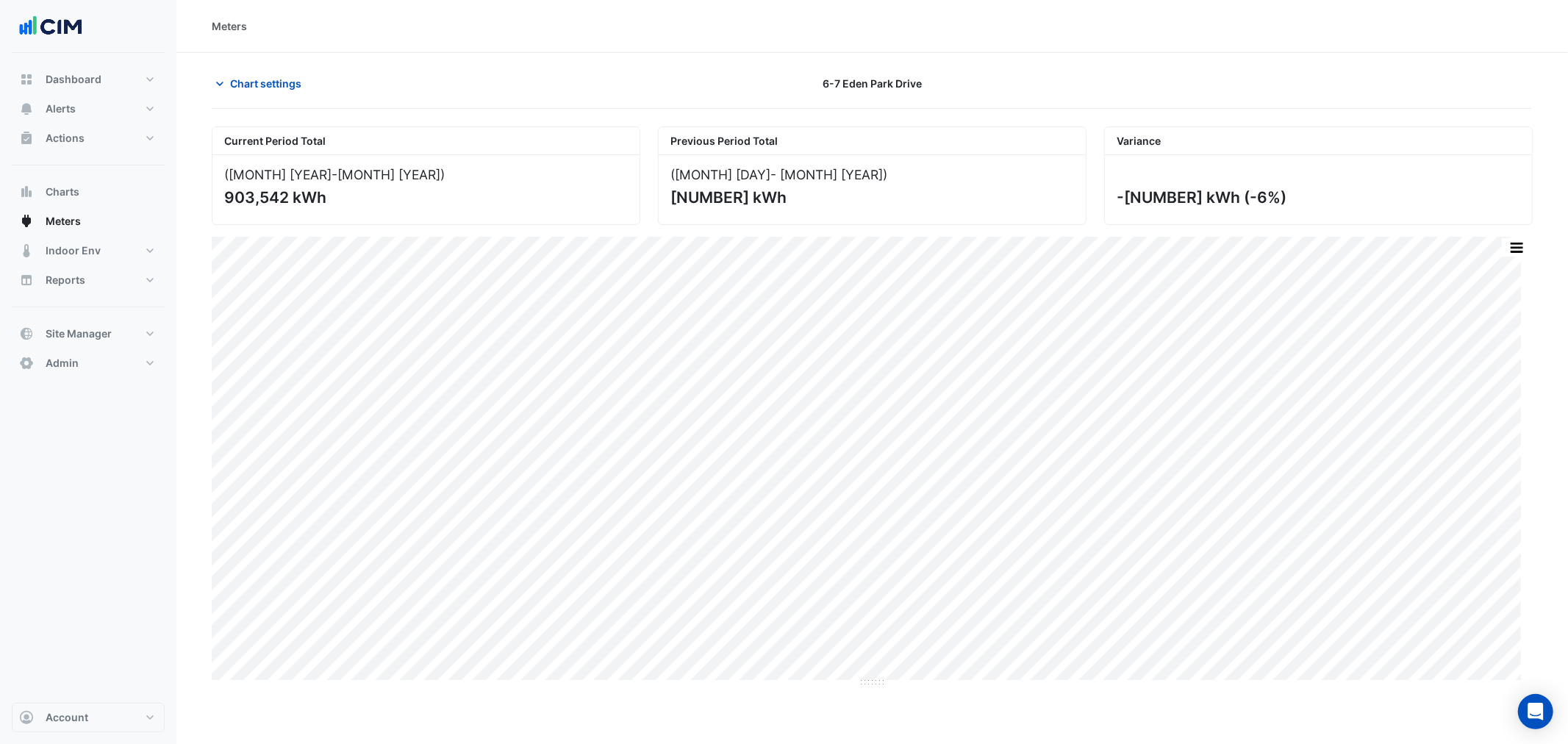click on "Chart settings
[NUMBER]-[NUMBER] [STREET]
Current Period Total
([MONTH] [YEAR]  - [MONTH] [YEAR] )
[NUMBER] kWh
Previous Period Total
([MONTH] [YEAR]  - [MONTH] [YEAR] )
[NUMBER] kWh
Variance
-[NUMBER] kWh
(-[PERCENT]%)
Print Save as JPEG Save as PNG Pivot Data Table Export CSV - Flat Export CSV - Pivot Select Chart Type    —    All Usage (Previous)             [MONTH] [YEAR]" 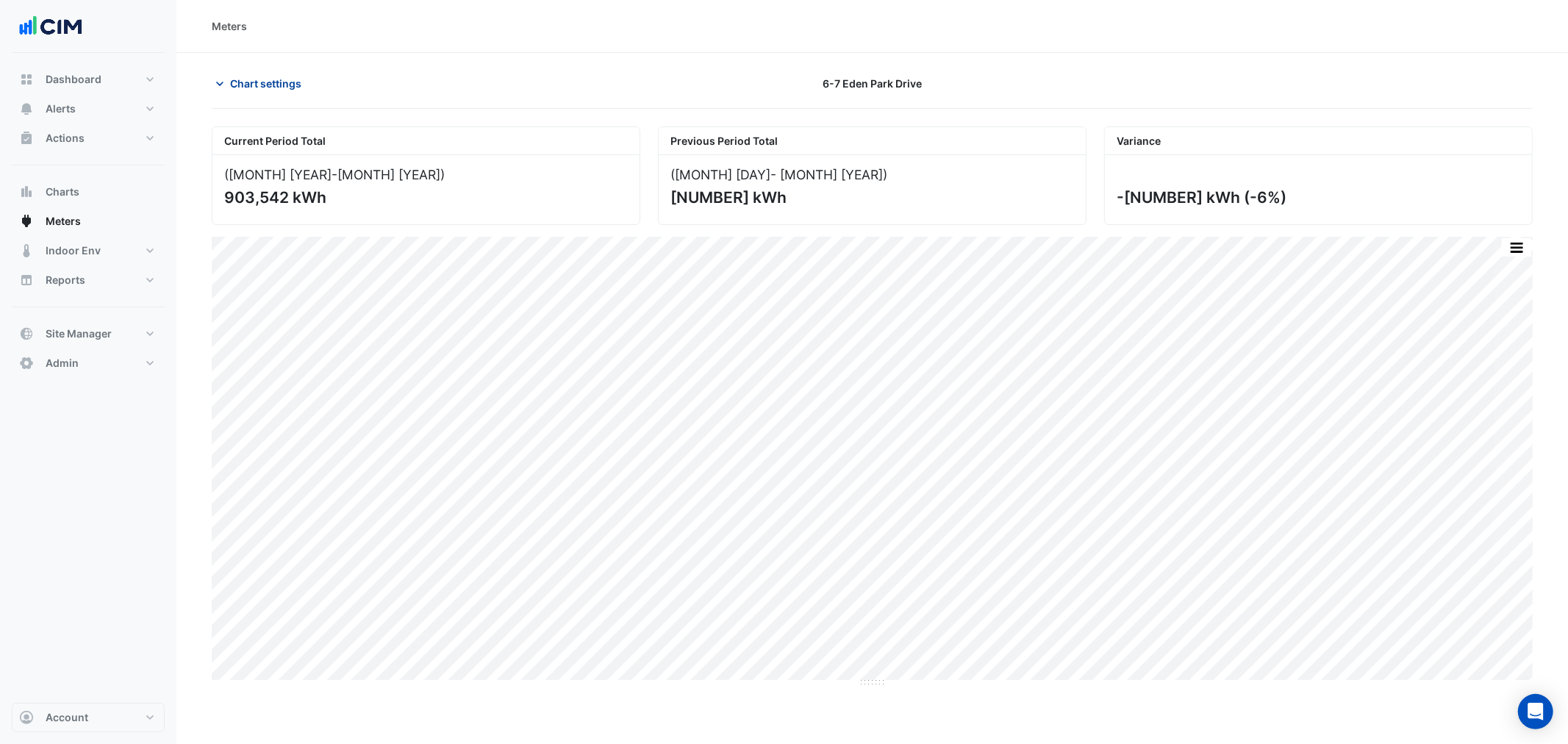 click on "Chart settings" 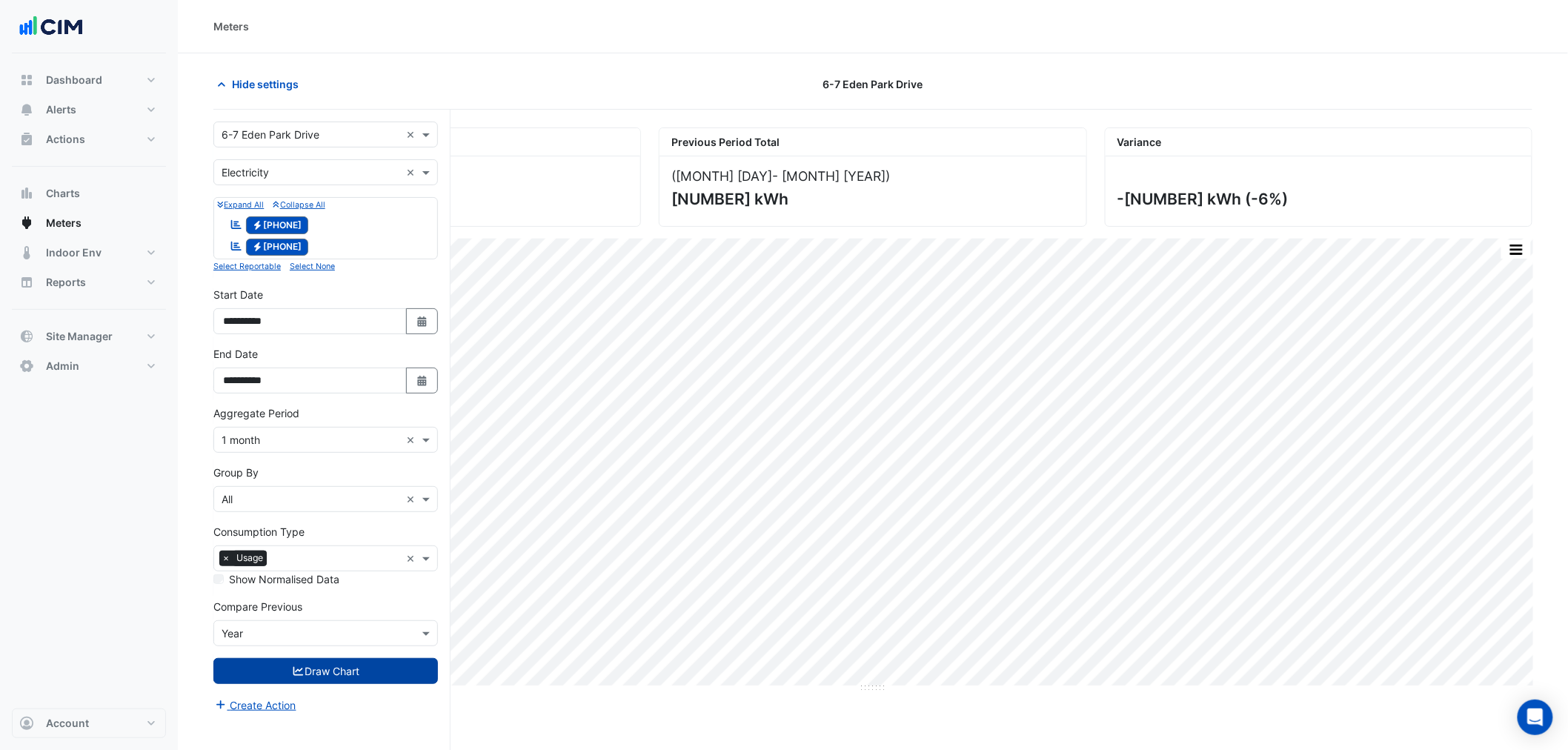 click at bounding box center [310, 135] 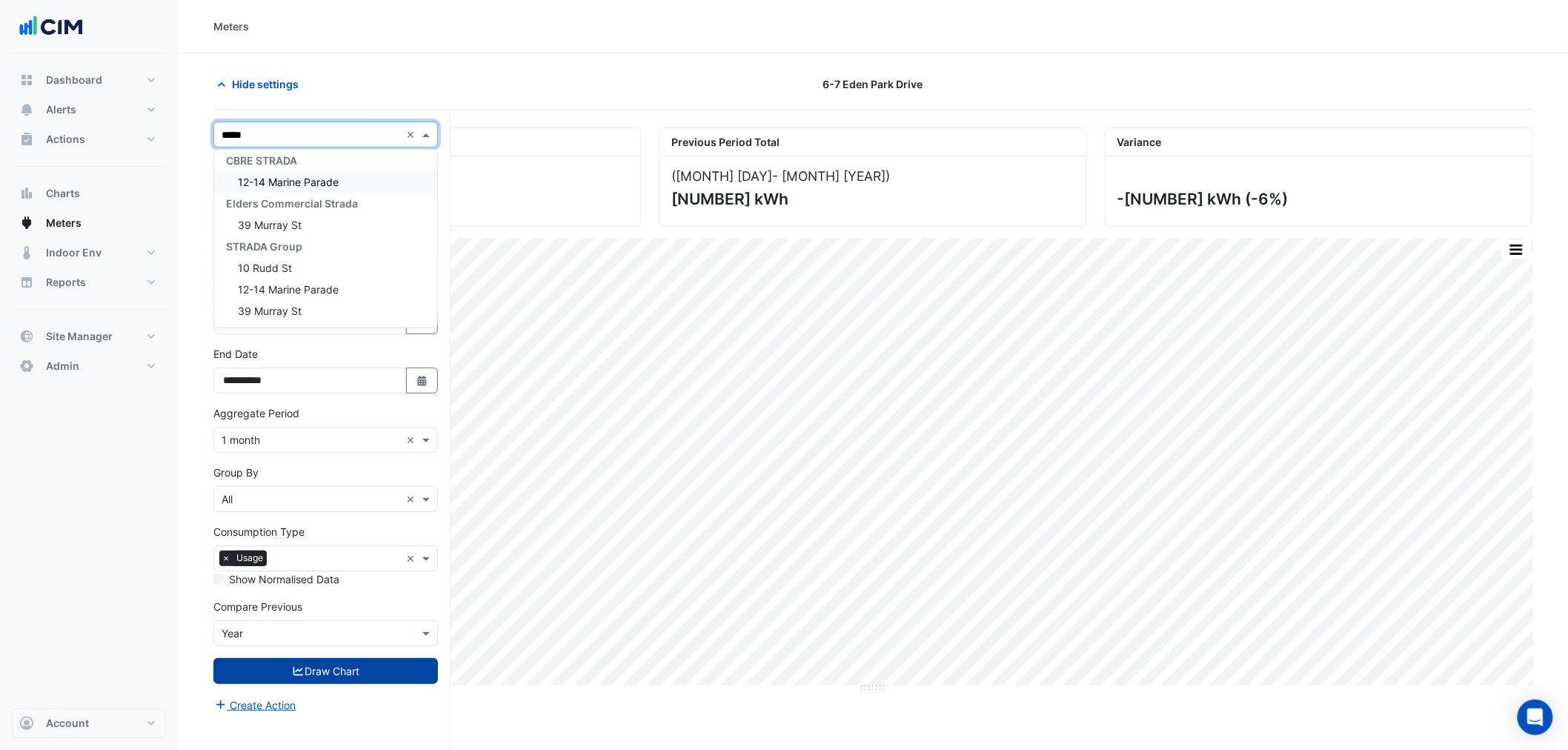 scroll, scrollTop: 5, scrollLeft: 0, axis: vertical 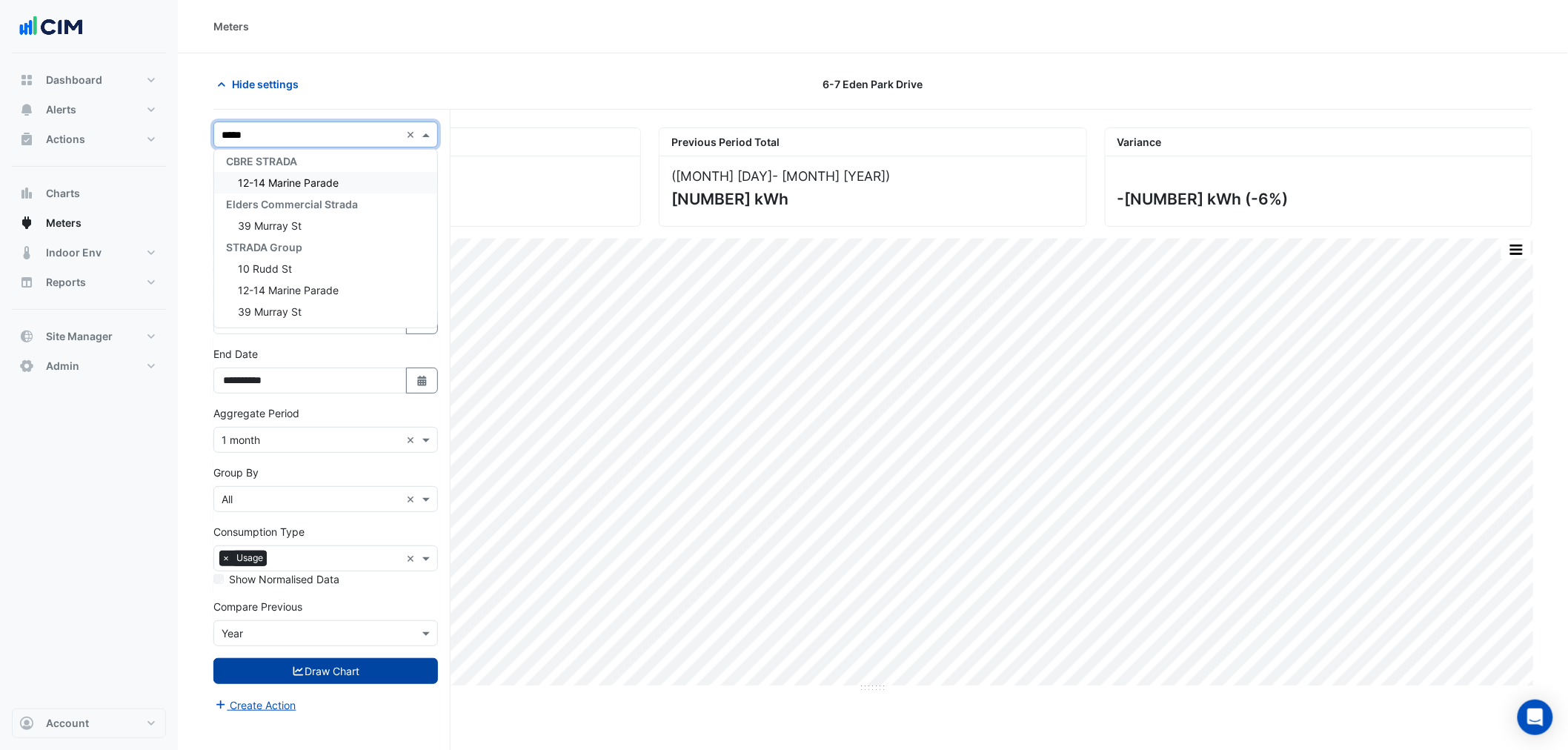 type on "******" 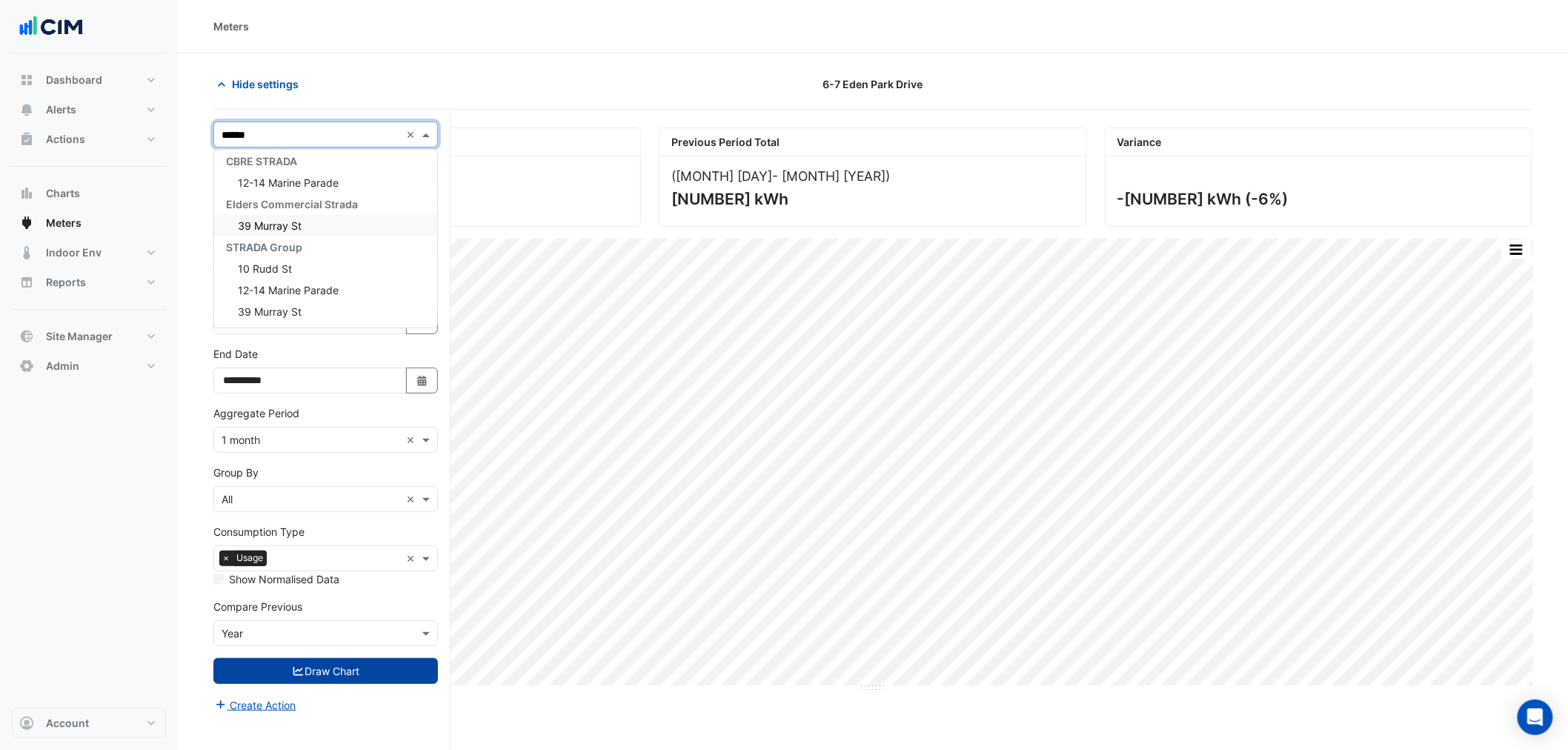 scroll, scrollTop: 0, scrollLeft: 0, axis: both 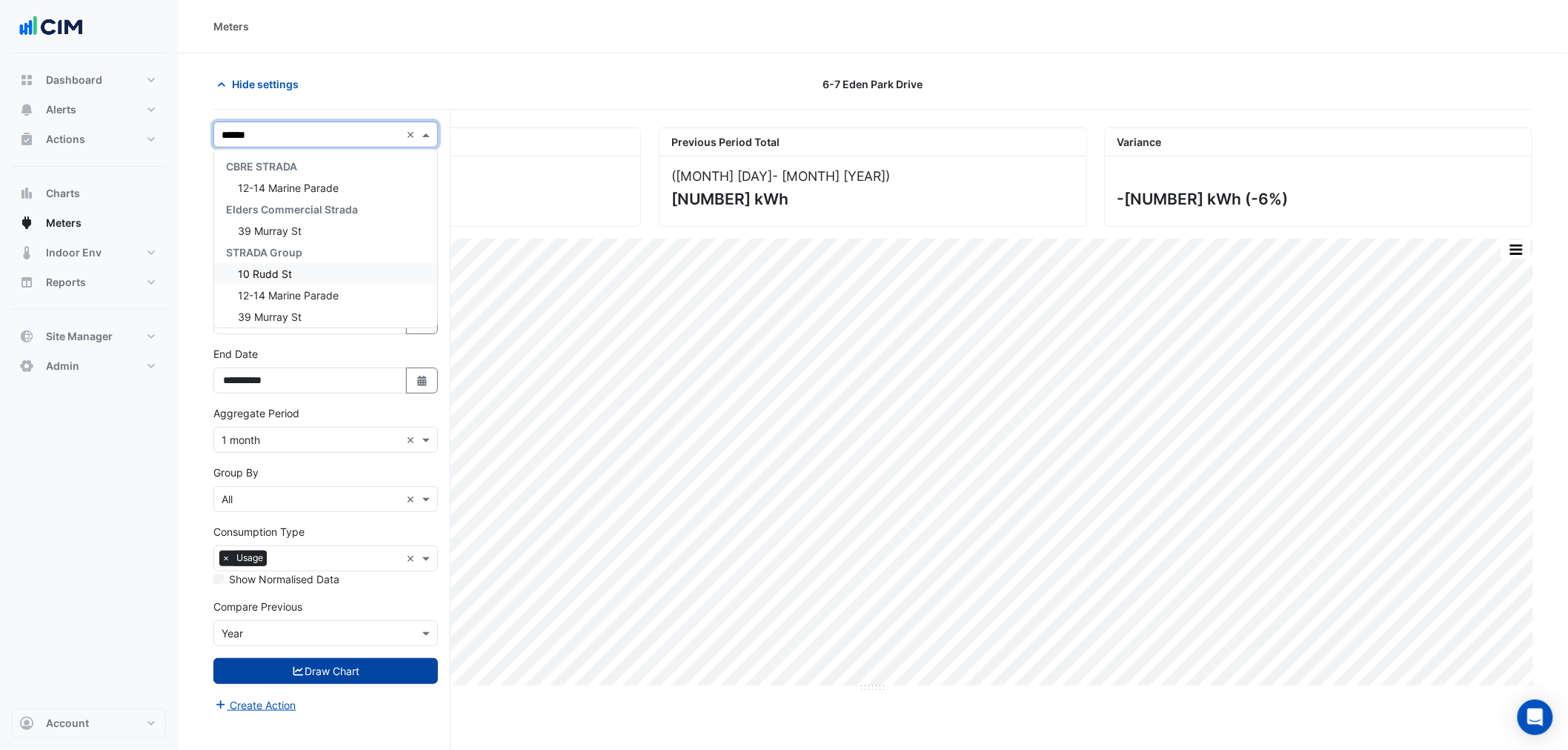 click on "10 Rudd St" at bounding box center [325, 273] 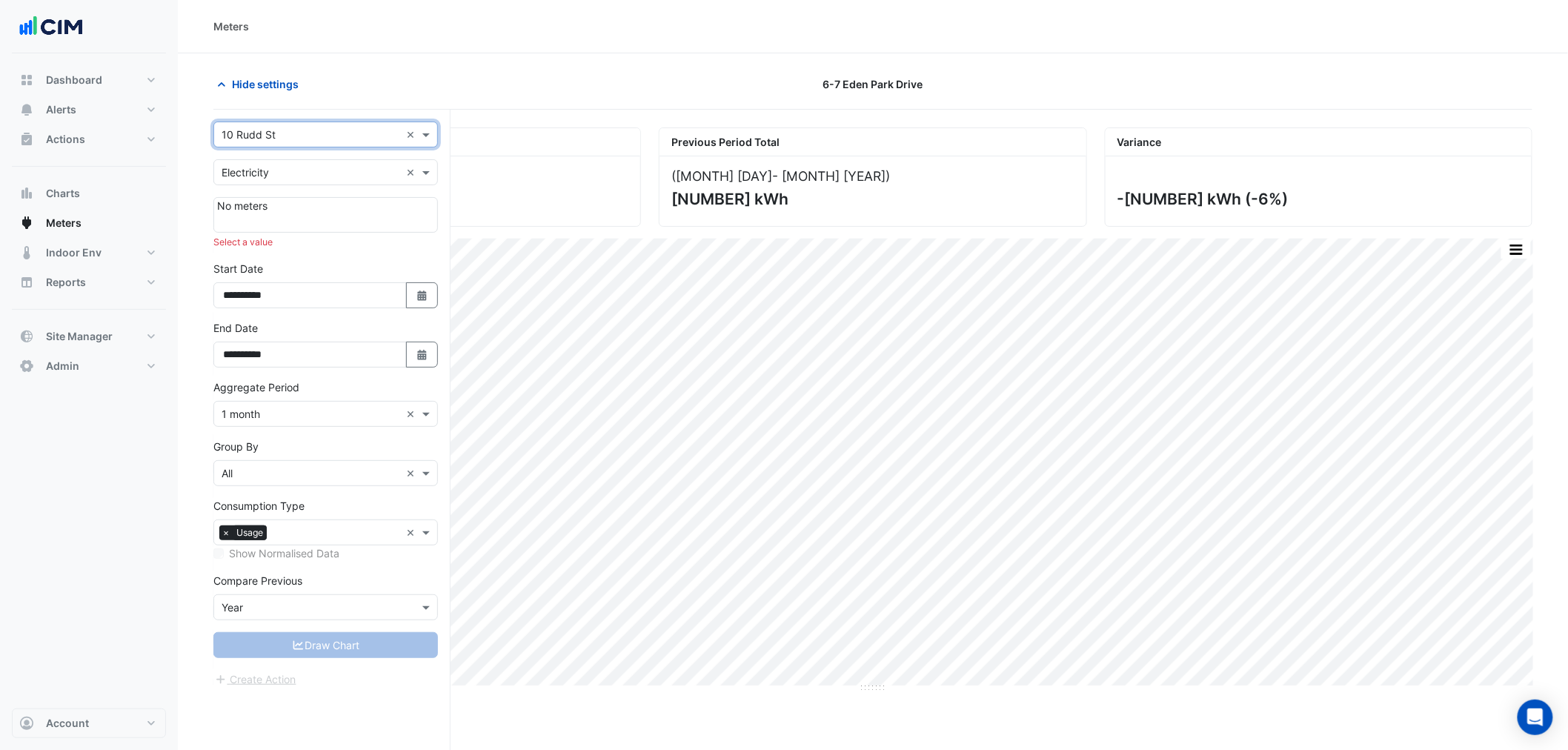 click at bounding box center [310, 135] 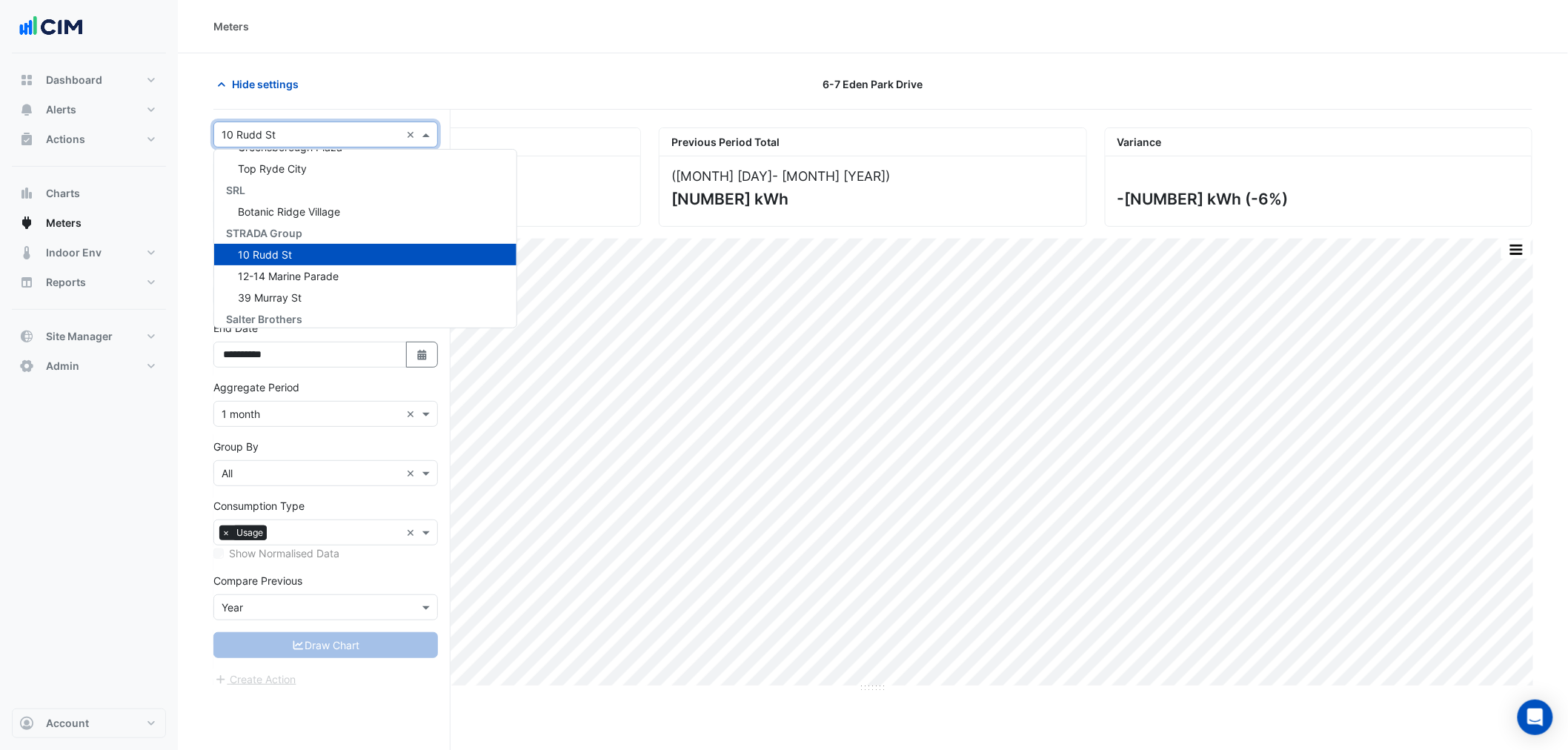 scroll, scrollTop: 20426, scrollLeft: 0, axis: vertical 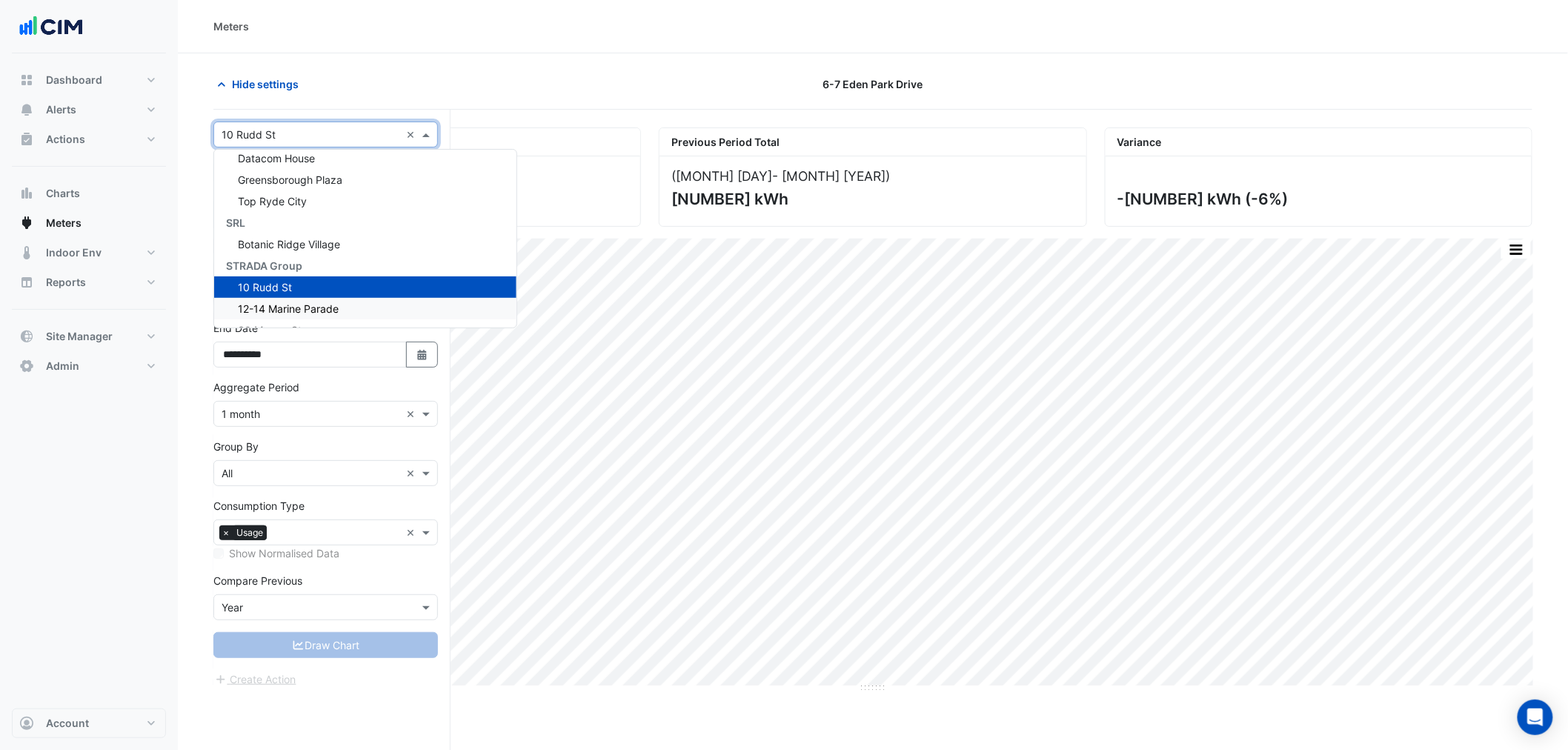 click on "12-14 Marine Parade" at bounding box center (288, 308) 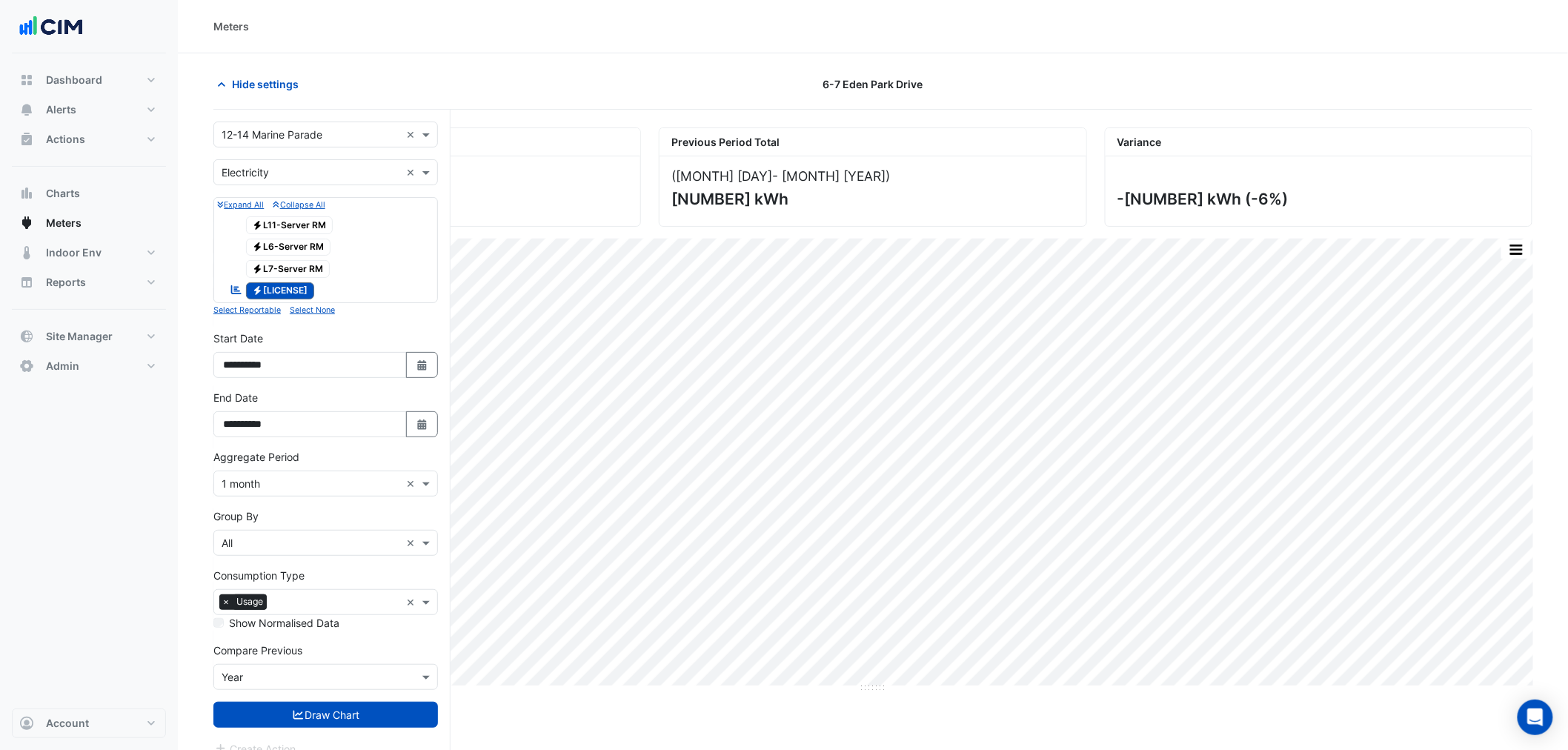 drag, startPoint x: 331, startPoint y: 716, endPoint x: 255, endPoint y: 584, distance: 152.31546 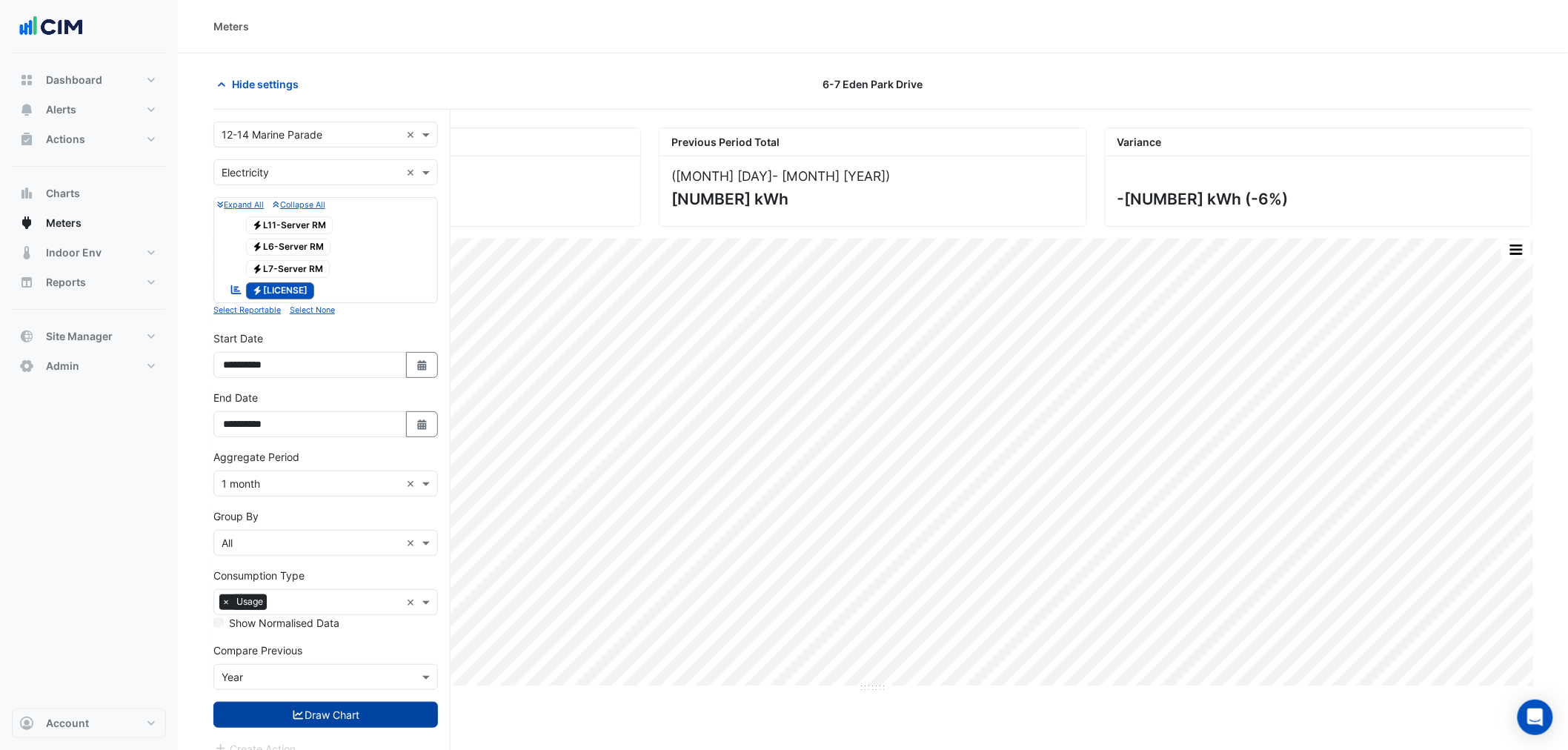 click on "Draw Chart" at bounding box center [325, 714] 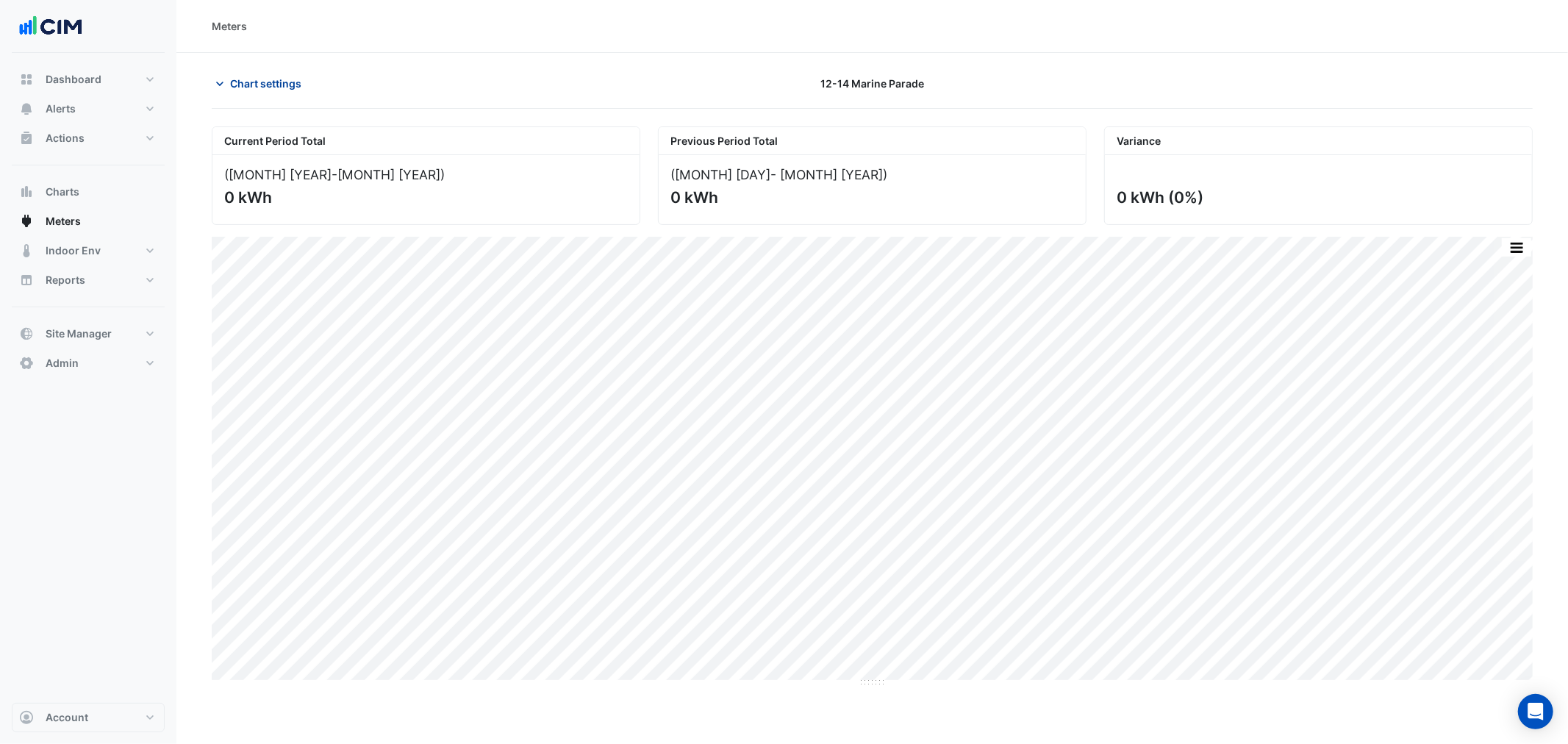 click on "Chart settings" 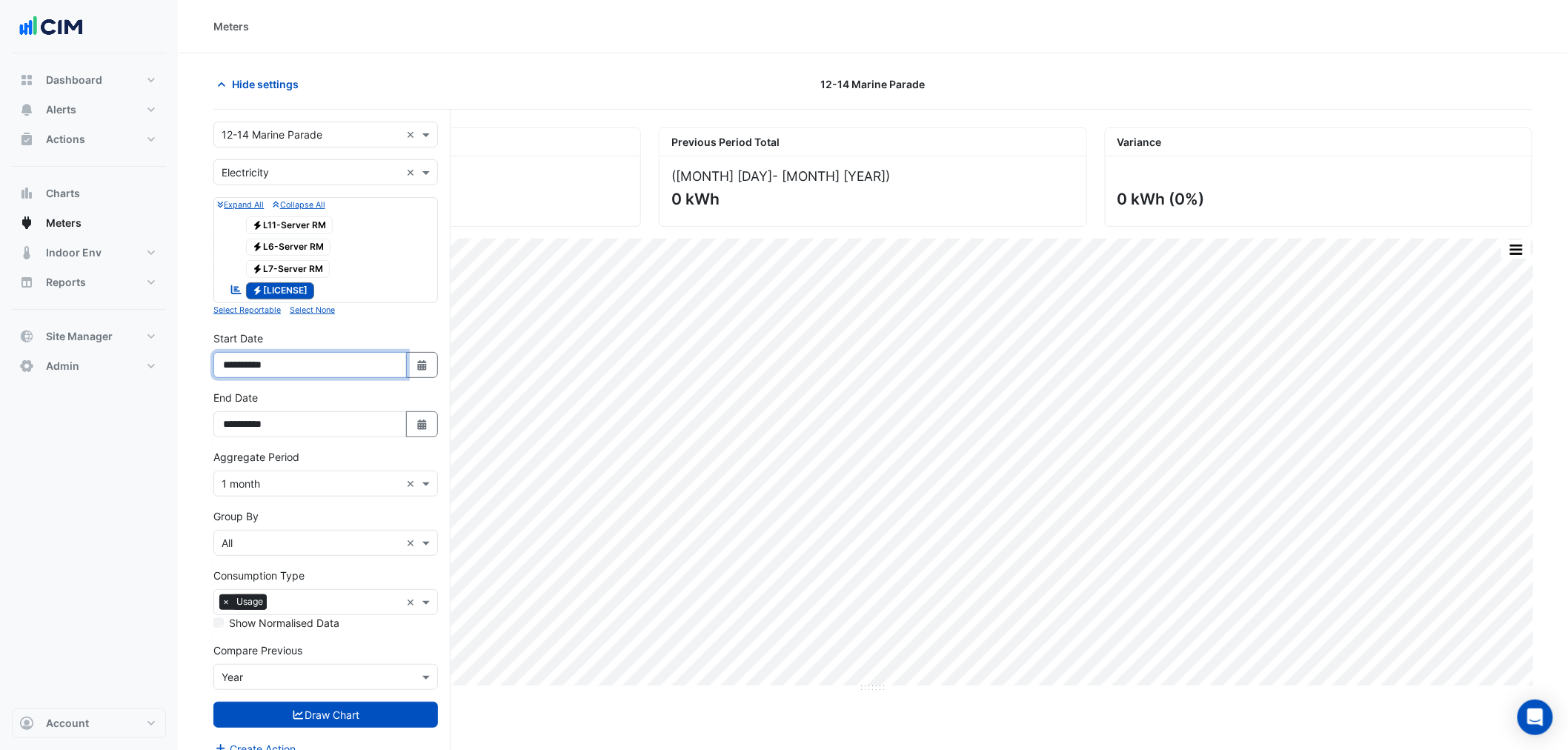 drag, startPoint x: 239, startPoint y: 371, endPoint x: 246, endPoint y: 372, distance: 7.071068 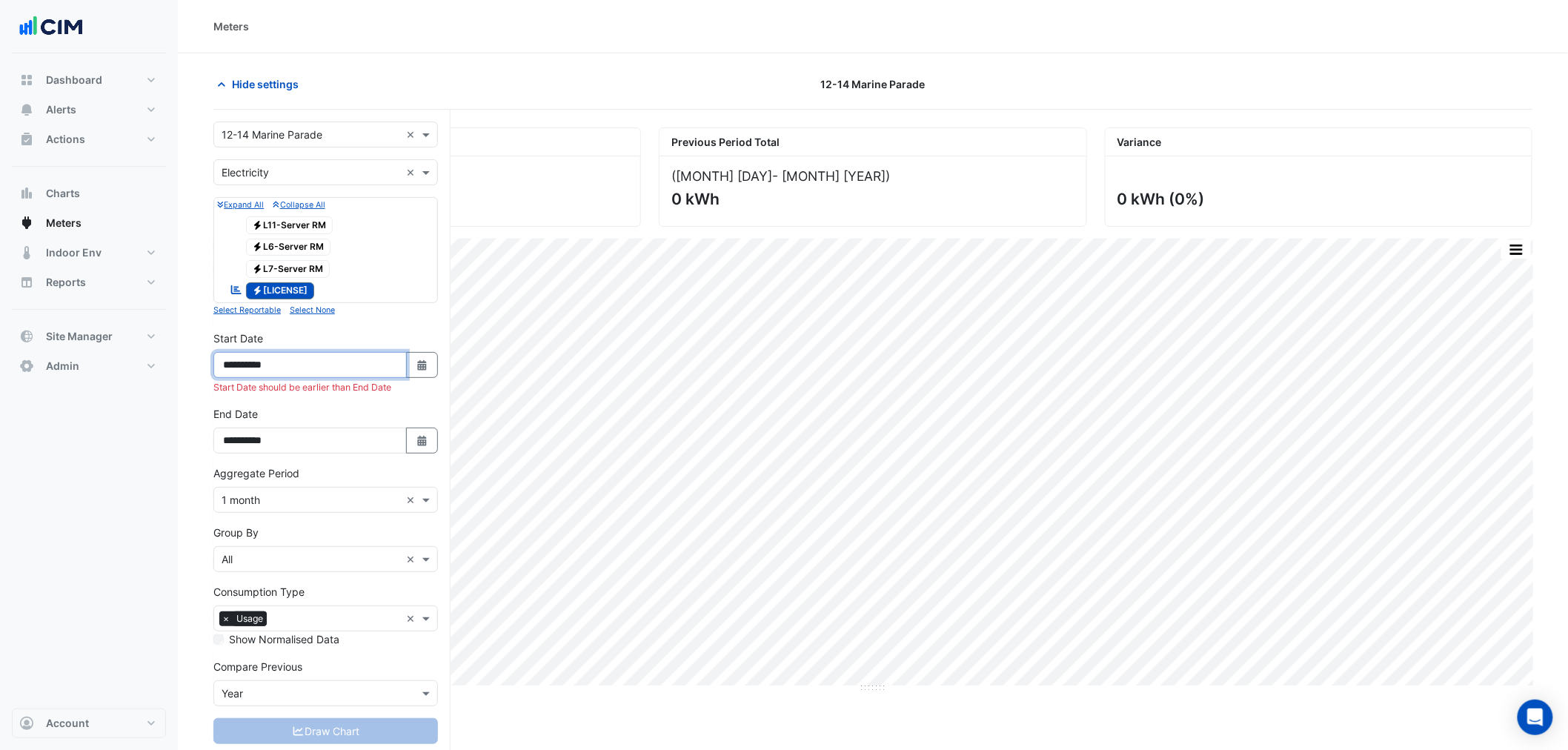 type on "**********" 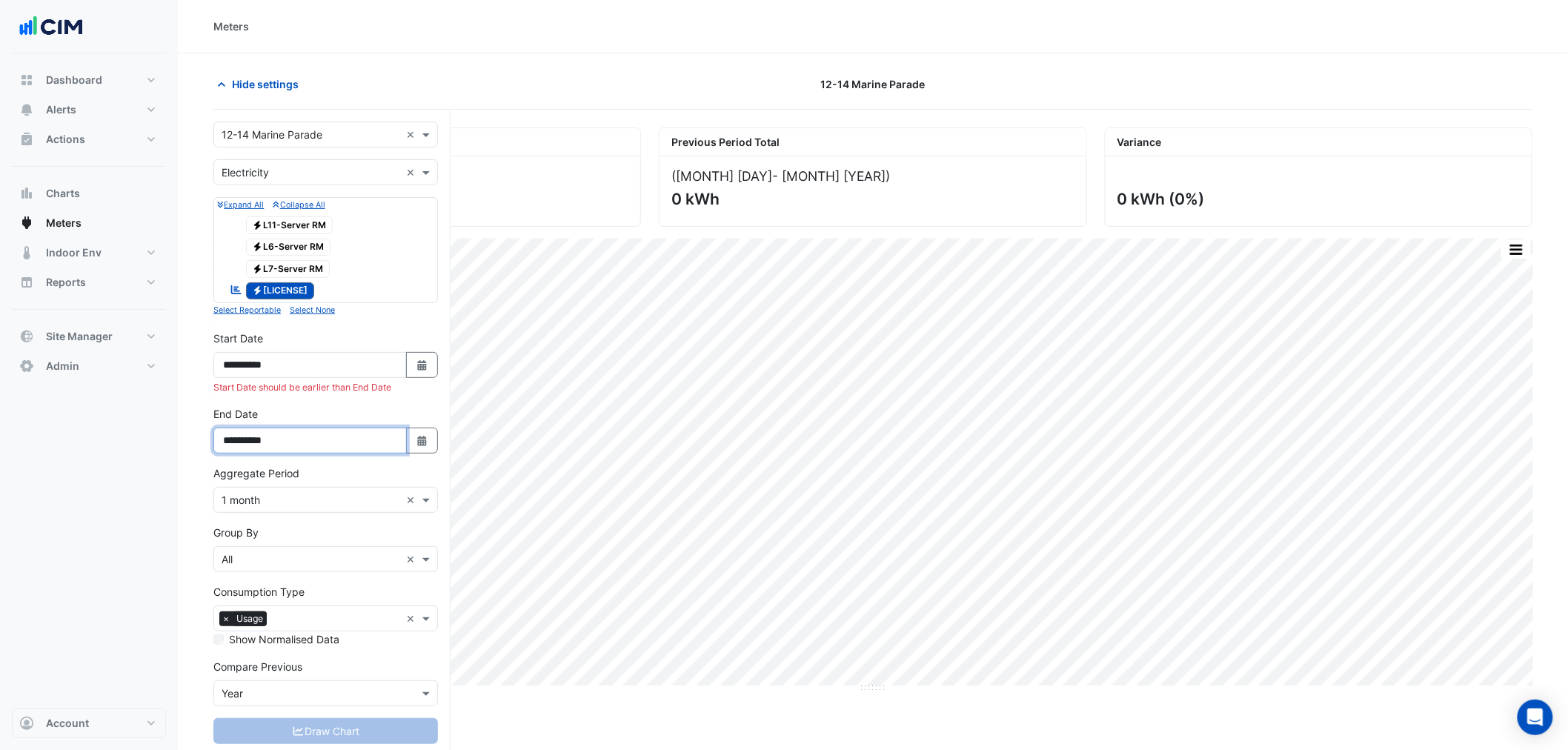 drag, startPoint x: 248, startPoint y: 442, endPoint x: 234, endPoint y: 440, distance: 14.142136 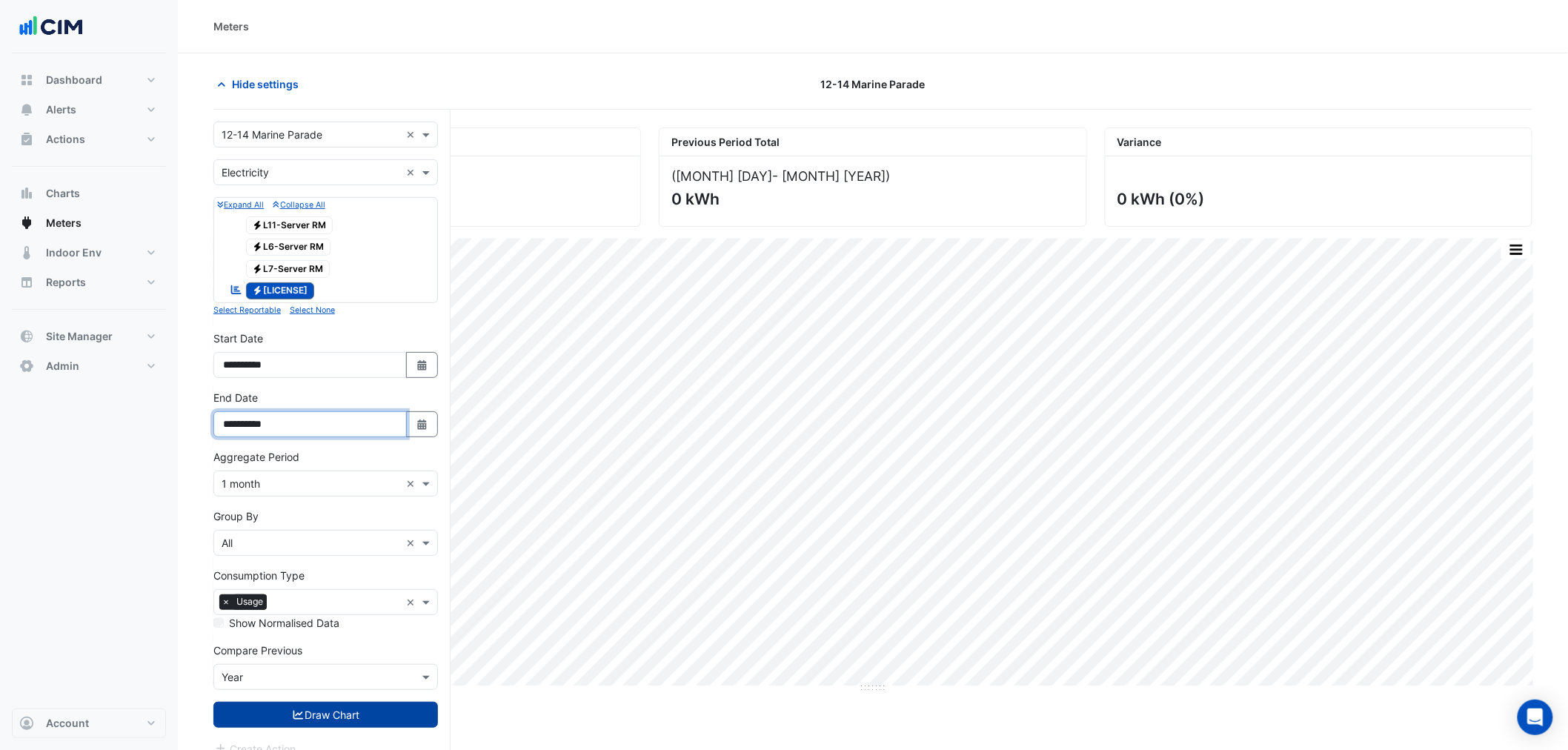 type on "**********" 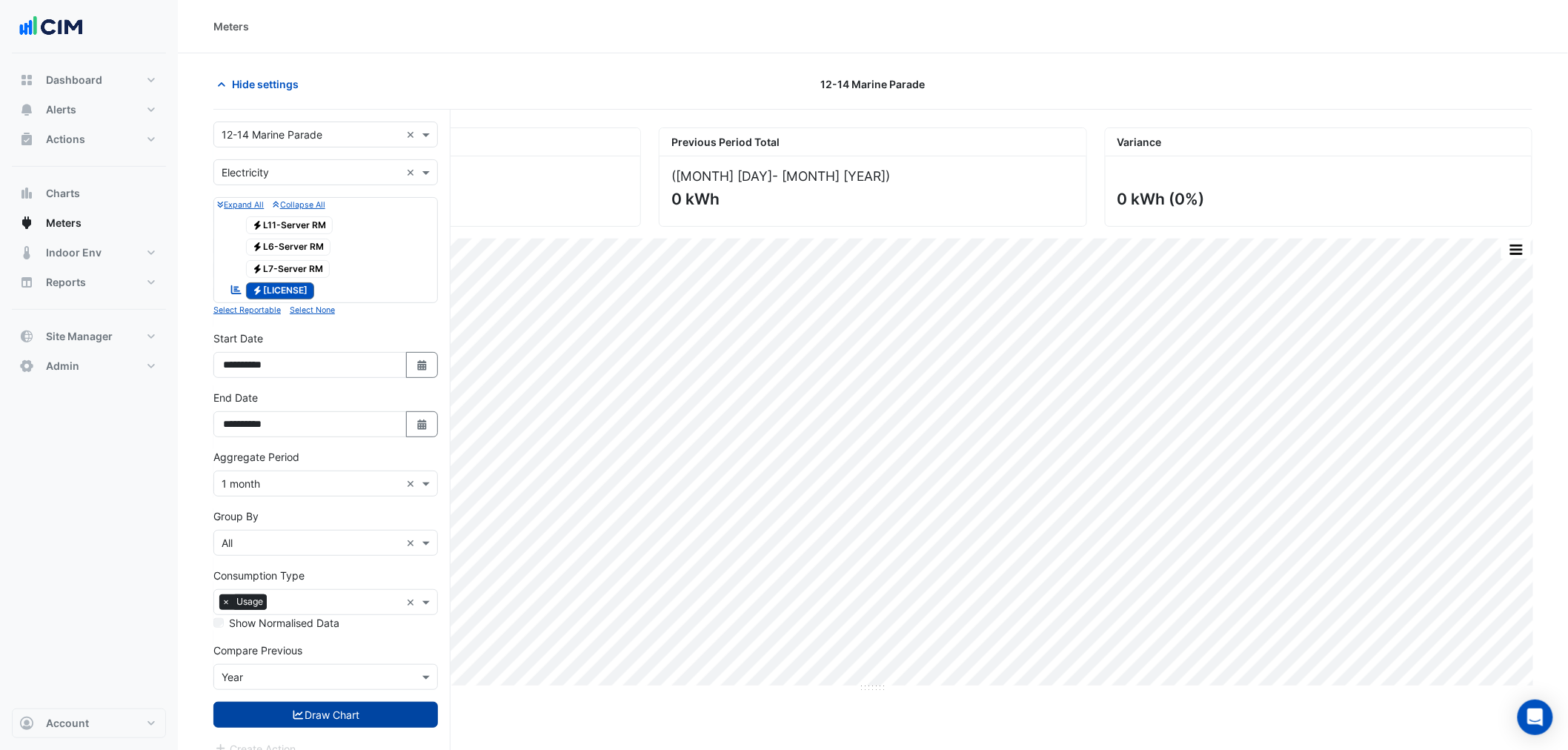 click on "Draw Chart" at bounding box center (325, 714) 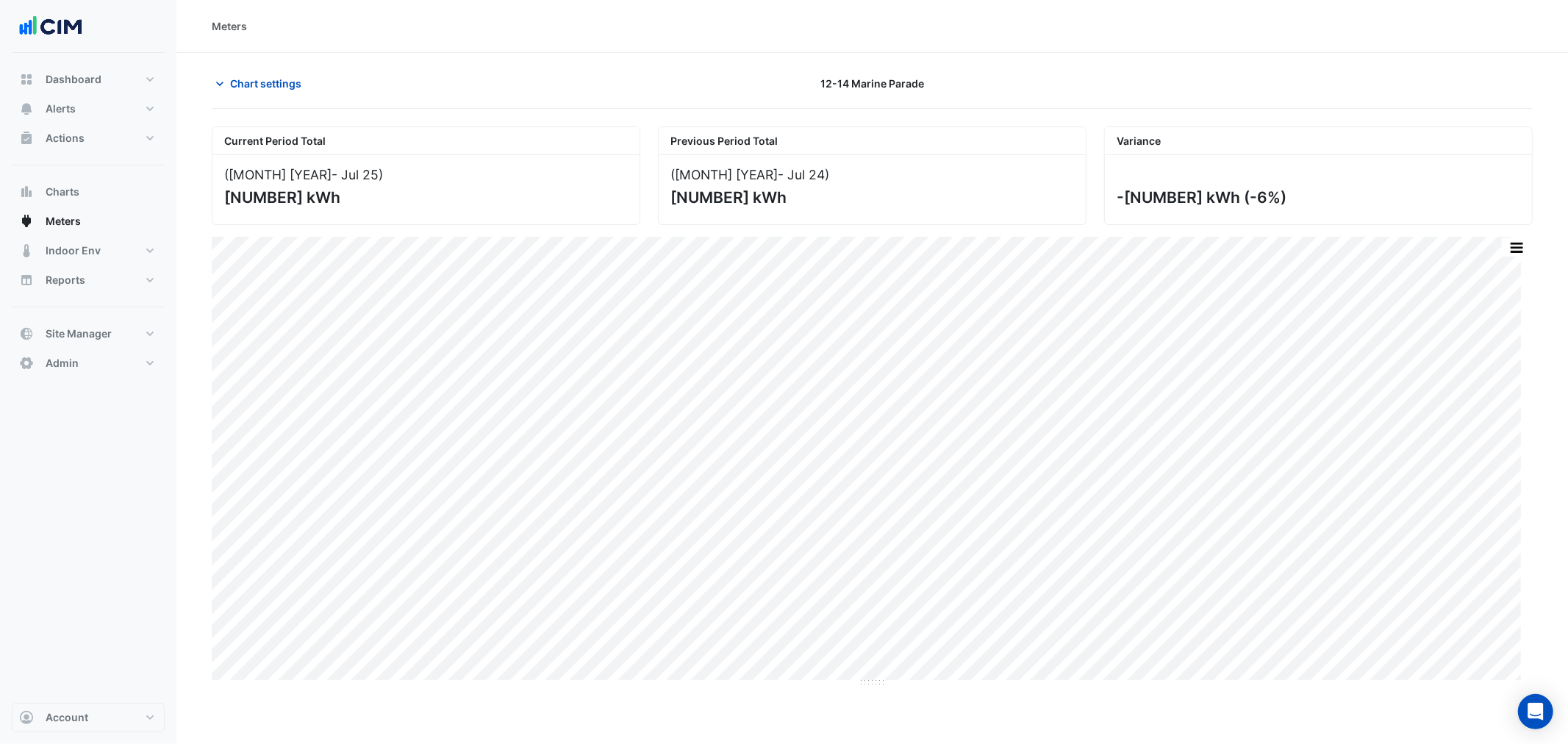 click on "[NUMBER] kWh" 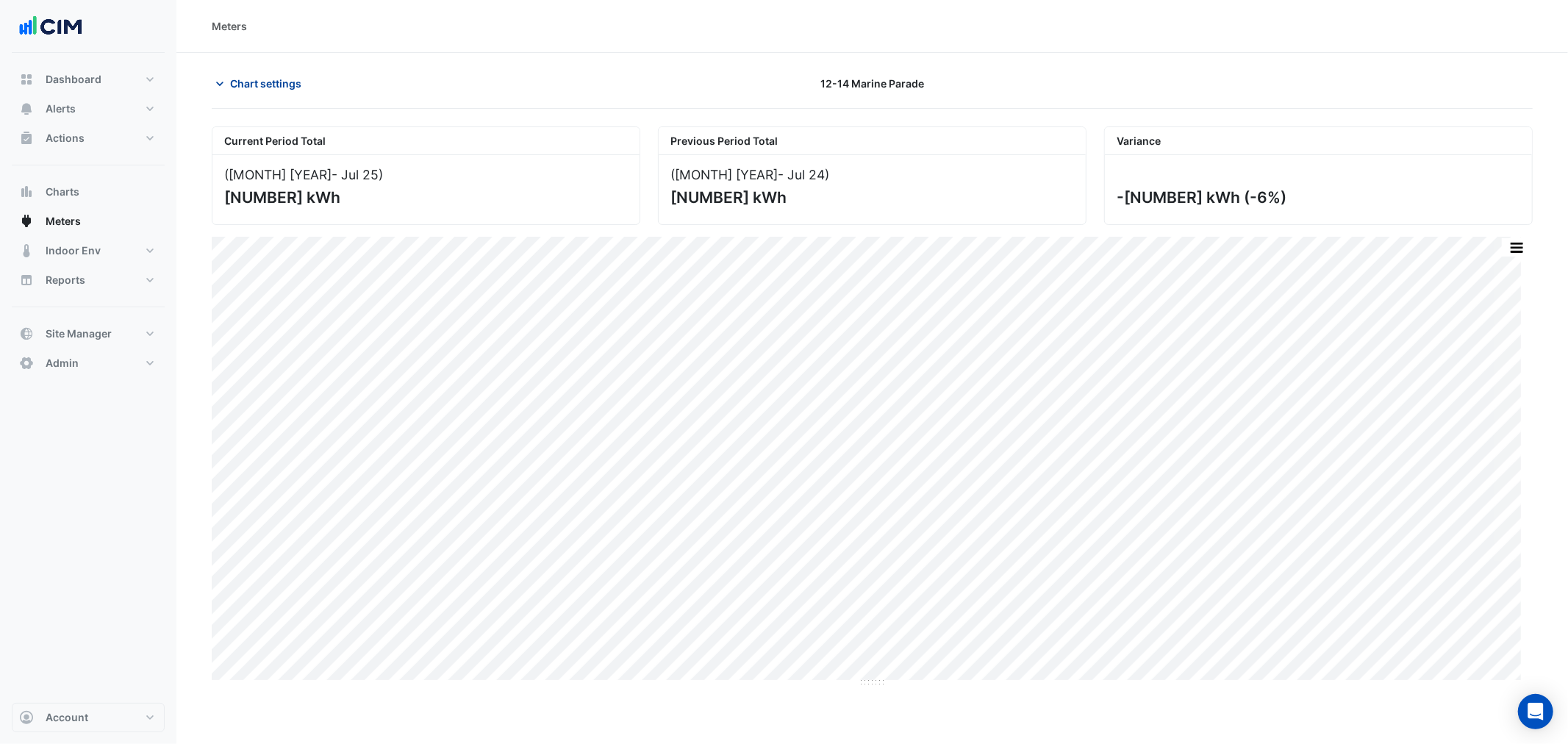 click on "Chart settings" 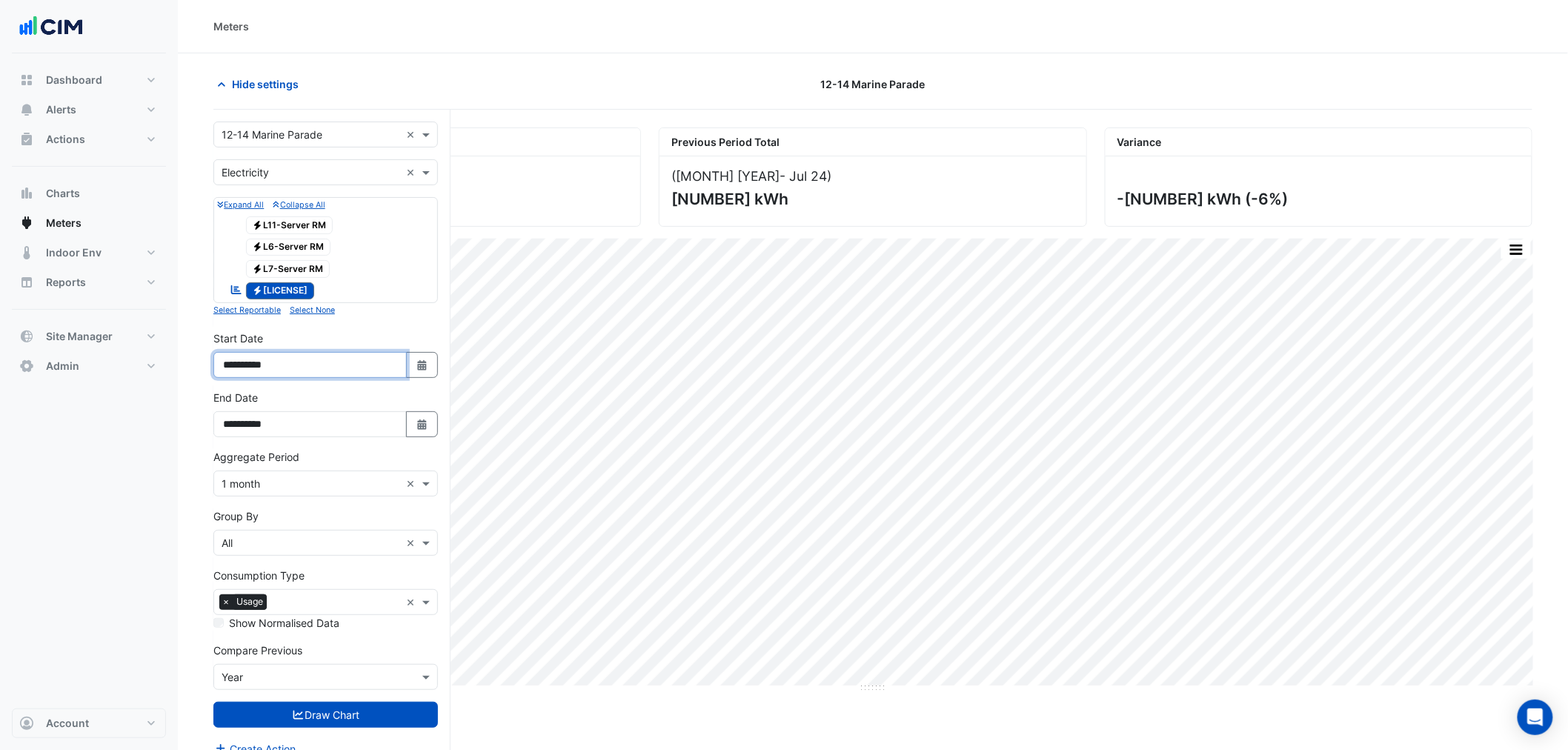 click on "**********" at bounding box center (310, 365) 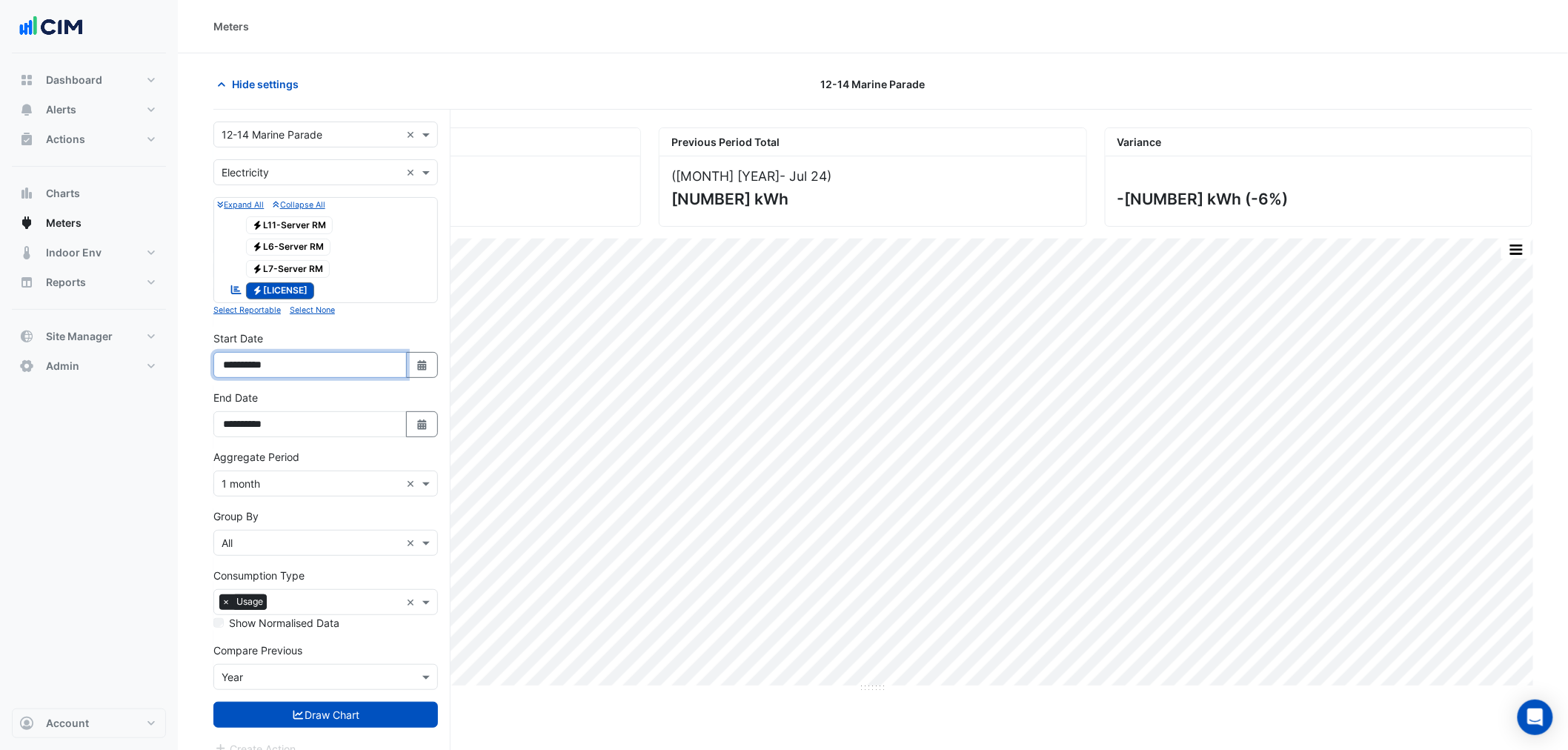 type on "**********" 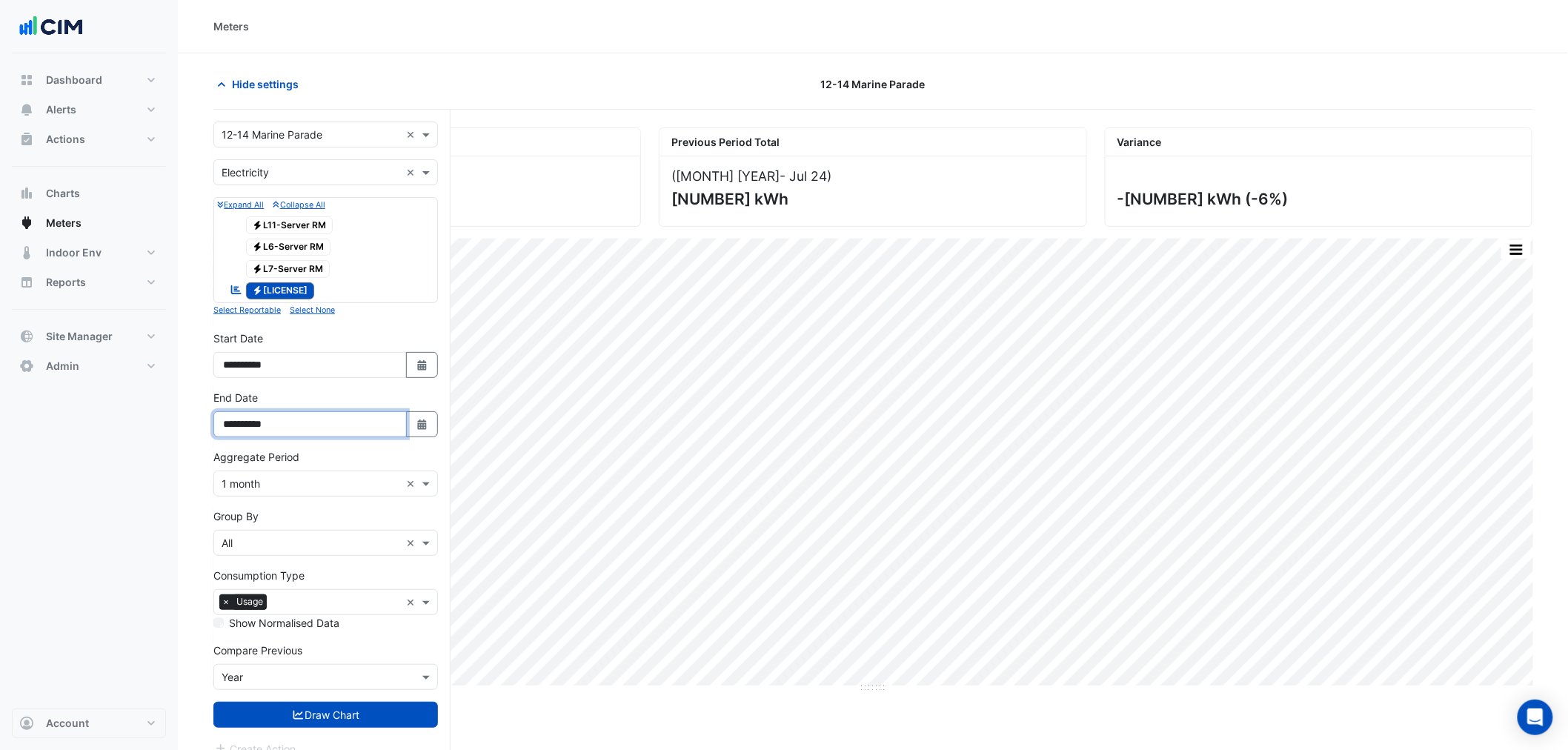 click on "**********" at bounding box center [310, 424] 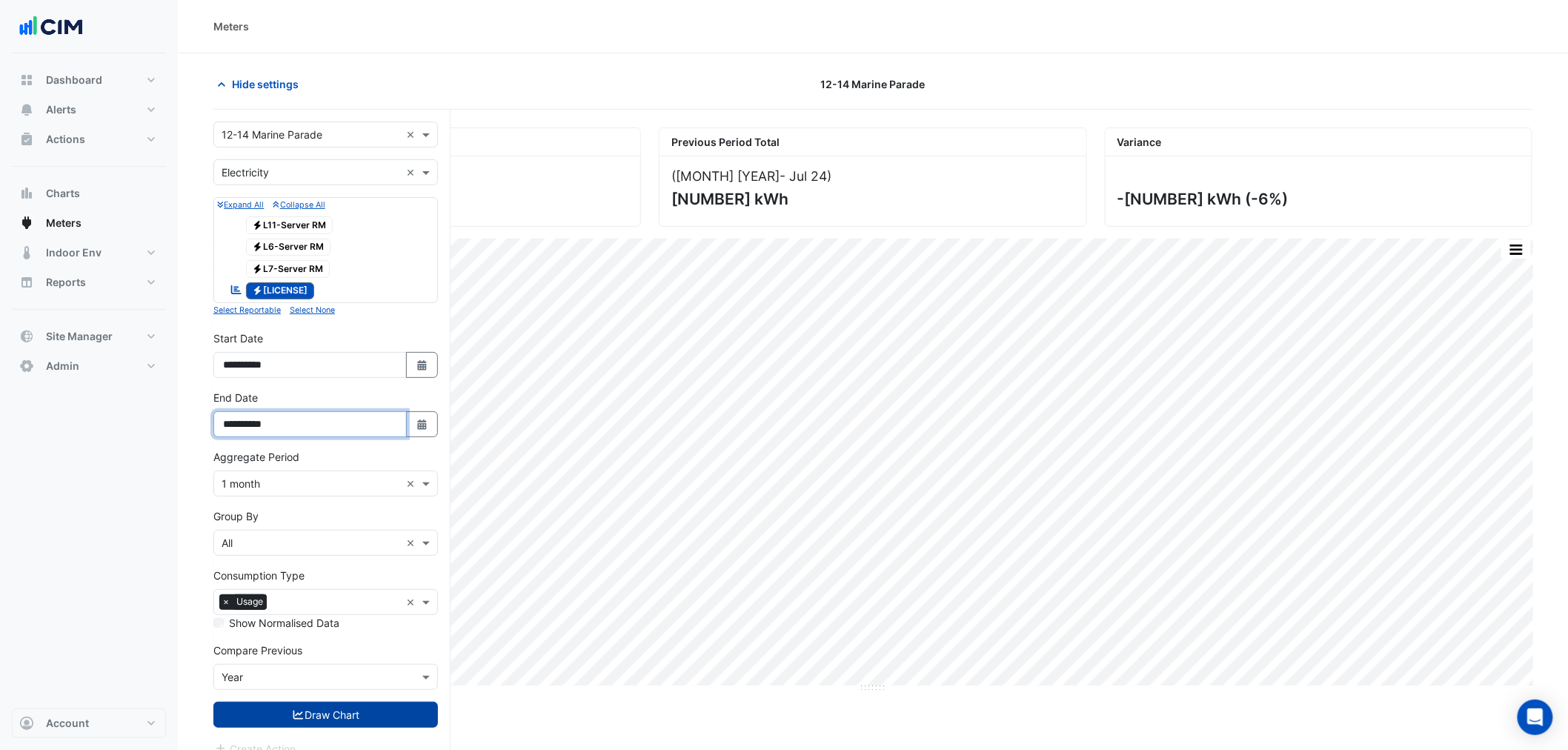 type on "**********" 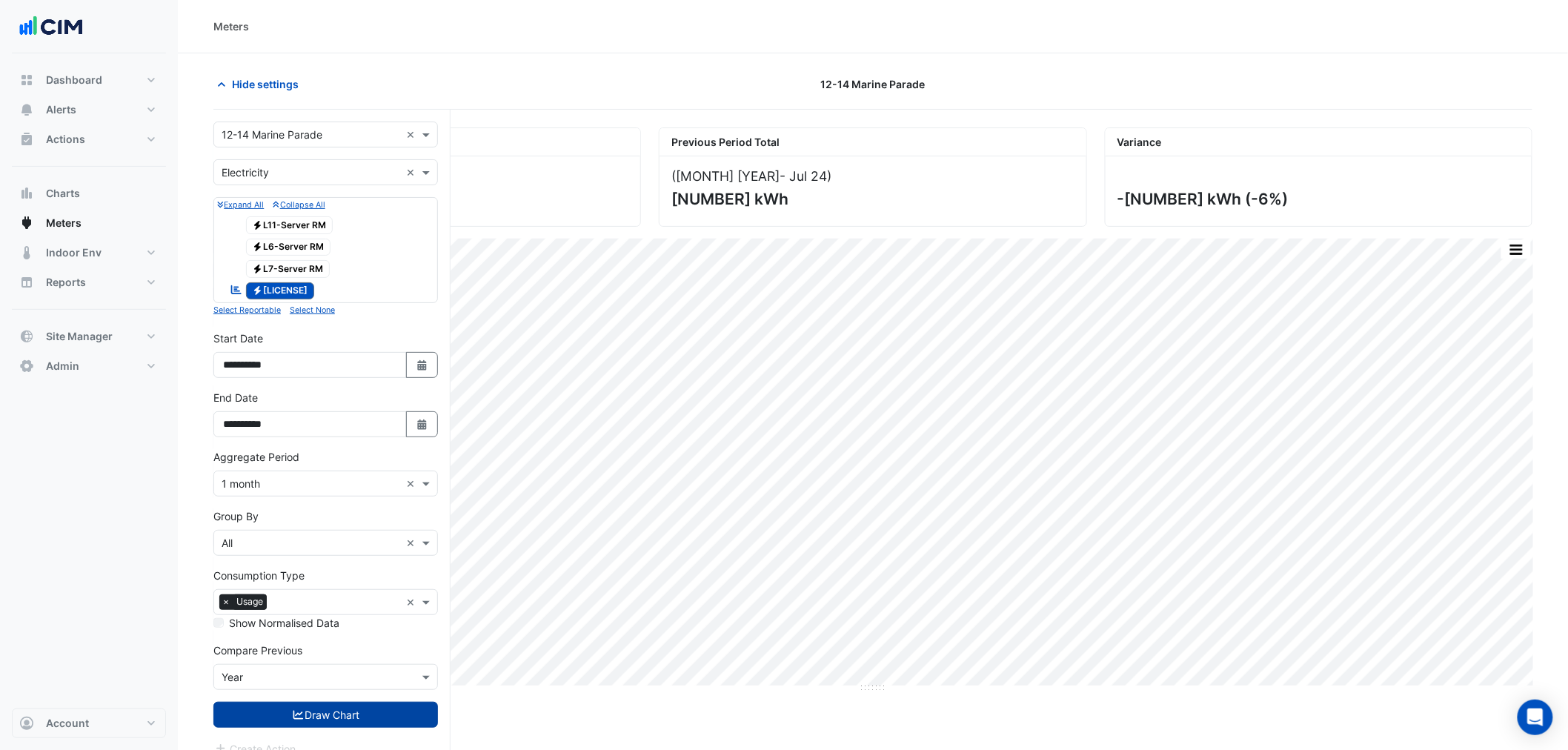 click on "Draw Chart" at bounding box center (325, 714) 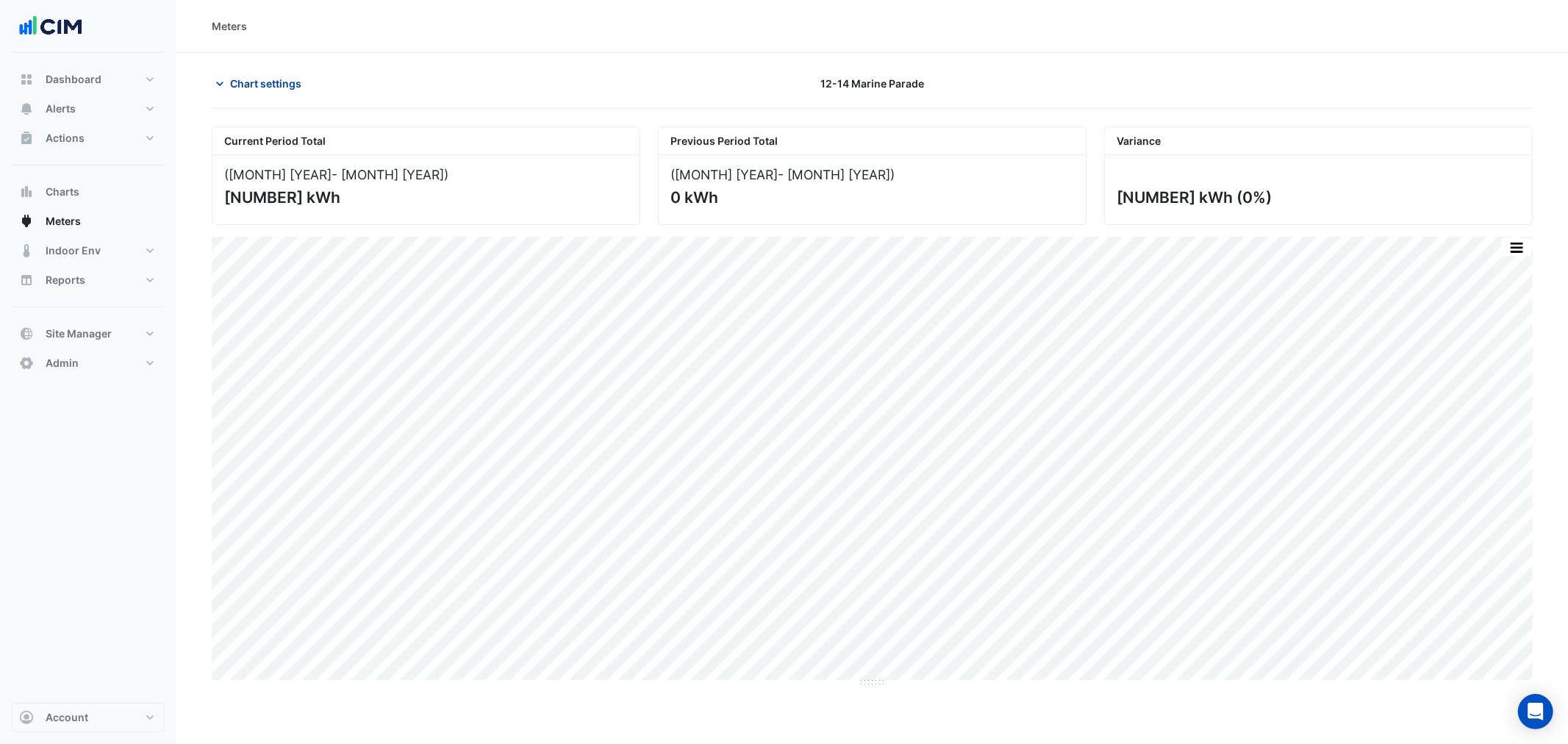 click on "Chart settings" 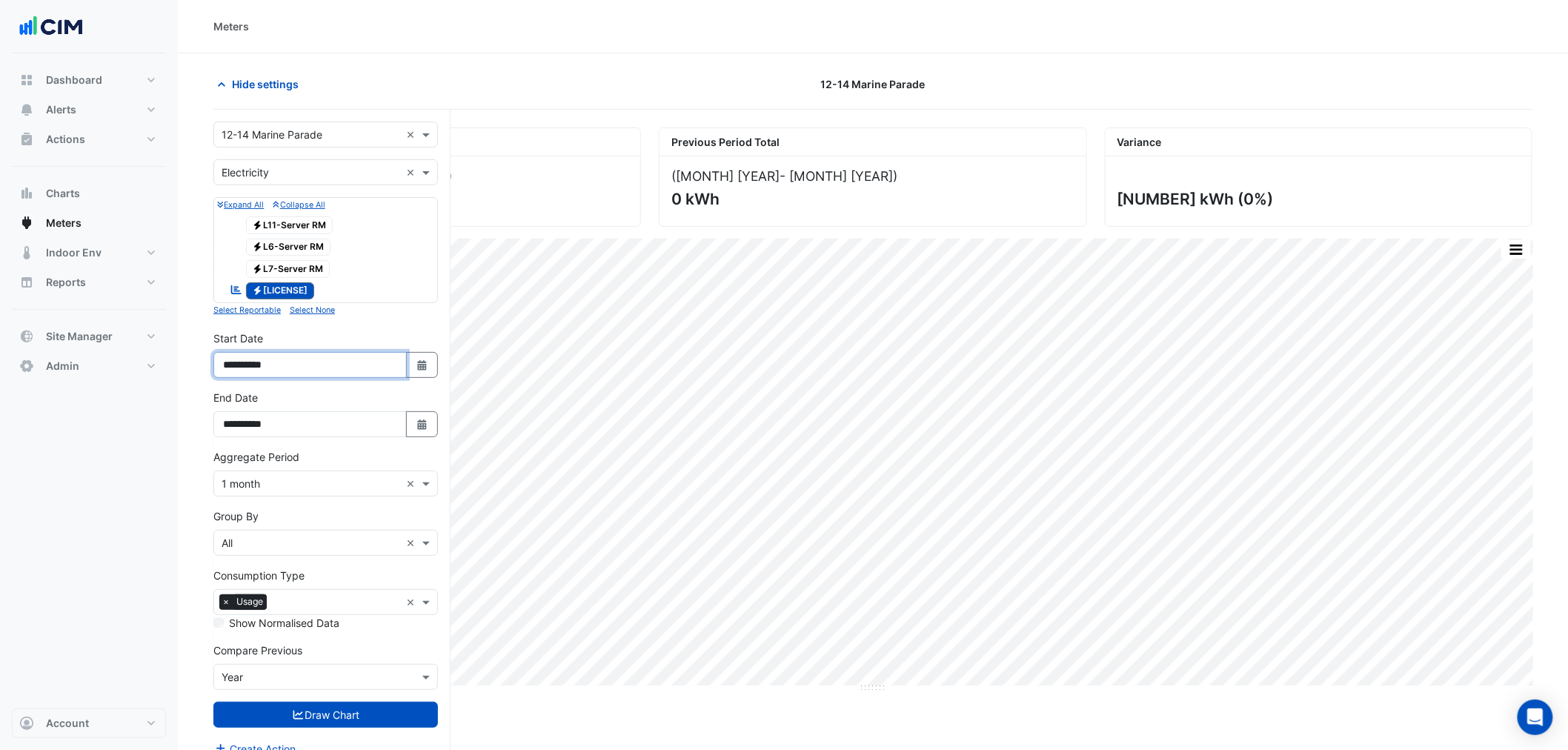 click on "**********" at bounding box center (310, 365) 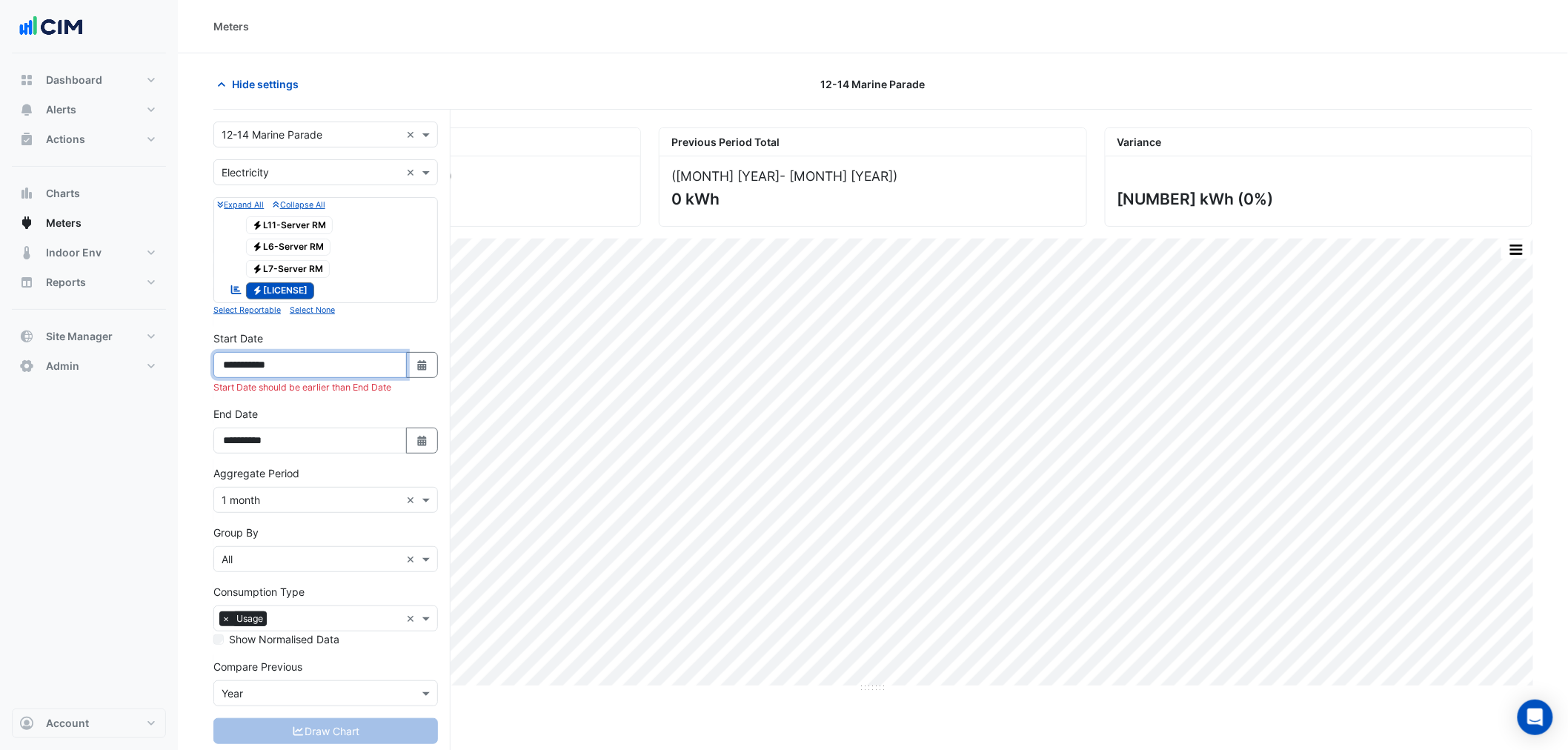 click on "**********" at bounding box center (310, 365) 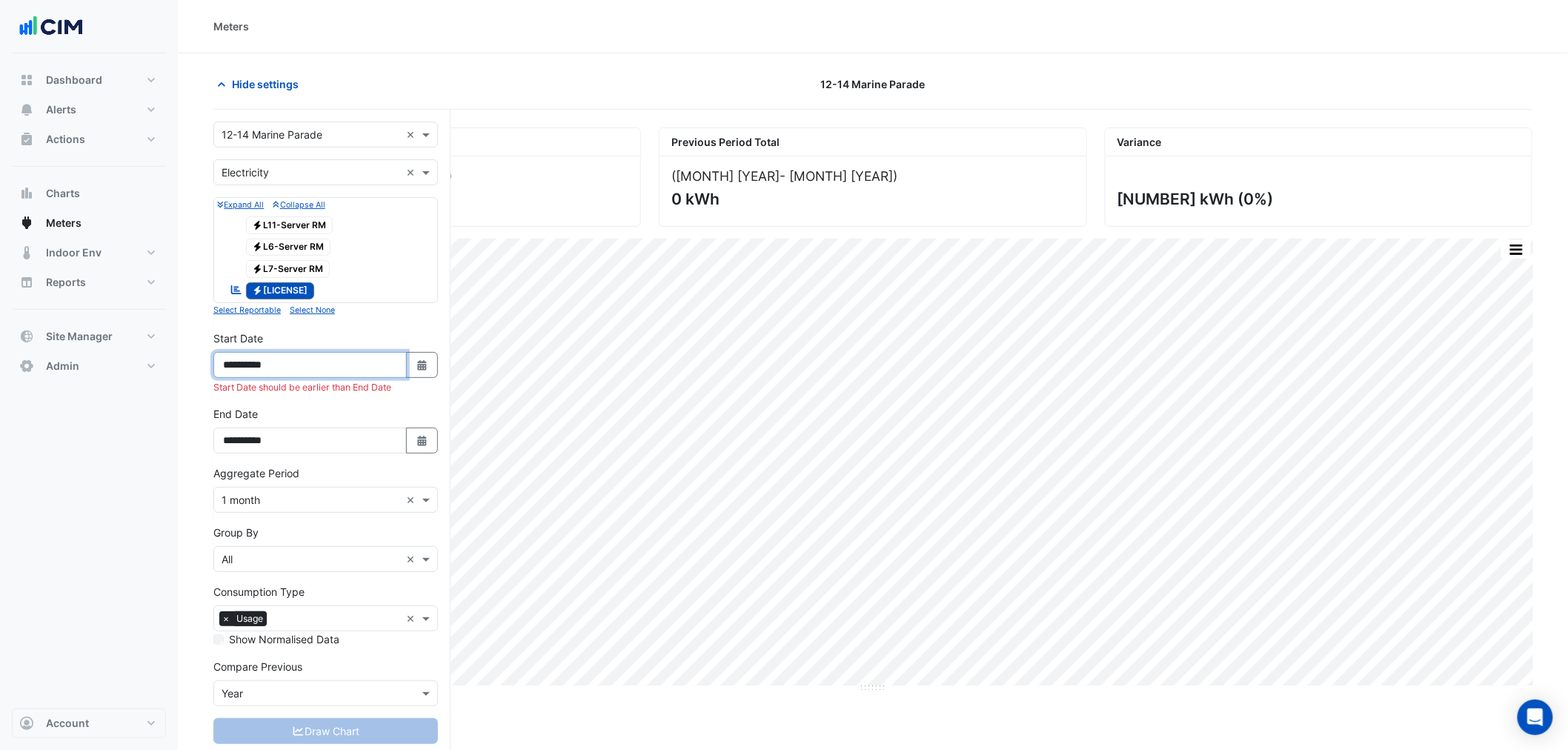type on "**********" 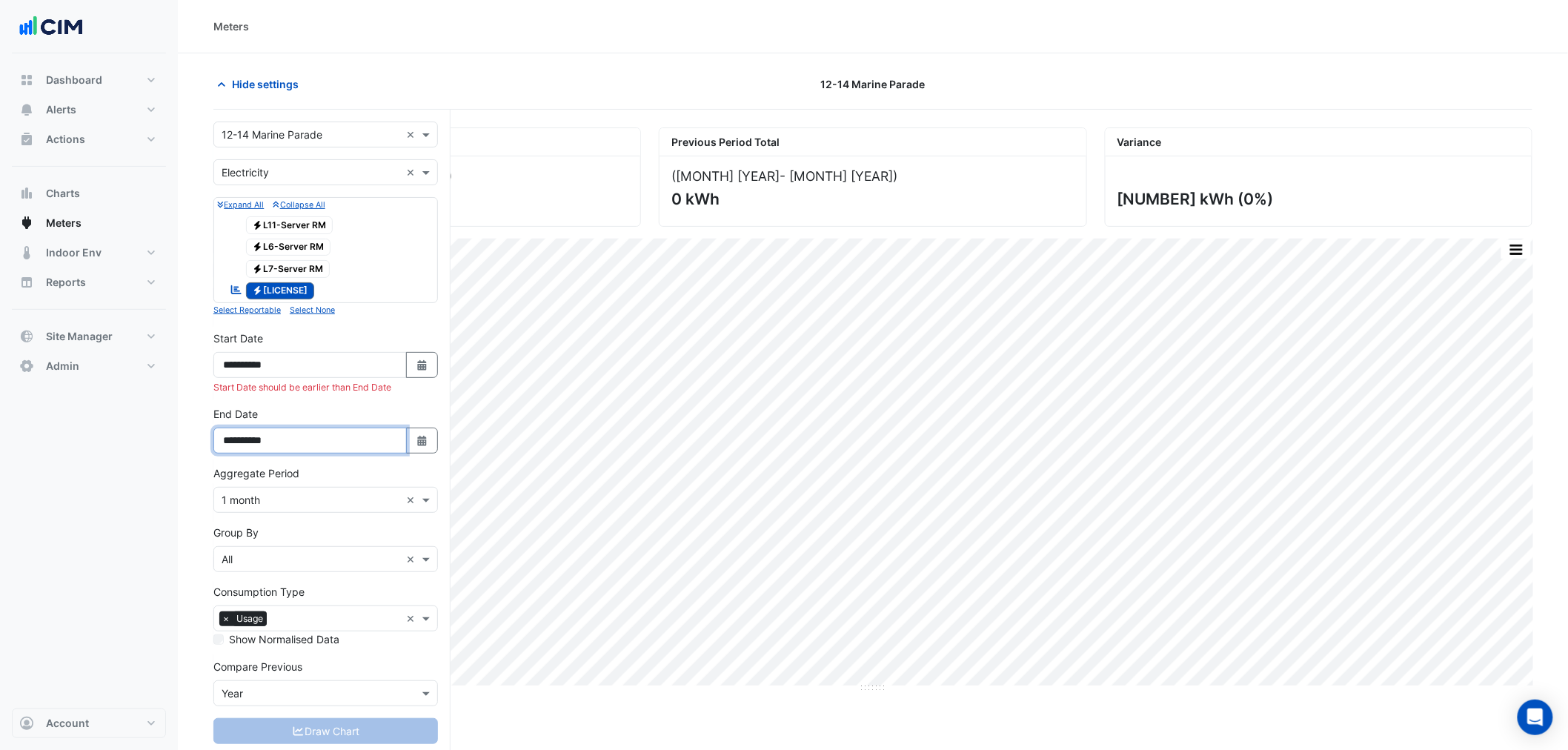 click on "**********" at bounding box center (310, 440) 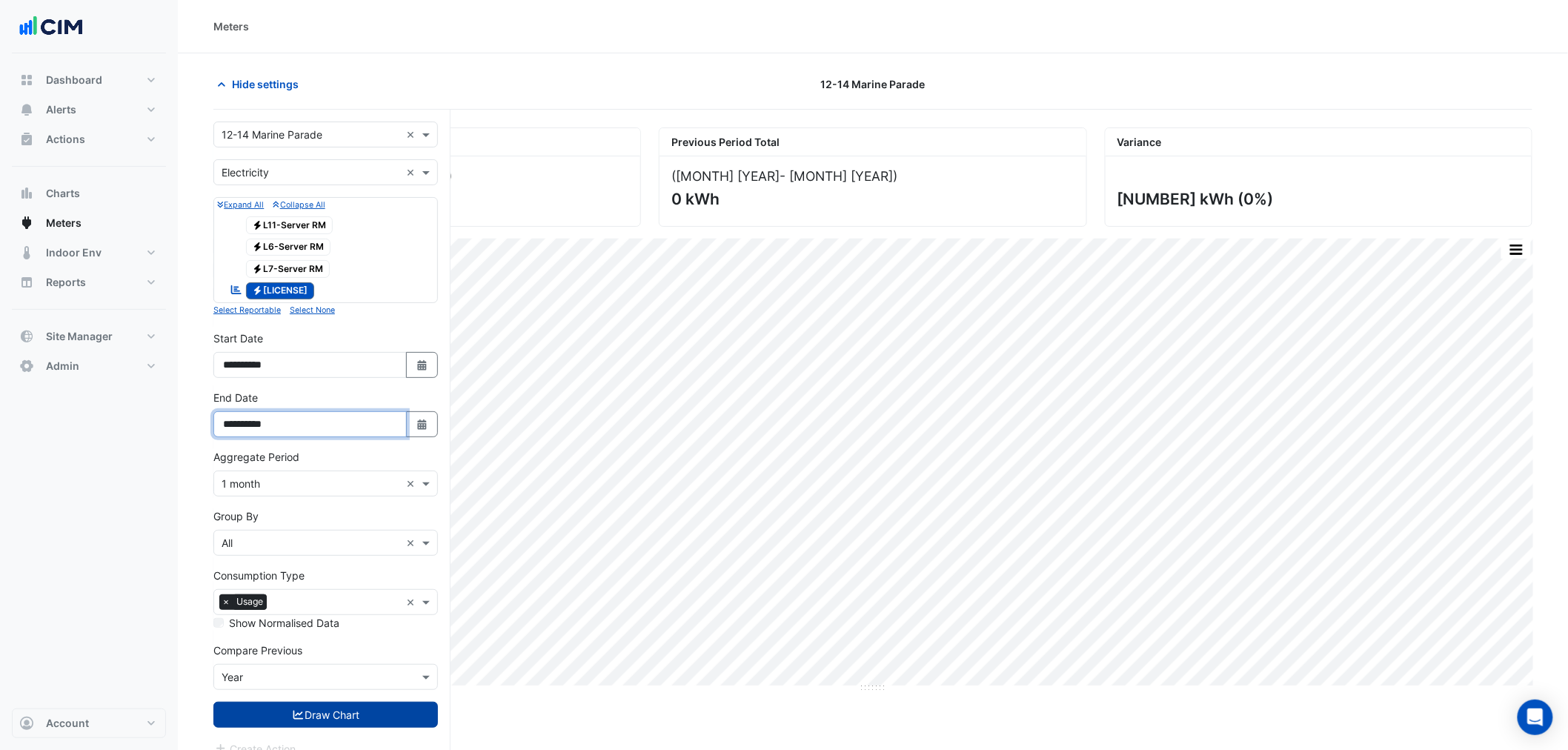 type on "**********" 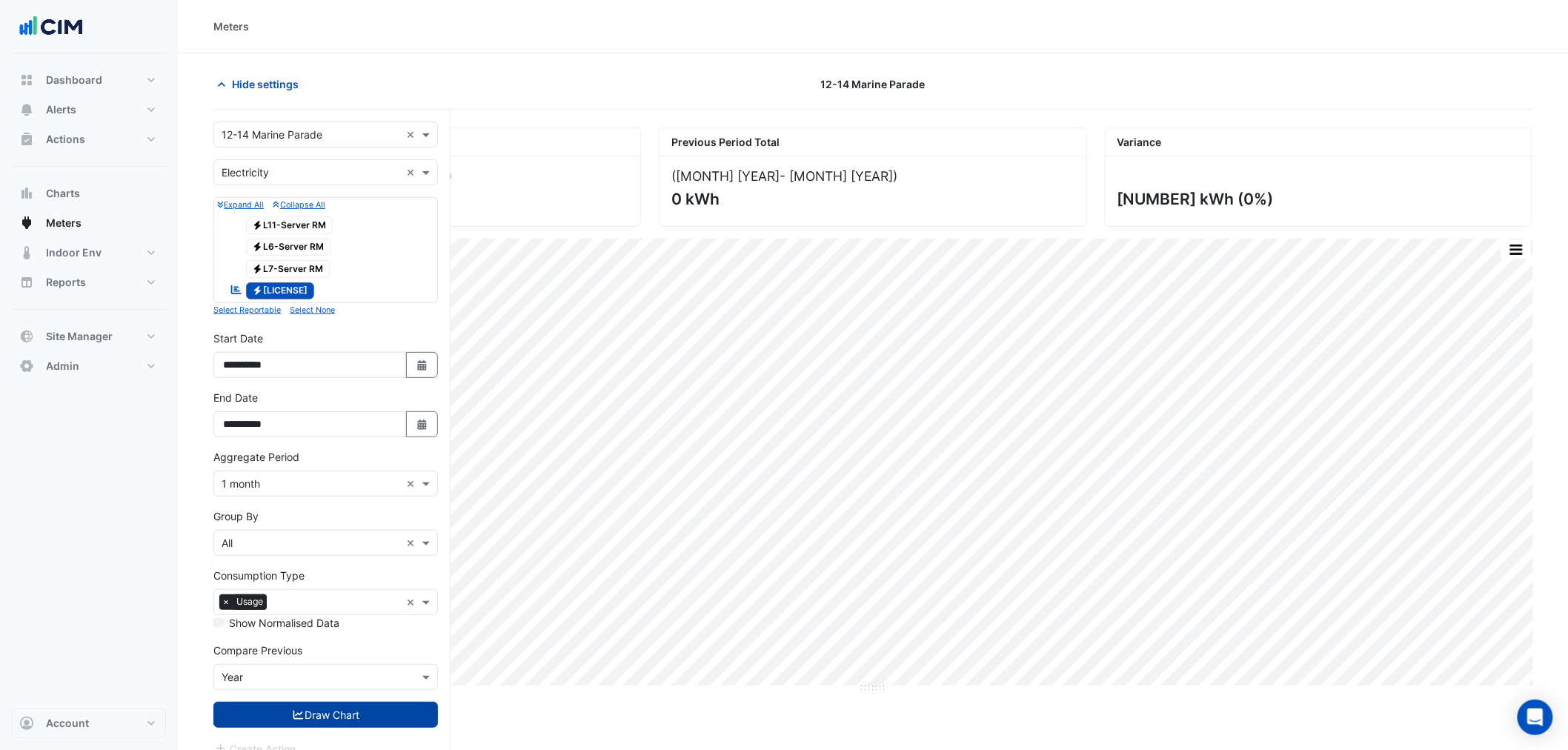 click on "Draw Chart" at bounding box center [325, 714] 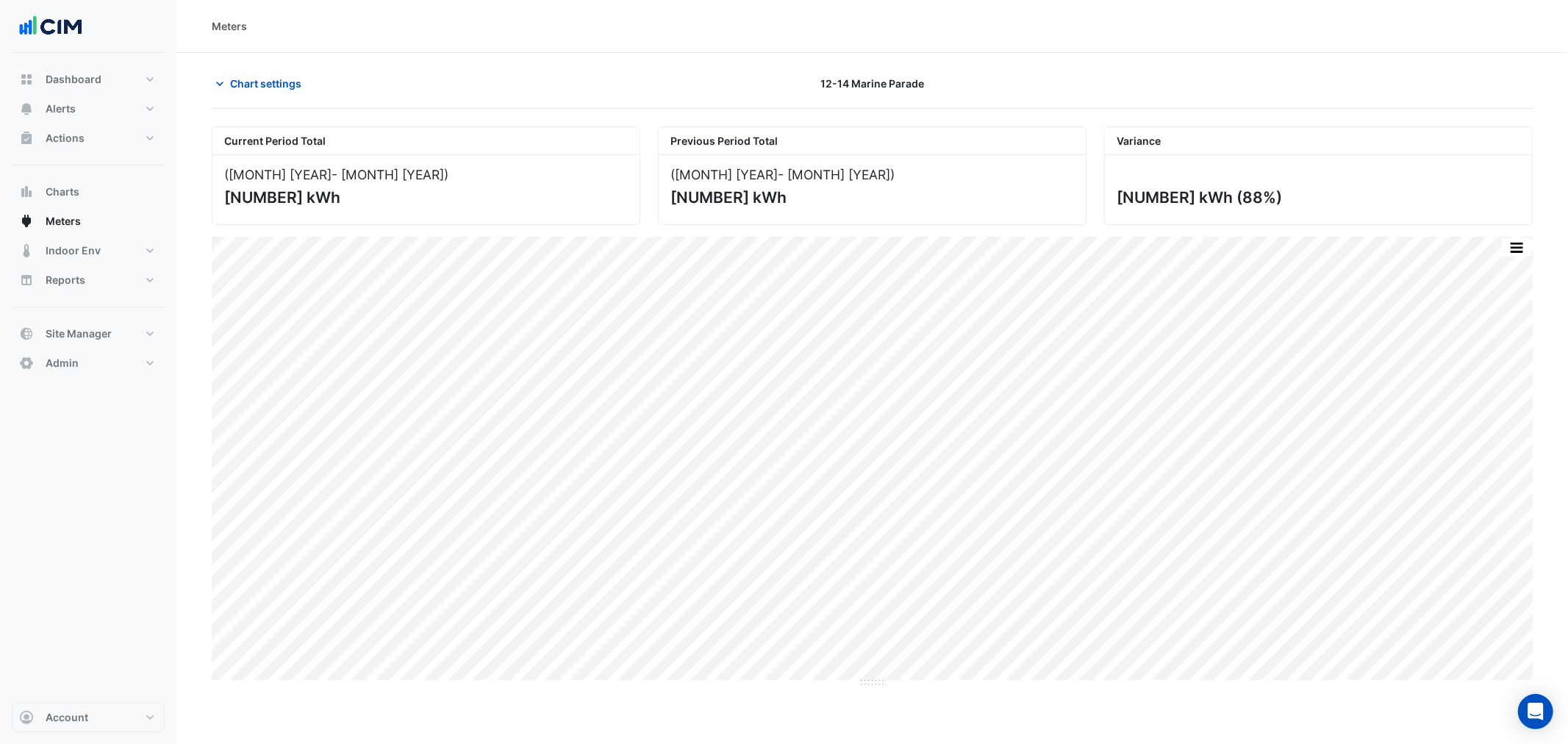 click on "[NUMBER] kWh" 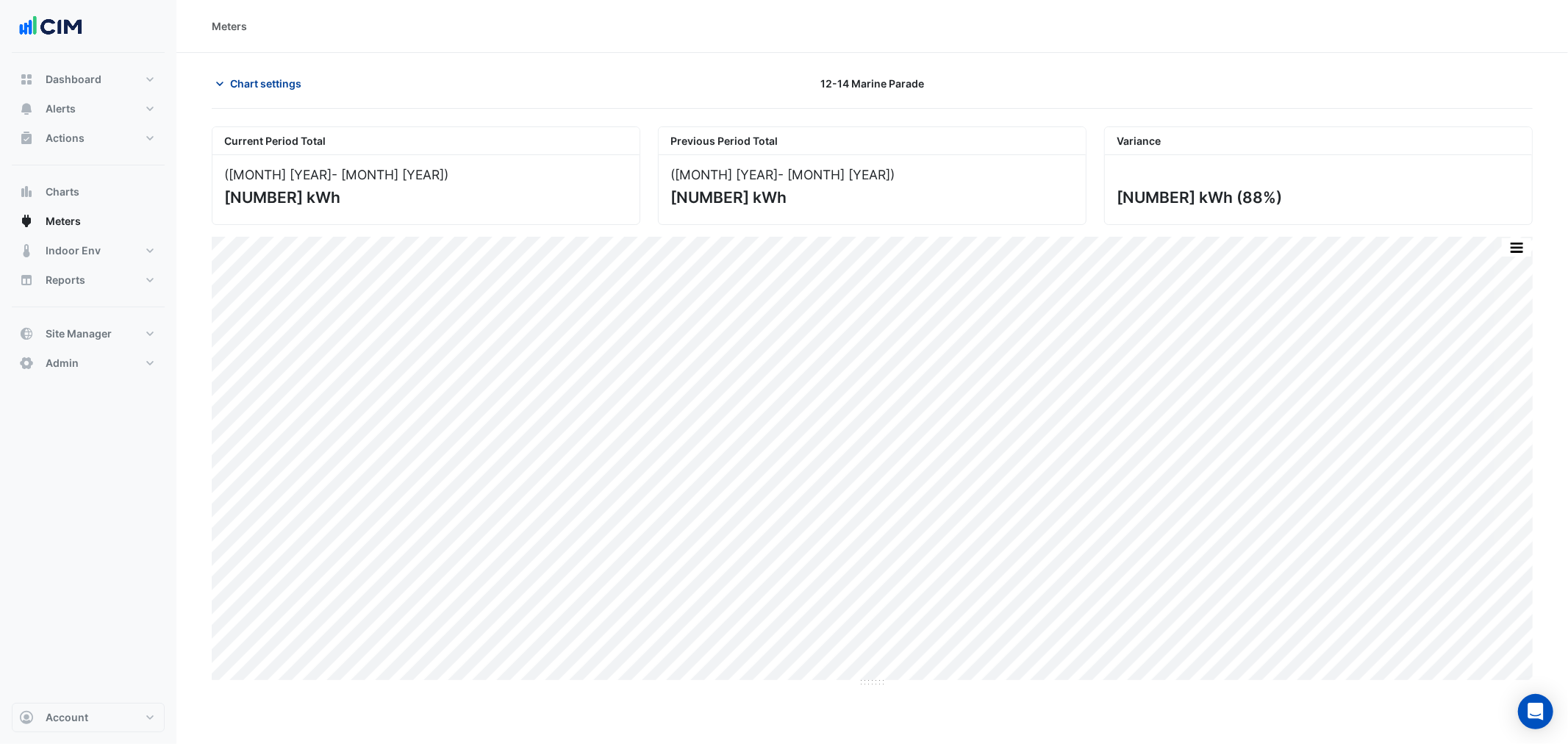 click on "Chart settings" 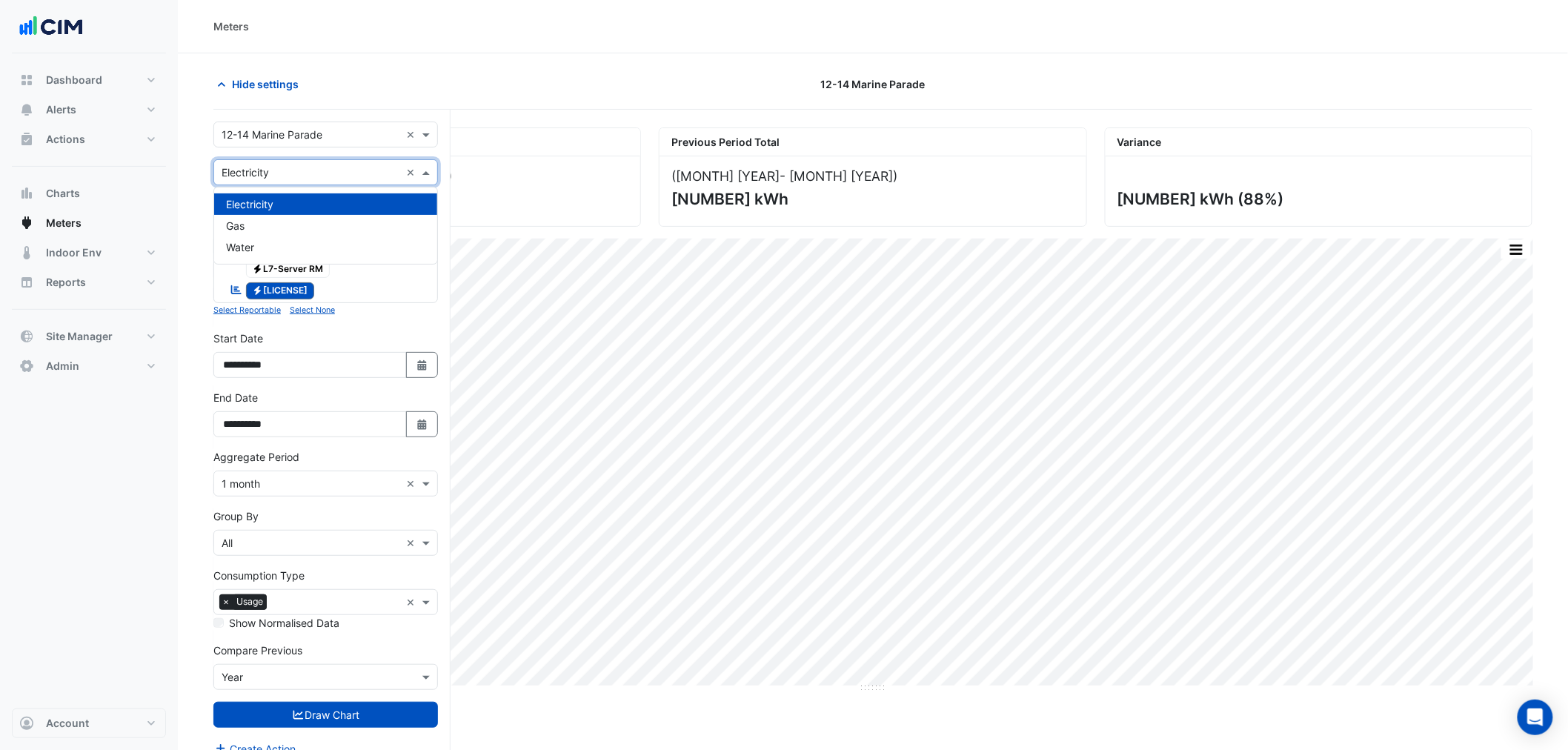 click at bounding box center [310, 173] 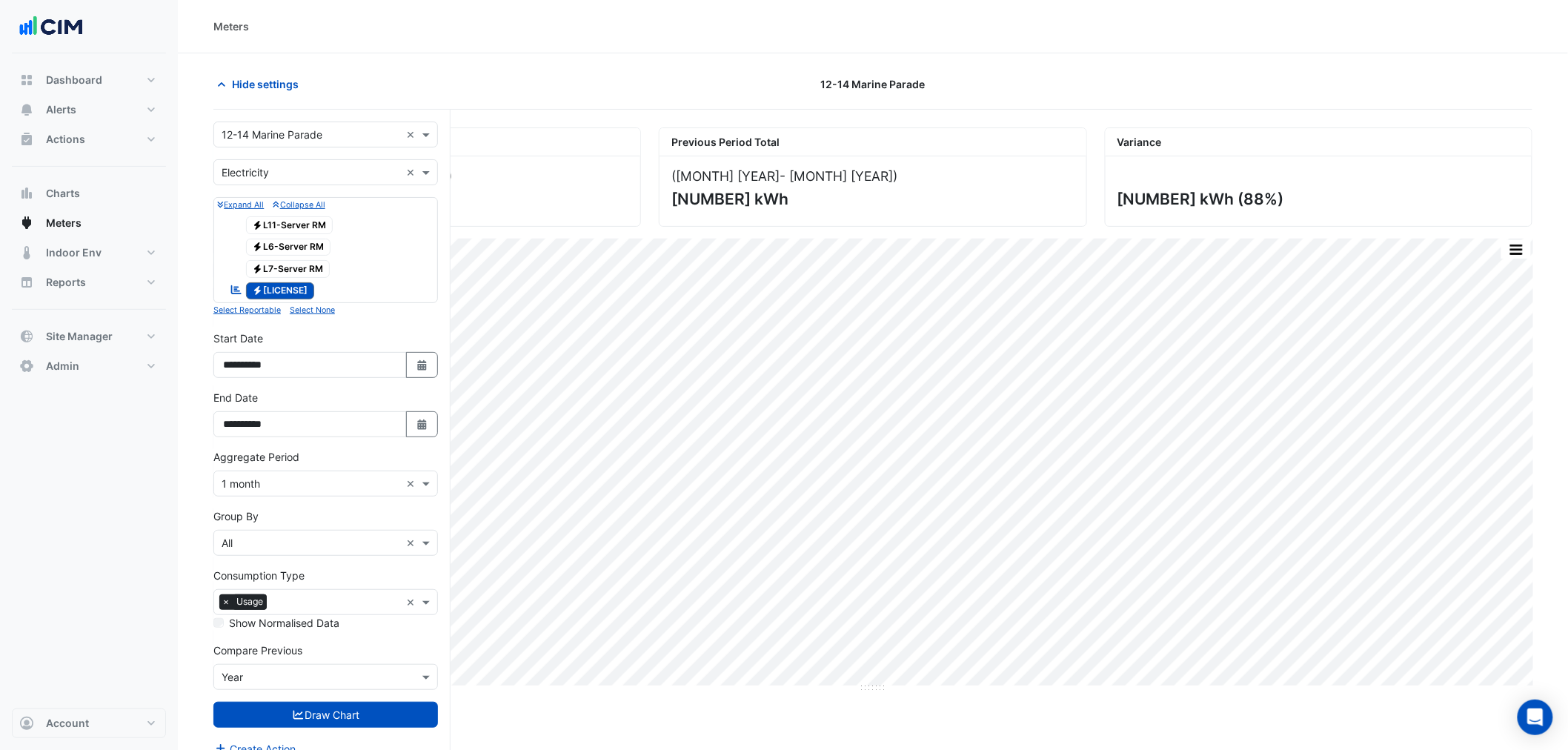 click on "Select a Site × 12-14 Marine Parade ×" at bounding box center [325, 134] 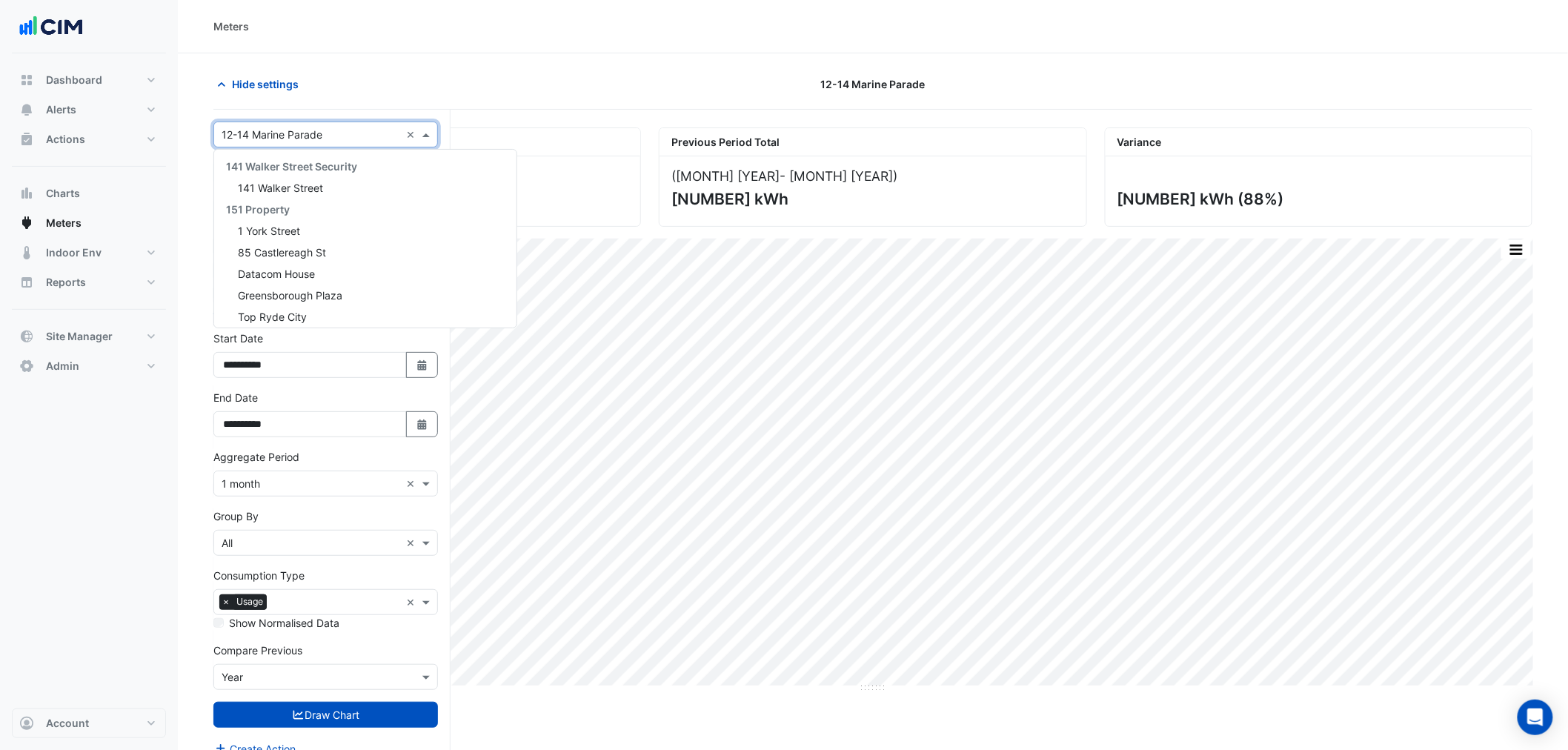 scroll, scrollTop: 20556, scrollLeft: 0, axis: vertical 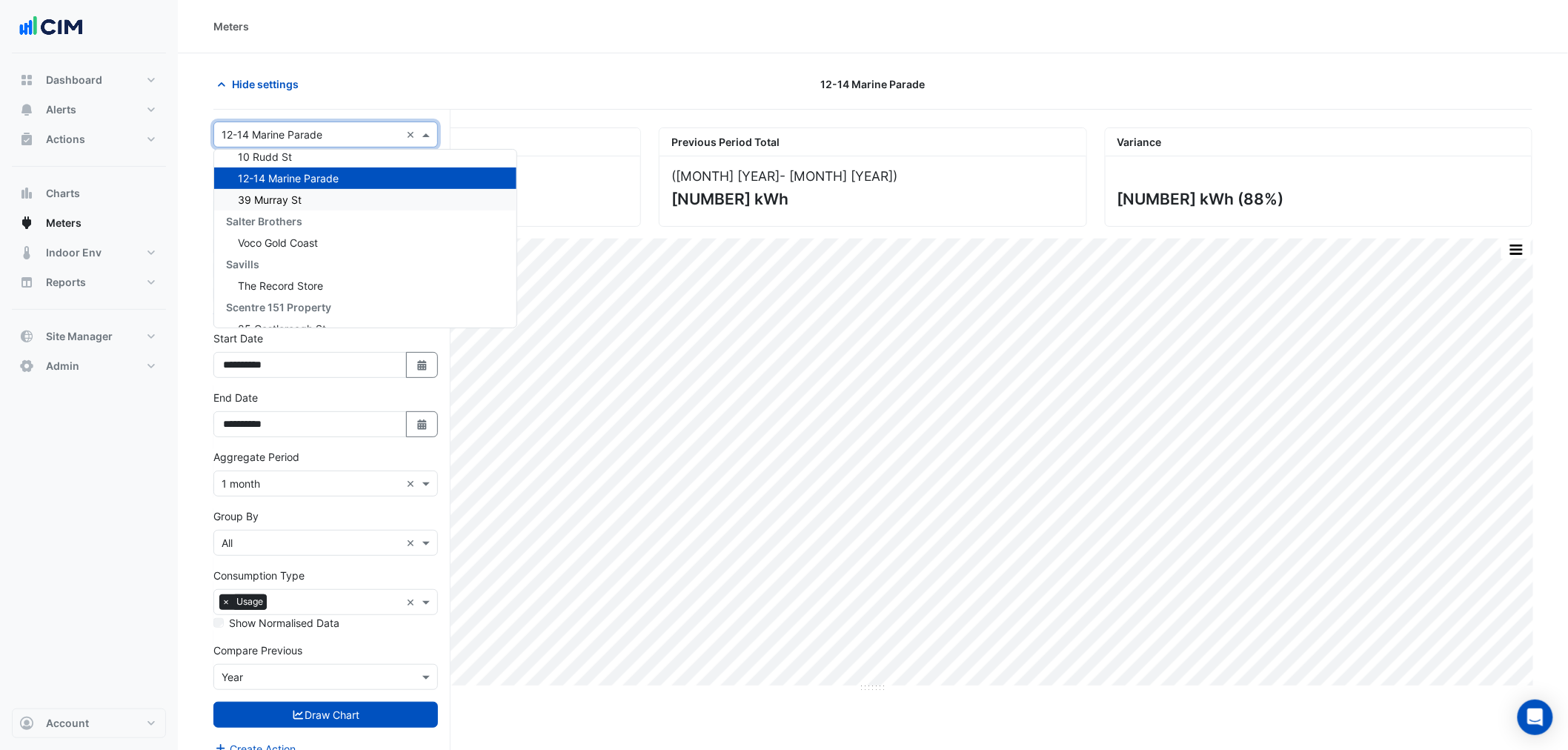 click on "39 Murray St" at bounding box center (365, 199) 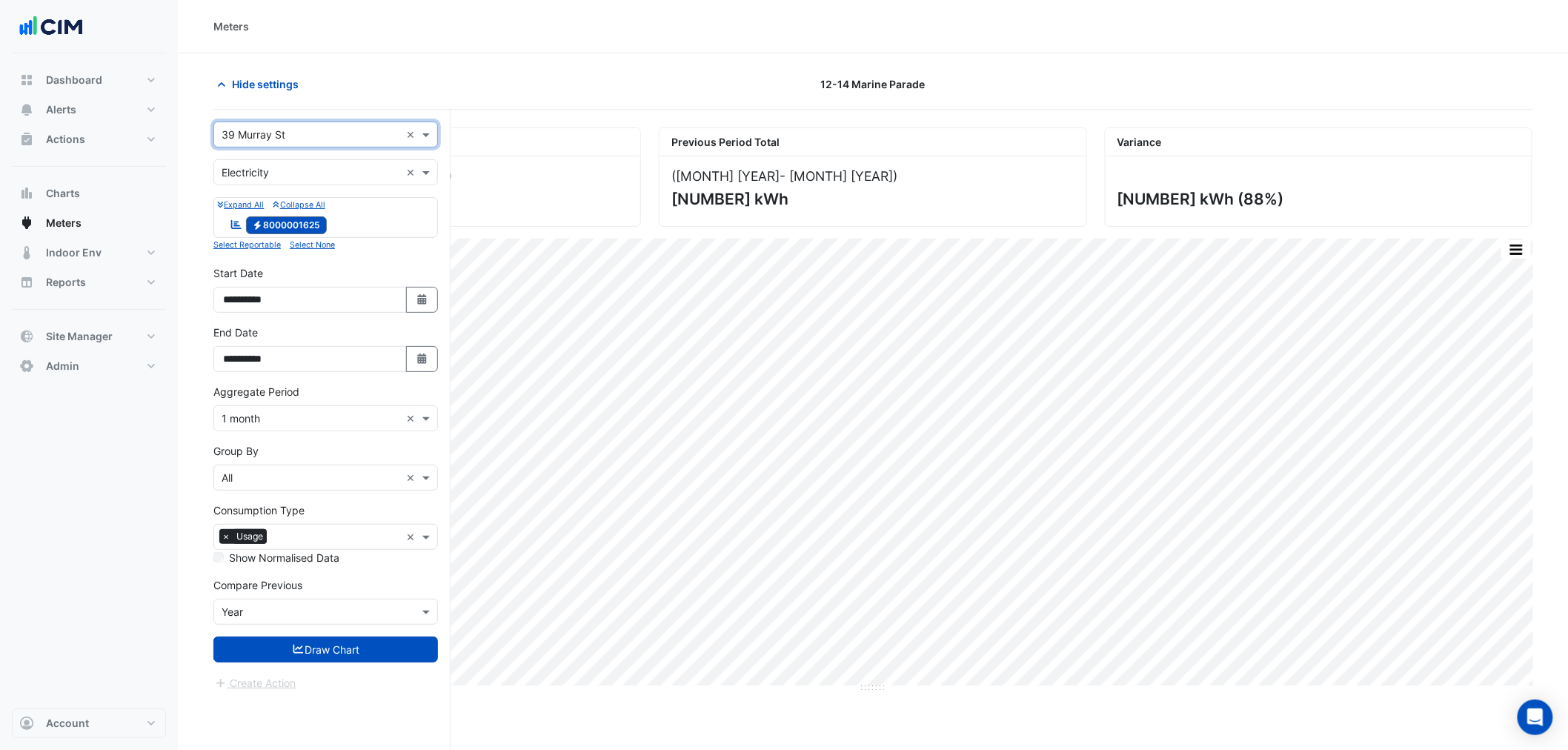 click on "**********" at bounding box center (325, 406) 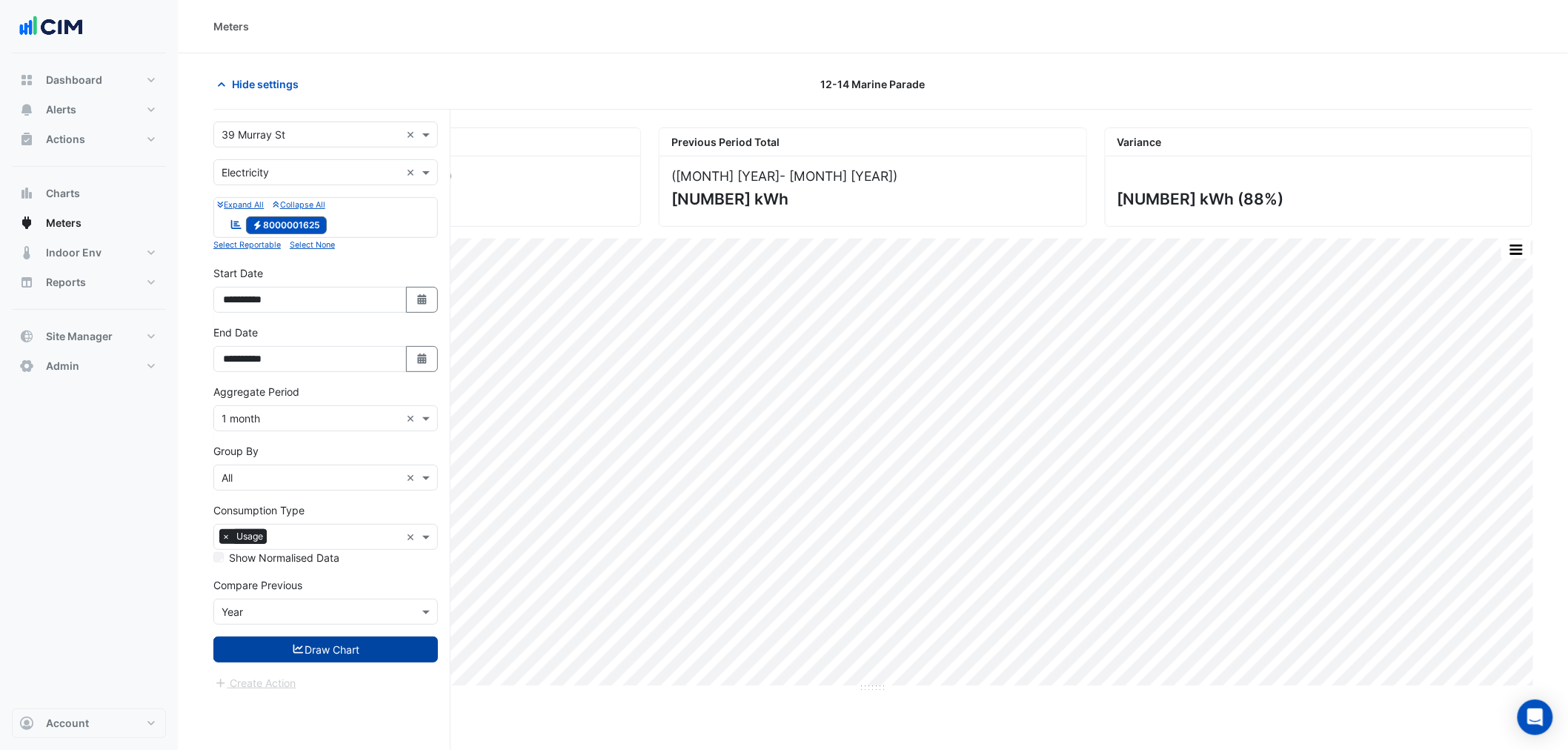 click on "Draw Chart" at bounding box center (325, 649) 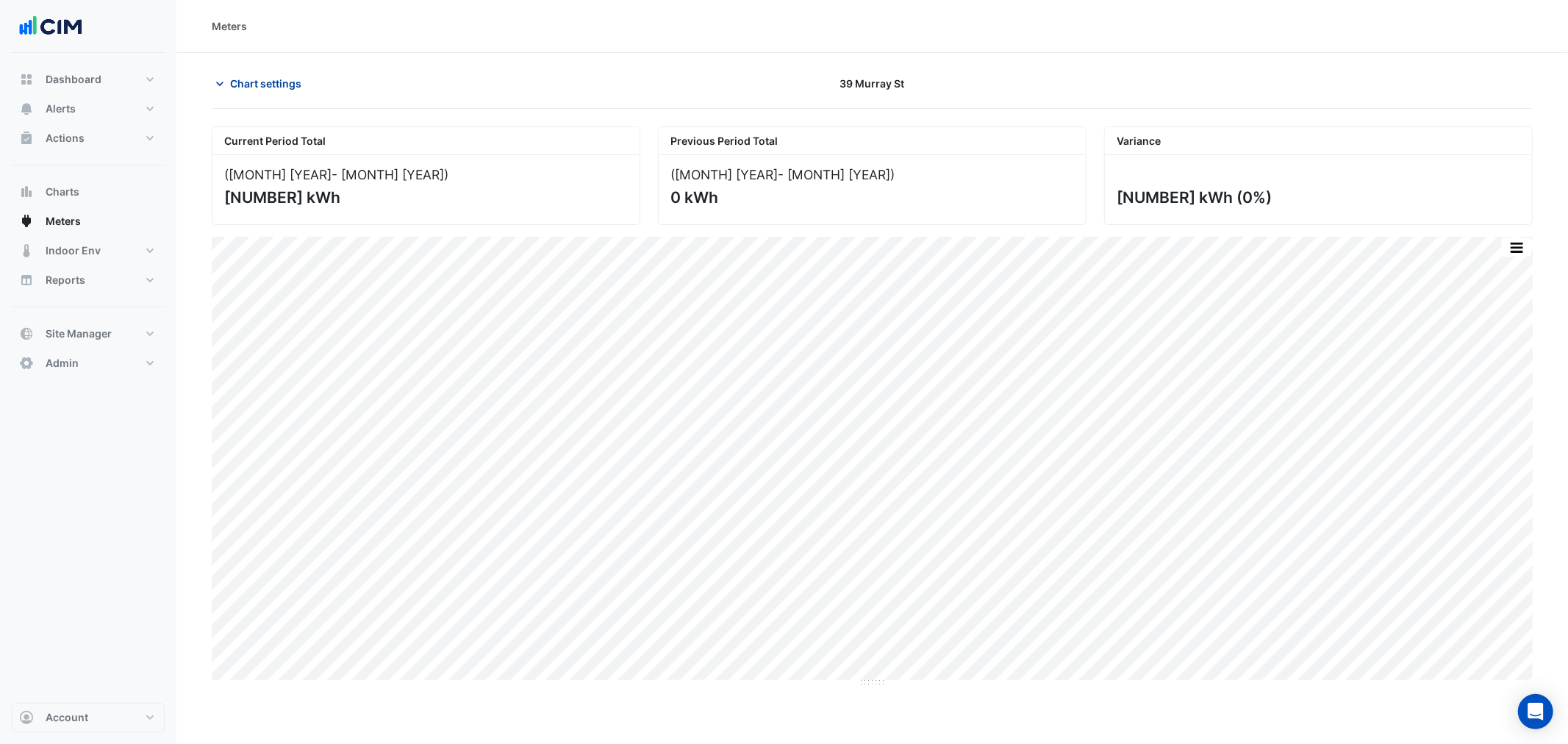 click on "Chart settings" 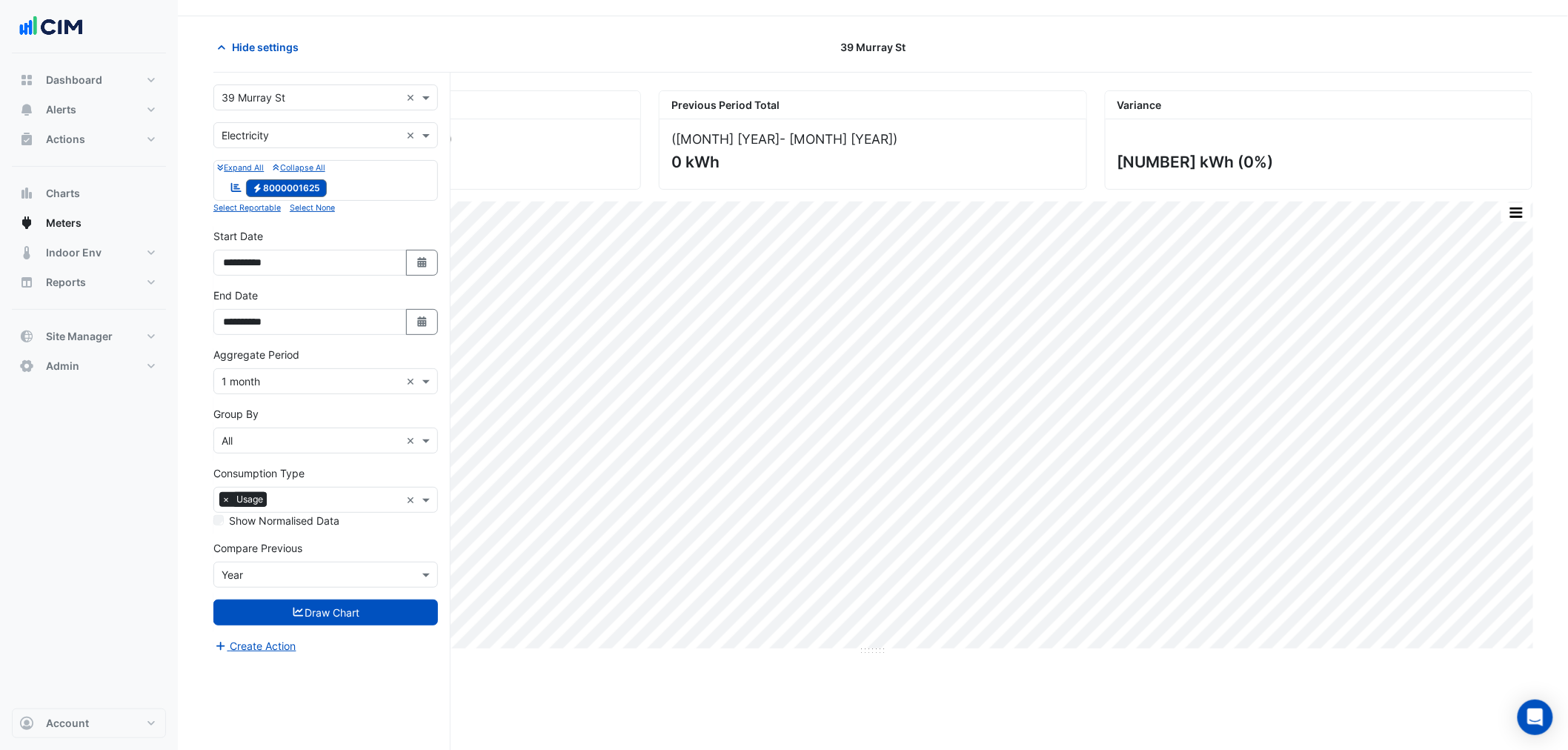 scroll, scrollTop: 56, scrollLeft: 0, axis: vertical 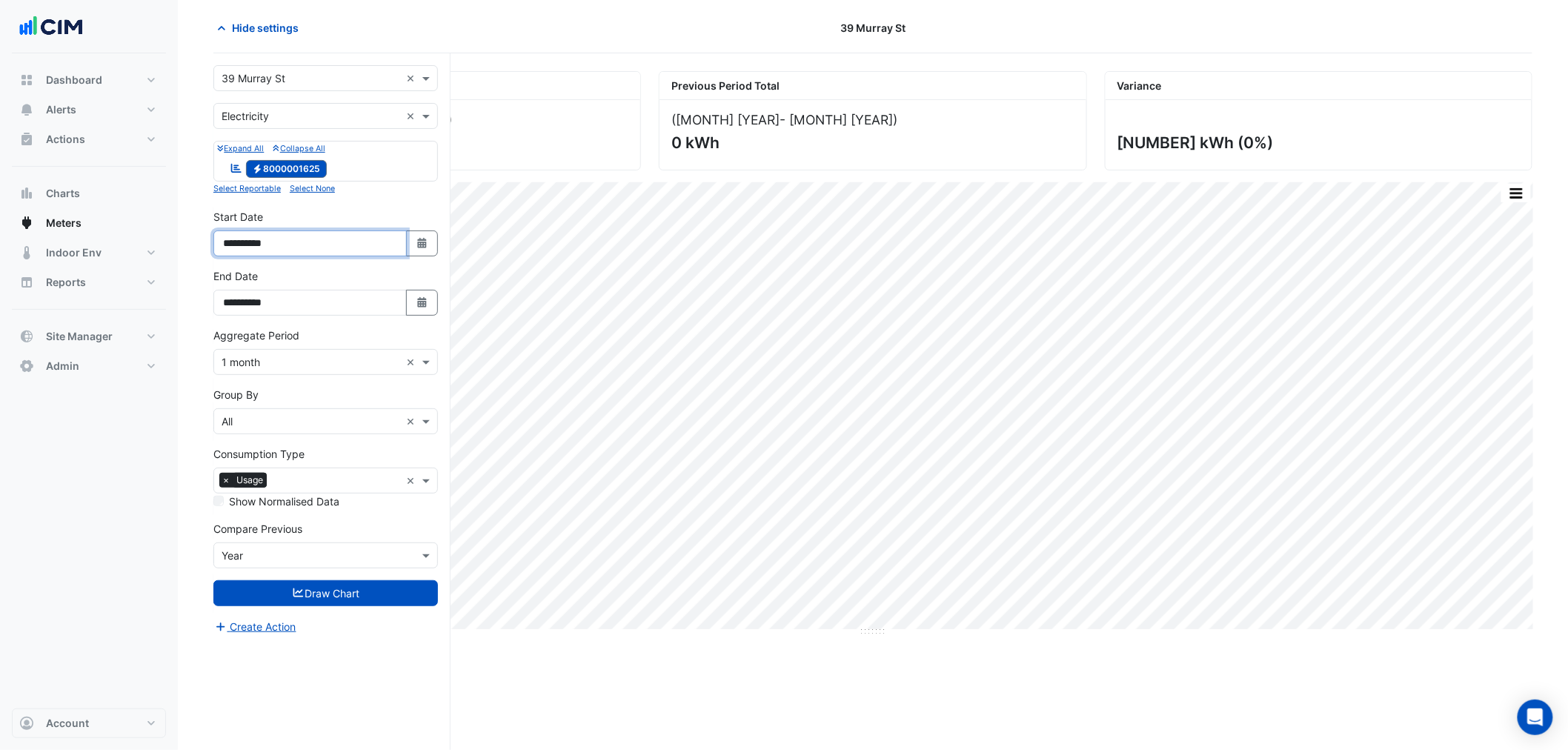 click on "**********" at bounding box center [310, 243] 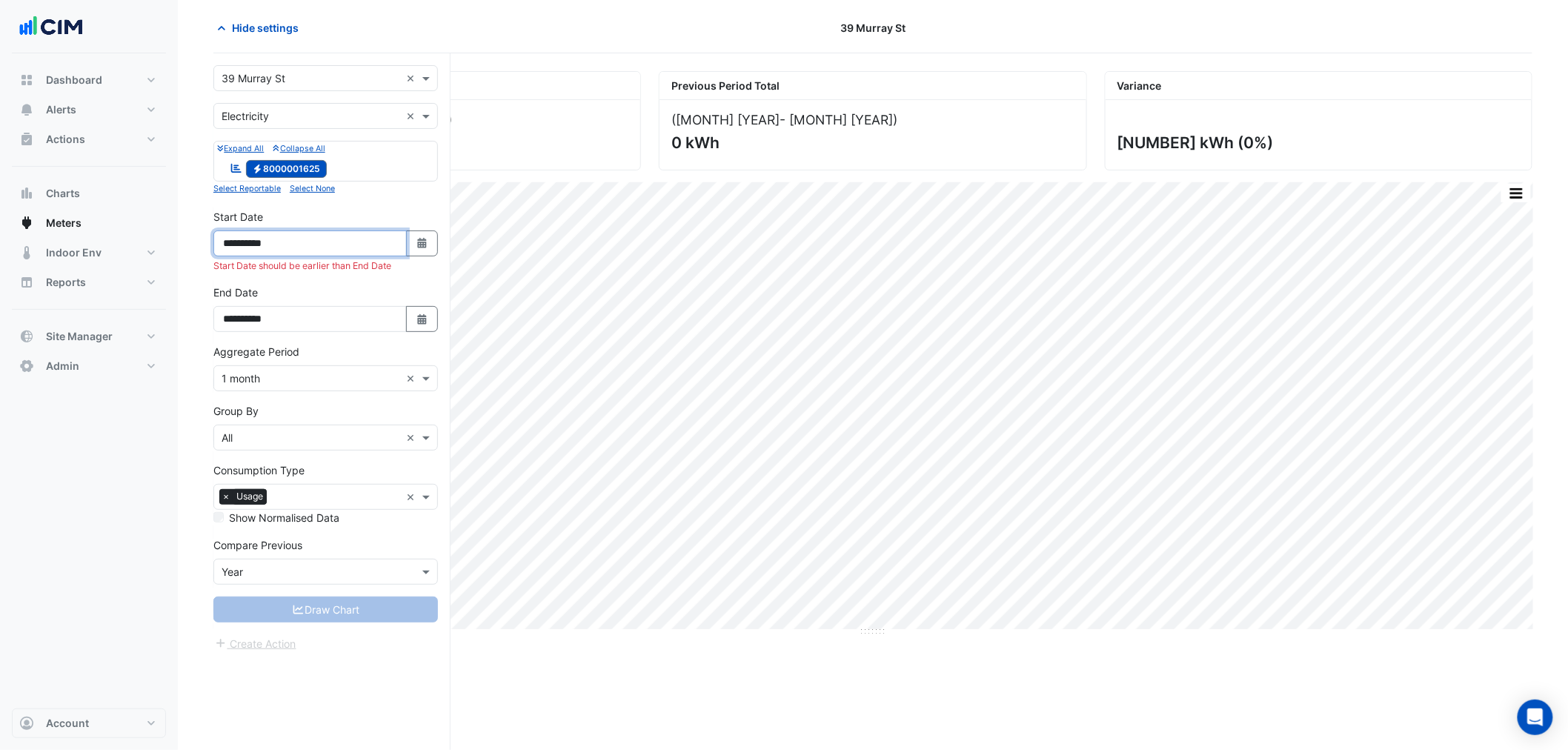 type on "**********" 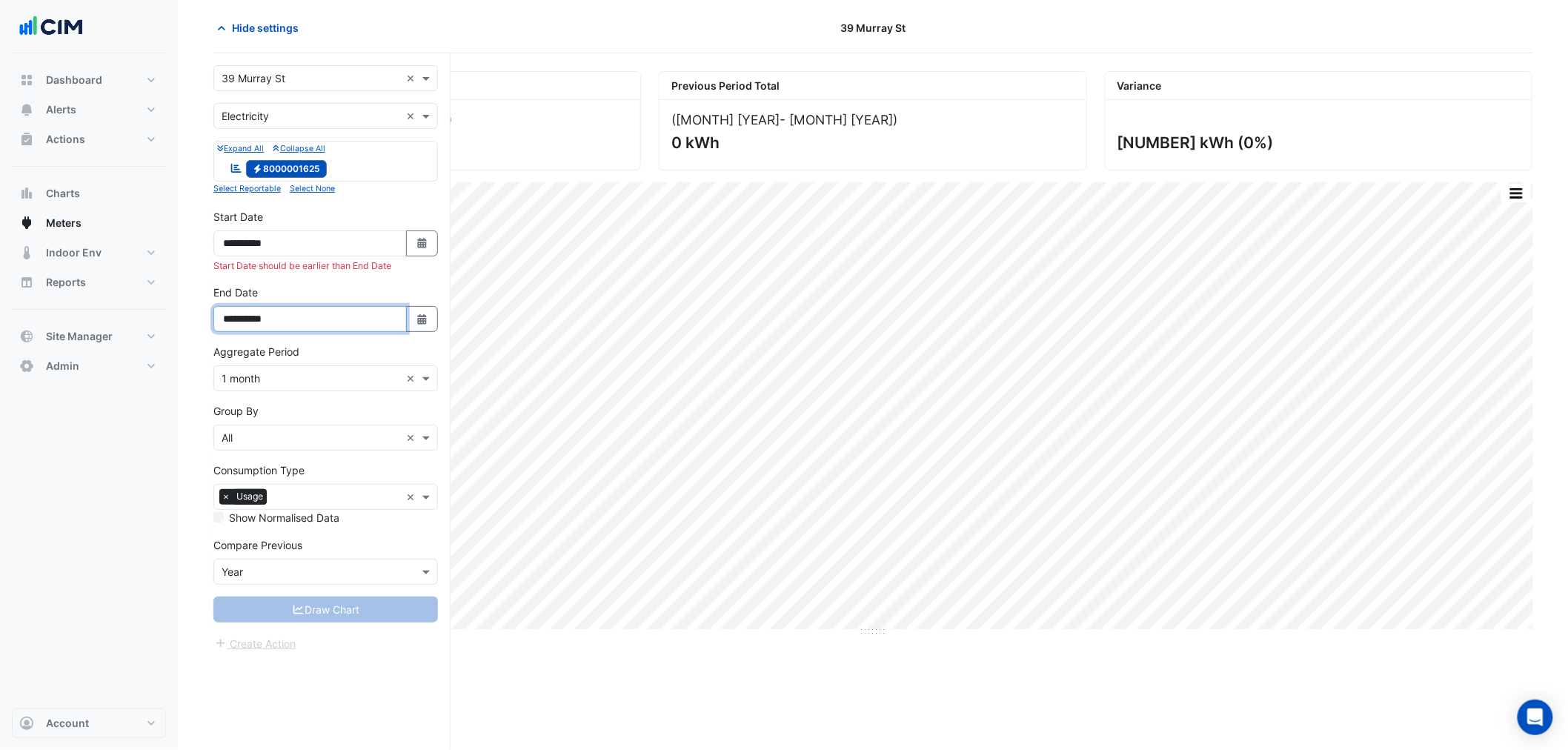 click on "**********" at bounding box center (310, 319) 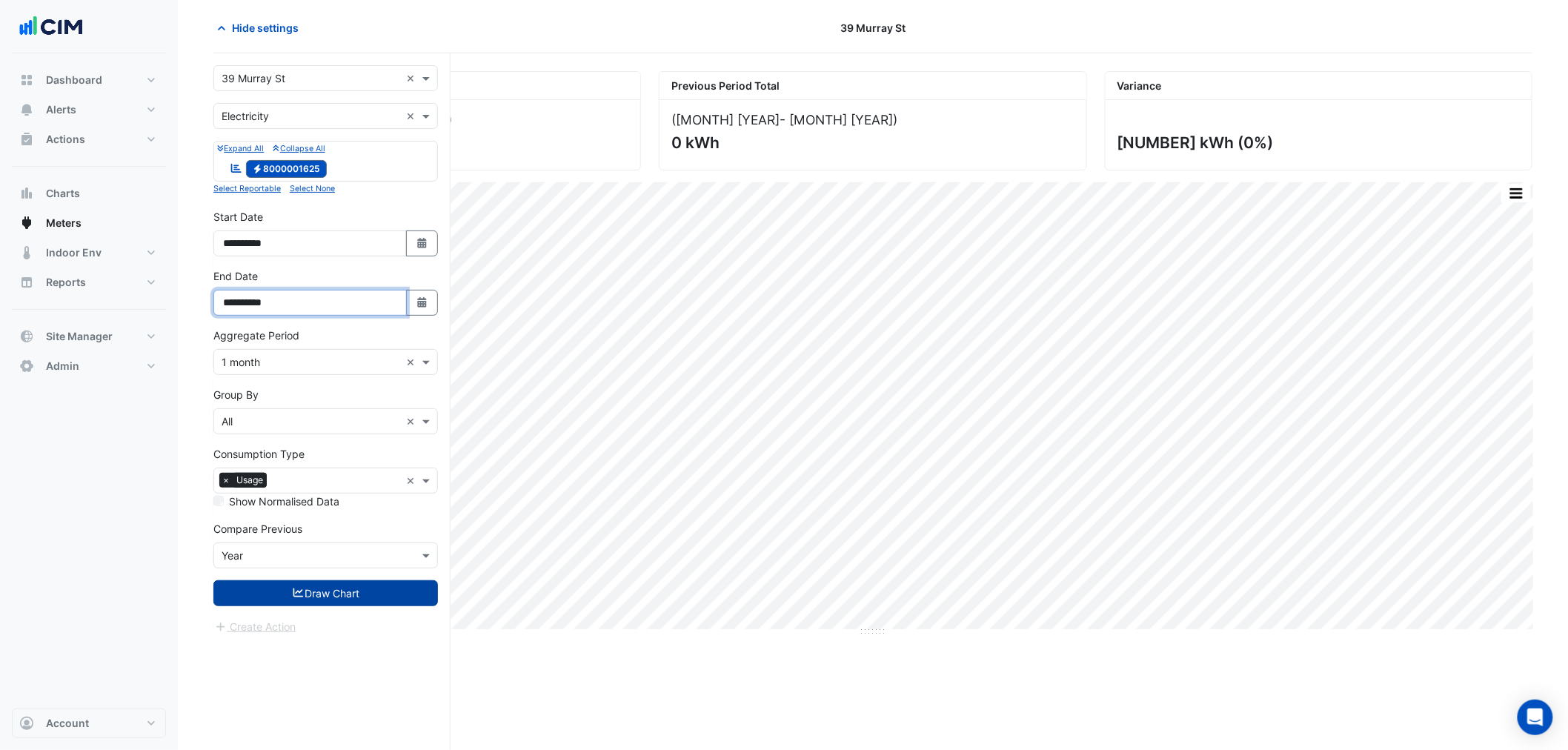 type on "**********" 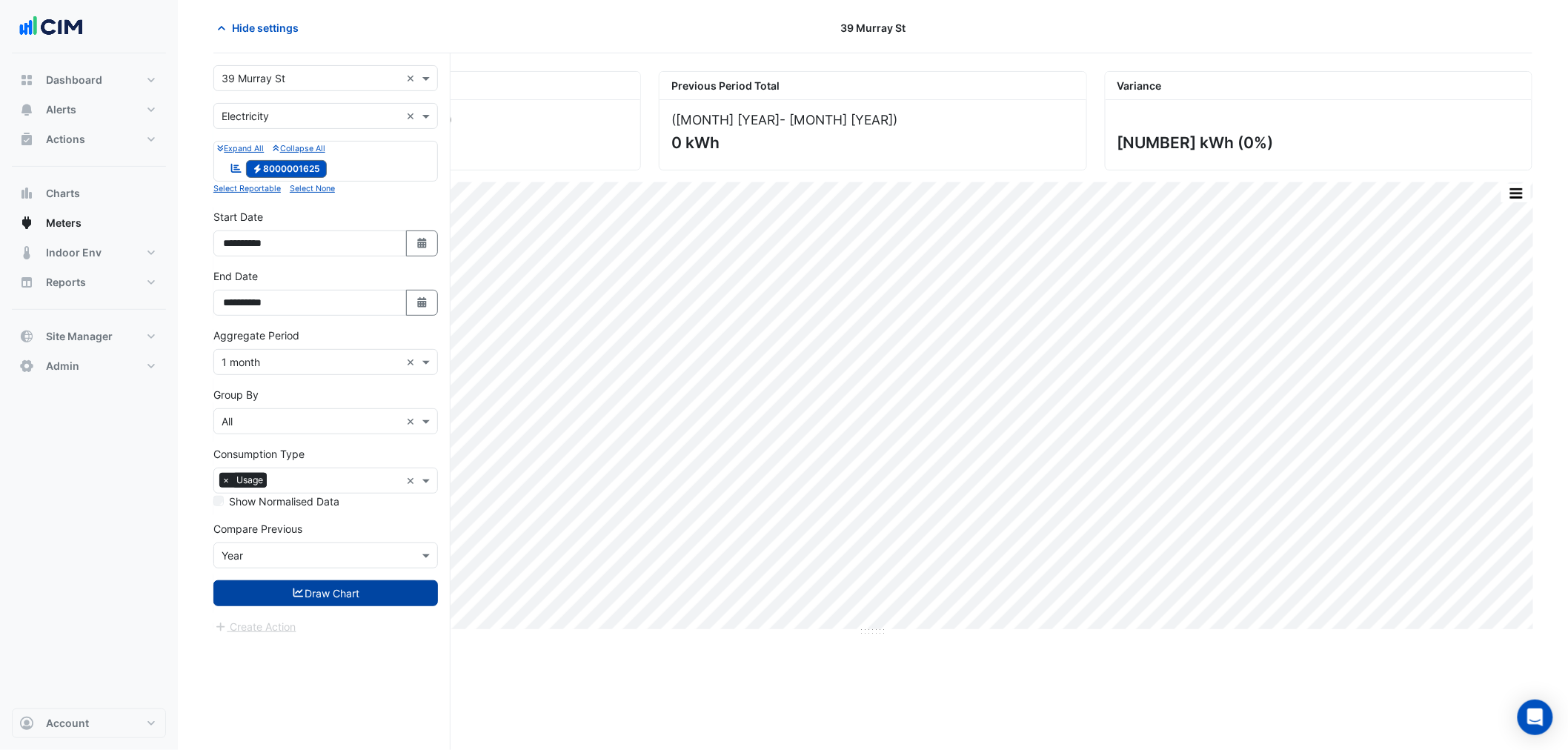 click on "Draw Chart" at bounding box center (325, 593) 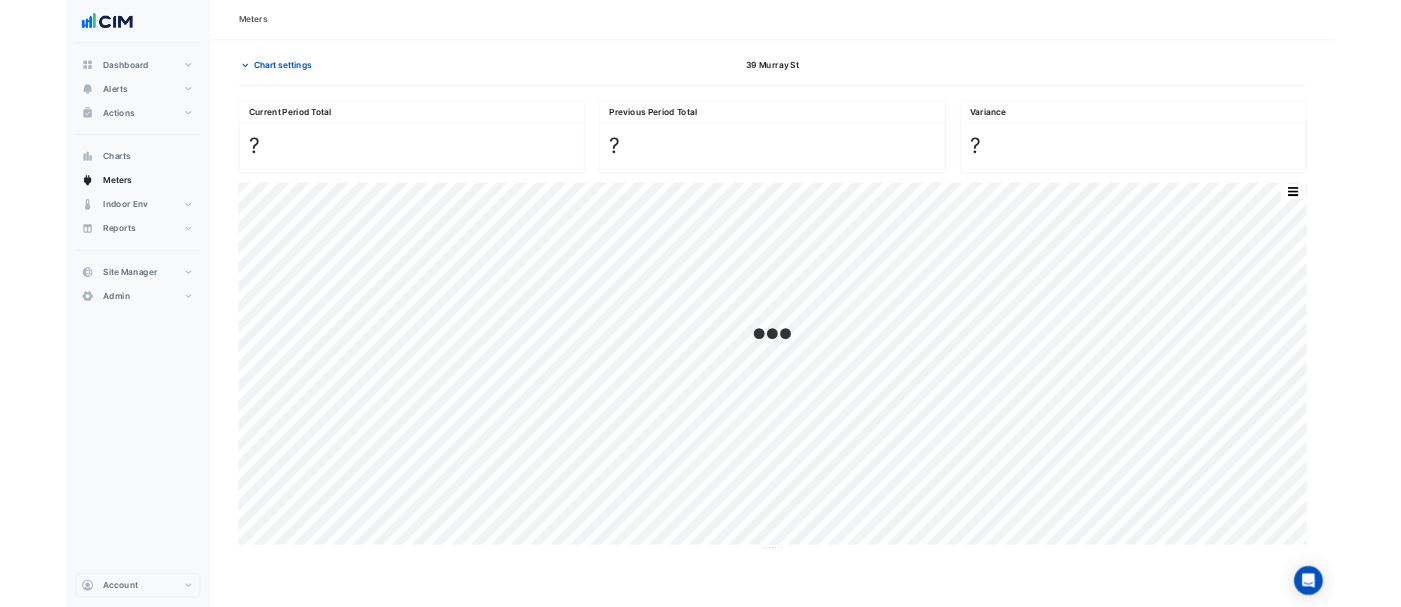 scroll, scrollTop: 0, scrollLeft: 0, axis: both 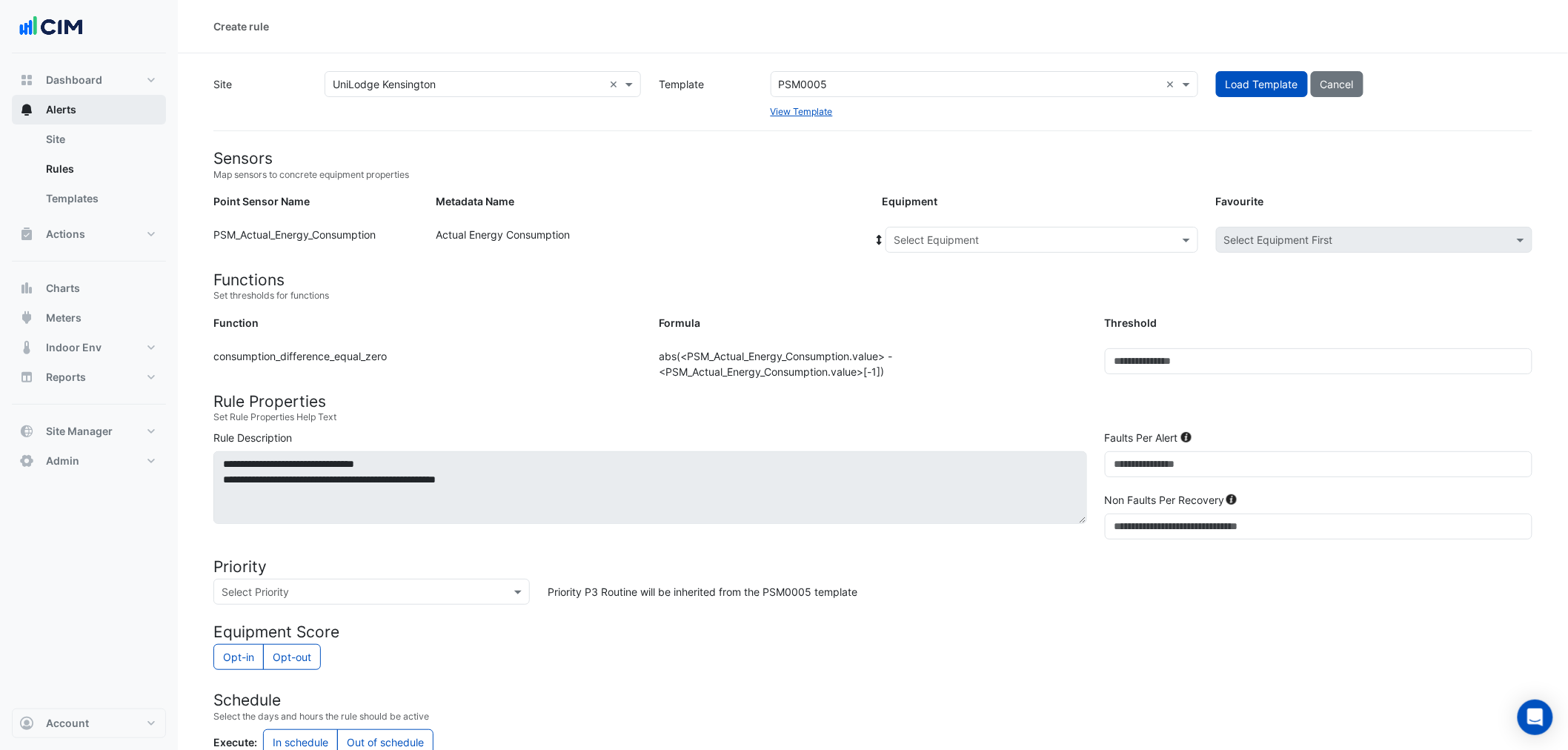 click on "Alerts" at bounding box center [89, 110] 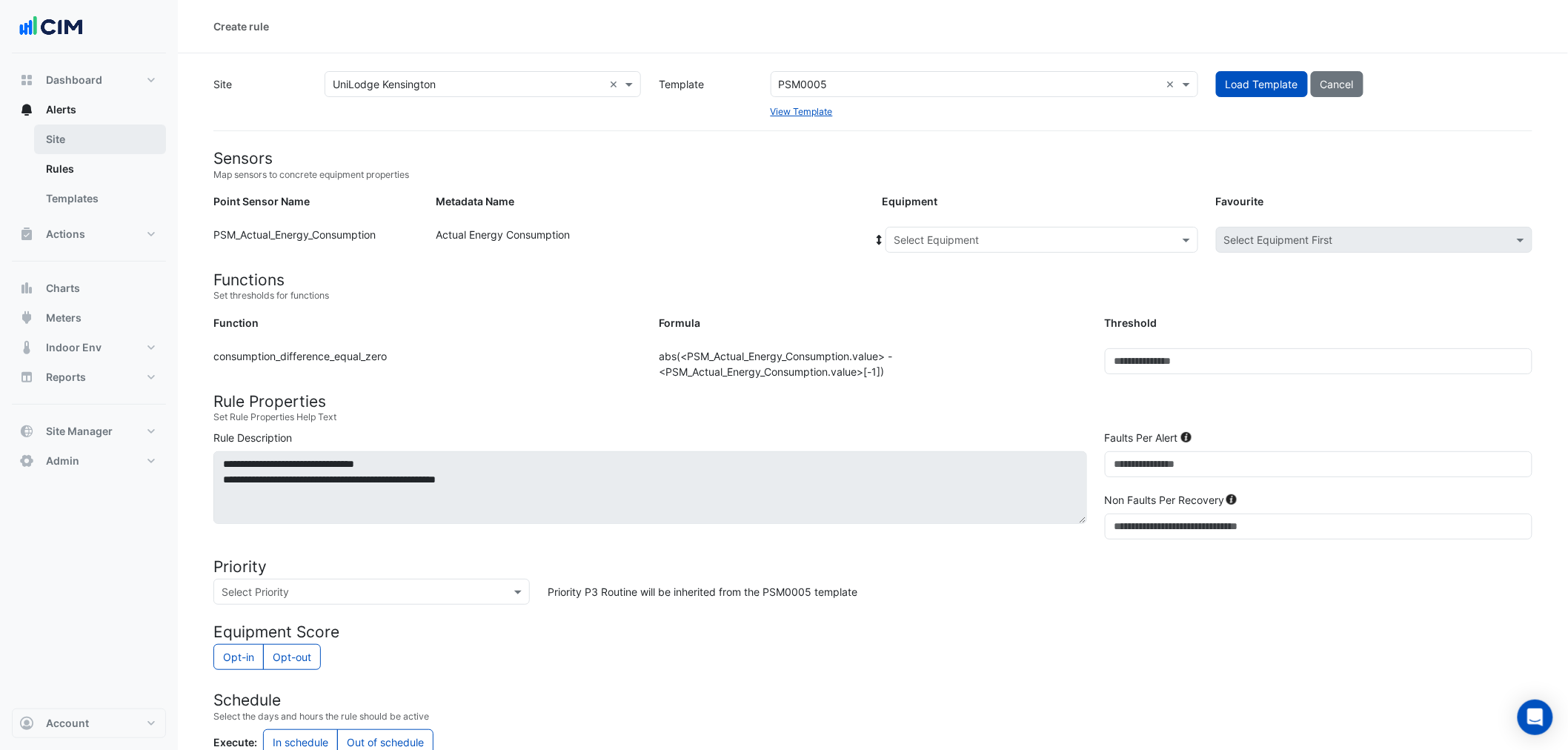 click on "Site" at bounding box center [100, 139] 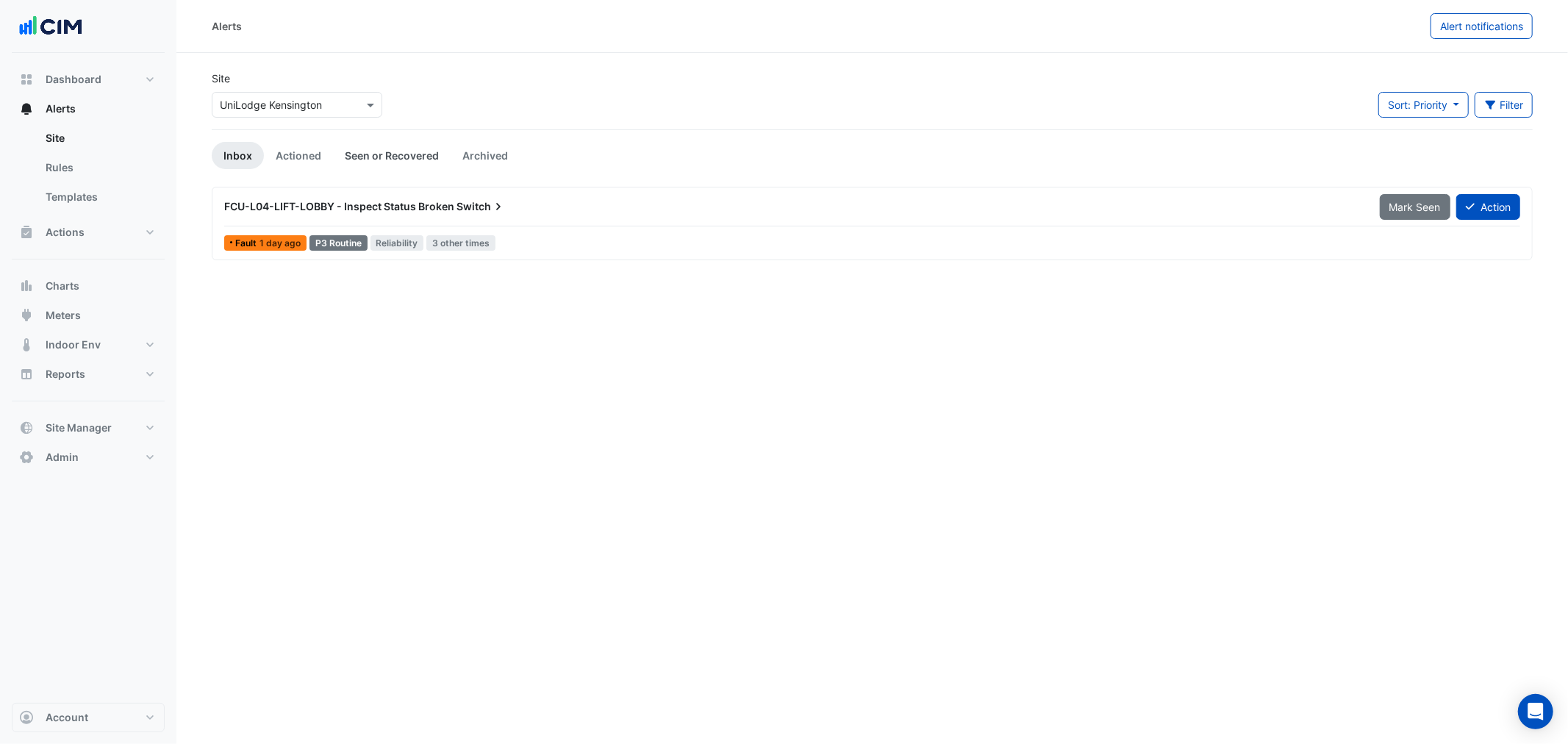 click on "Site
Select a Site × UniLodge [CITY]
Sort: Priority
Priority
Updated
Filter
Title
Priority
Filter
Impact
Filter
Equipment Type" 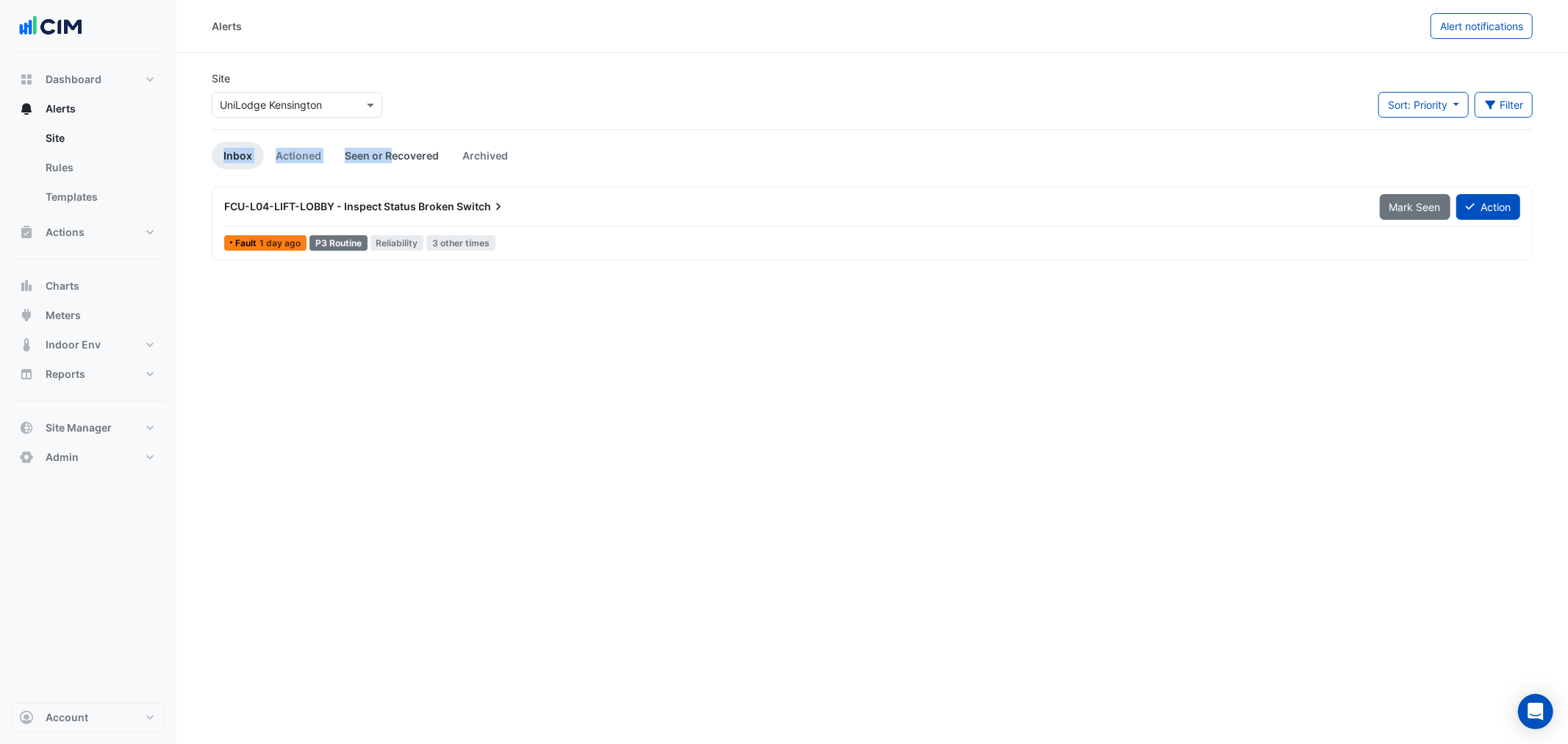 click on "Seen or Recovered" at bounding box center (392, 155) 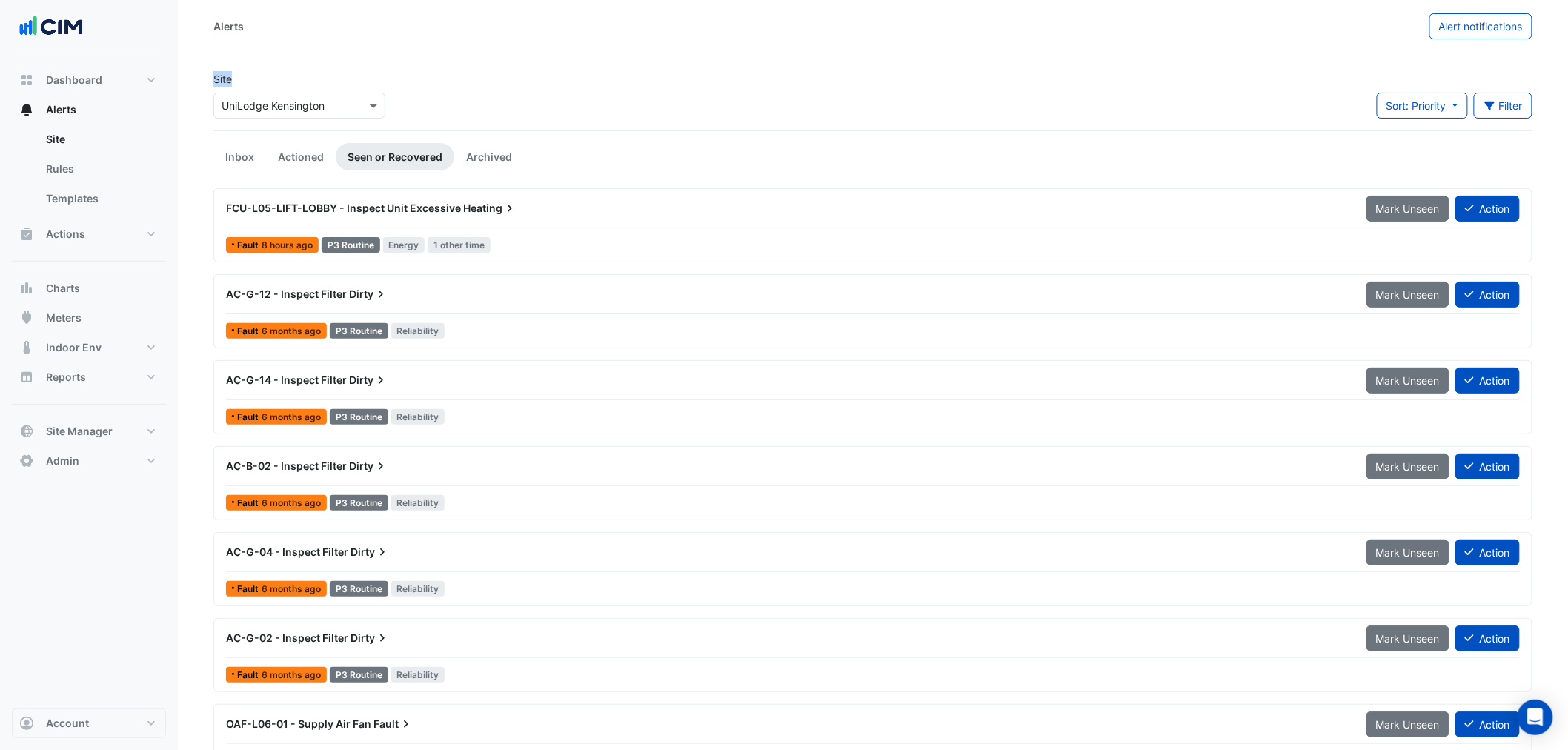 drag, startPoint x: 566, startPoint y: 53, endPoint x: 578, endPoint y: 57, distance: 12.649111 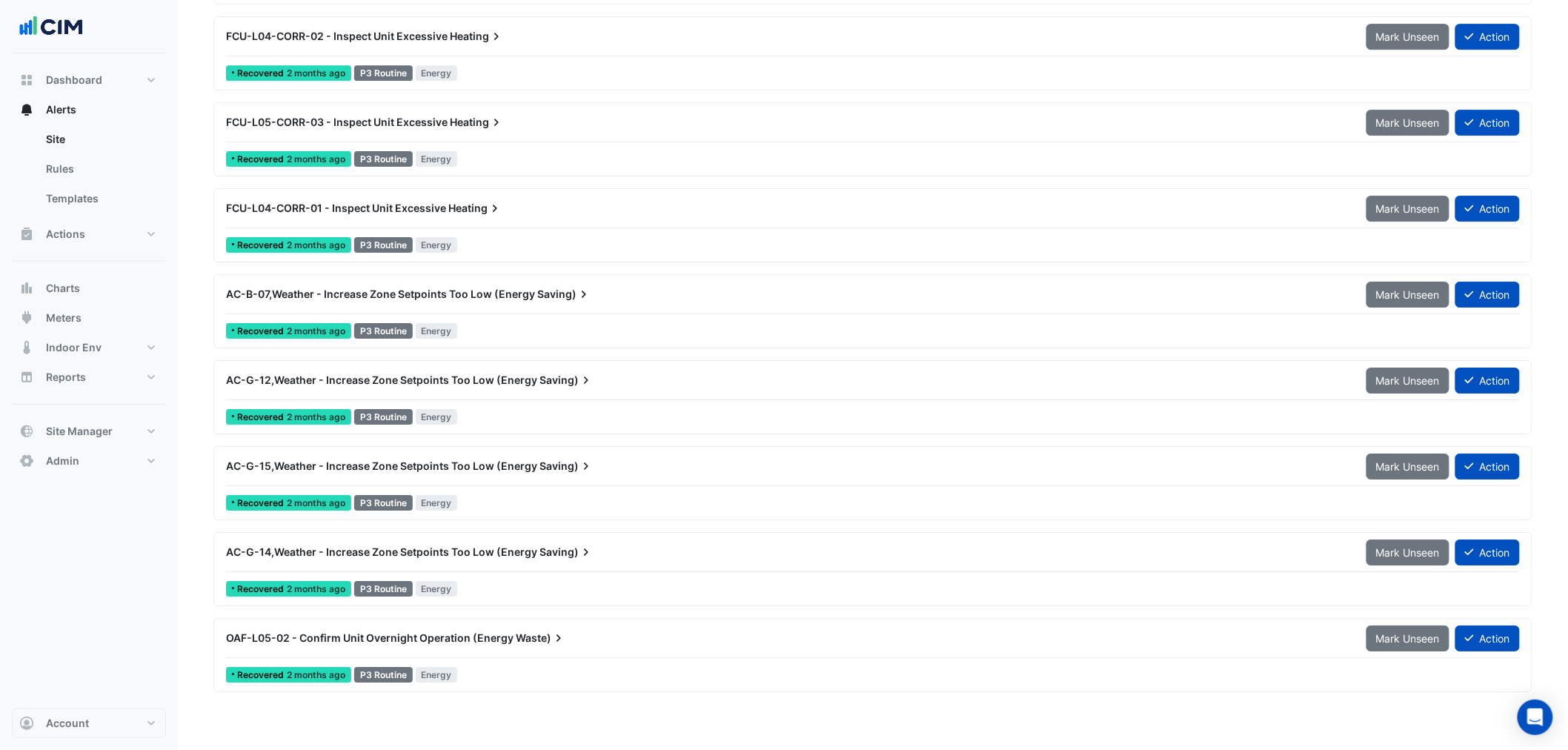scroll, scrollTop: 4892, scrollLeft: 0, axis: vertical 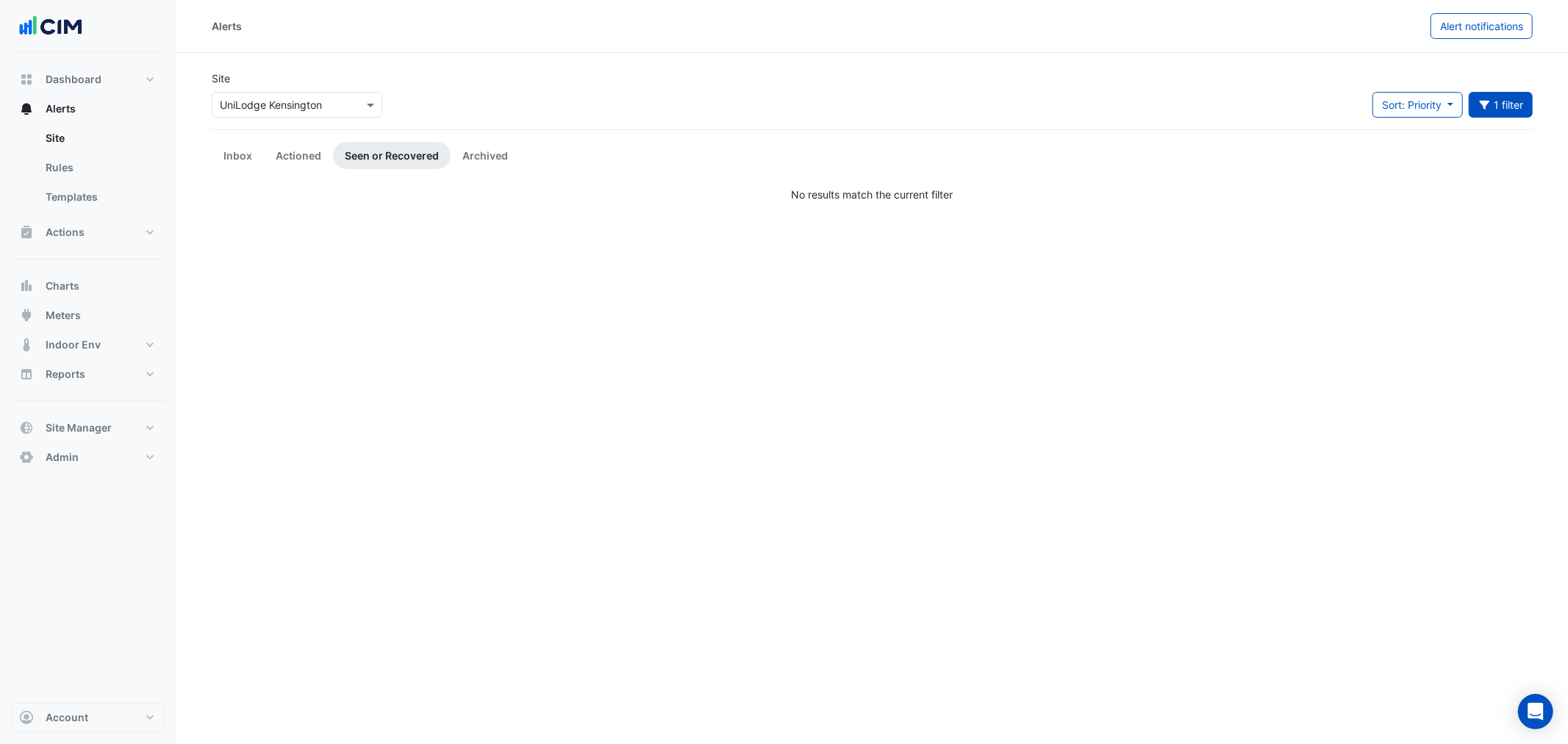 click on "Site
Select a Site × UniLodge Kensington
Sort: Priority
Priority
Updated
1 filter
Title
Priority
Filter
Impact
Filter
Equipment Type" 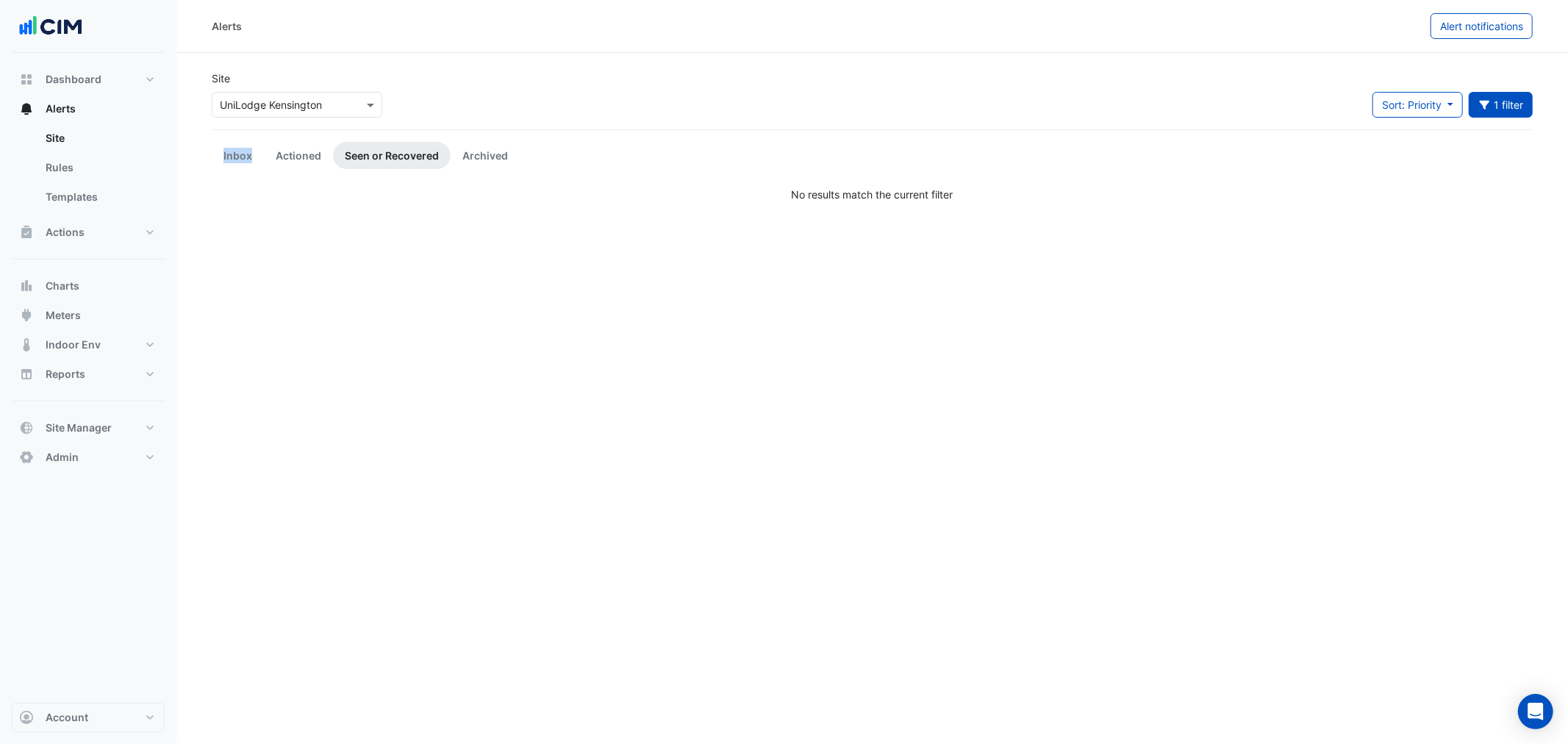 click on "Site
Select a Site × UniLodge Kensington
Sort: Priority
Priority
Updated
1 filter
Title
Priority
Filter
Impact
Filter
Equipment Type
Filter" 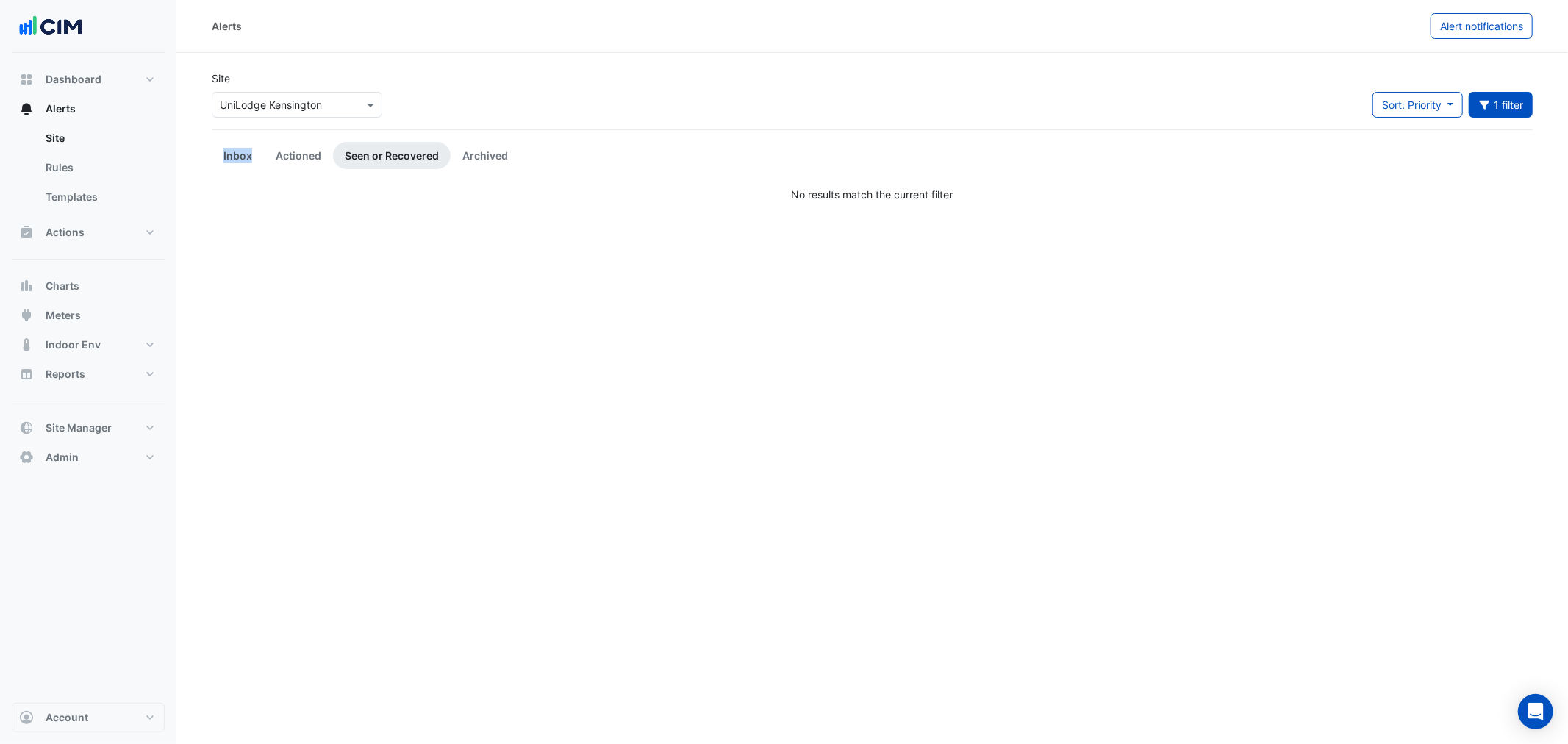 click on "Inbox" at bounding box center (237, 155) 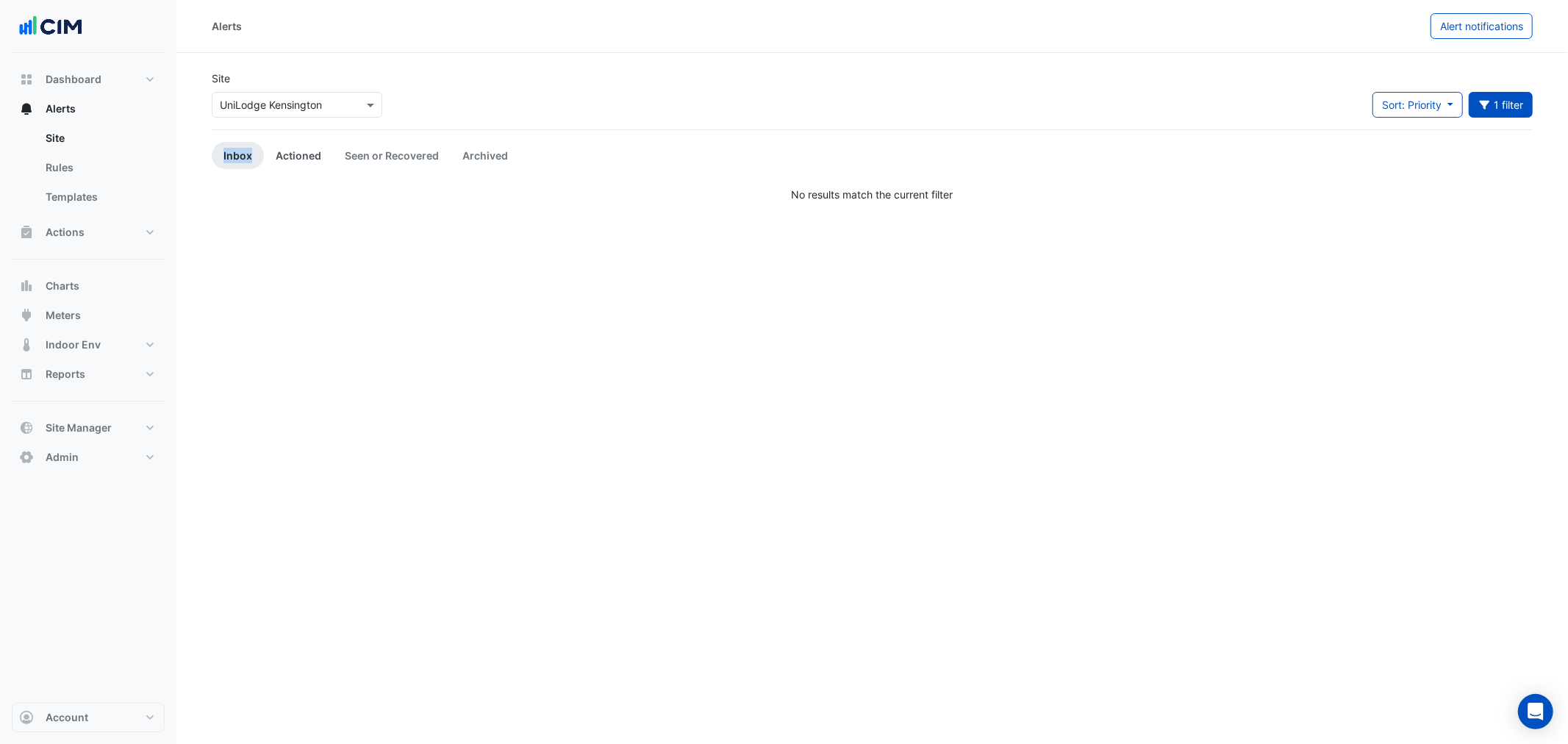 click on "Actioned" at bounding box center [298, 155] 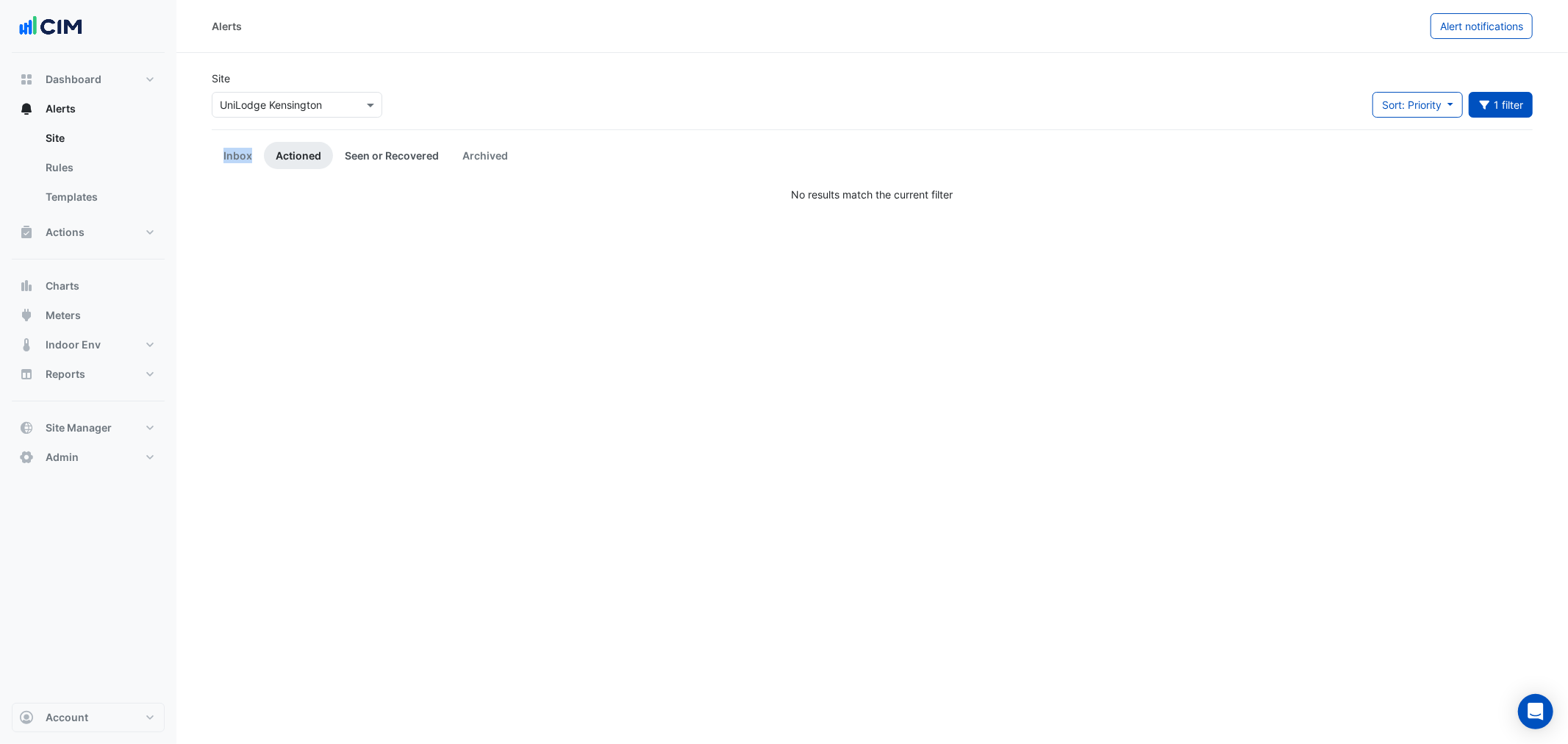 click on "Seen or Recovered" at bounding box center (392, 155) 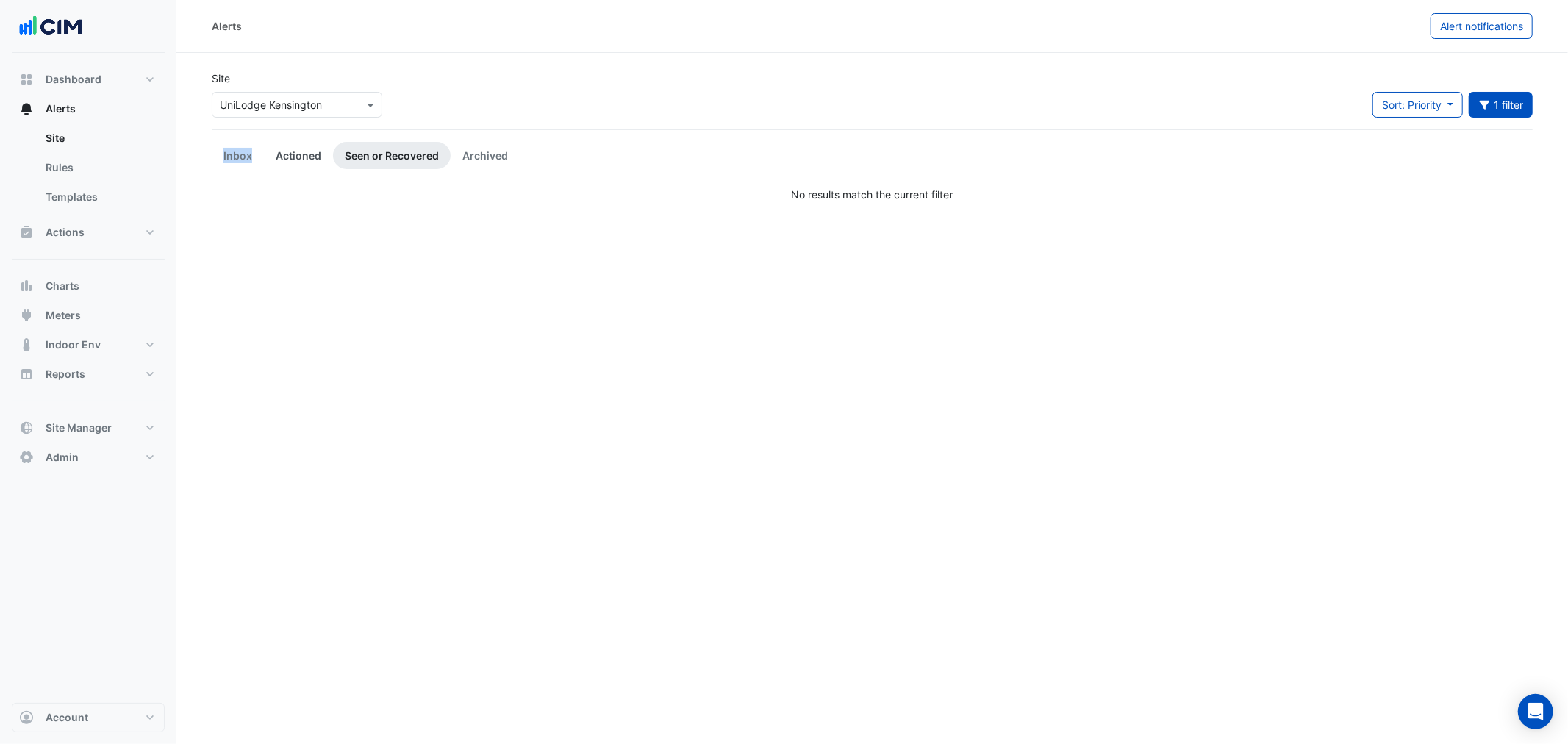 click on "Actioned" at bounding box center [298, 155] 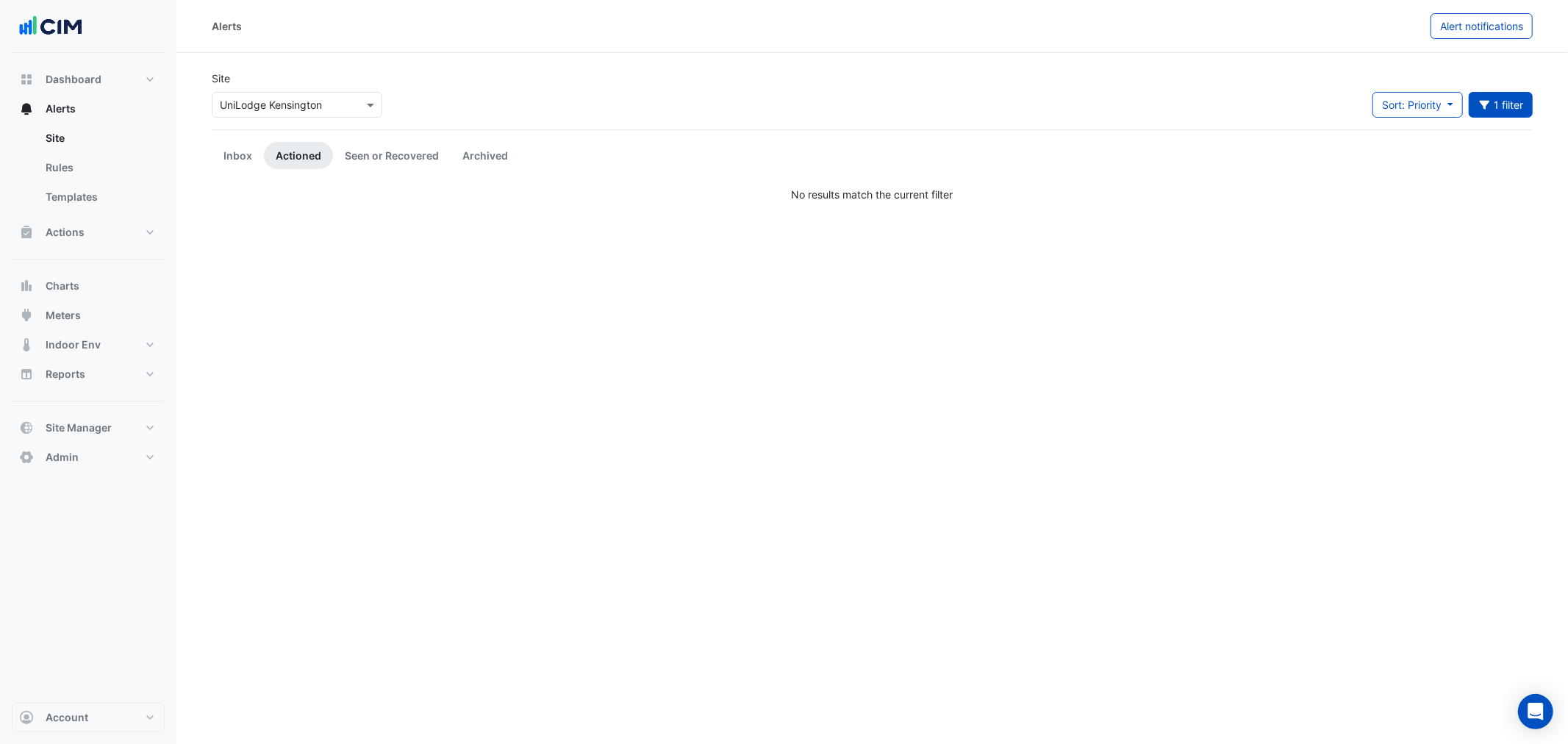 click on "Alerts
Alert notifications
Site
Select a Site × UniLodge Kensington
Sort: Priority
Priority
Updated
1 filter
Title
Priority
Filter" 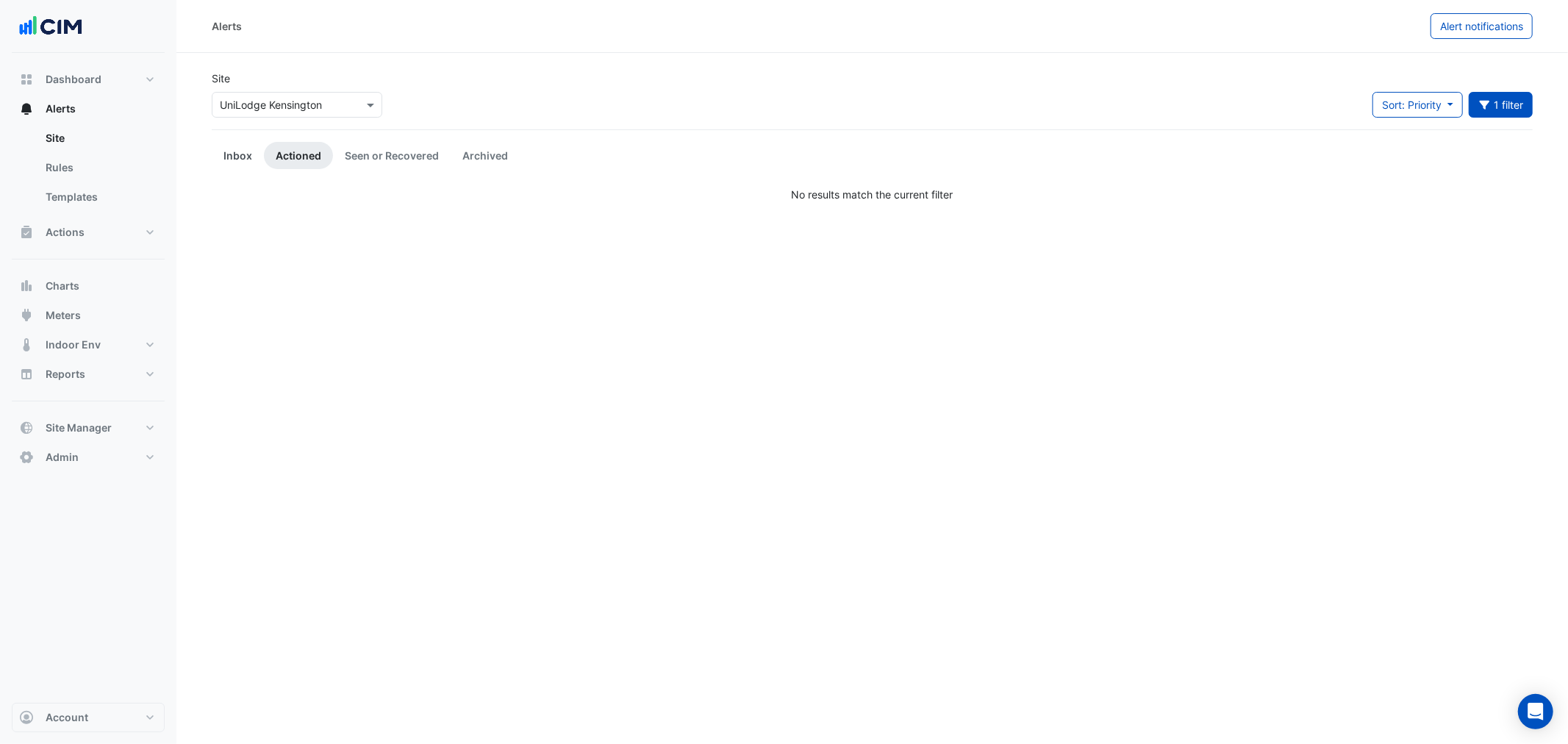 click on "Inbox" at bounding box center (237, 155) 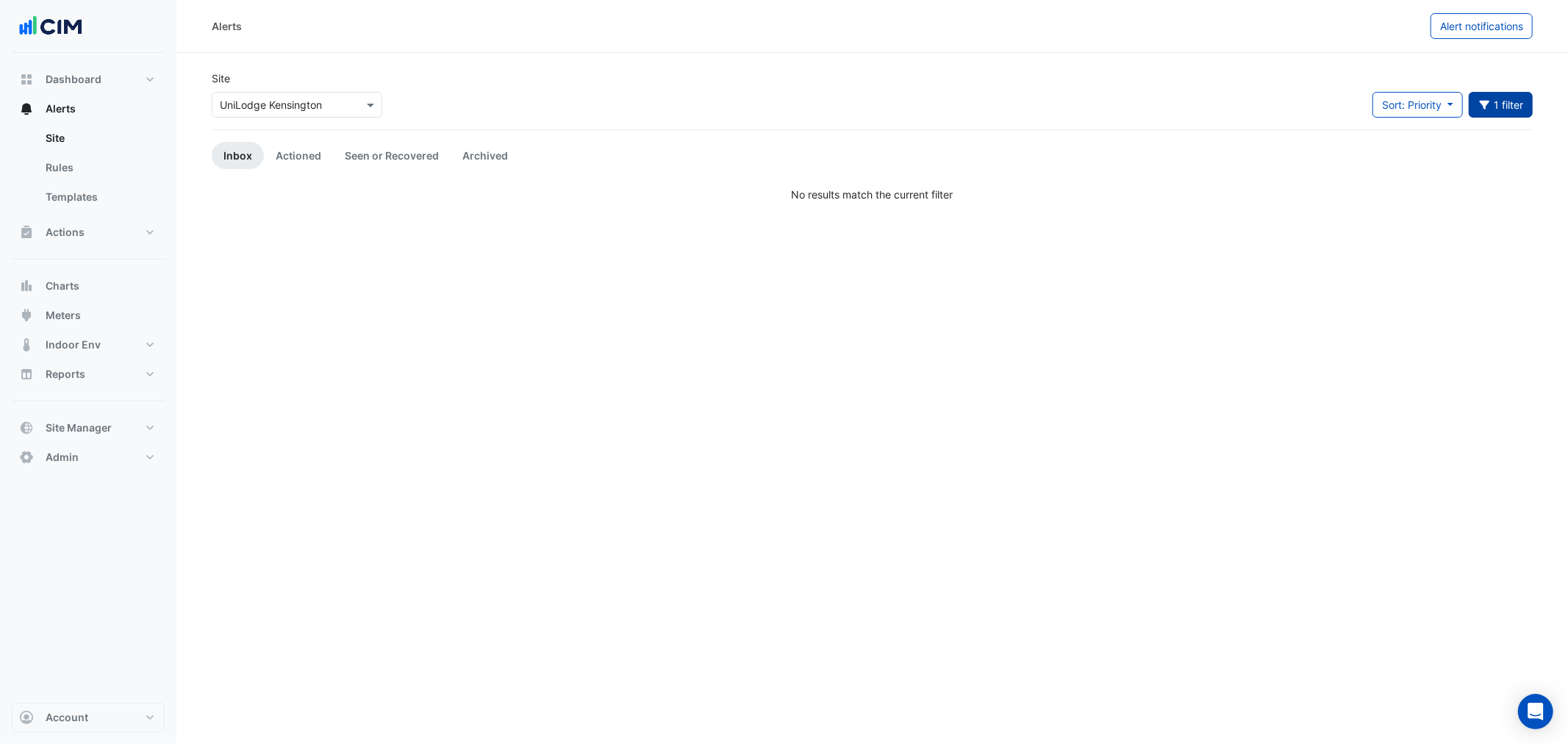 click on "1 filter" 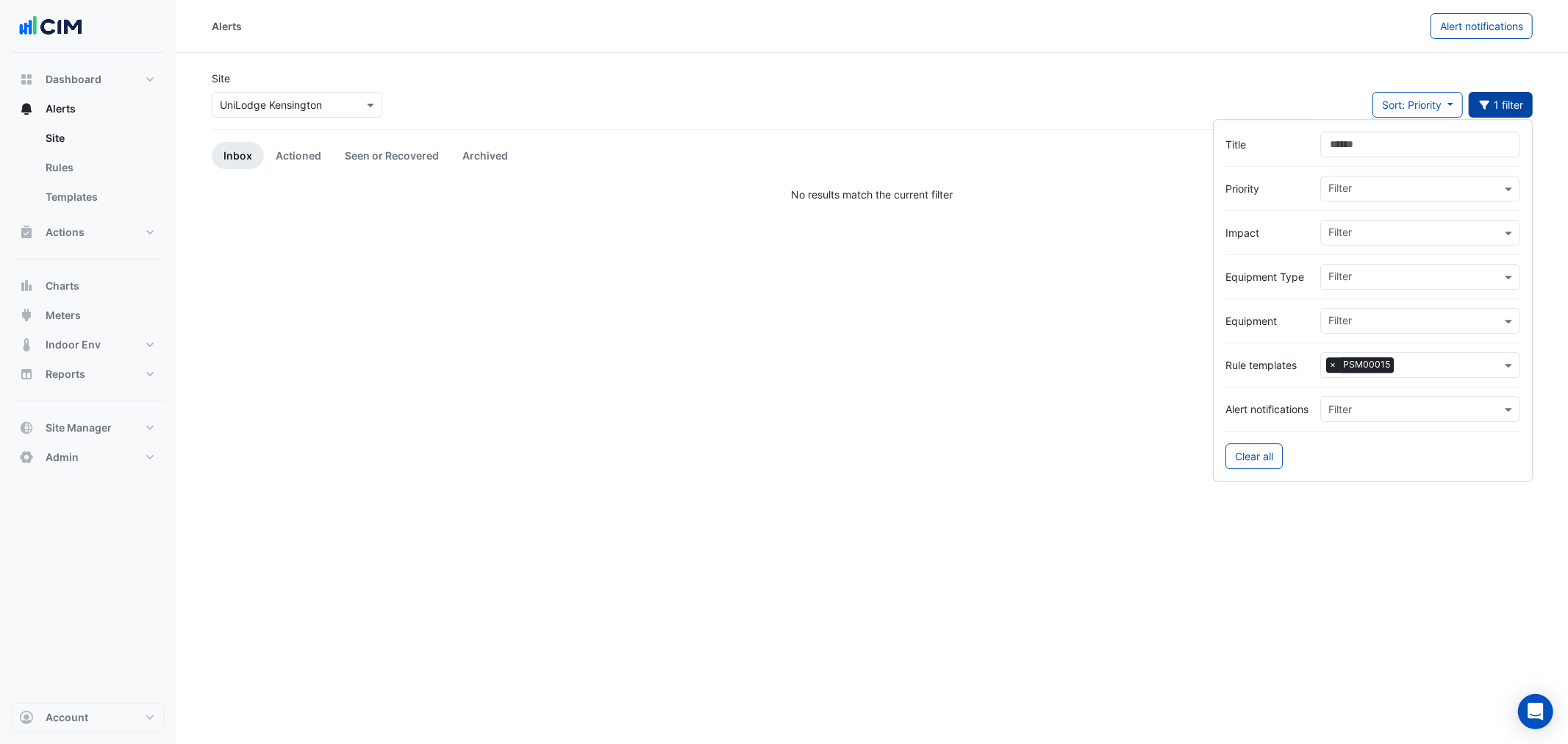 click on "1 filter" 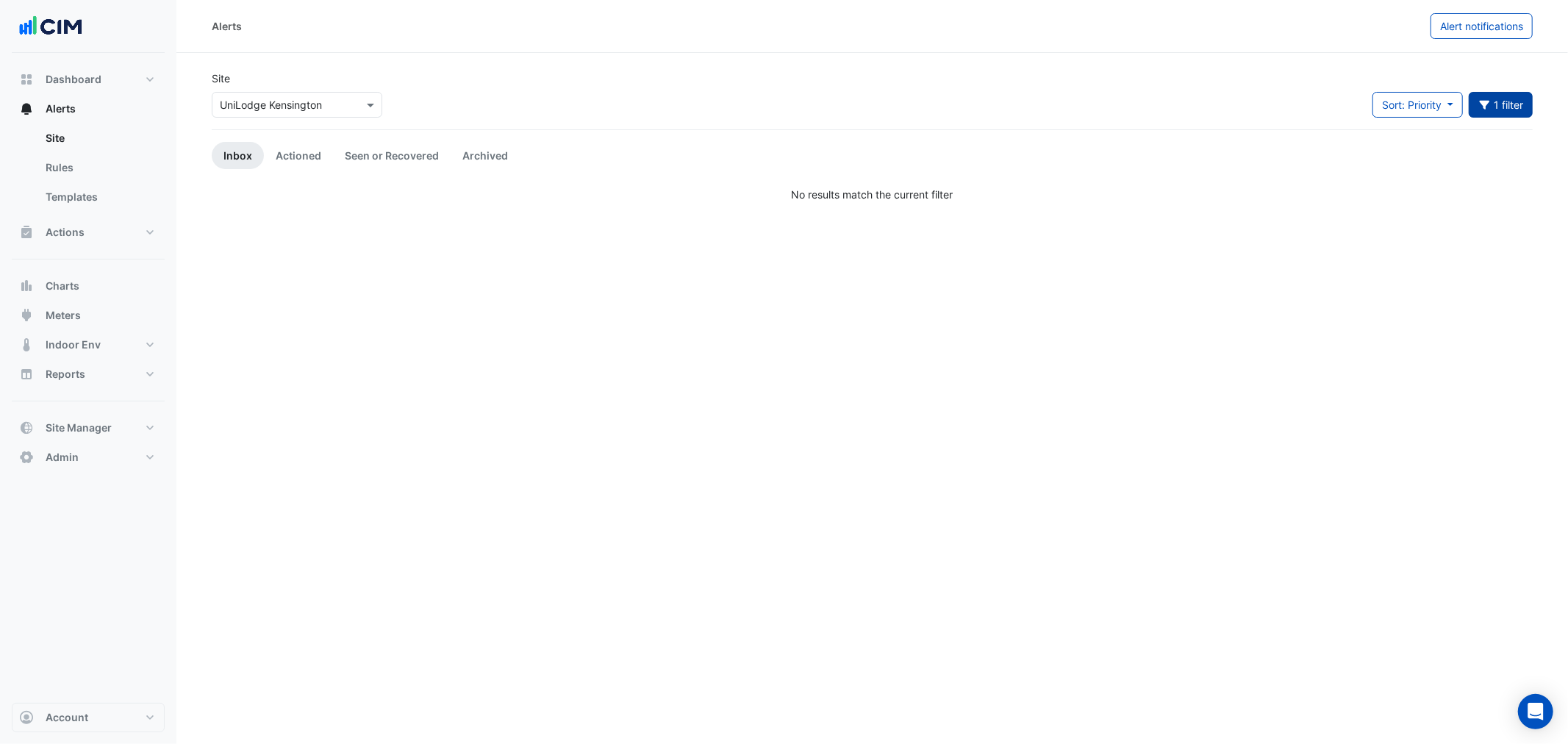 click on "Template: PSM00015 - Inspect Power Sub-Meter Bad Reading
1 filter" 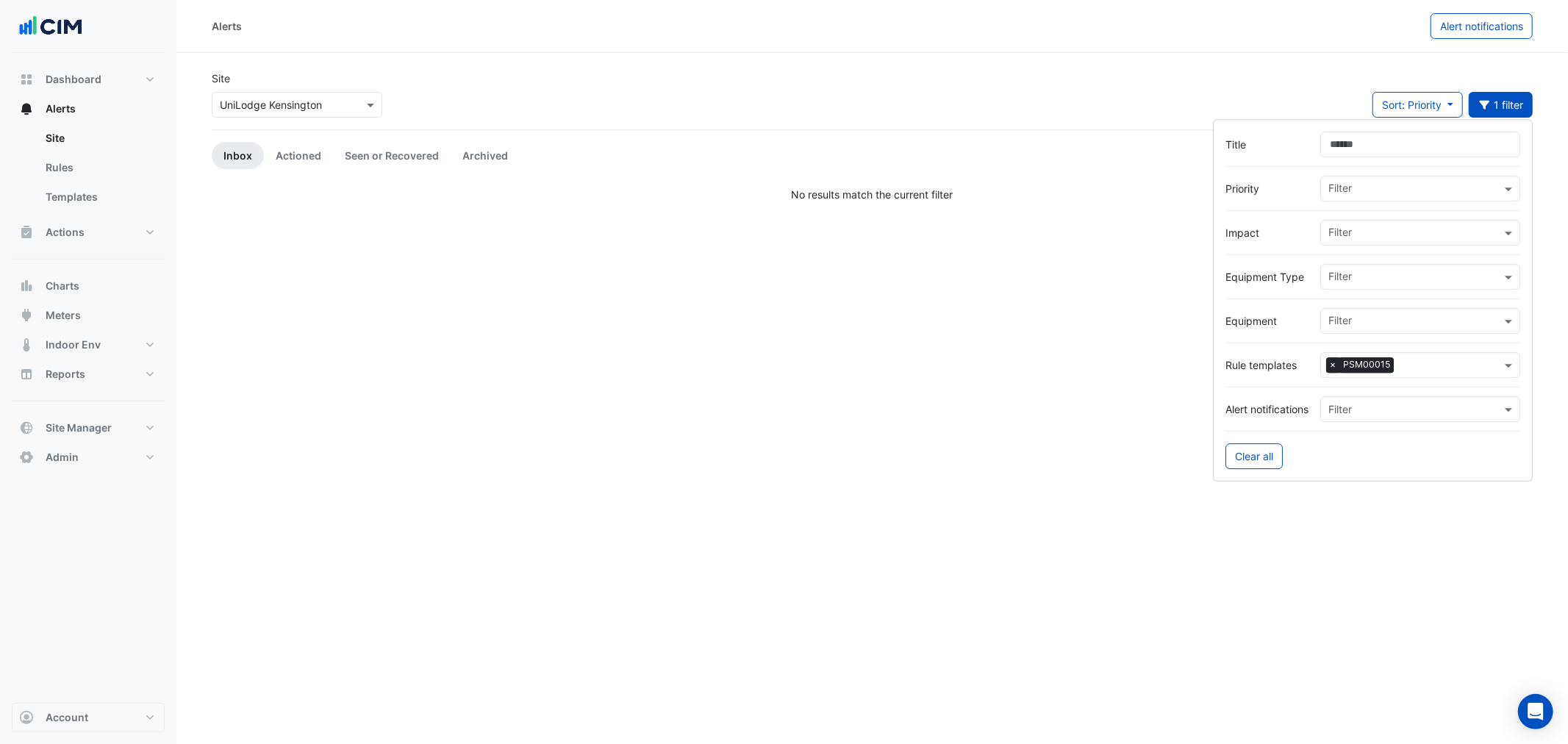 click on "×" at bounding box center [1333, 365] 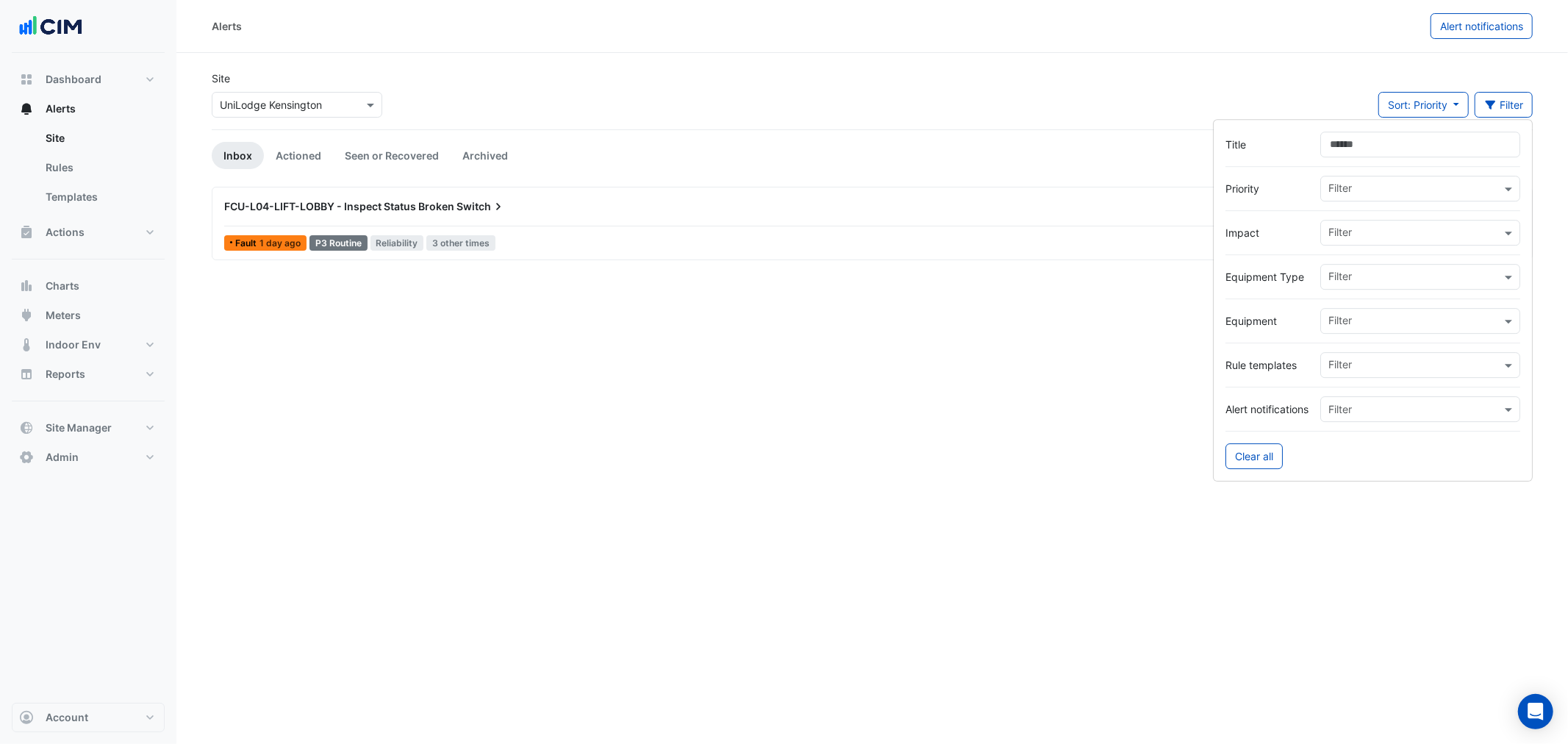 drag, startPoint x: 638, startPoint y: 312, endPoint x: 442, endPoint y: 171, distance: 241.44772 